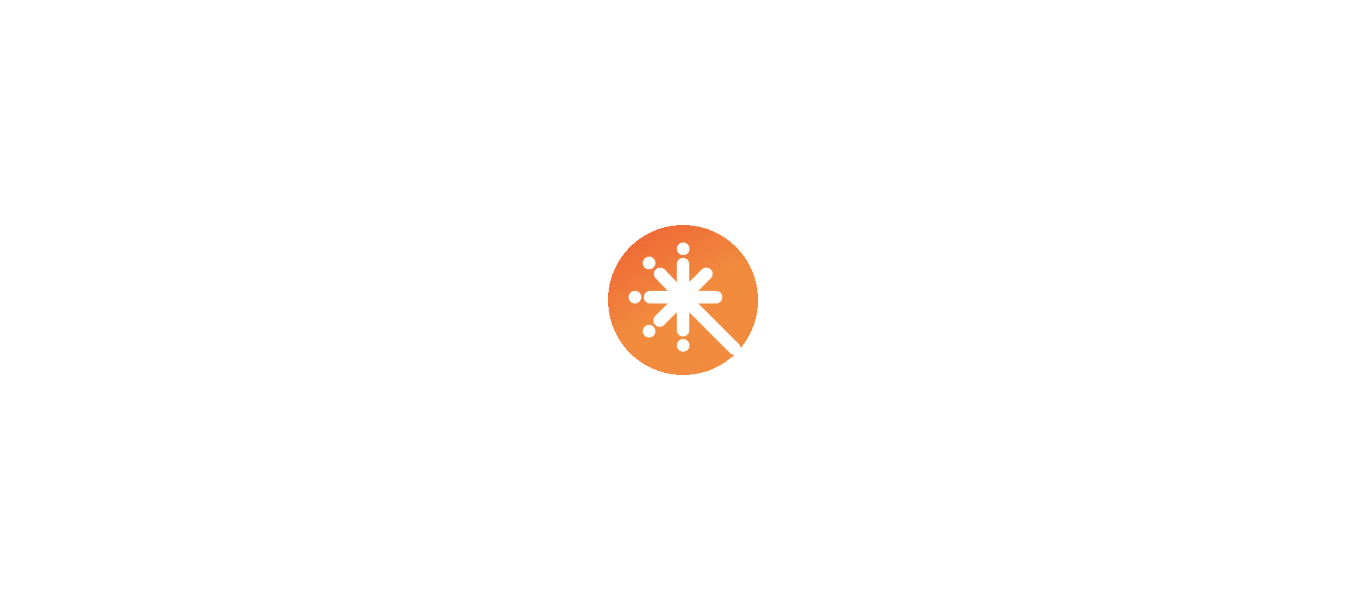 scroll, scrollTop: 0, scrollLeft: 0, axis: both 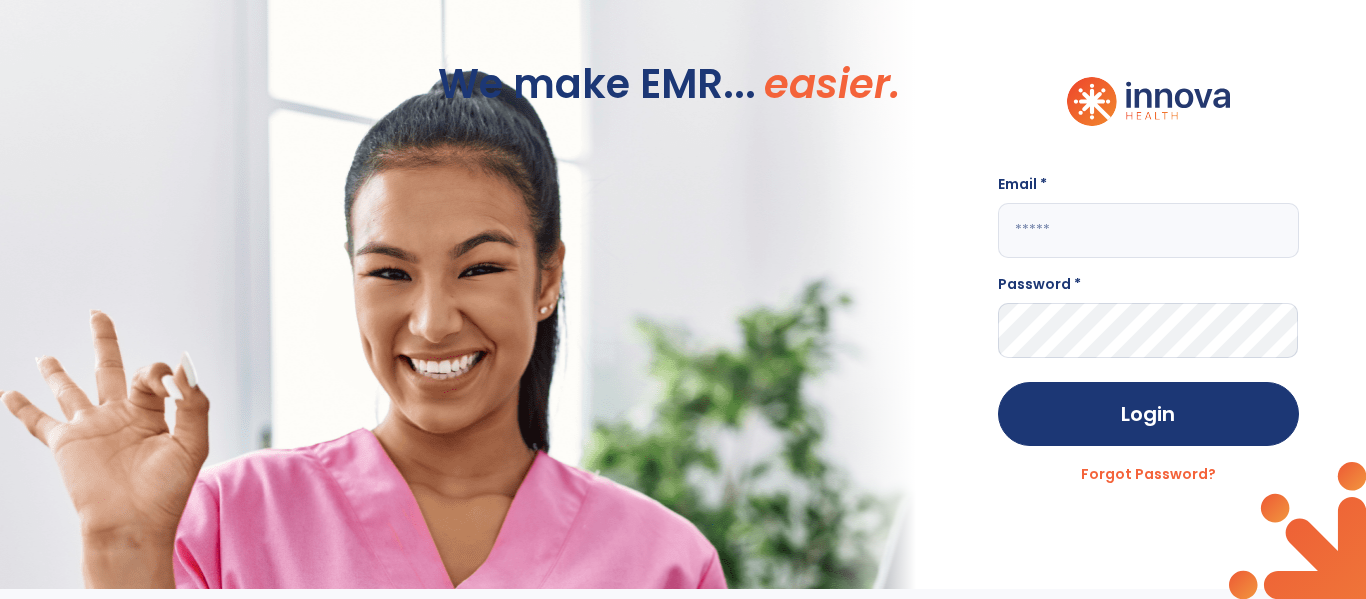 click 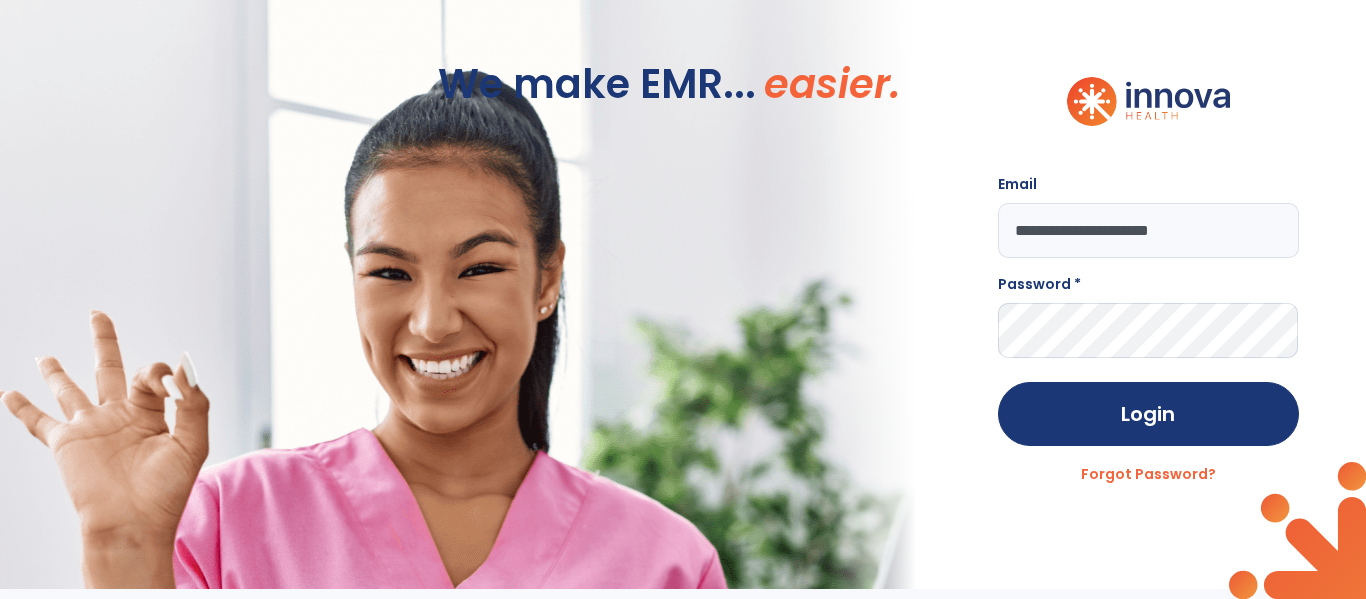 type on "**********" 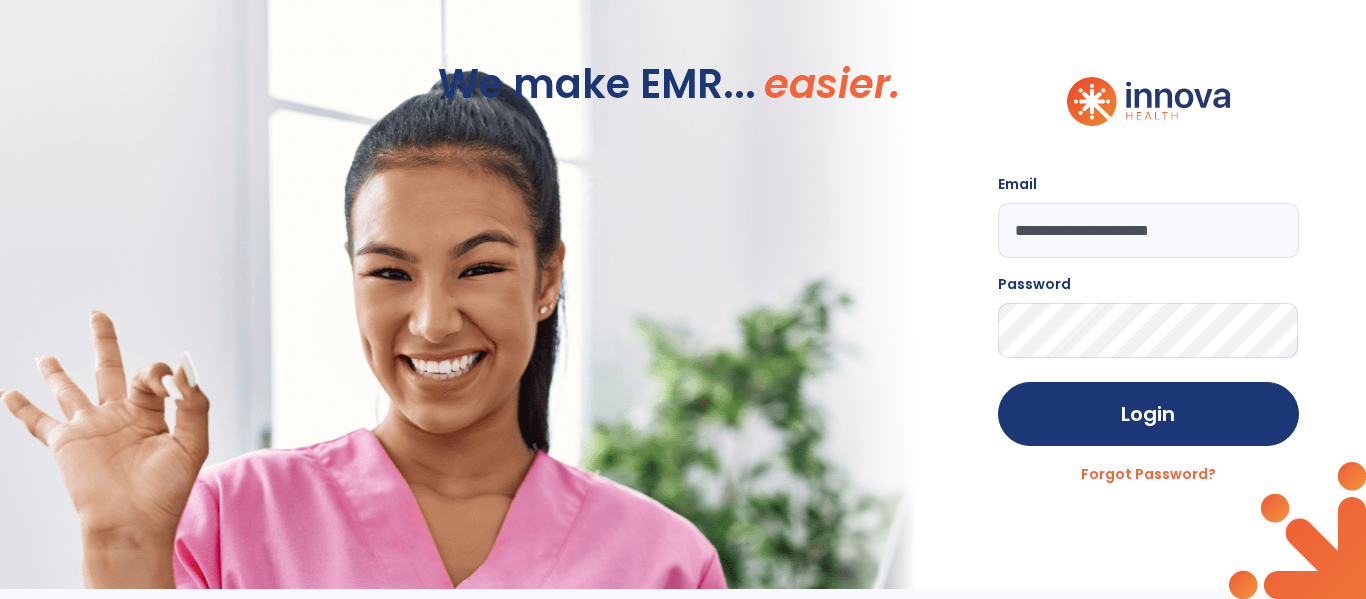 click on "Login" 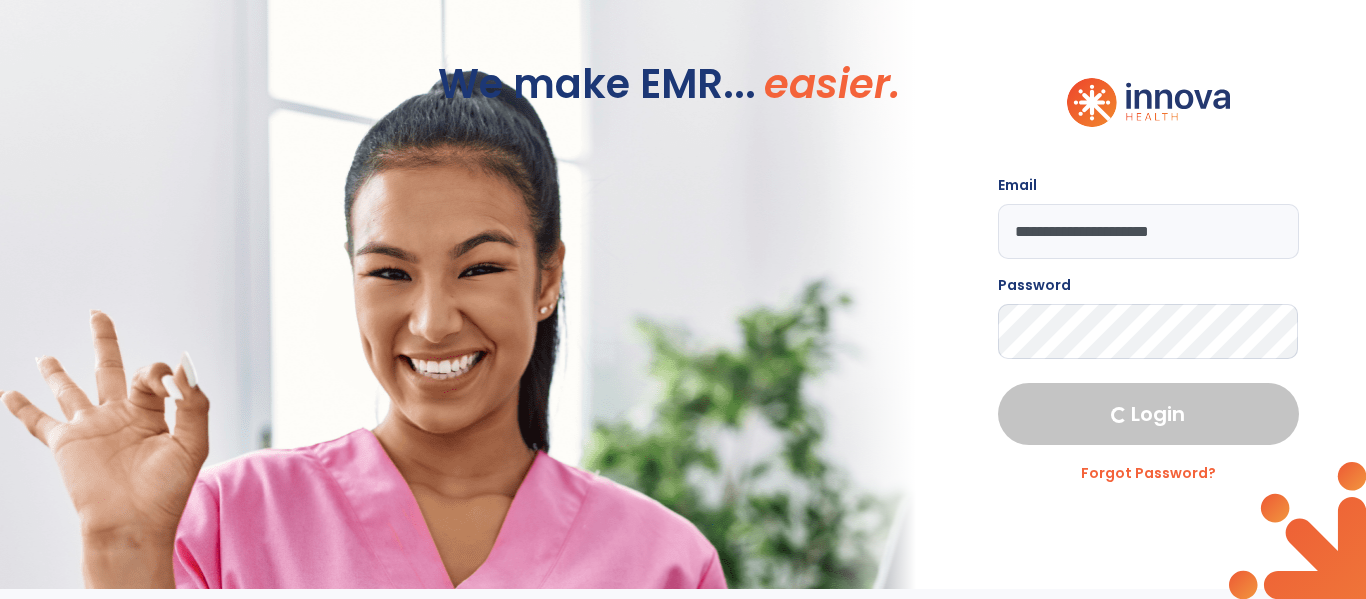 select on "****" 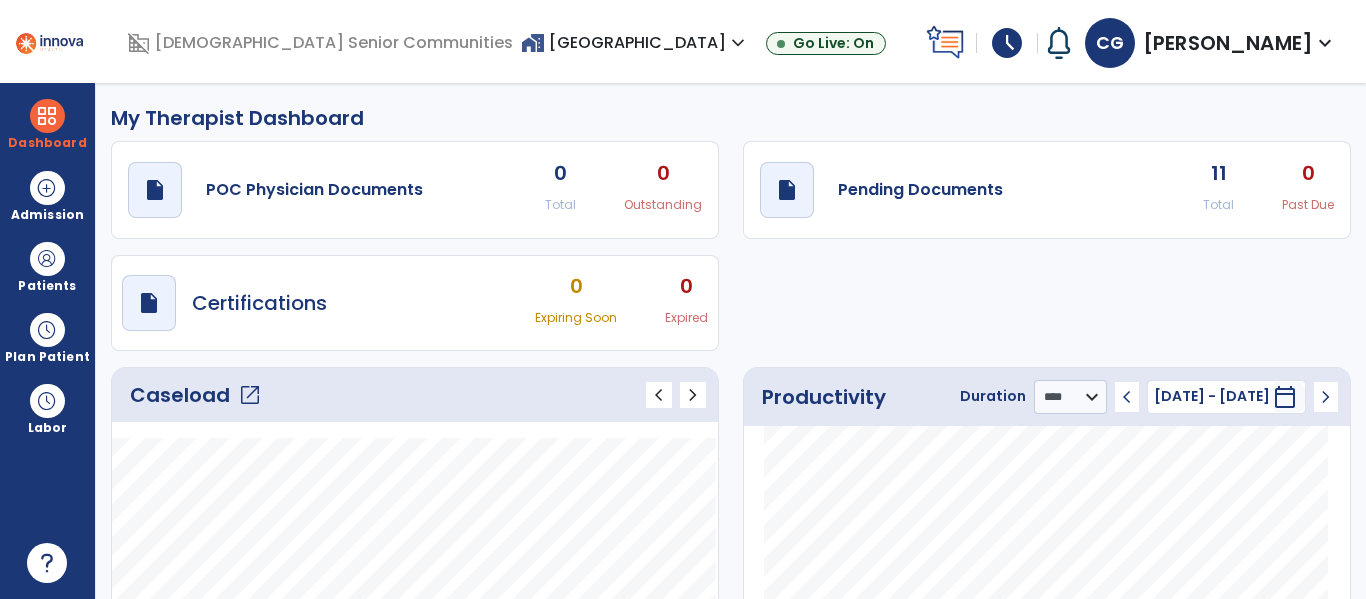 click on "draft   open_in_new  Pending Documents 11 Total 0 Past Due" 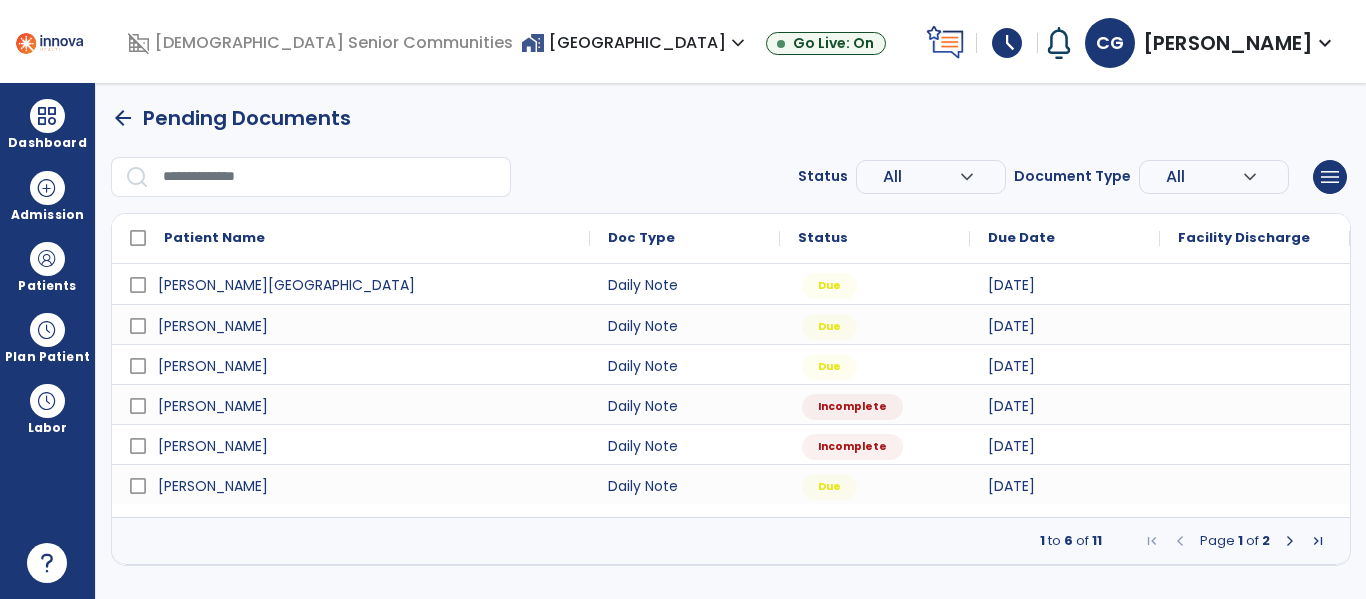 click at bounding box center [1290, 541] 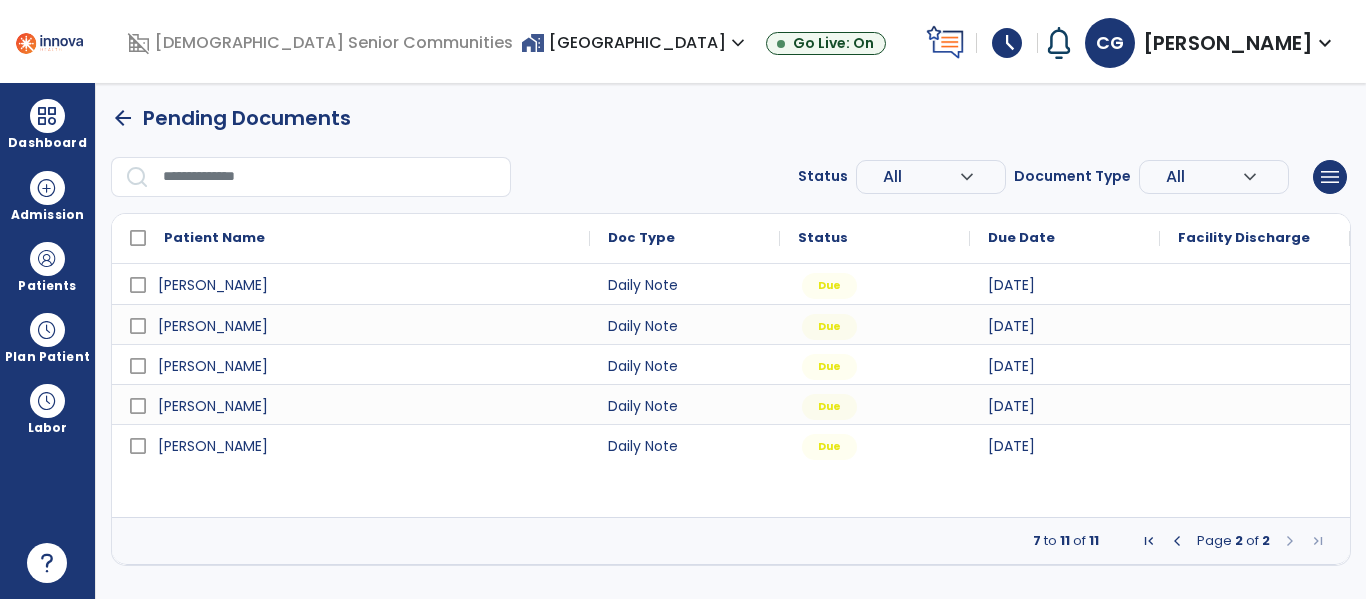 click at bounding box center (1177, 541) 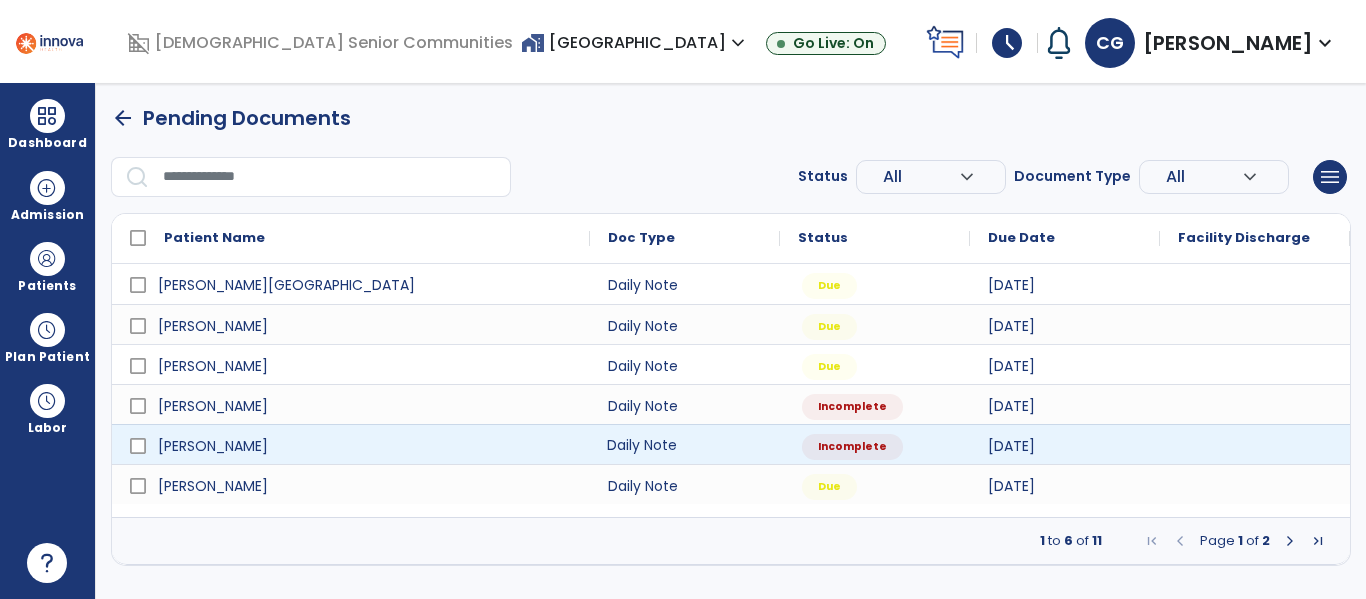 click on "Daily Note" at bounding box center [685, 444] 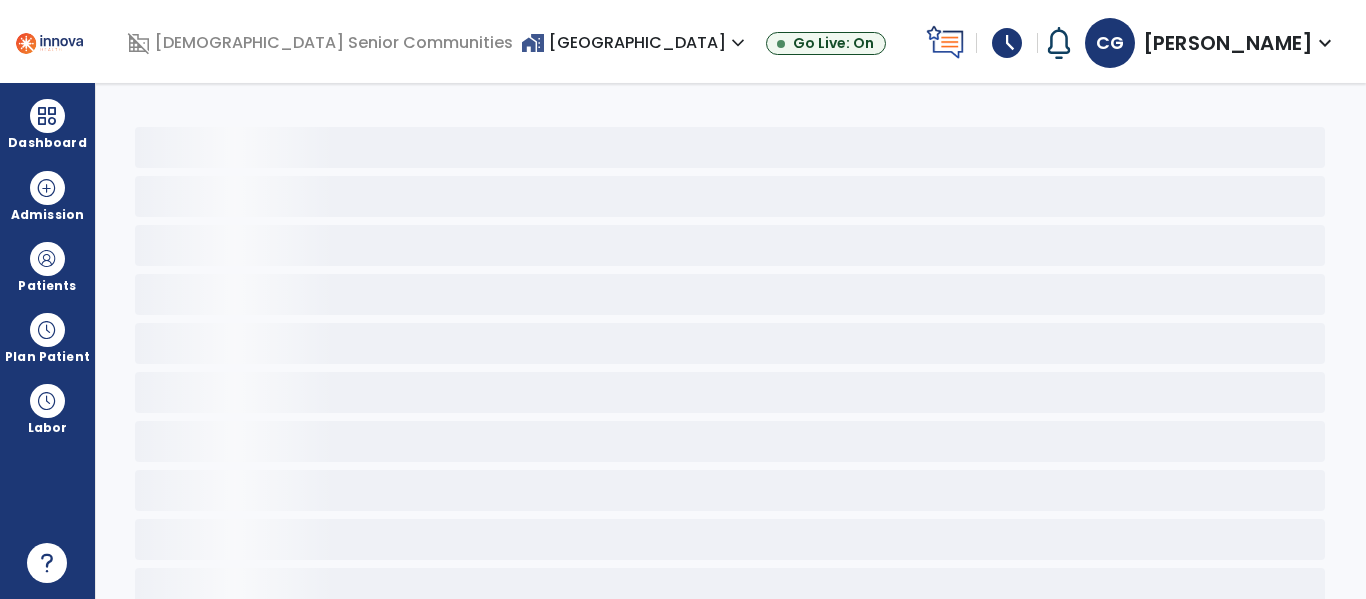 click 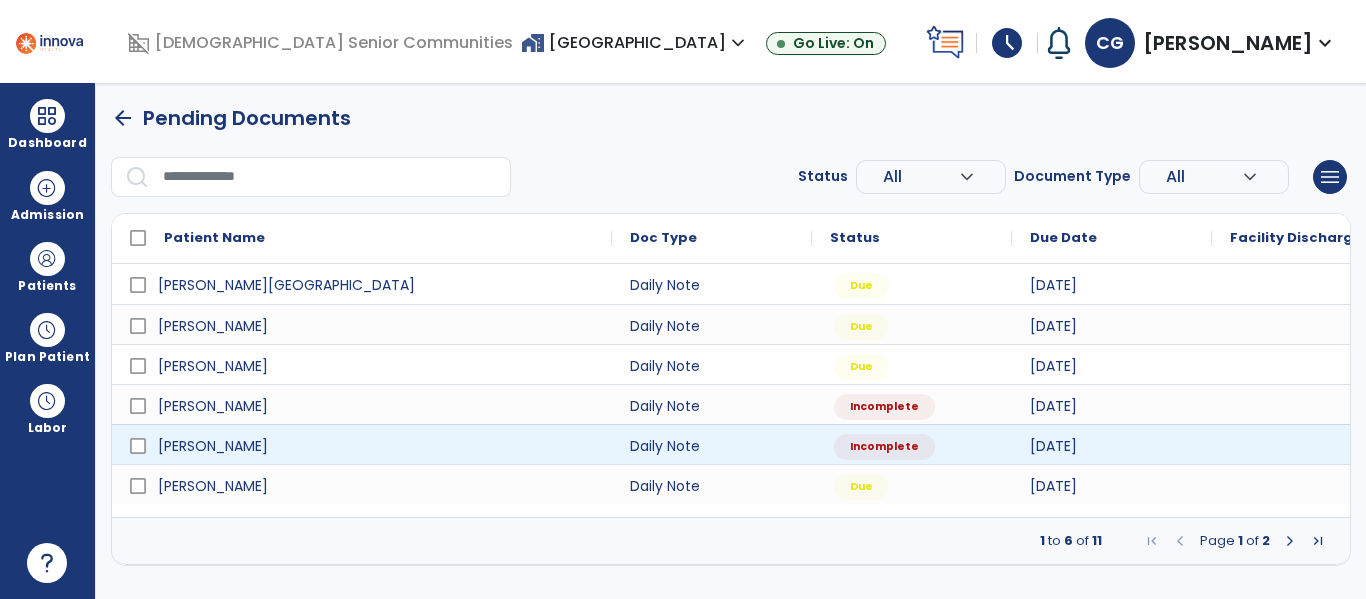 select on "*" 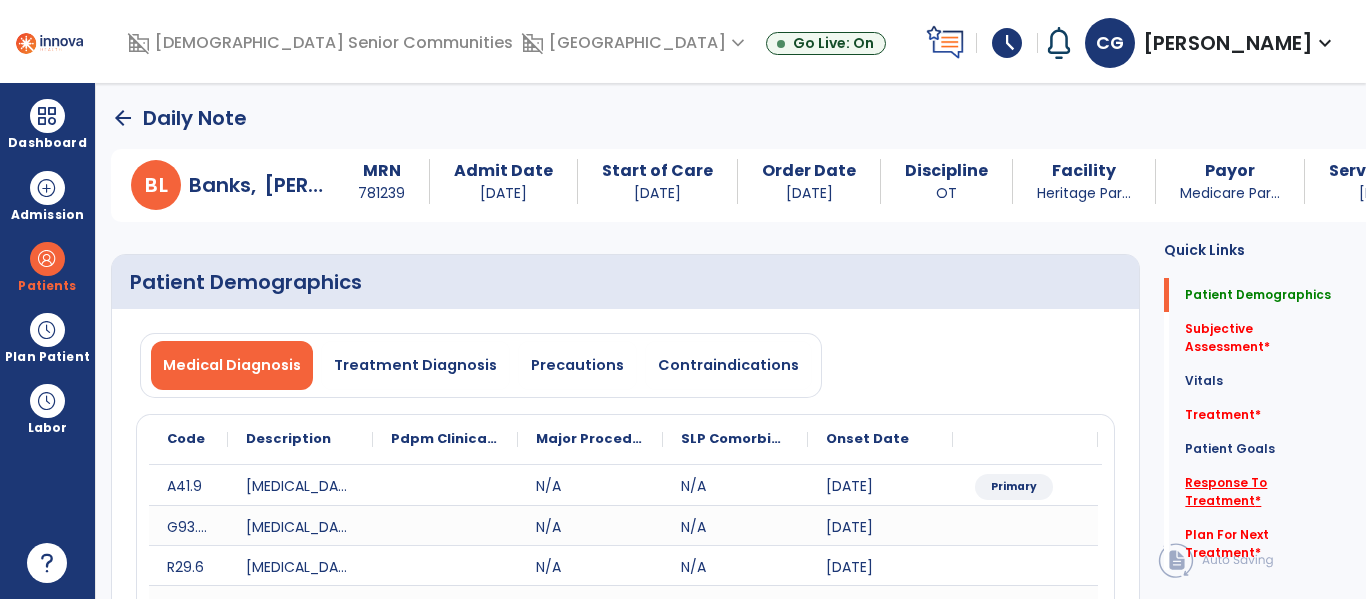 click on "Response To Treatment   *" 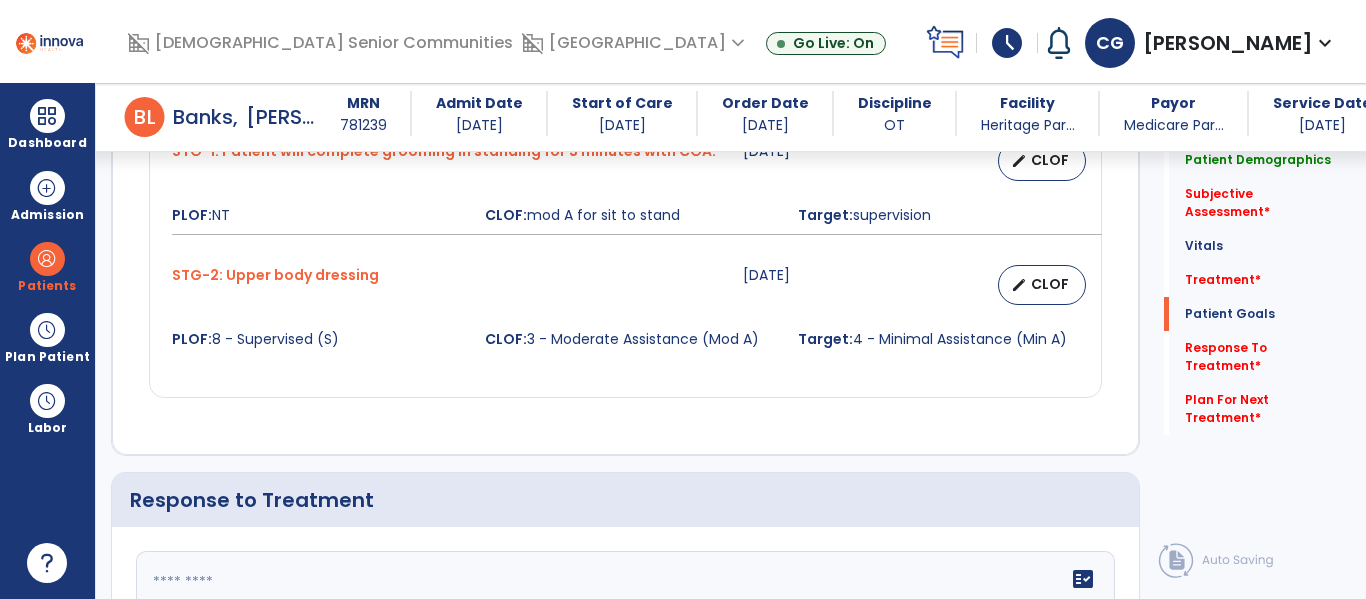 scroll, scrollTop: 2326, scrollLeft: 0, axis: vertical 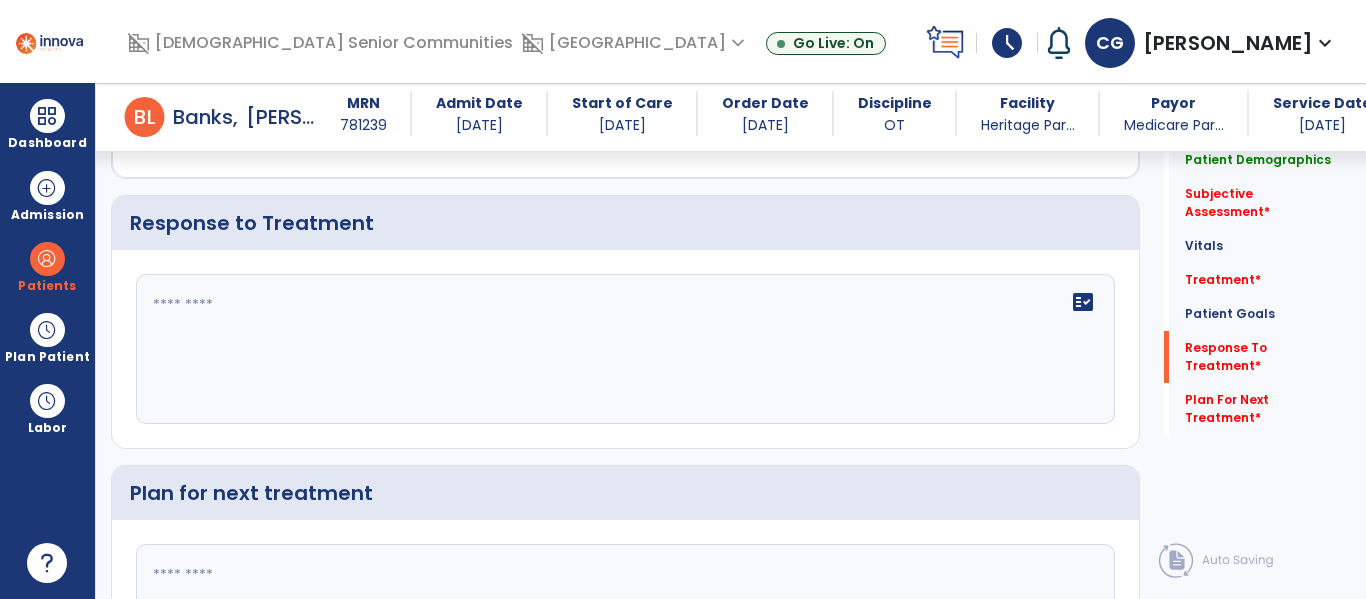 click on "fact_check" 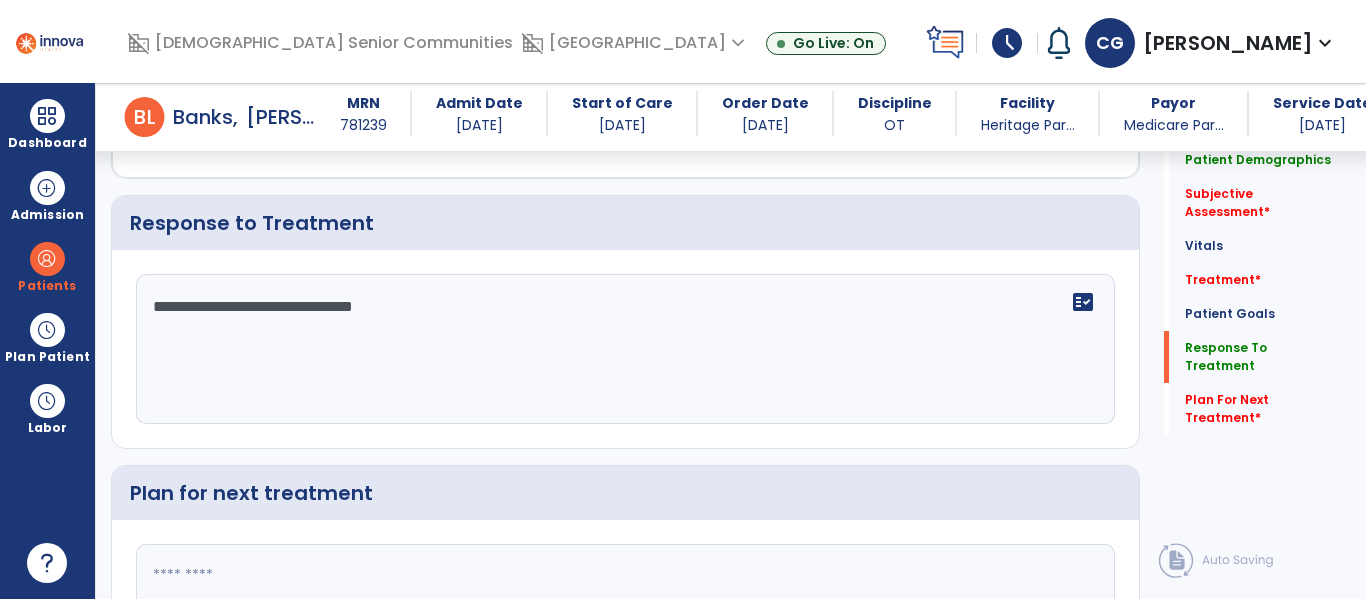 type on "**********" 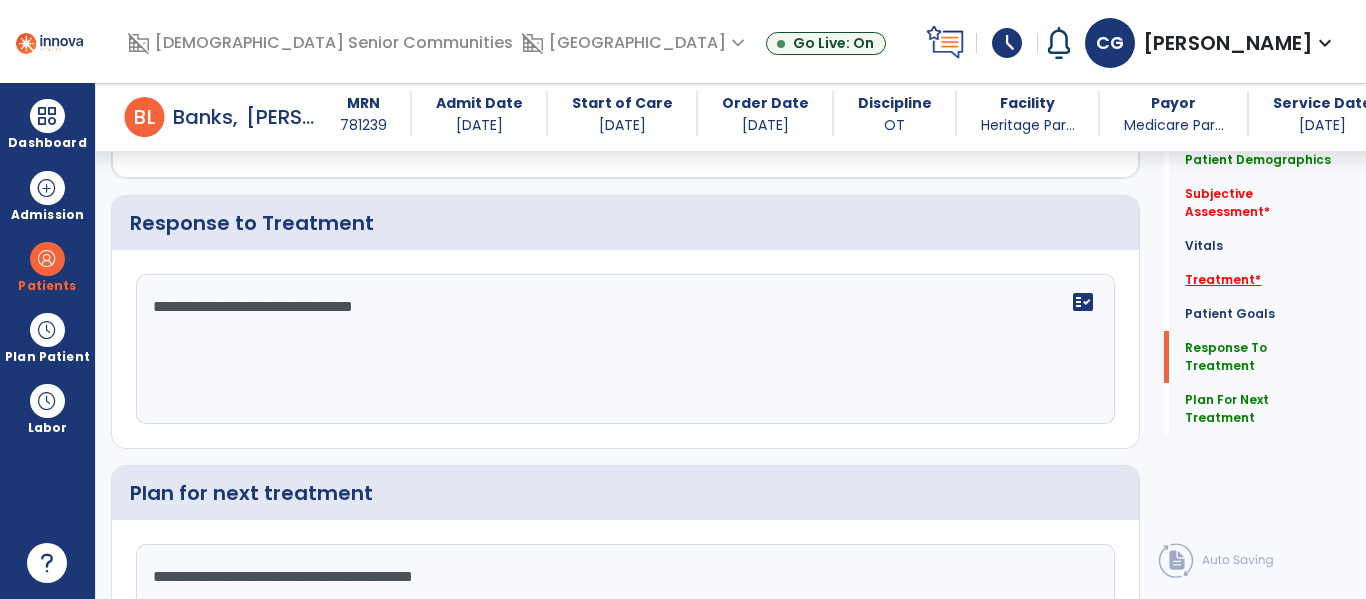 type on "**********" 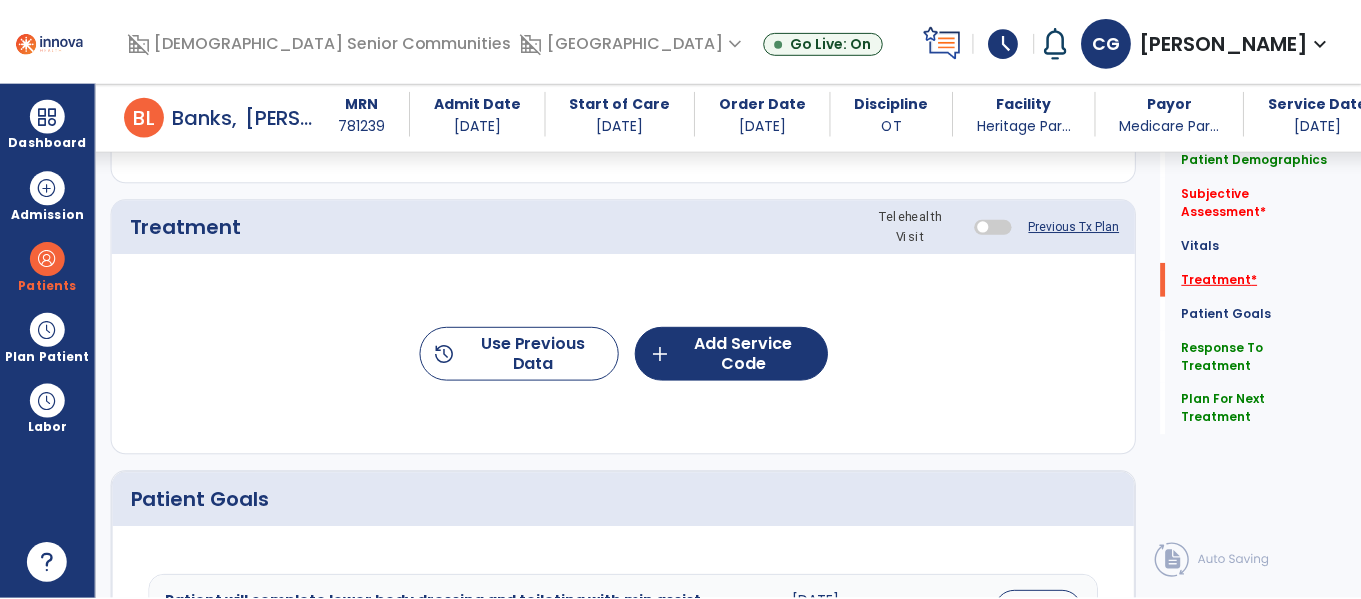 scroll, scrollTop: 1196, scrollLeft: 0, axis: vertical 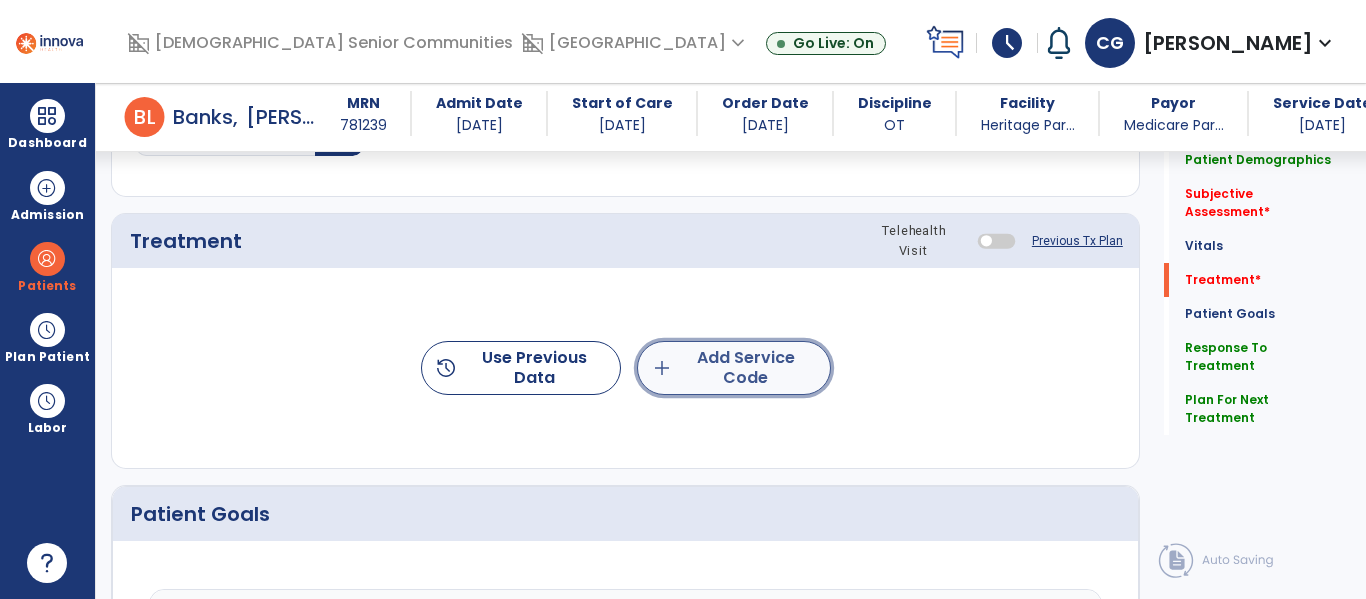 click on "add  Add Service Code" 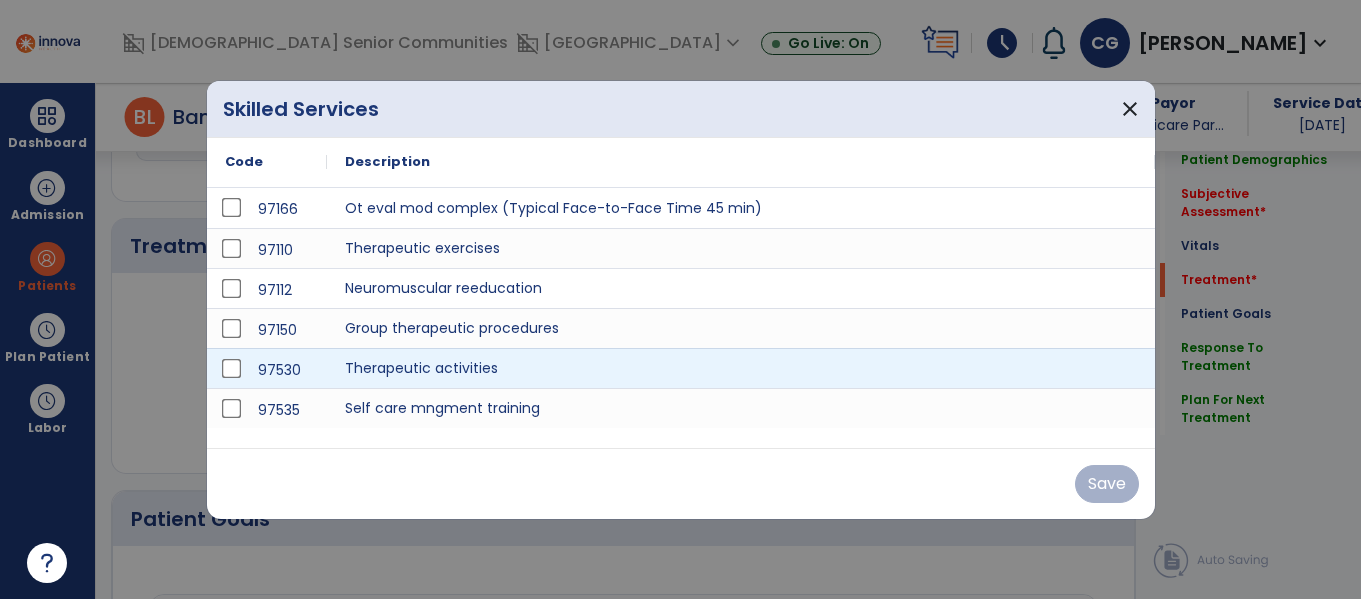 scroll, scrollTop: 1196, scrollLeft: 0, axis: vertical 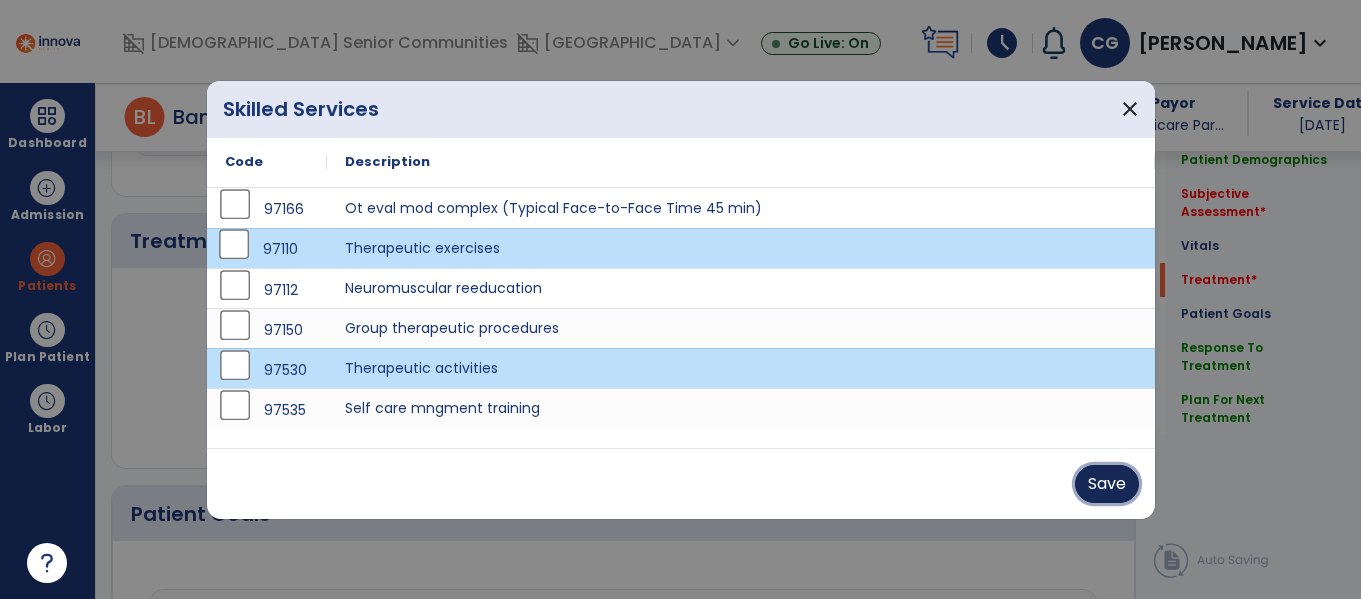 click on "Save" at bounding box center (1107, 484) 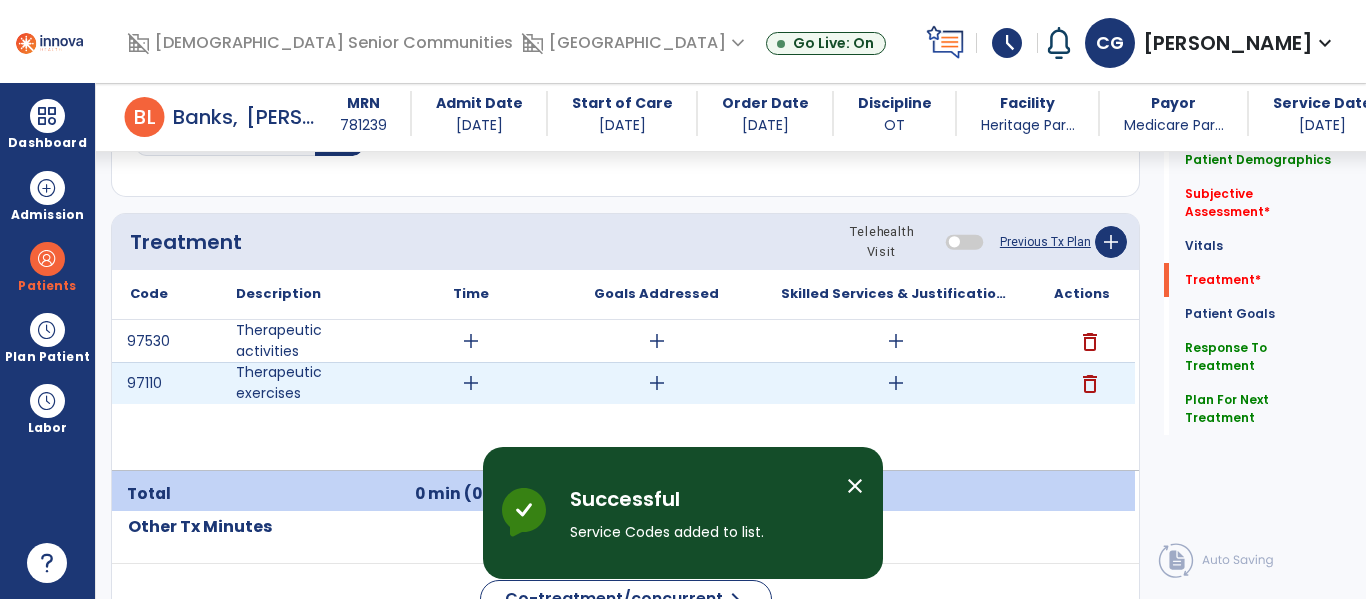 click on "add" at bounding box center (471, 383) 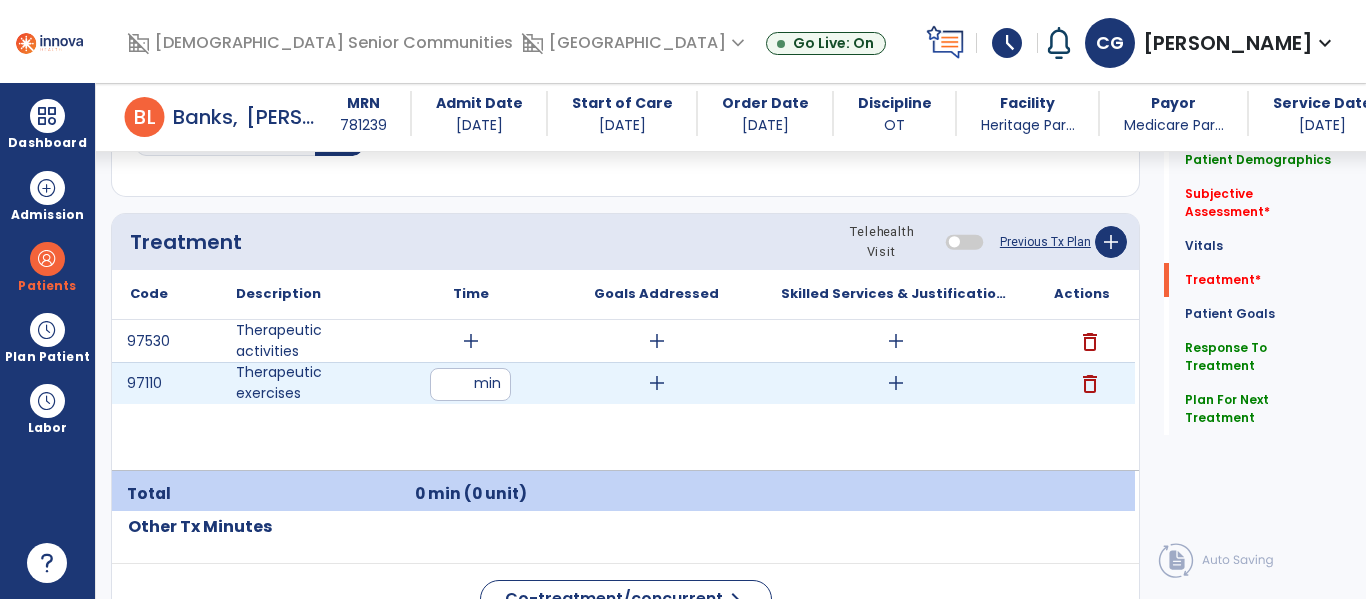 type on "**" 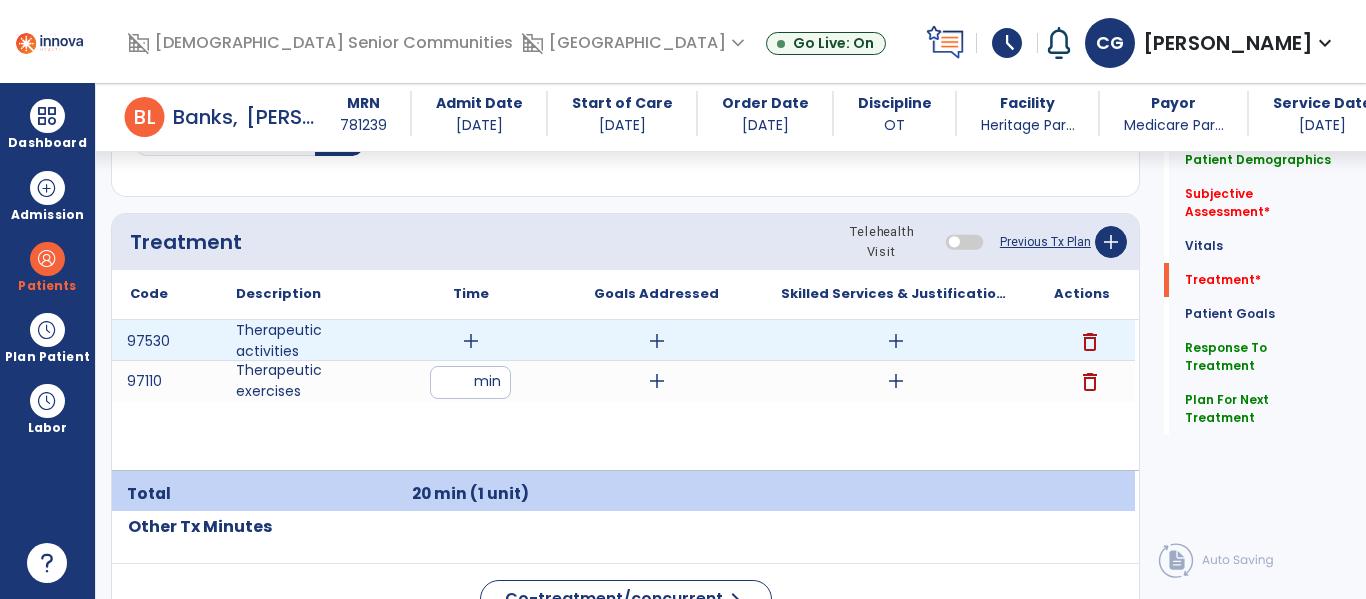 click on "add" at bounding box center [471, 341] 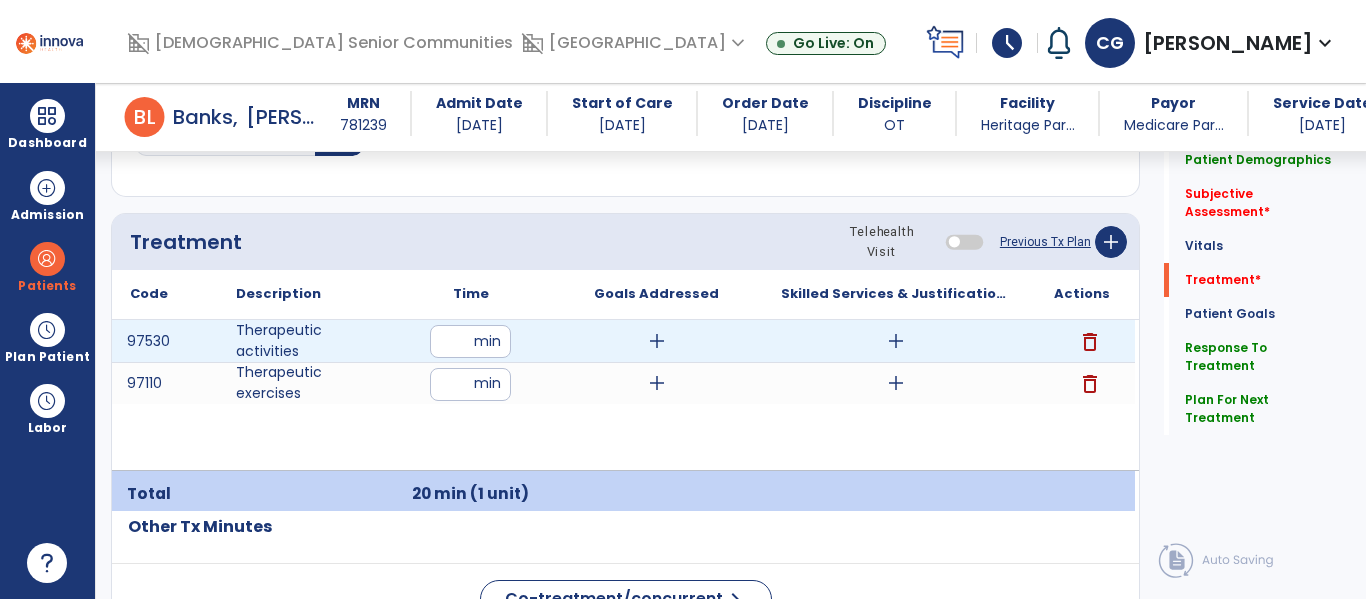 type on "**" 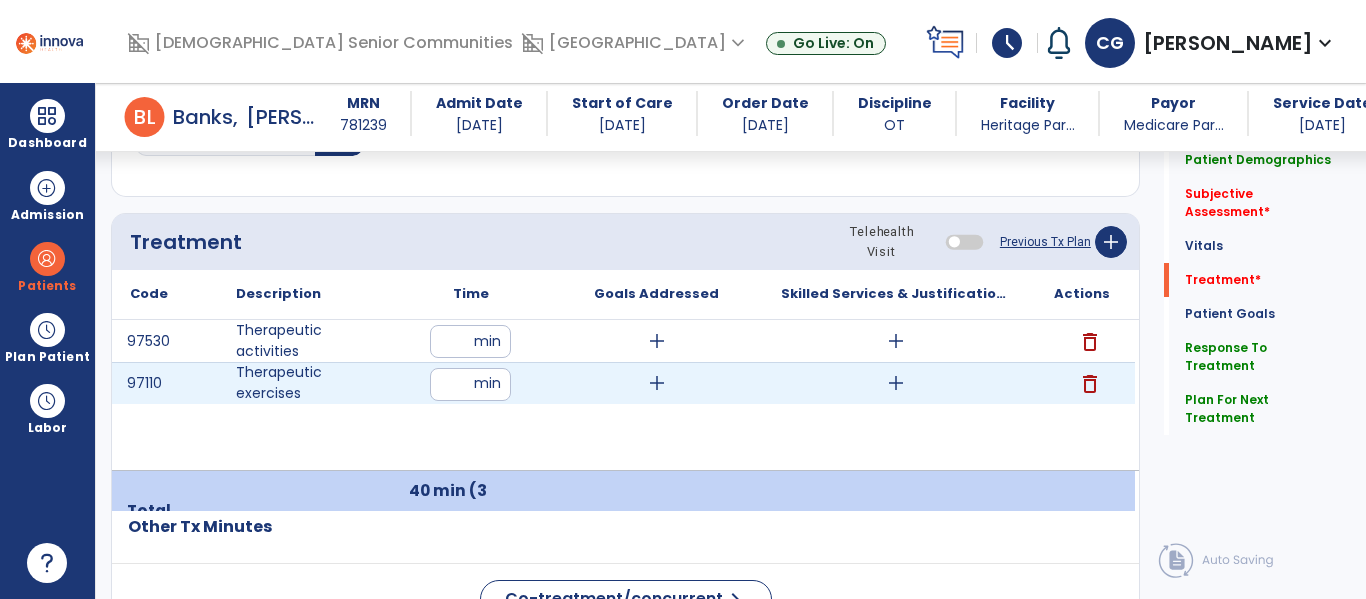 click on "add" at bounding box center [657, 383] 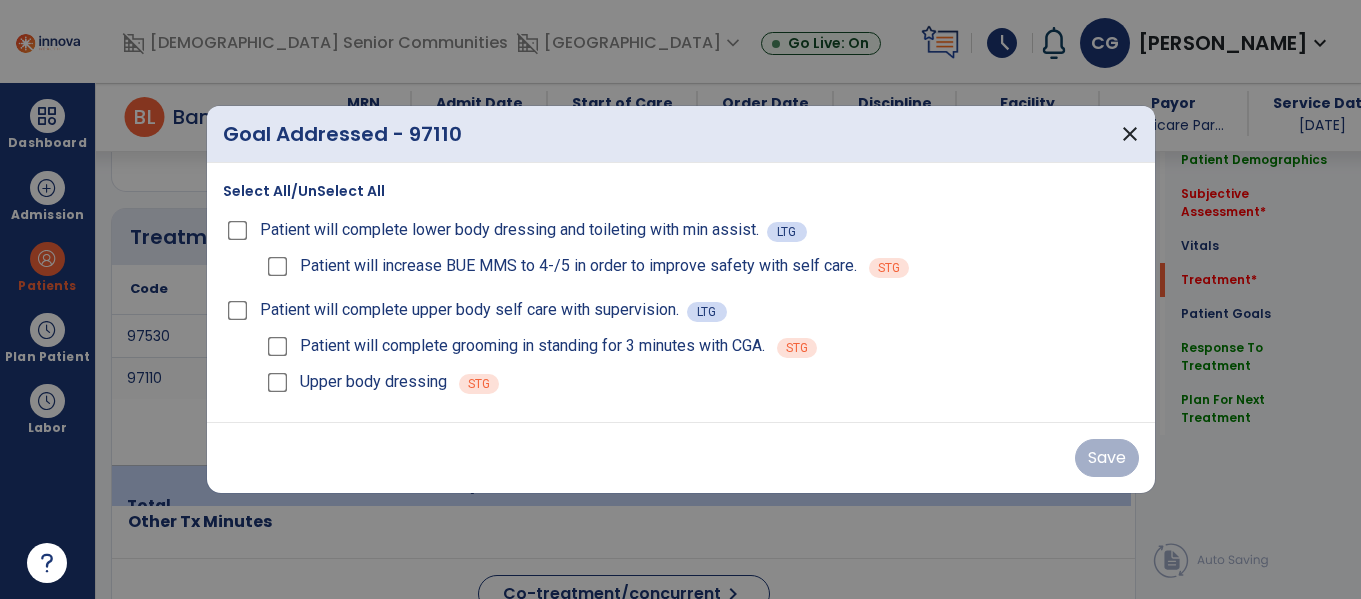 scroll, scrollTop: 1196, scrollLeft: 0, axis: vertical 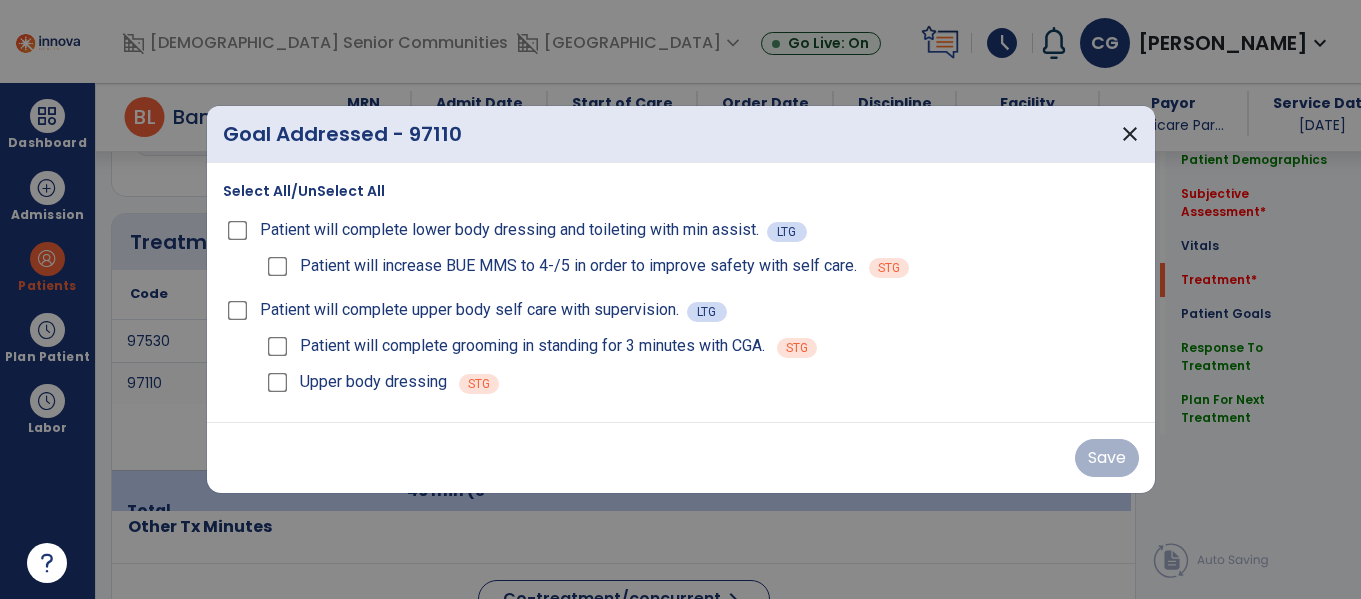 click on "Patient will increase BUE MMS to 4-/5 in order to improve safety with self care." at bounding box center [560, 266] 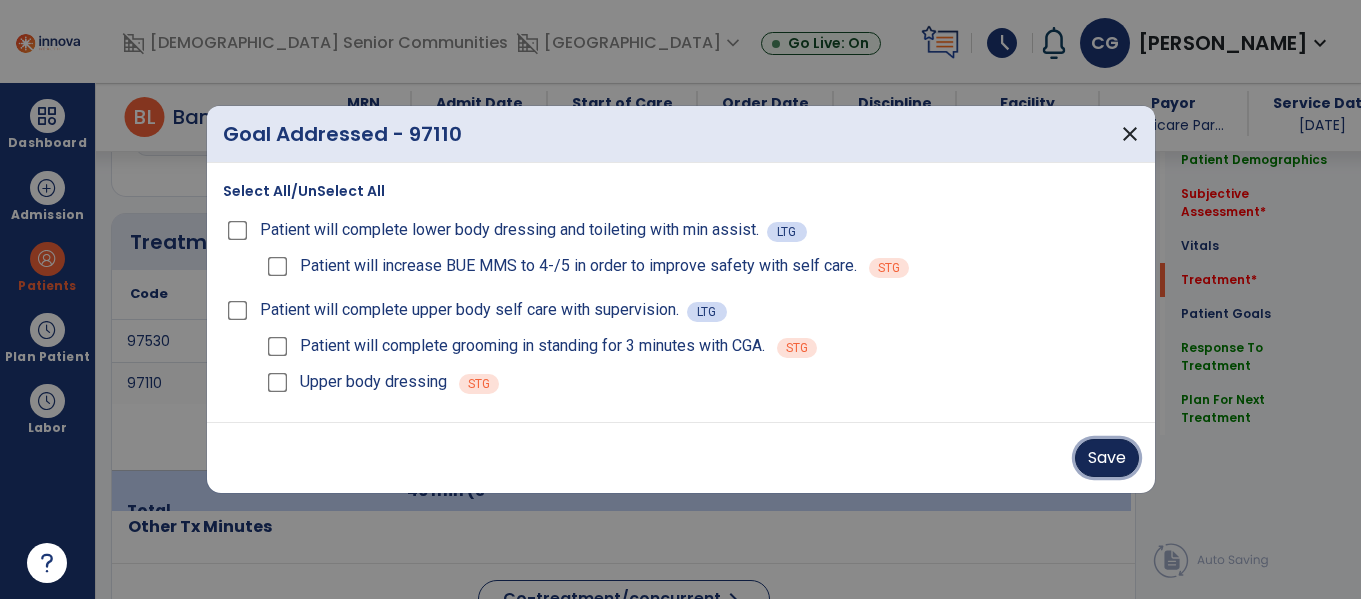 click on "Save" at bounding box center (1107, 458) 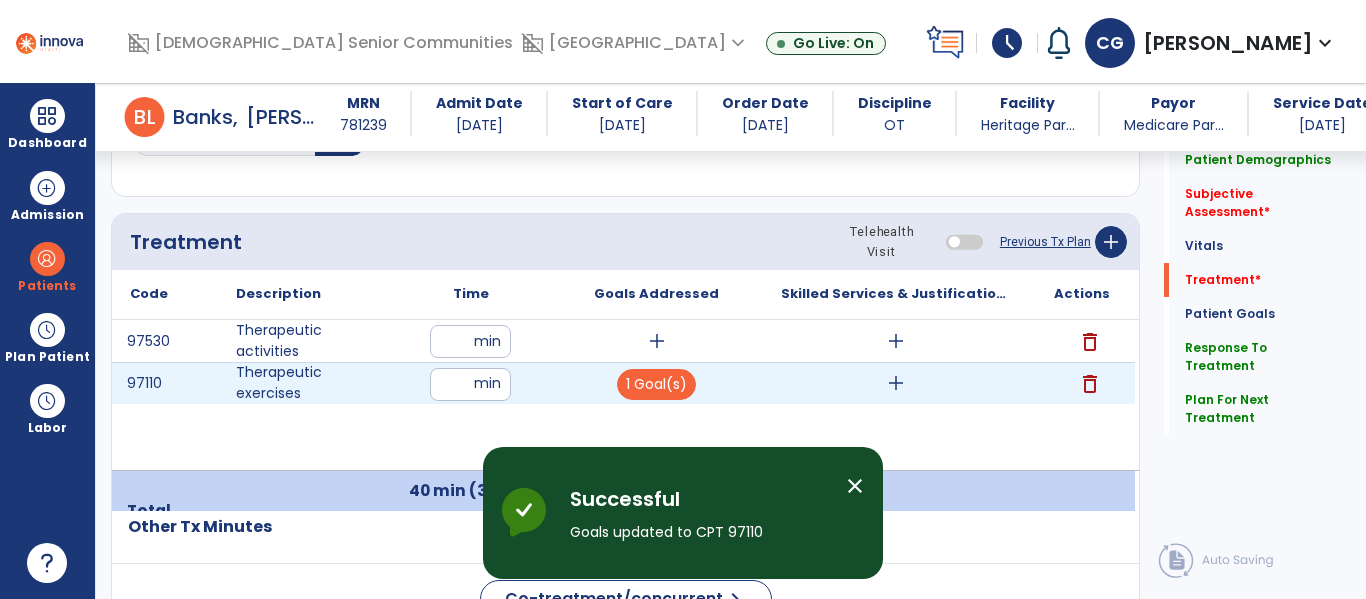 click on "add" at bounding box center [896, 383] 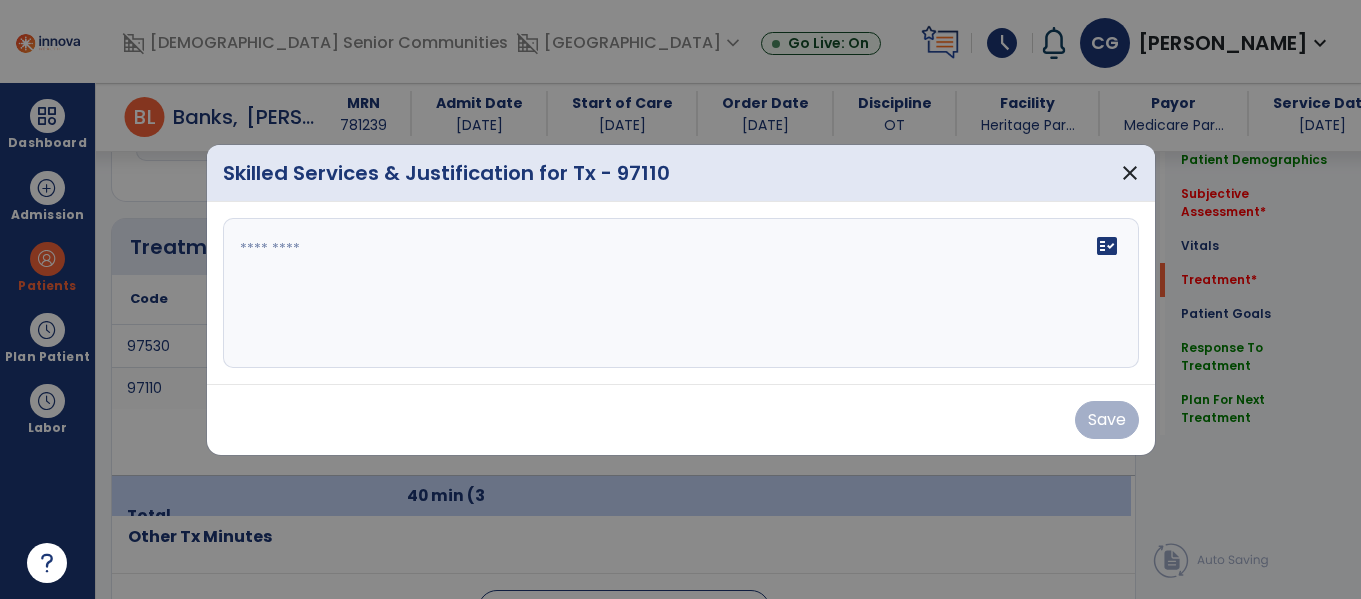 scroll, scrollTop: 1196, scrollLeft: 0, axis: vertical 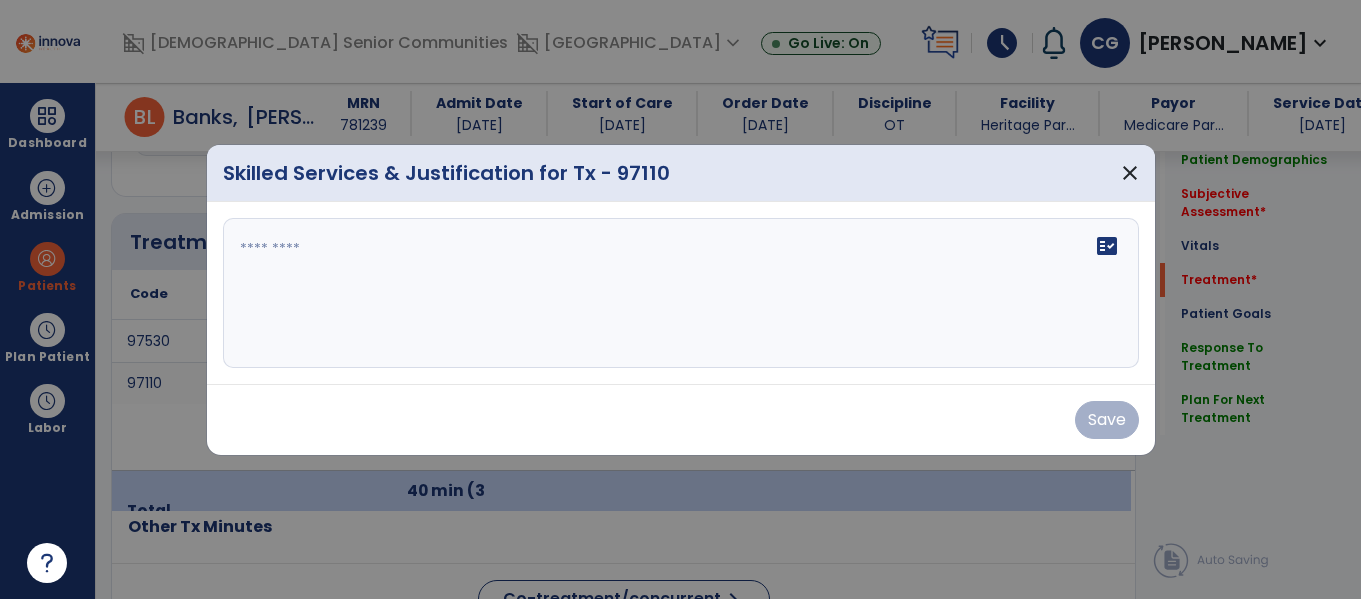 click on "fact_check" at bounding box center (681, 293) 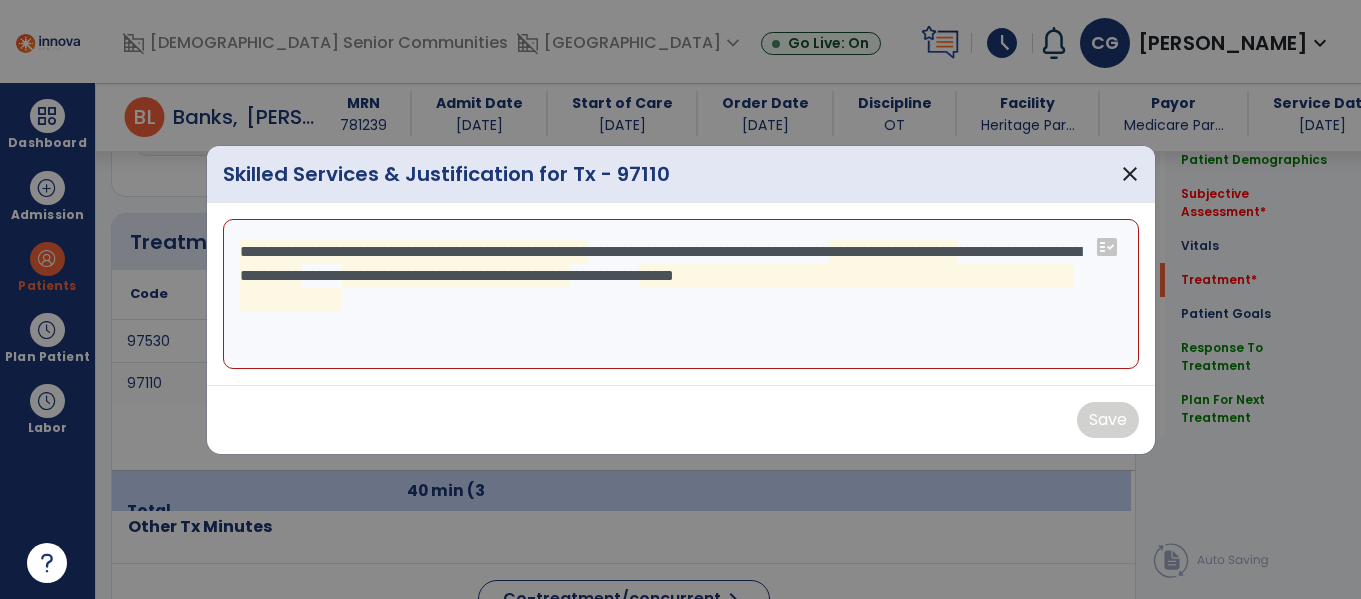 click on "**********" at bounding box center (681, 294) 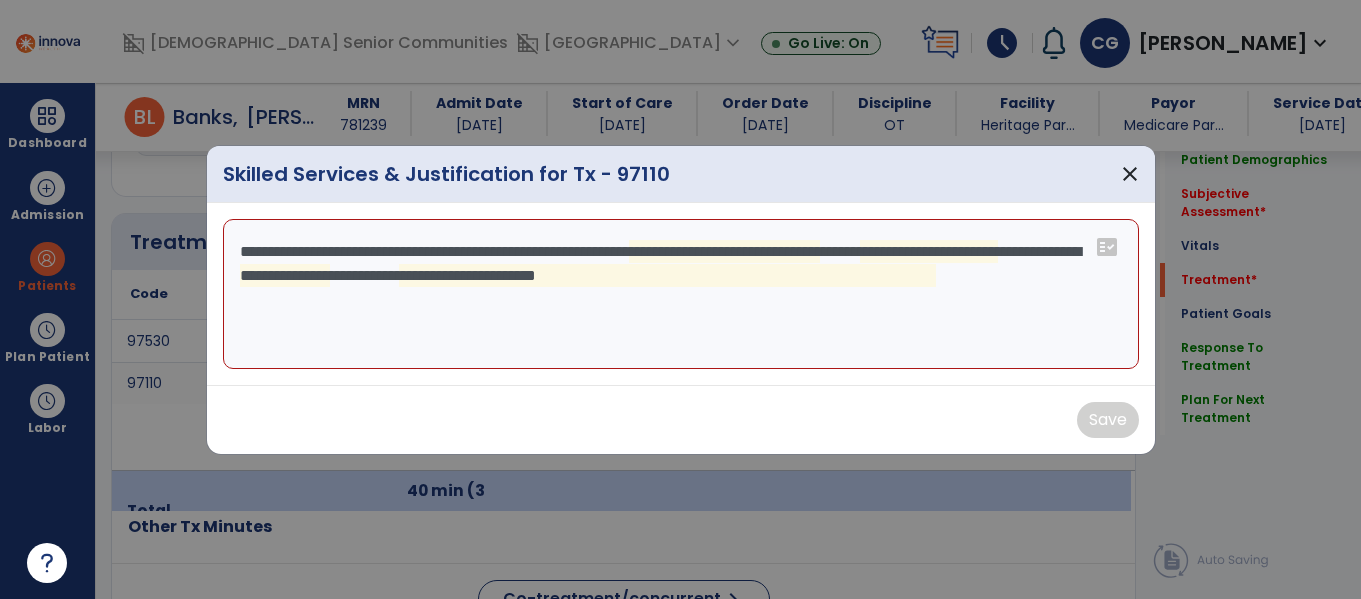 click on "**********" at bounding box center [681, 294] 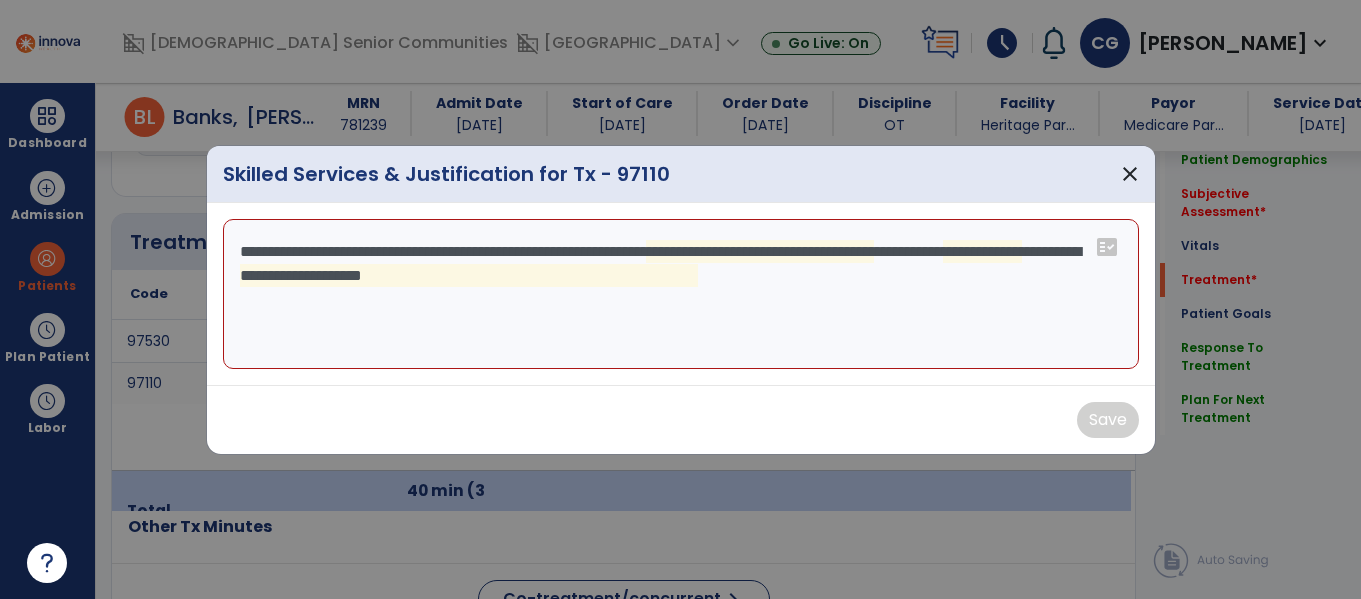 click on "**********" at bounding box center (681, 294) 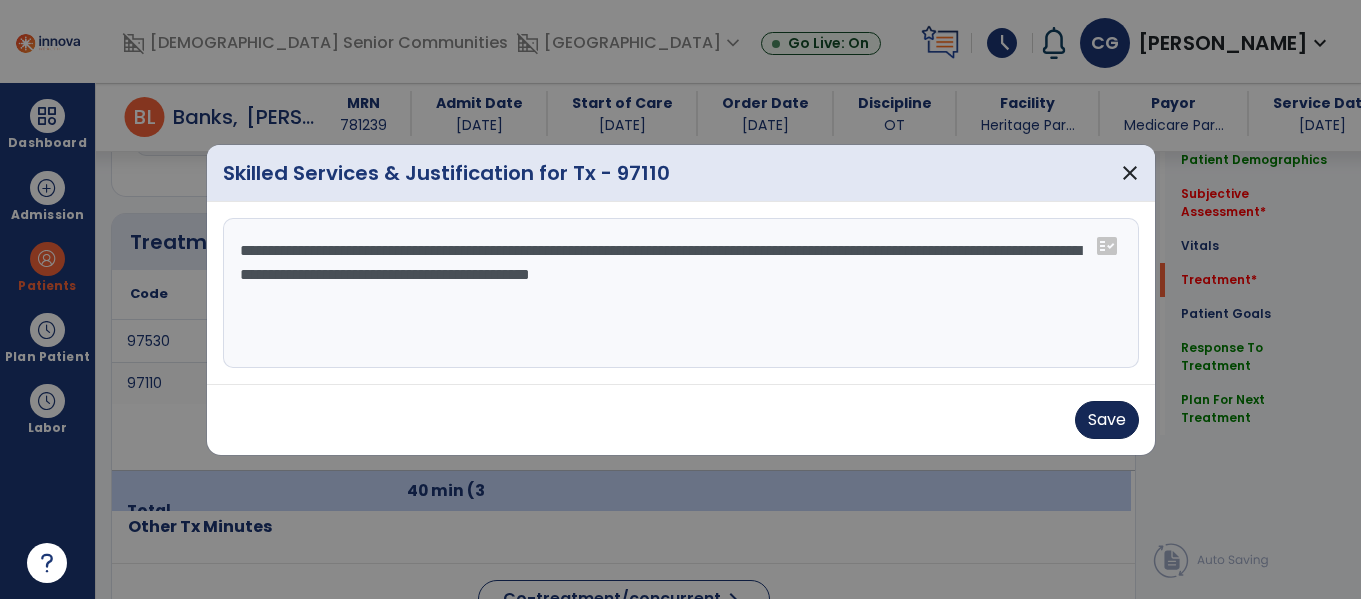 type on "**********" 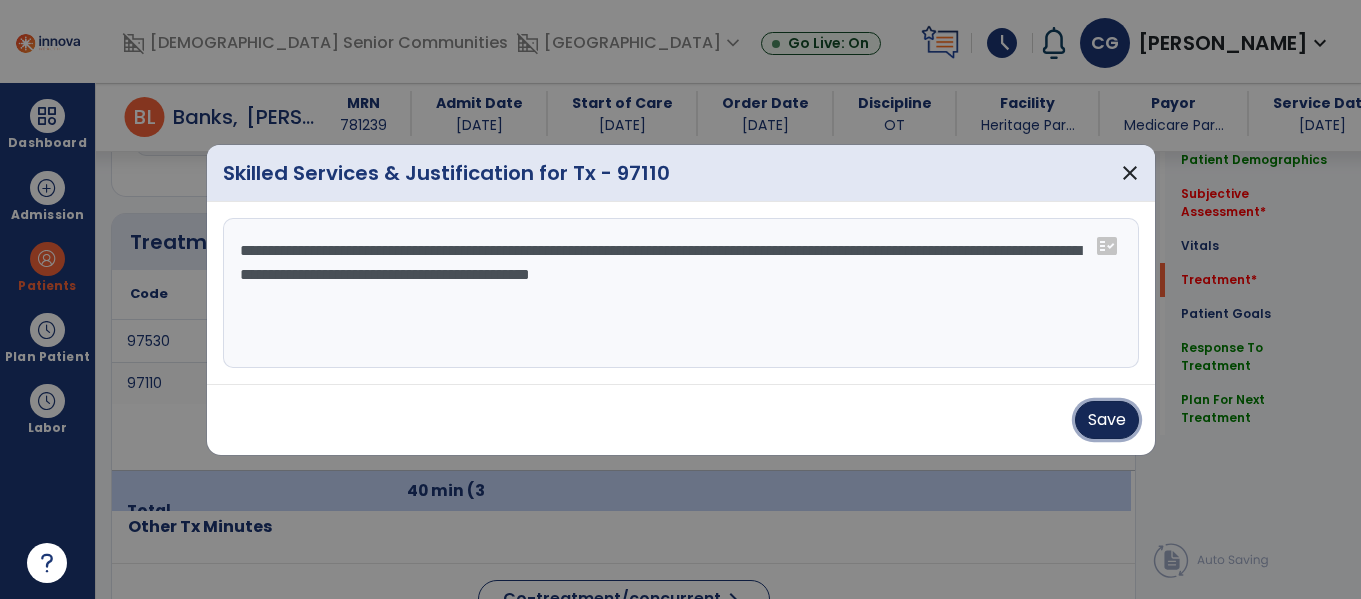 click on "Save" at bounding box center (1107, 420) 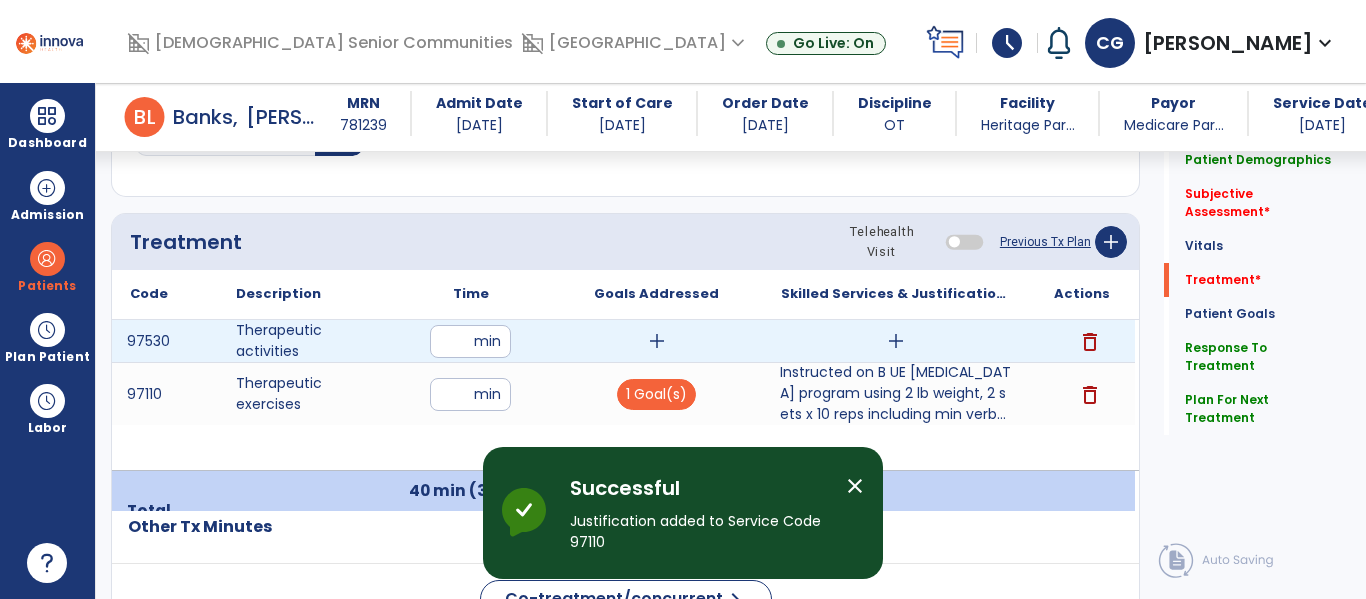 click on "add" at bounding box center [896, 341] 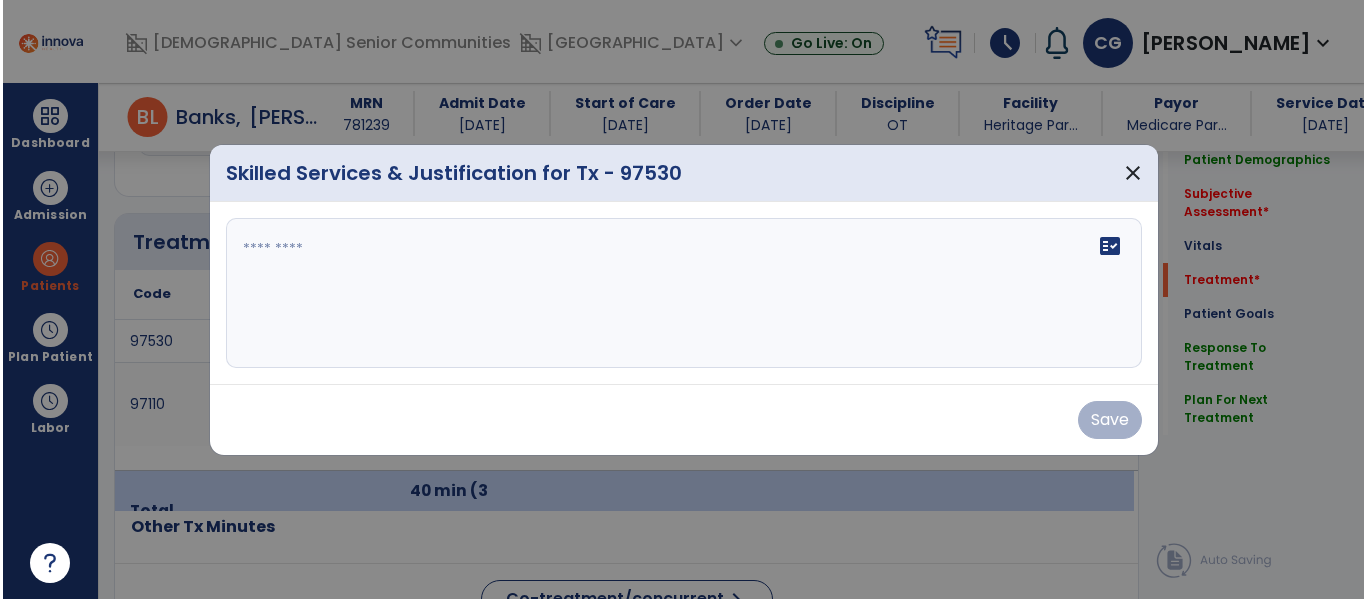 scroll, scrollTop: 1196, scrollLeft: 0, axis: vertical 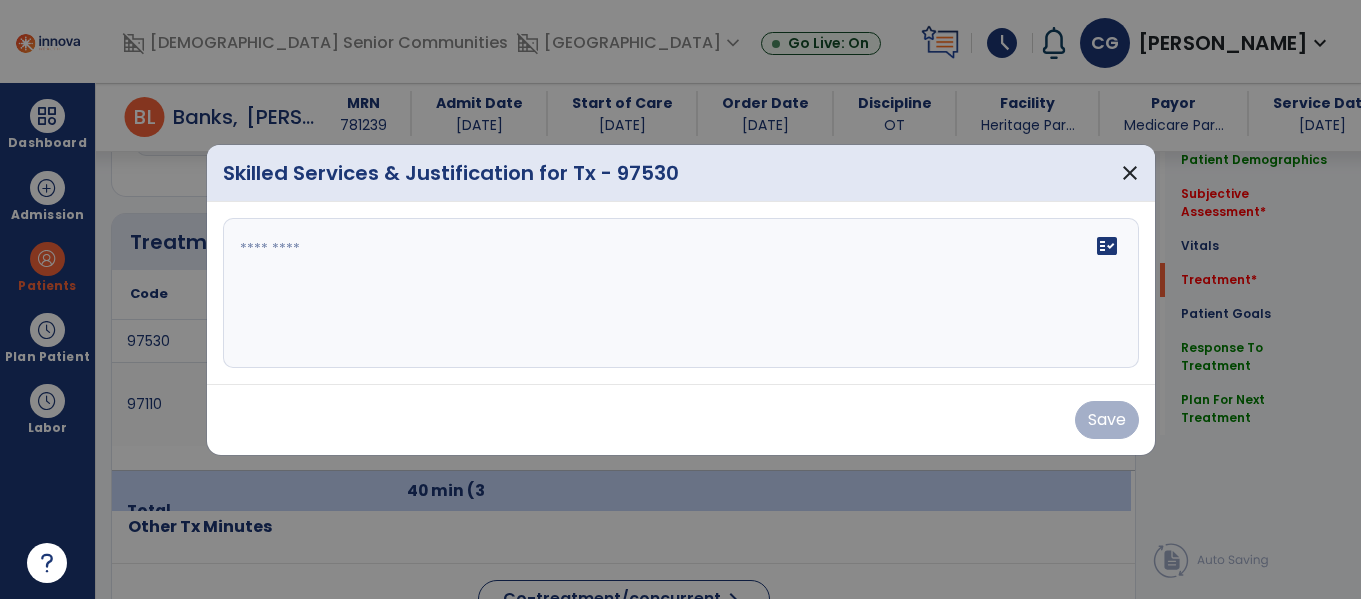 click on "fact_check" at bounding box center (681, 293) 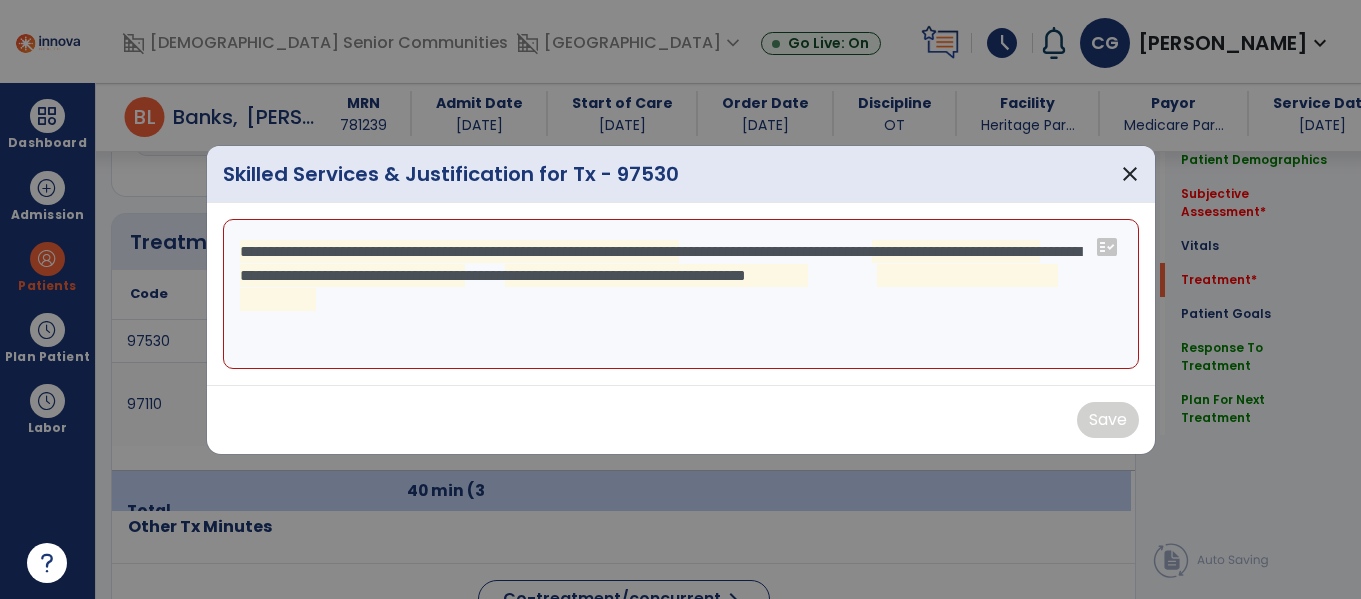 click on "**********" at bounding box center (681, 294) 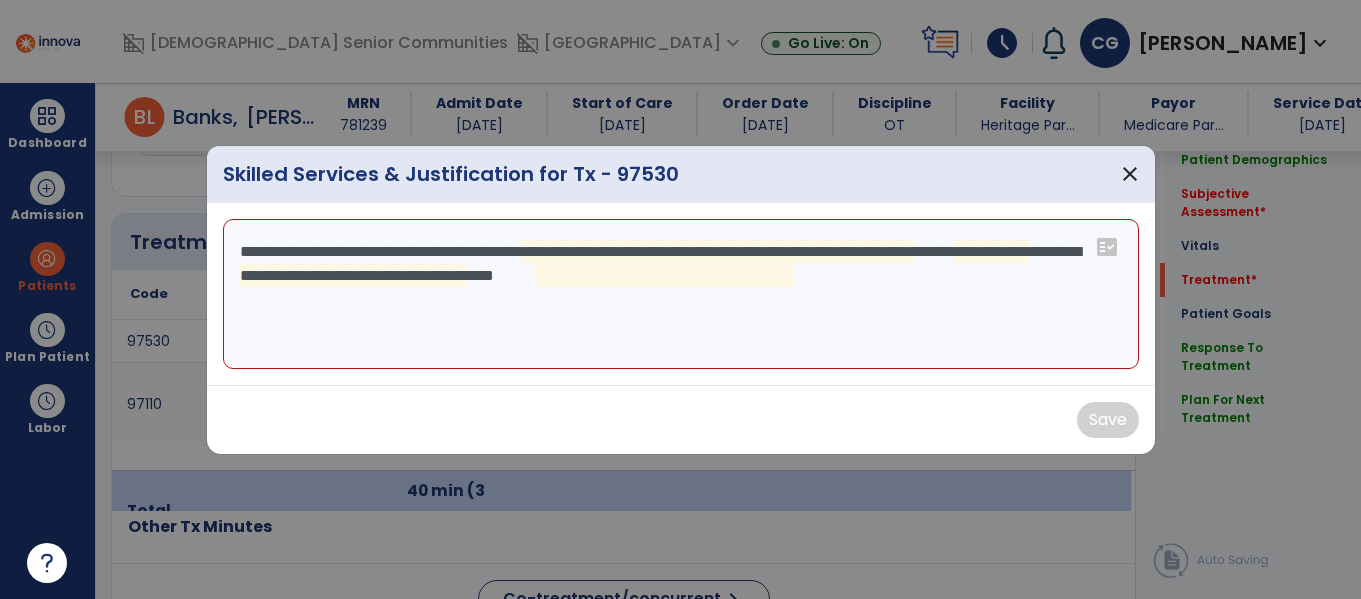 click on "**********" at bounding box center [681, 294] 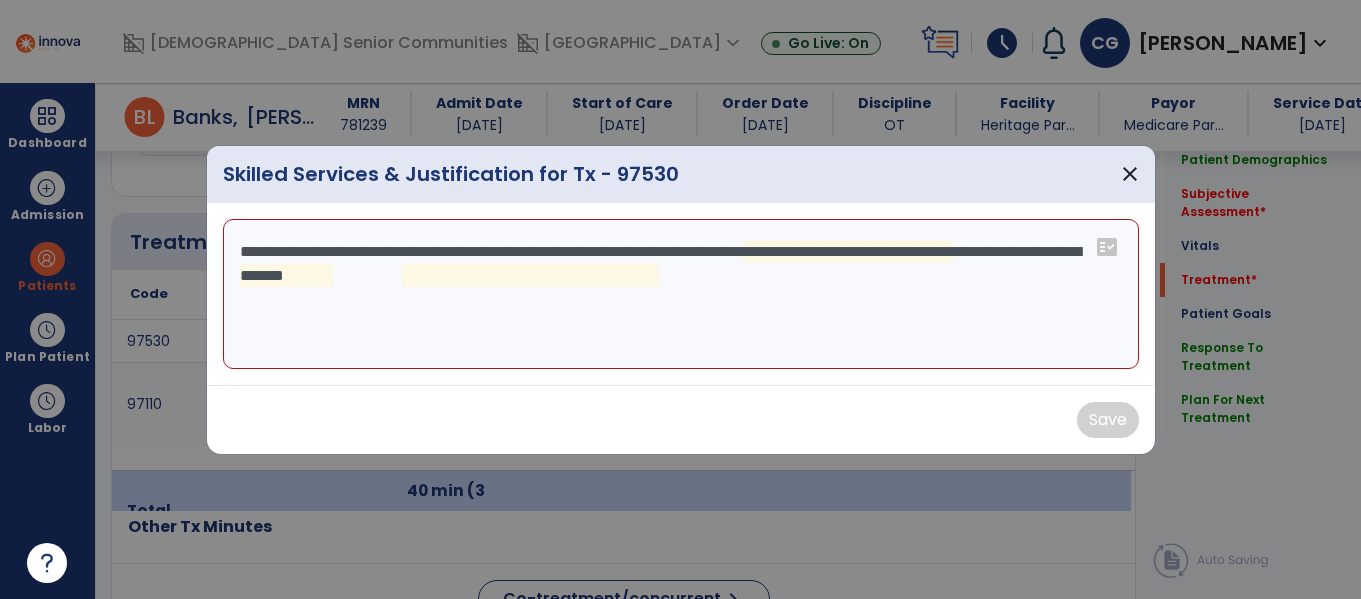 click on "**********" at bounding box center (681, 294) 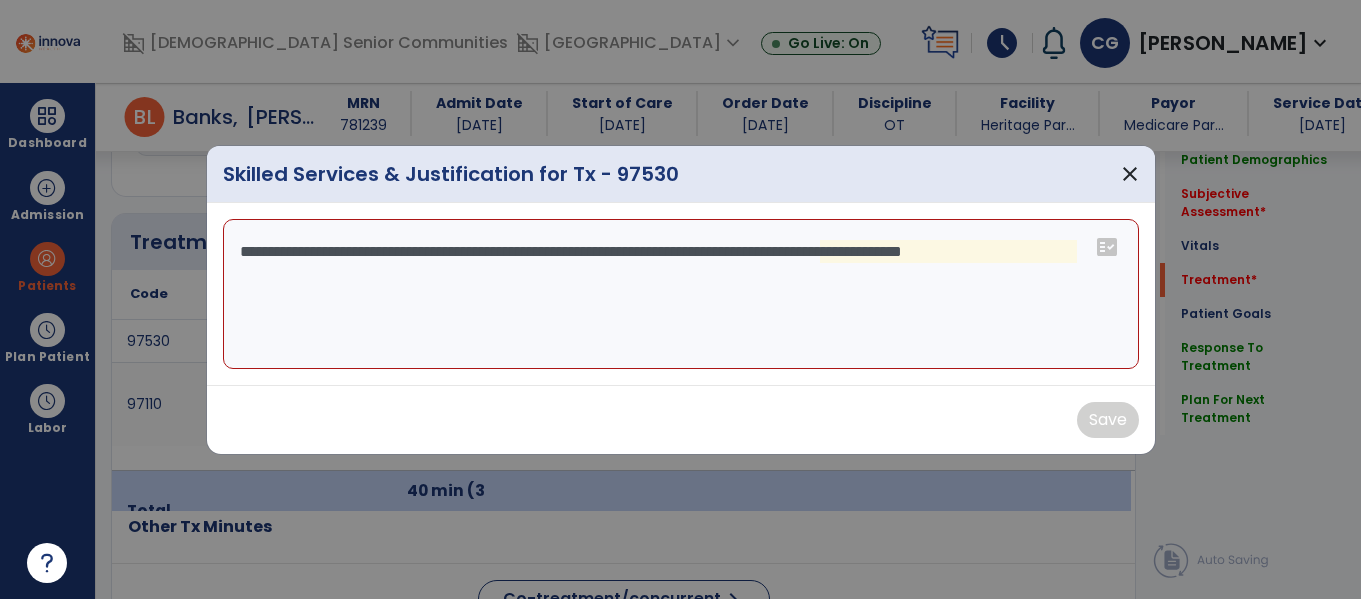 click on "**********" at bounding box center (681, 294) 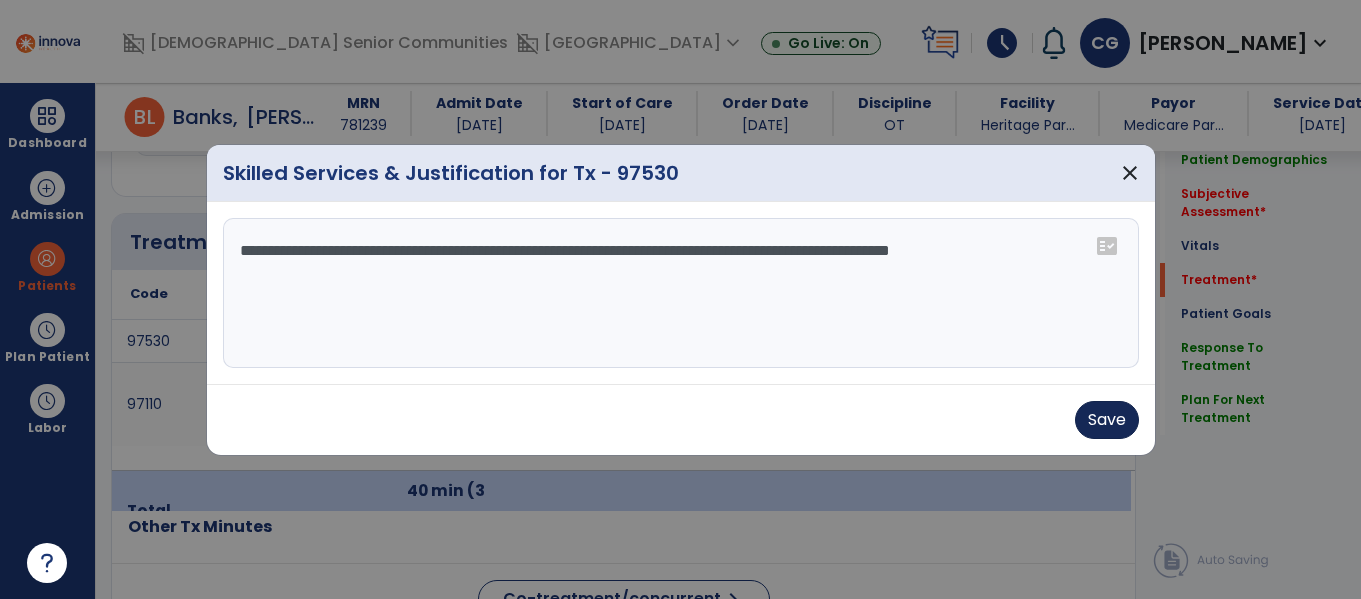 type on "**********" 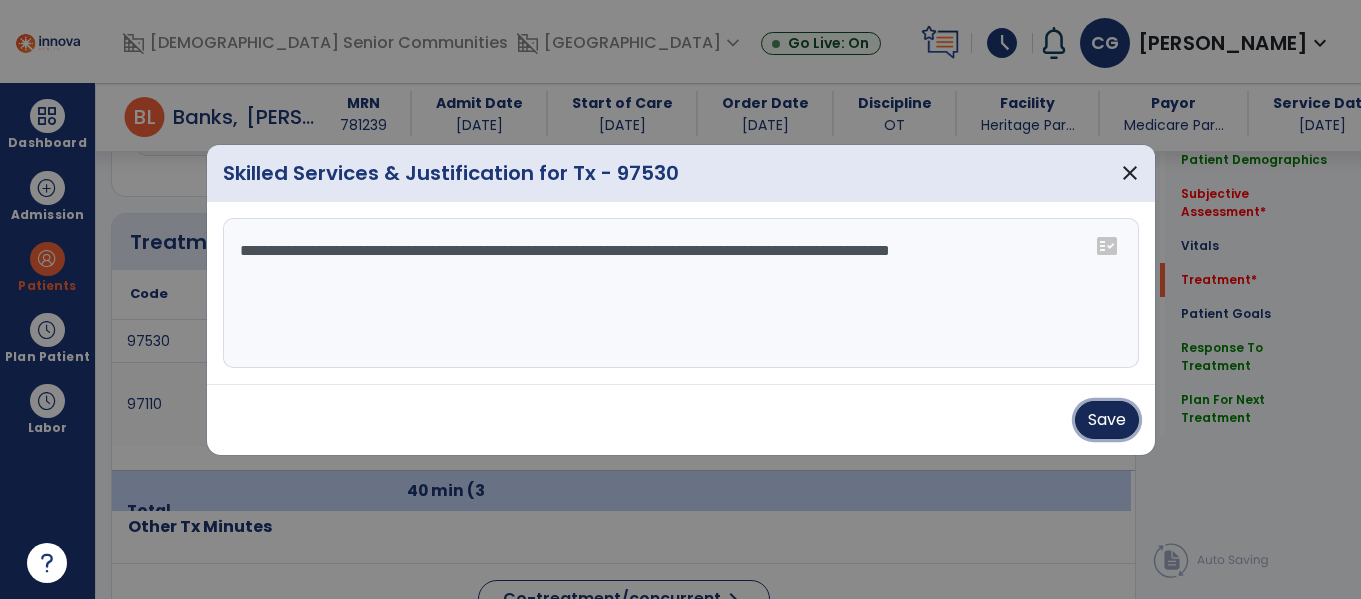 click on "Save" at bounding box center (1107, 420) 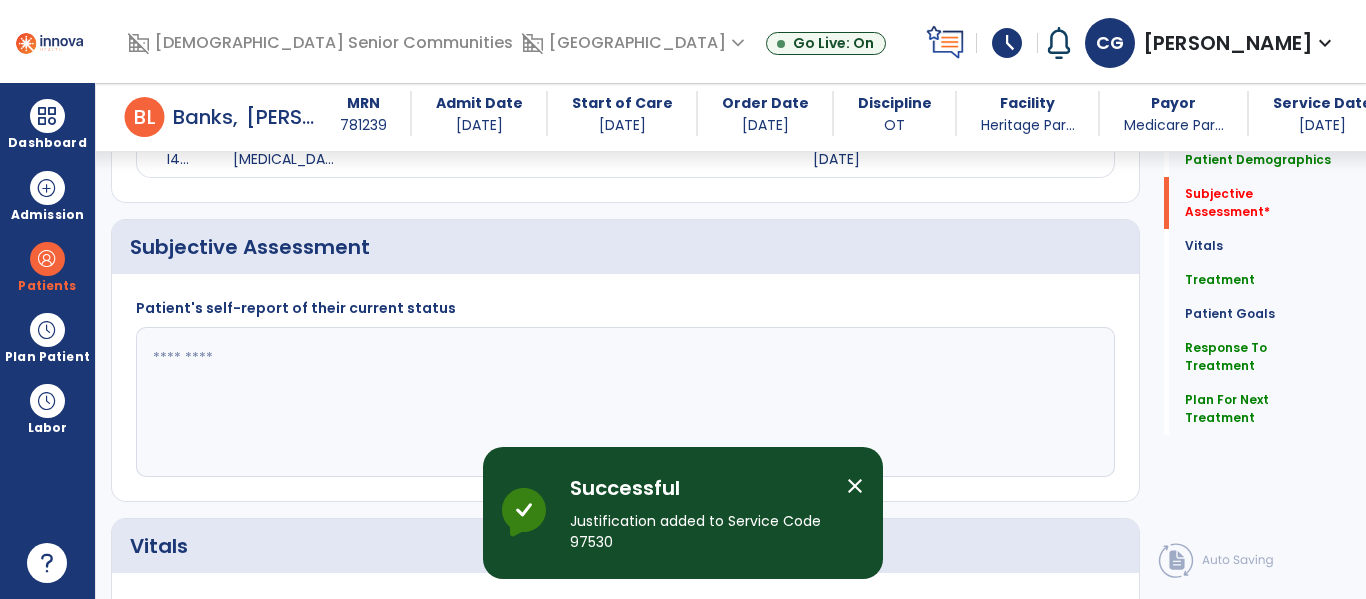 scroll, scrollTop: 468, scrollLeft: 0, axis: vertical 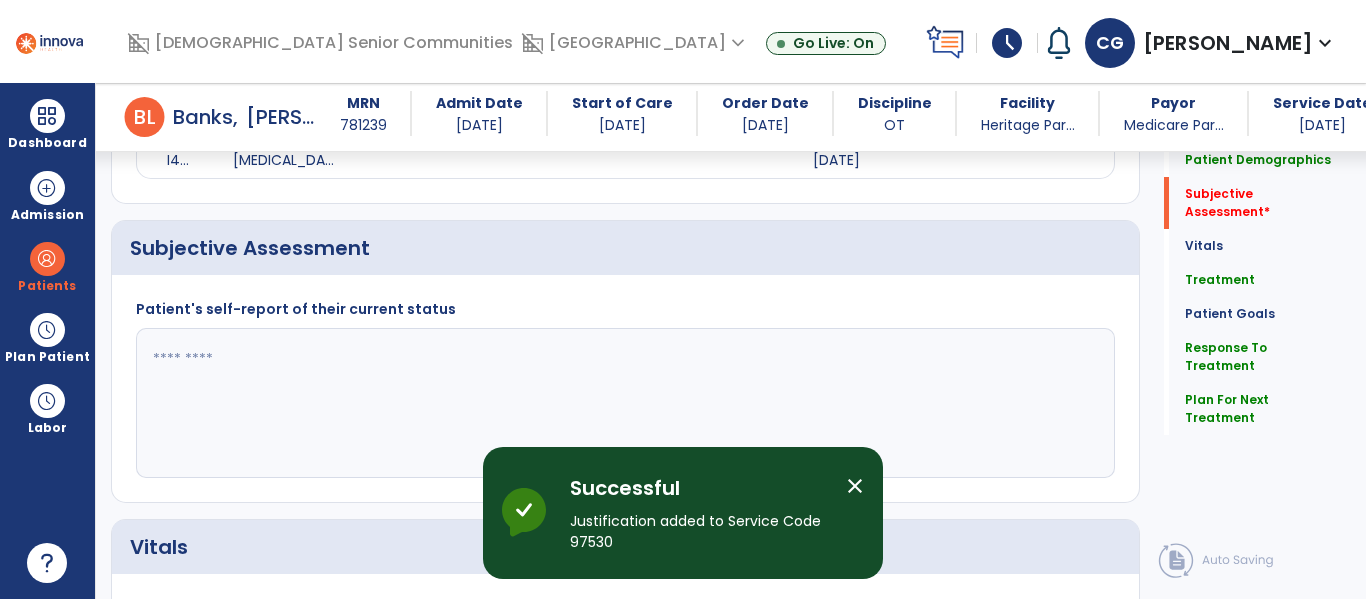click 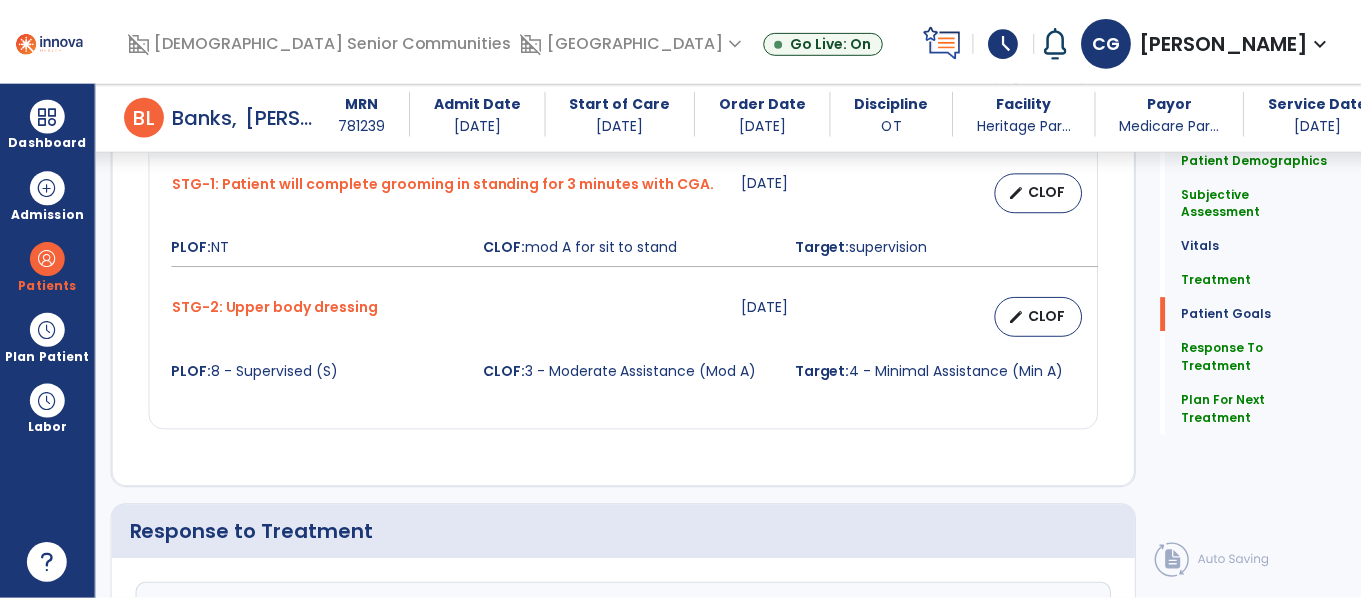 scroll, scrollTop: 2696, scrollLeft: 0, axis: vertical 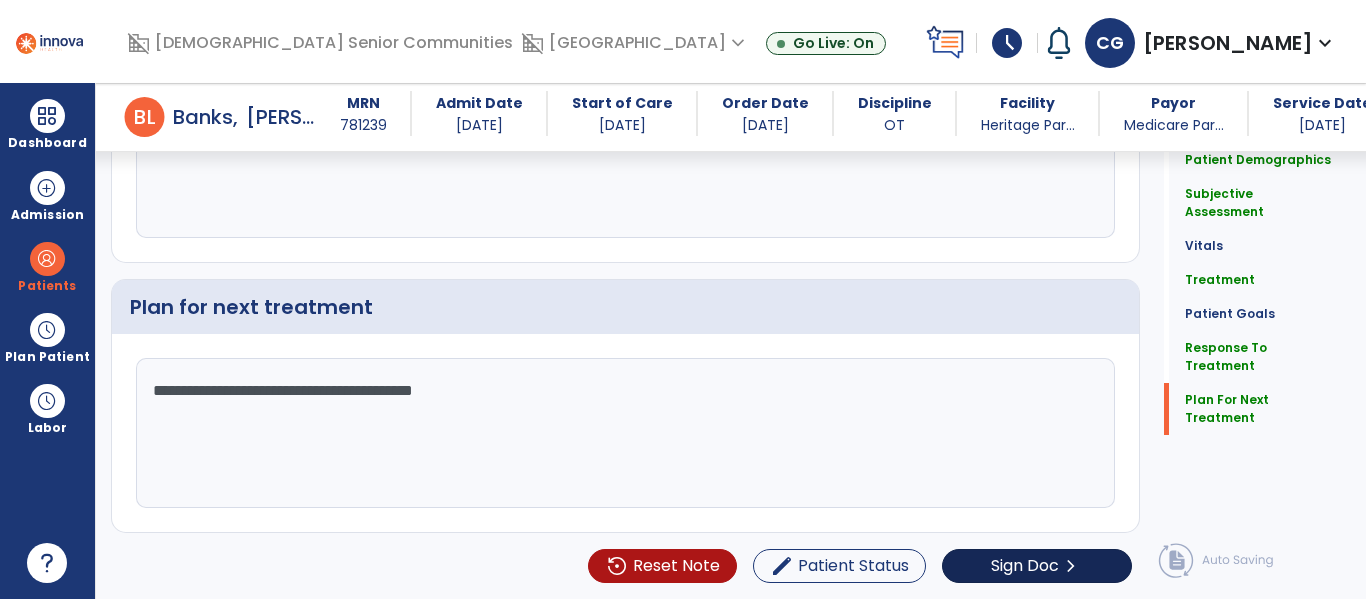 type on "**********" 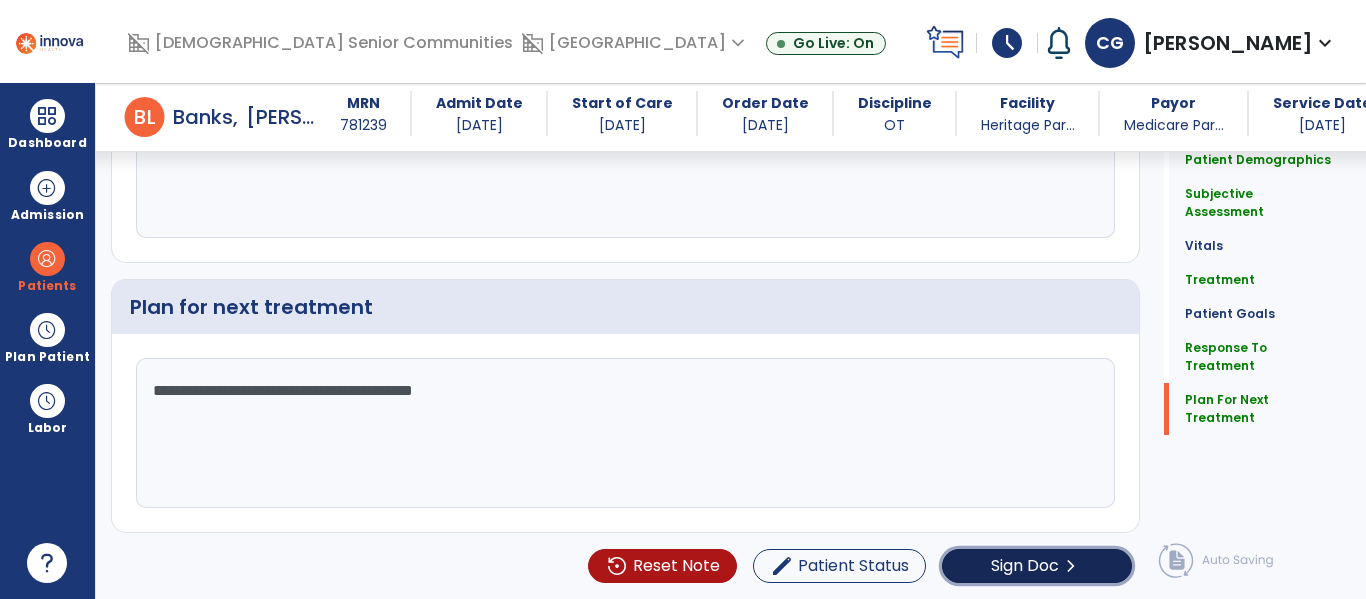 click on "Sign Doc  chevron_right" 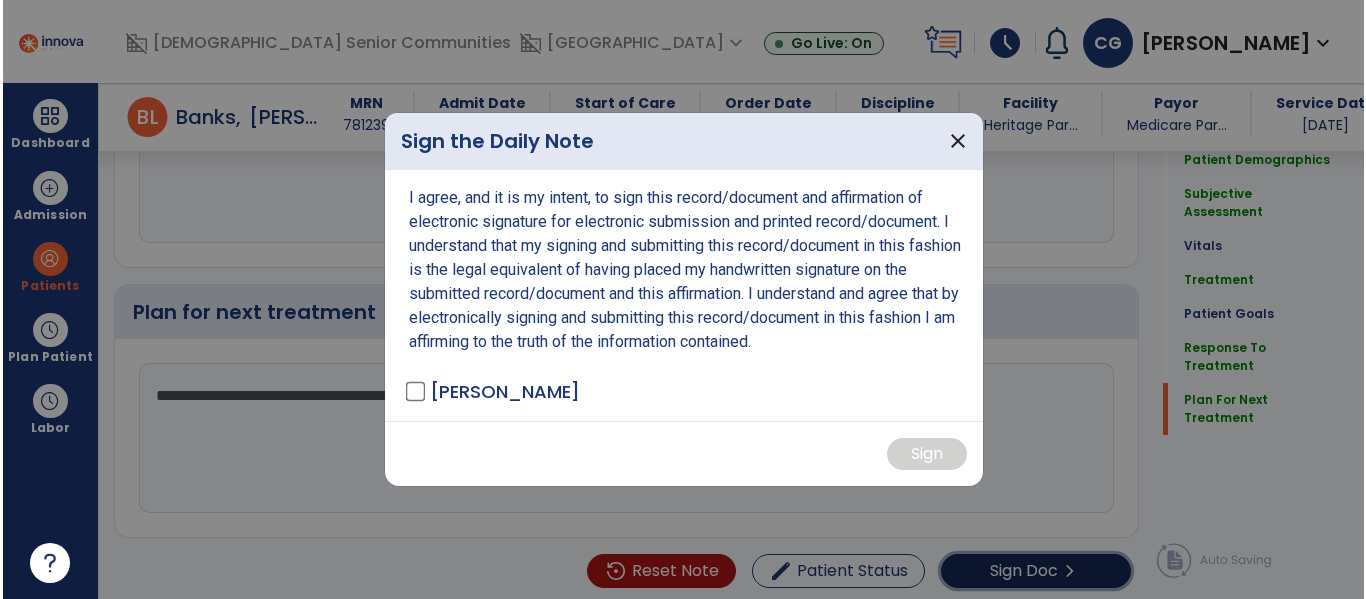 scroll, scrollTop: 2696, scrollLeft: 0, axis: vertical 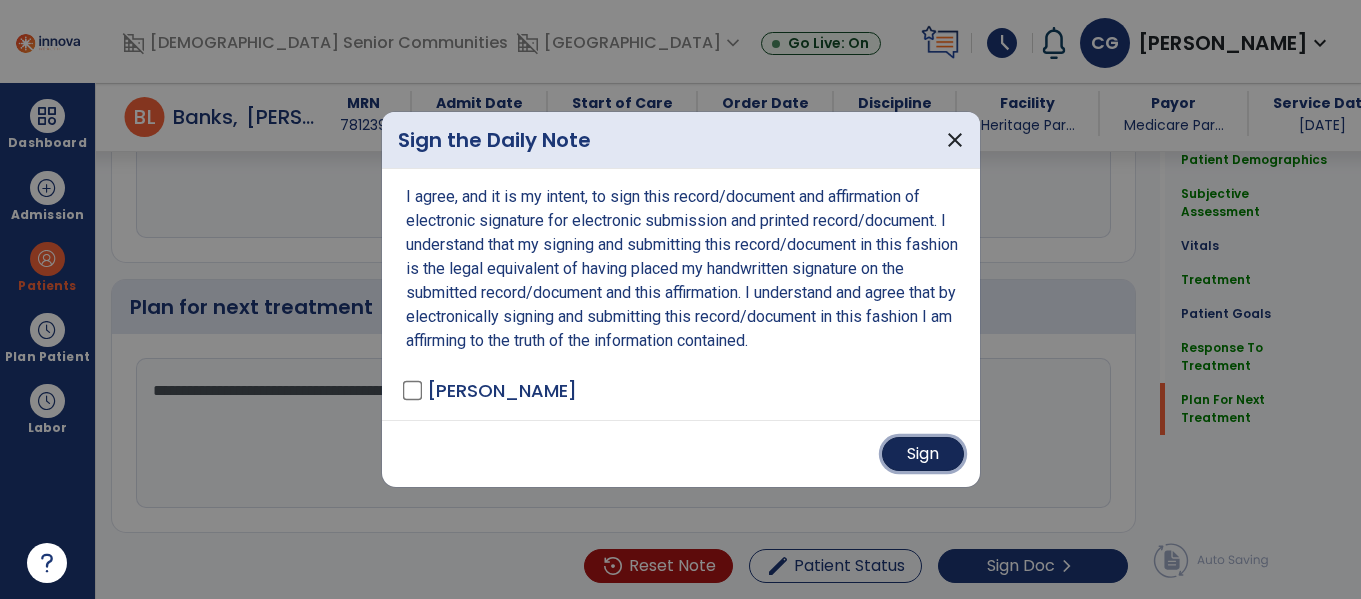 click on "Sign" at bounding box center (923, 454) 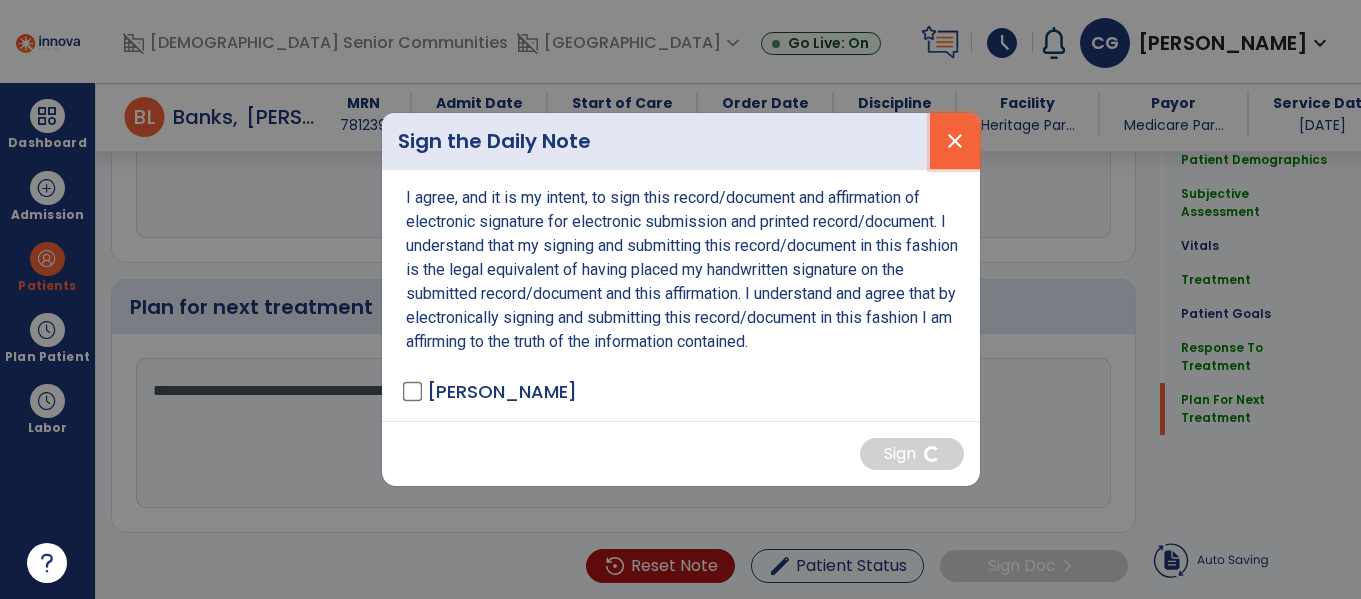 click on "close" at bounding box center (955, 141) 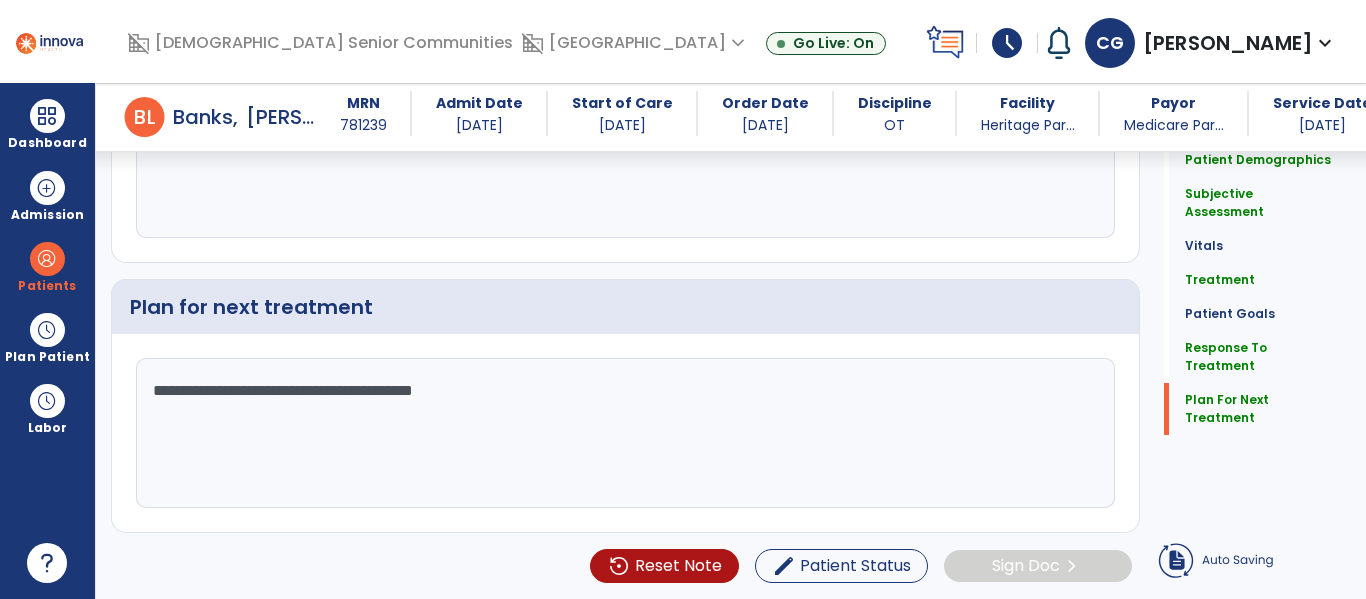 click on "Patient Demographics  Medical Diagnosis   Treatment Diagnosis   Precautions   Contraindications
Code
Description
Pdpm Clinical Category
A41.9 to" 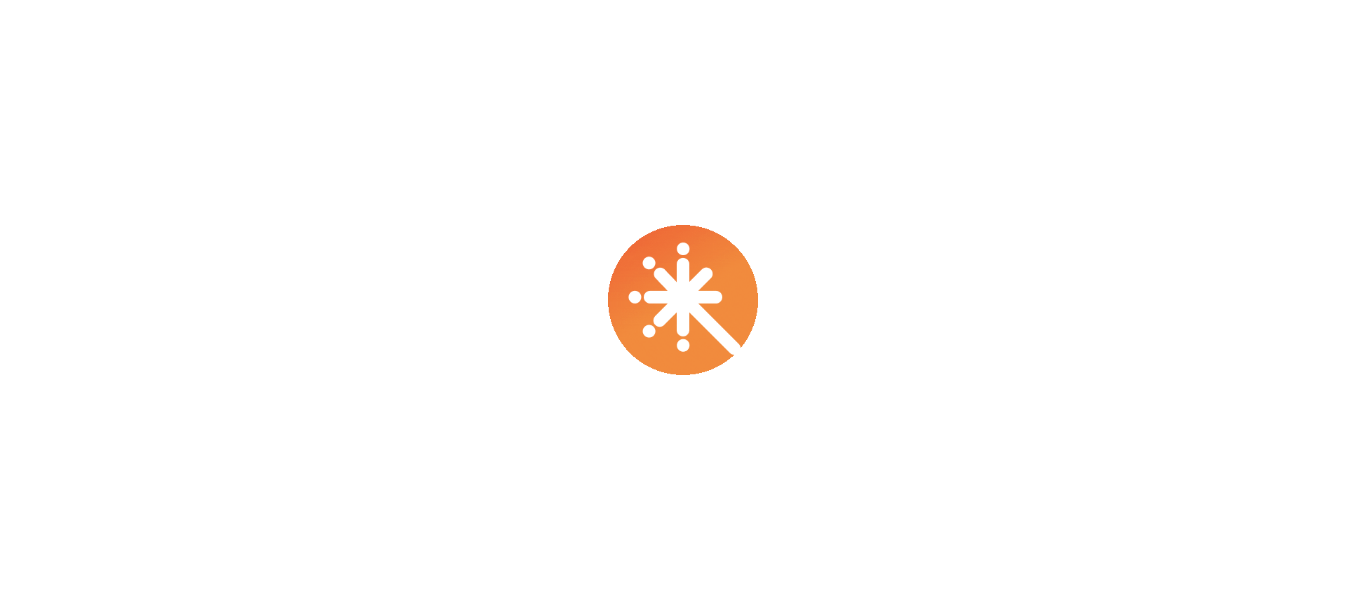 scroll, scrollTop: 0, scrollLeft: 0, axis: both 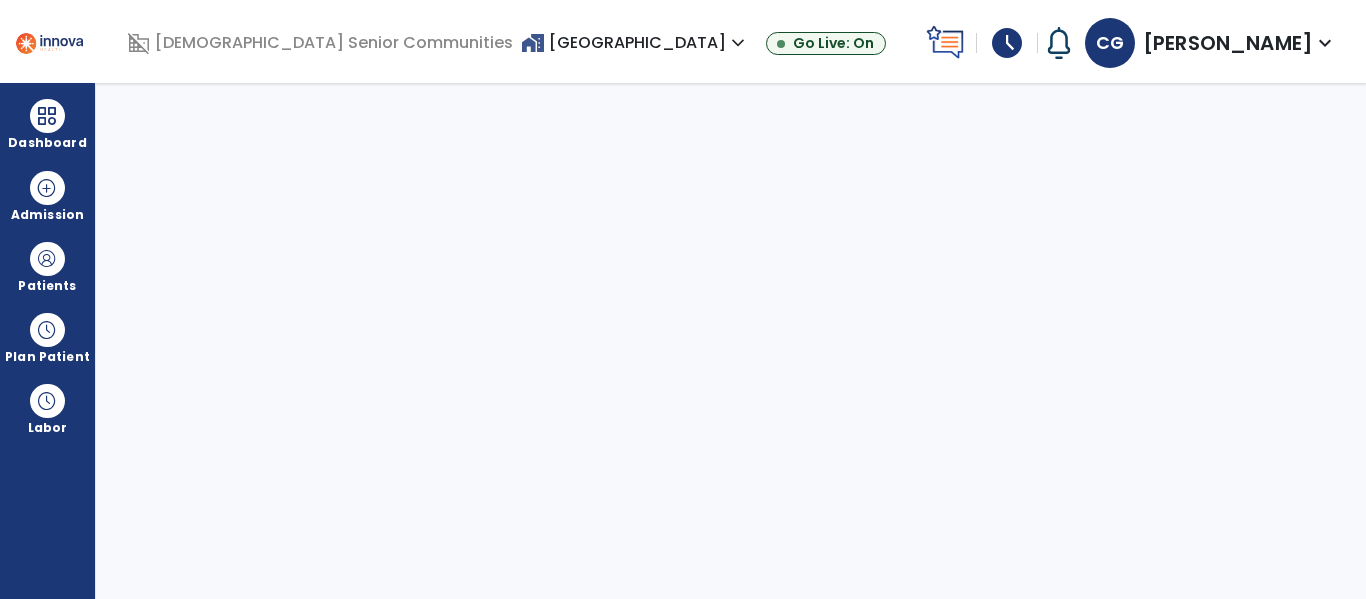 select on "****" 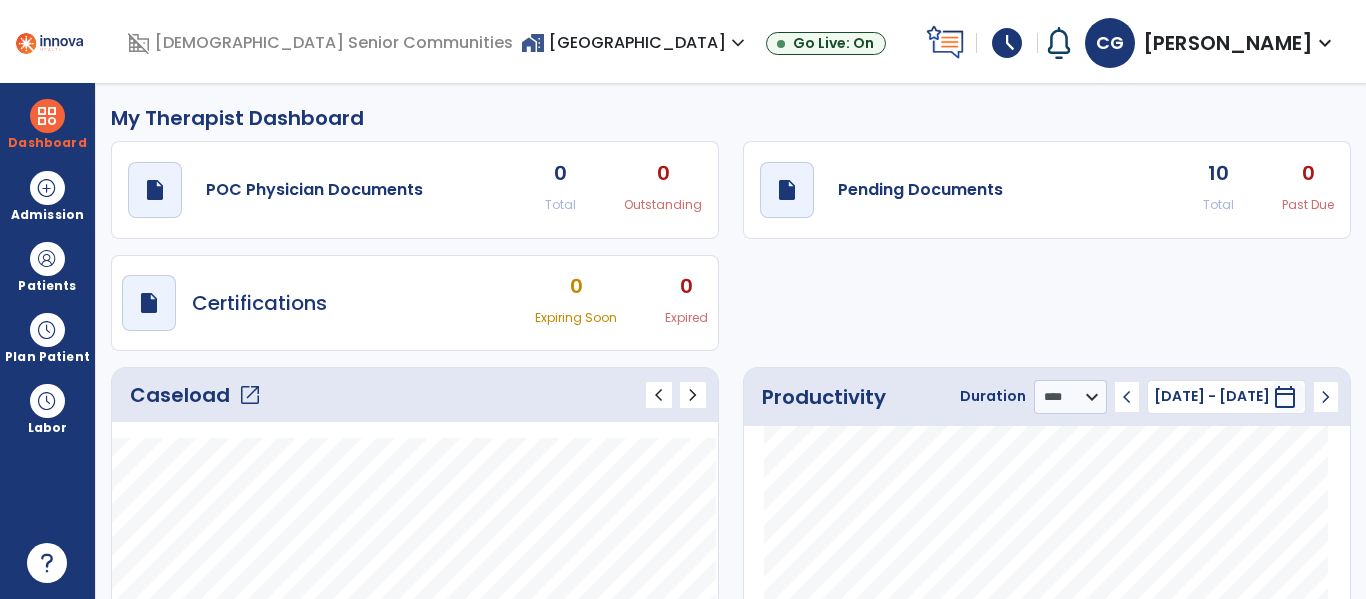 click on "draft   open_in_new  Pending Documents 10 Total 0 Past Due" 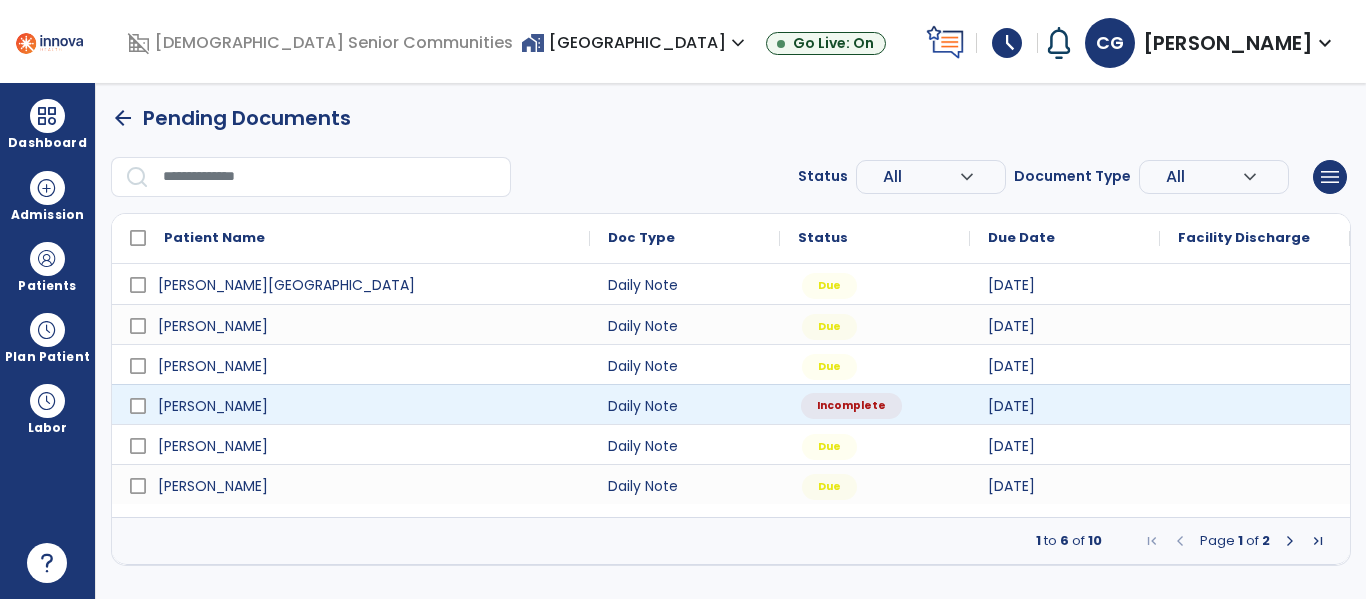 click on "Incomplete" at bounding box center [851, 406] 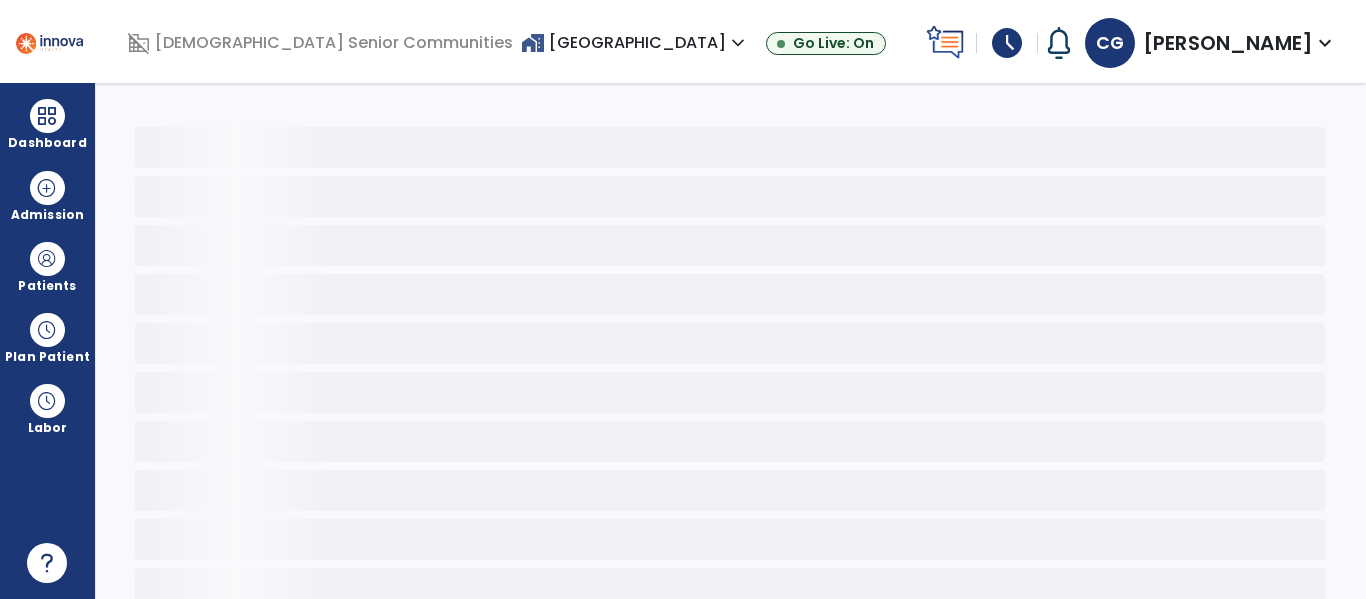select on "*" 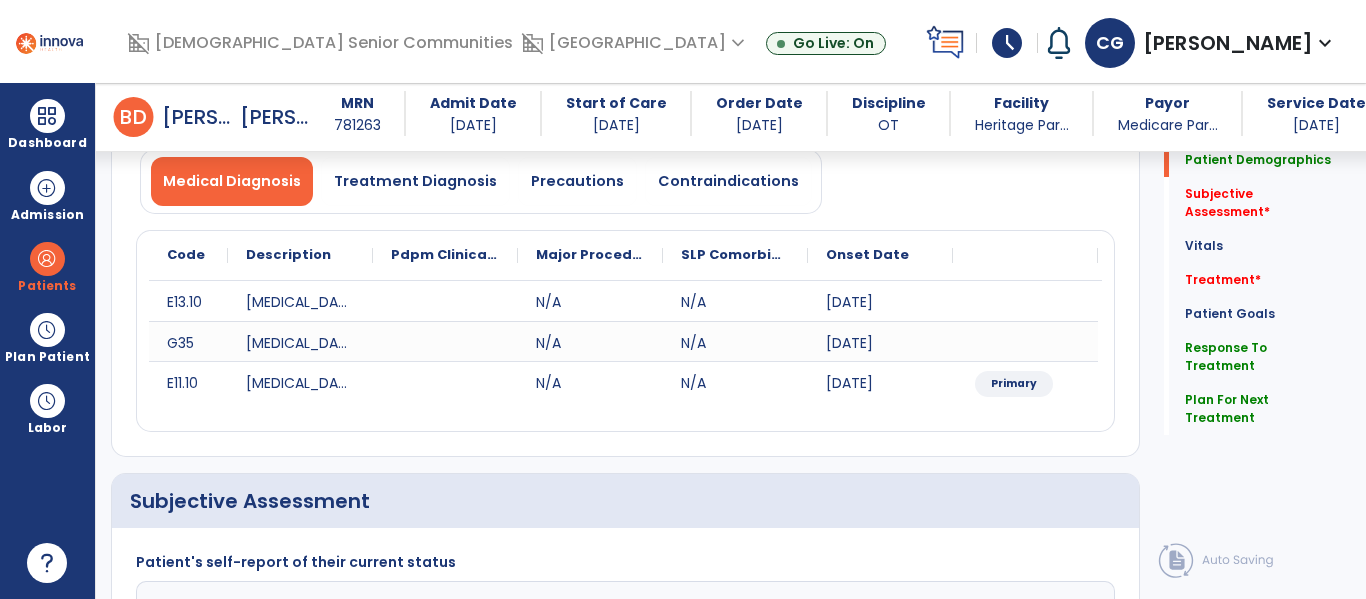 scroll, scrollTop: 169, scrollLeft: 0, axis: vertical 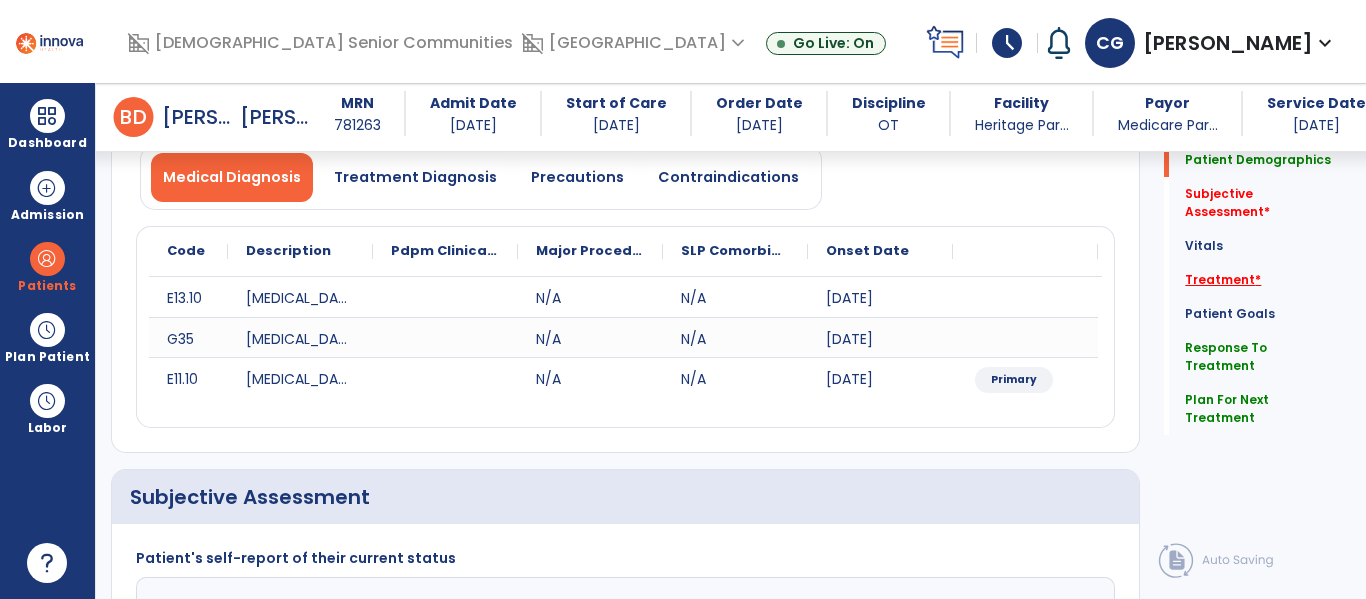click on "Treatment   *" 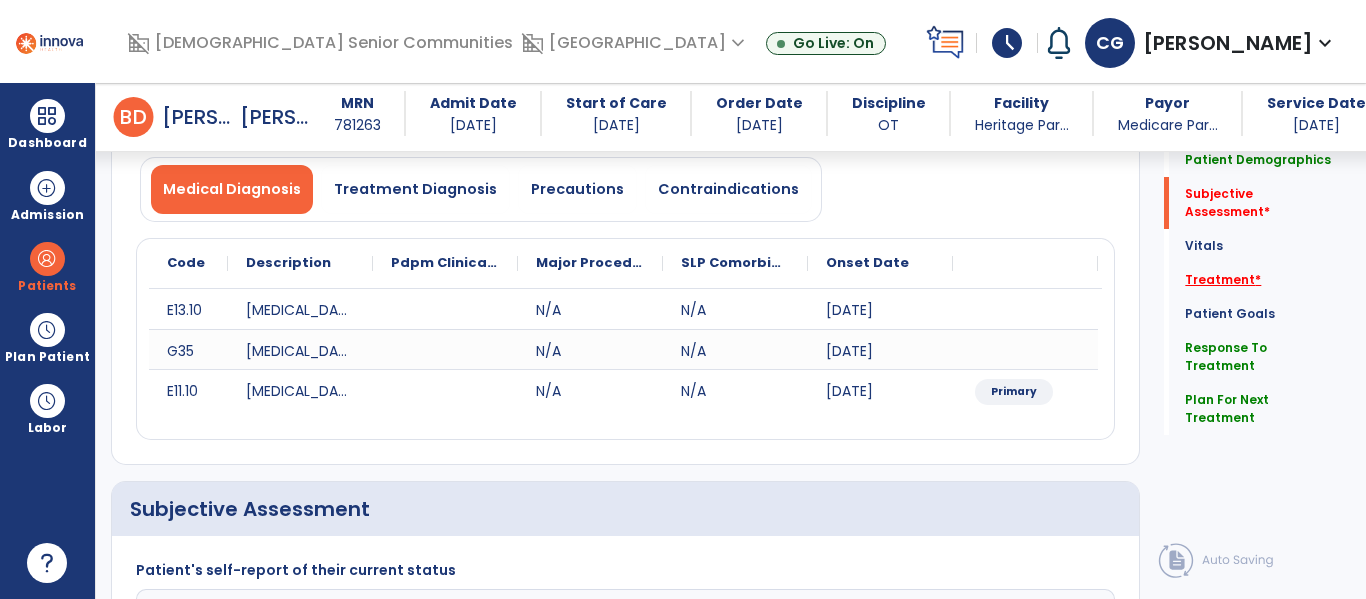 scroll, scrollTop: 0, scrollLeft: 0, axis: both 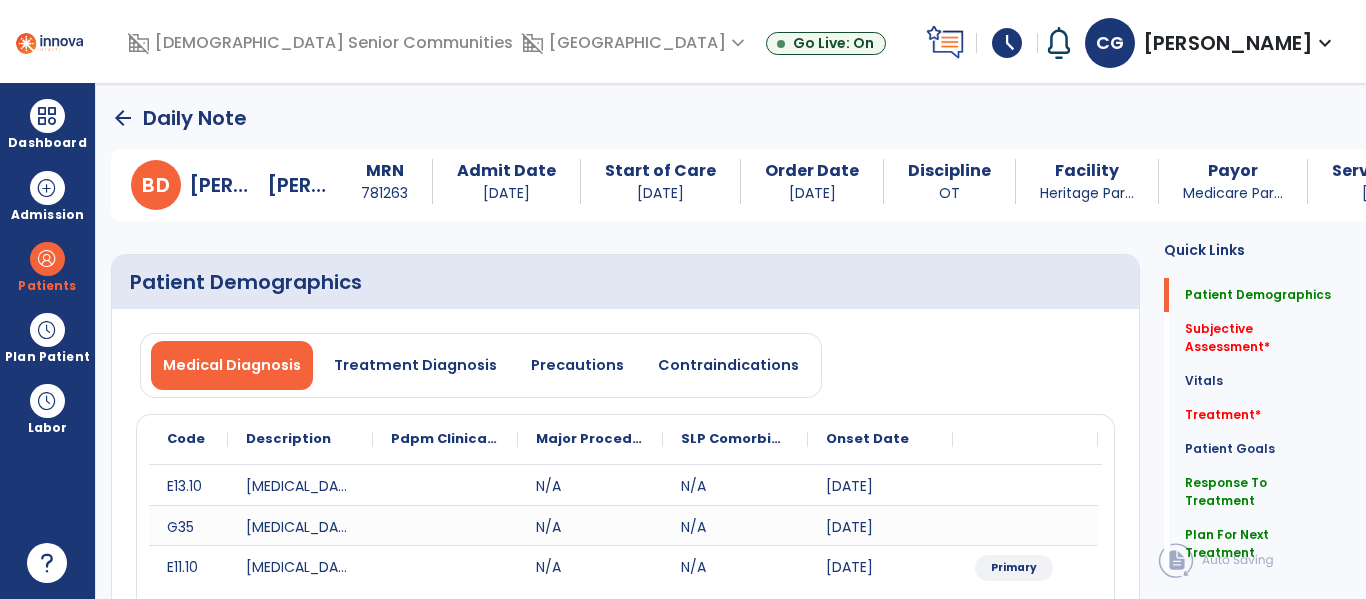 click on "arrow_back" 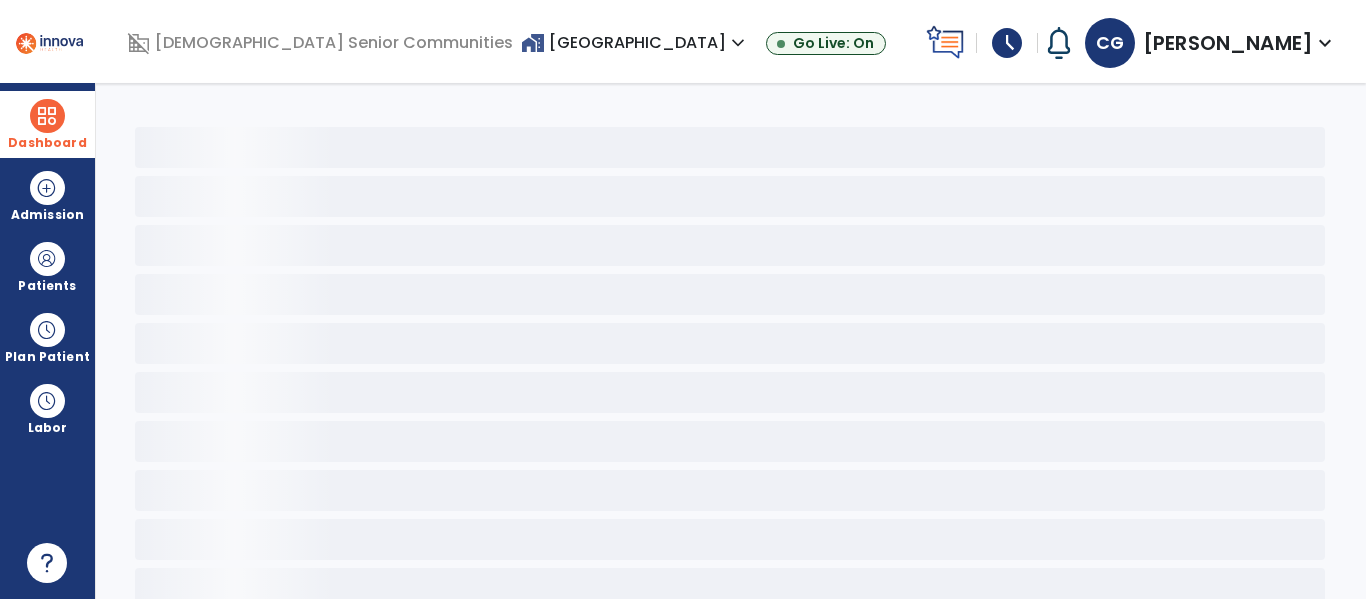 click at bounding box center (47, 116) 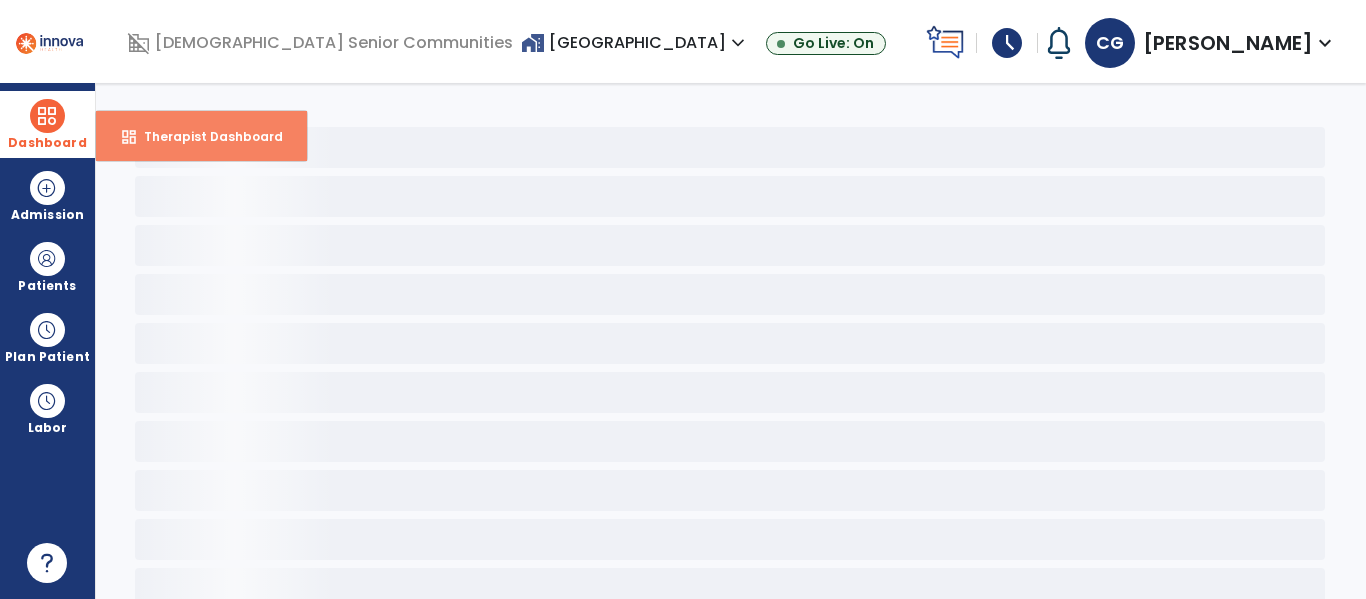 click on "dashboard" at bounding box center [129, 137] 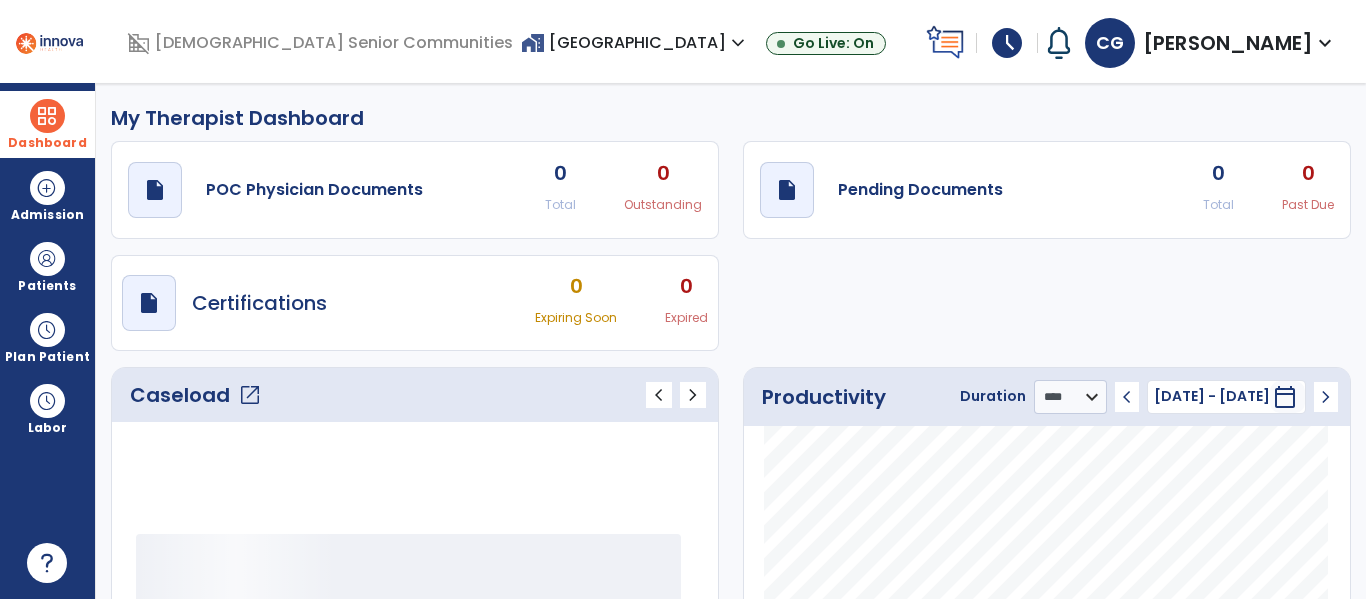 click on "draft   open_in_new  Pending Documents 0 Total 0 Past Due" 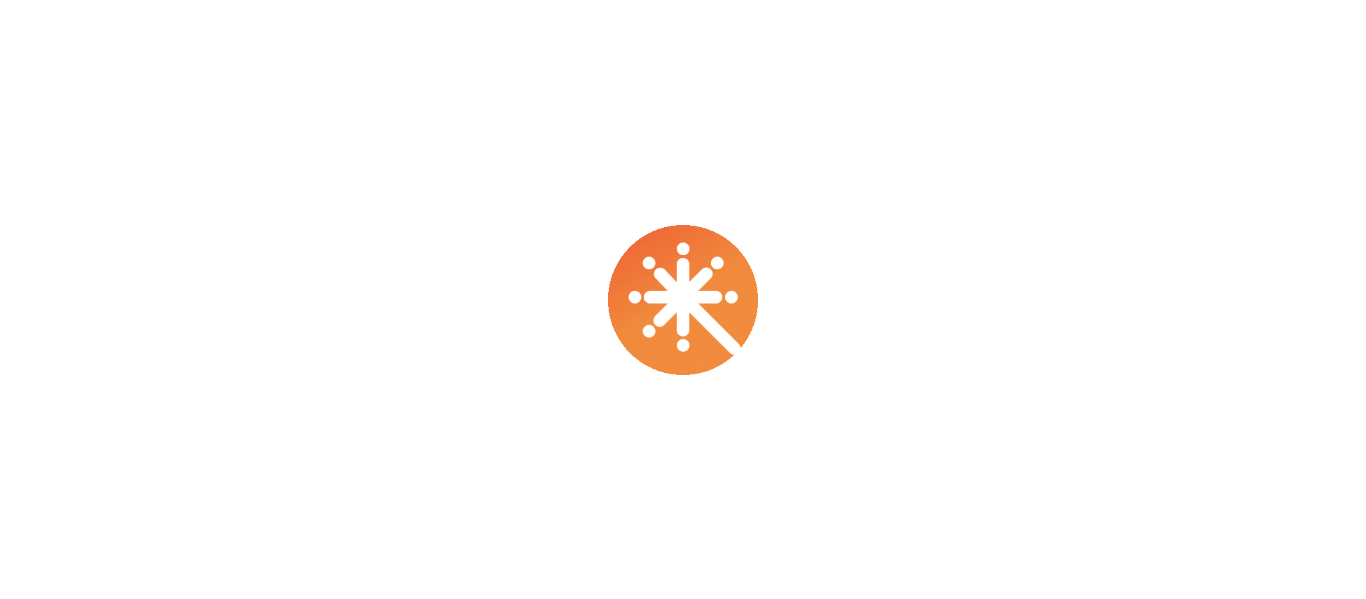scroll, scrollTop: 0, scrollLeft: 0, axis: both 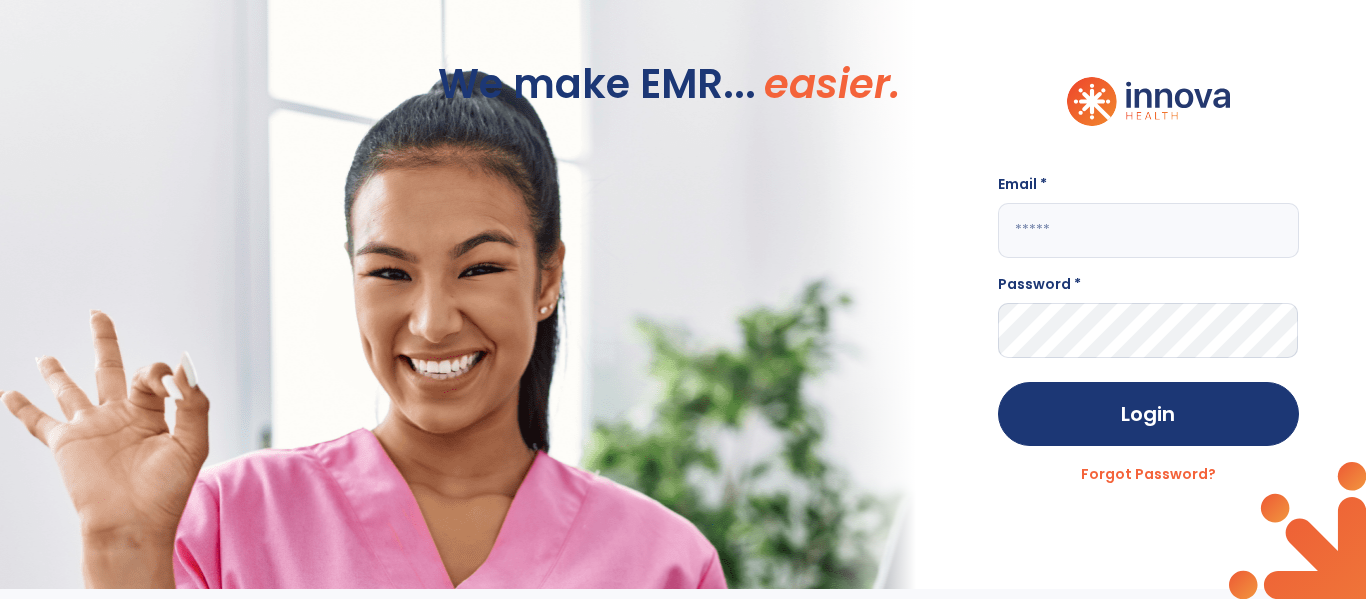 click 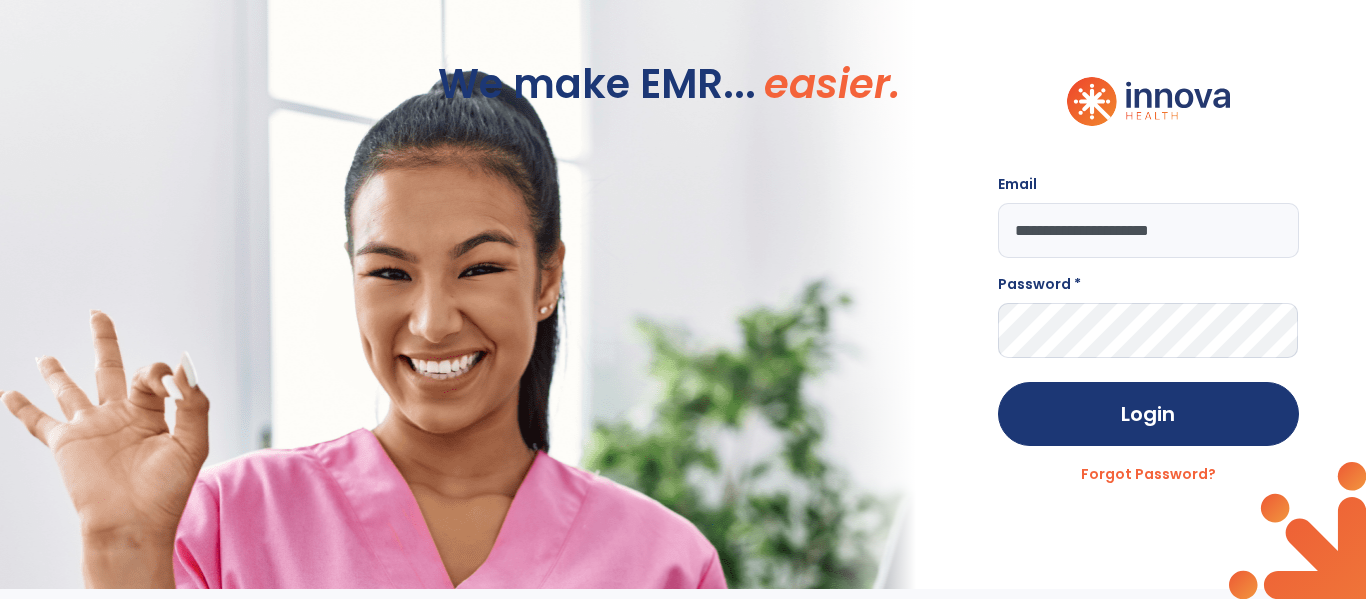 type on "**********" 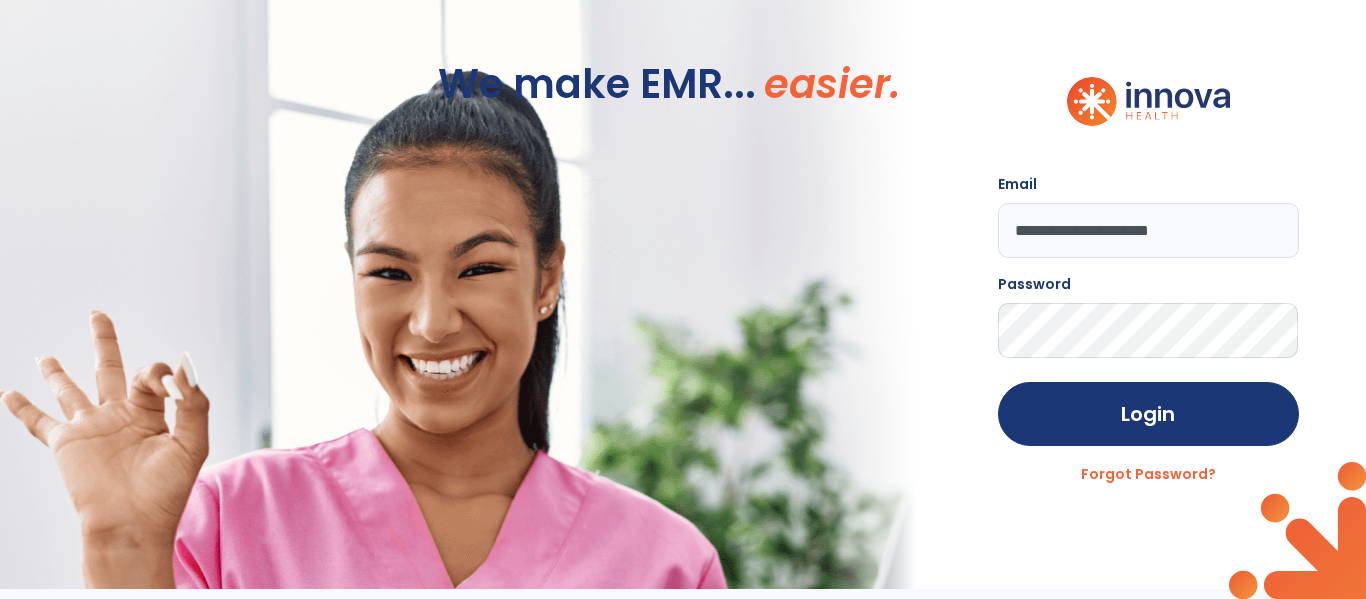 click on "Login" 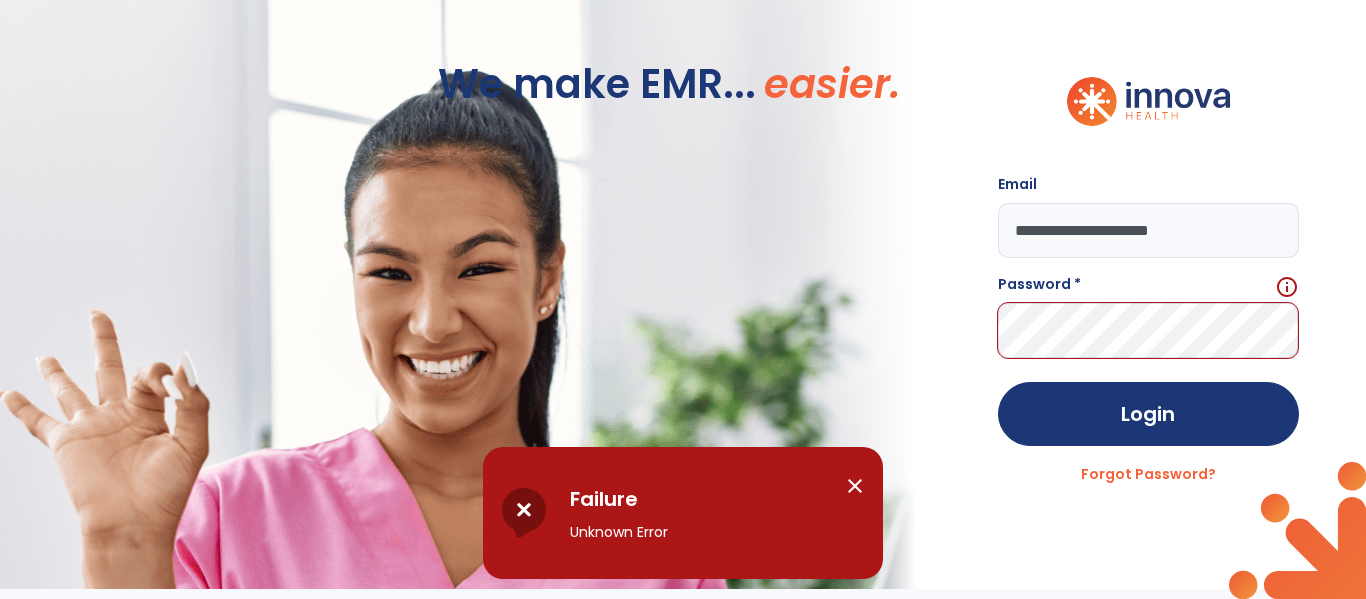 click on "Password *  info" 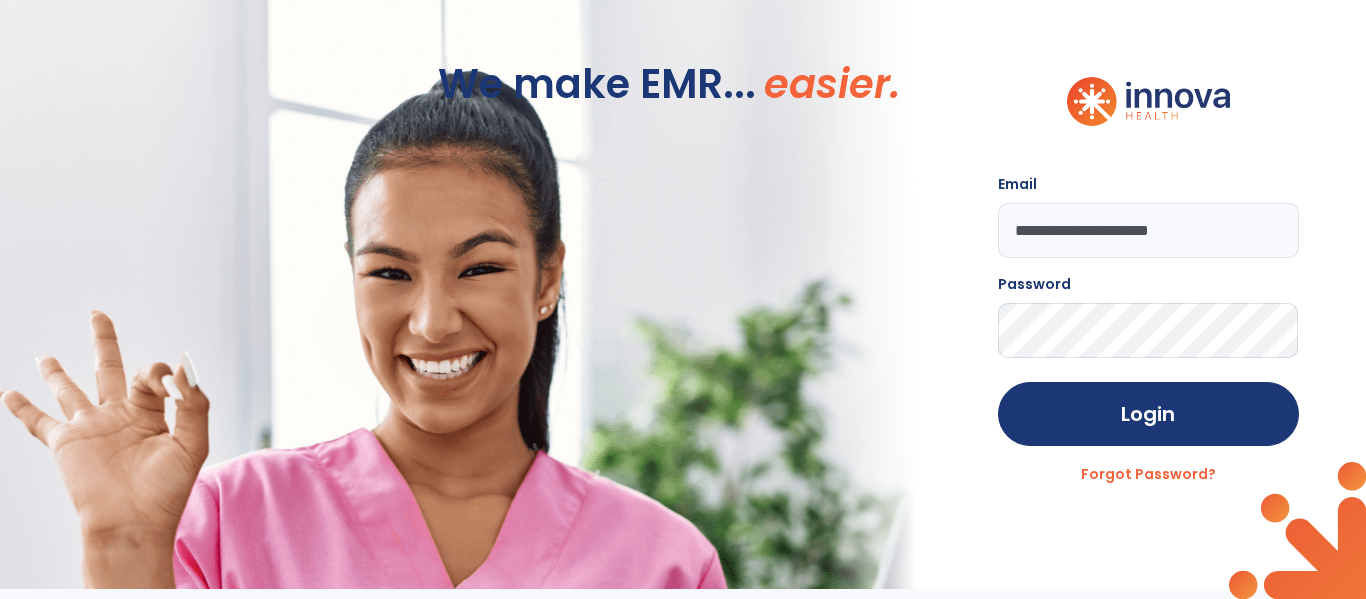 click on "Login" 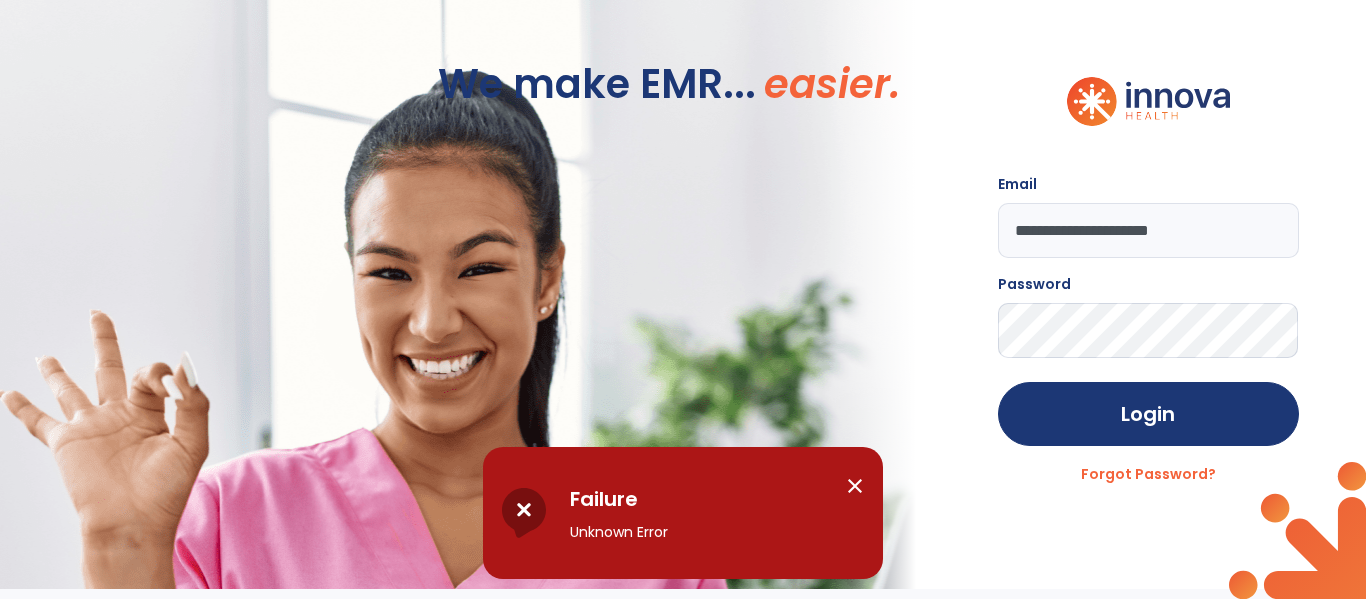 click on "close" at bounding box center (855, 486) 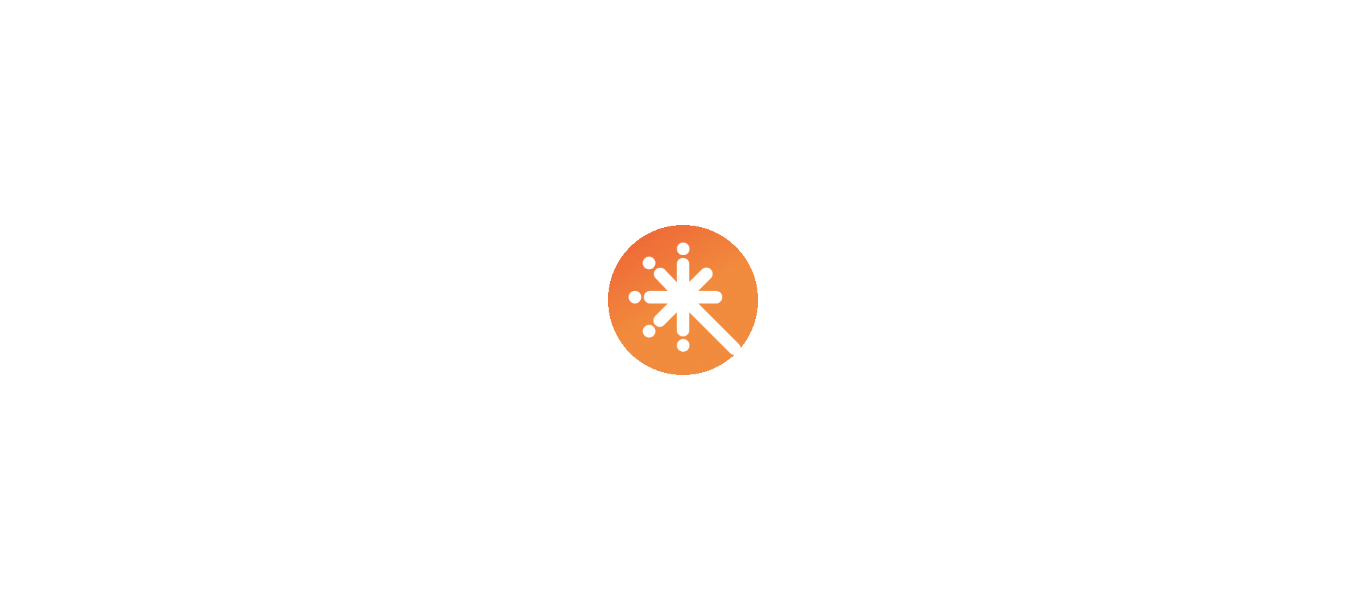 scroll, scrollTop: 0, scrollLeft: 0, axis: both 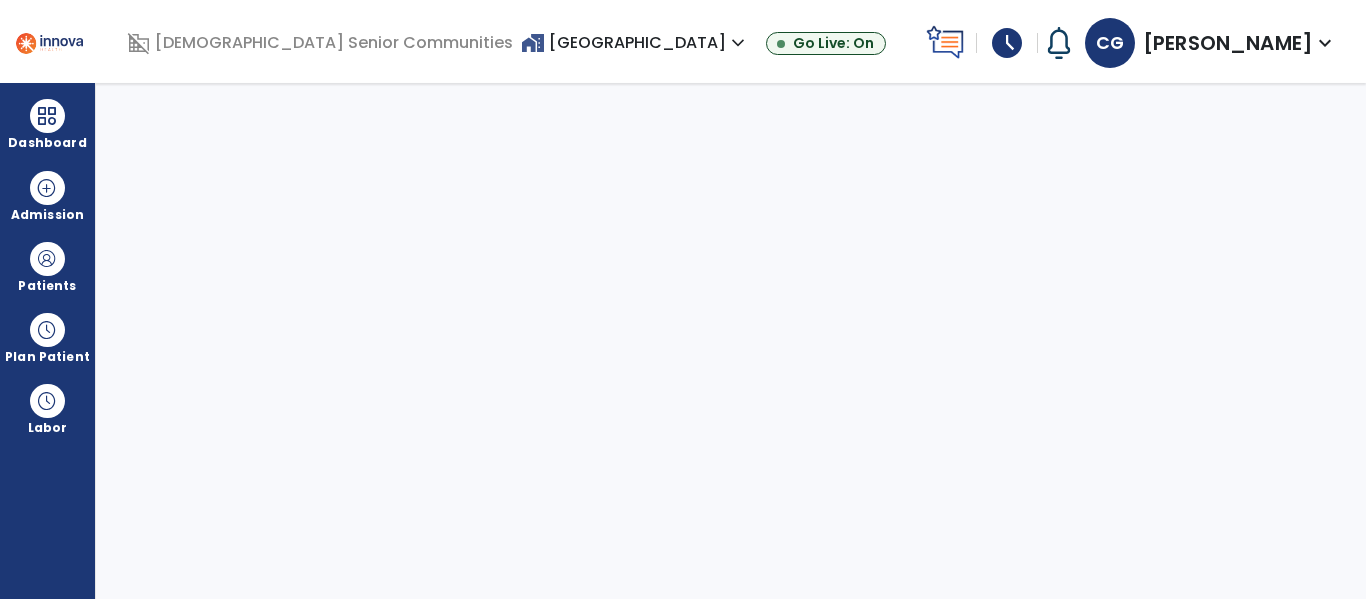 select on "****" 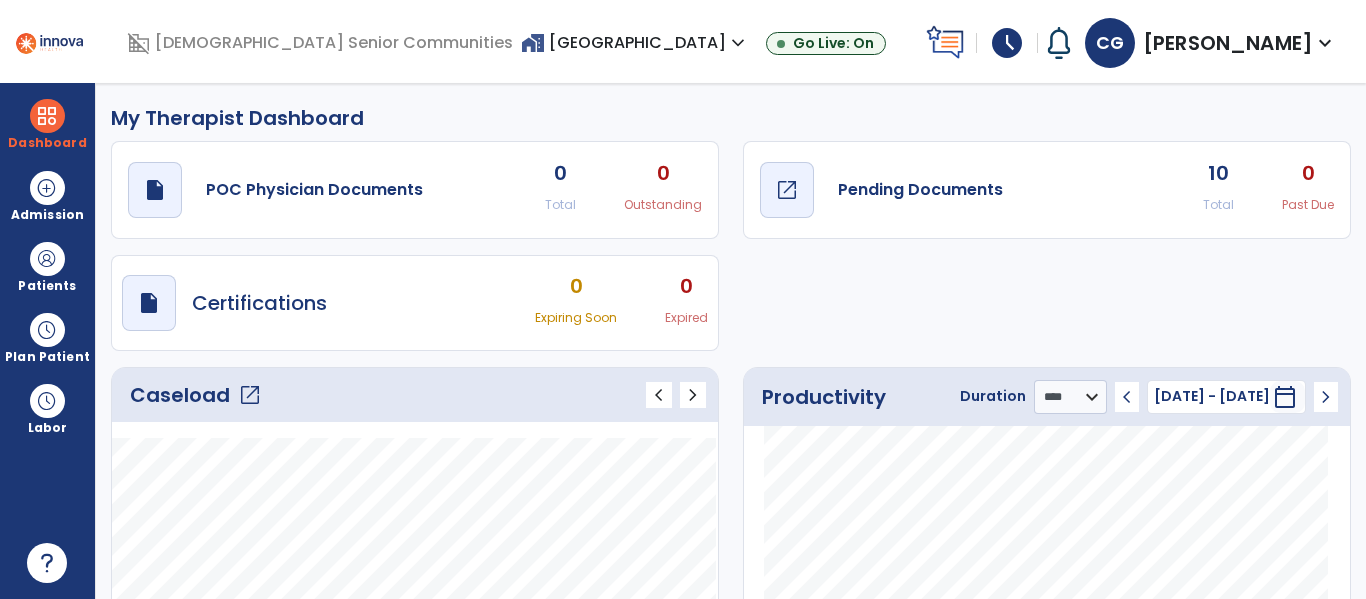 click on "draft   open_in_new  Pending Documents" 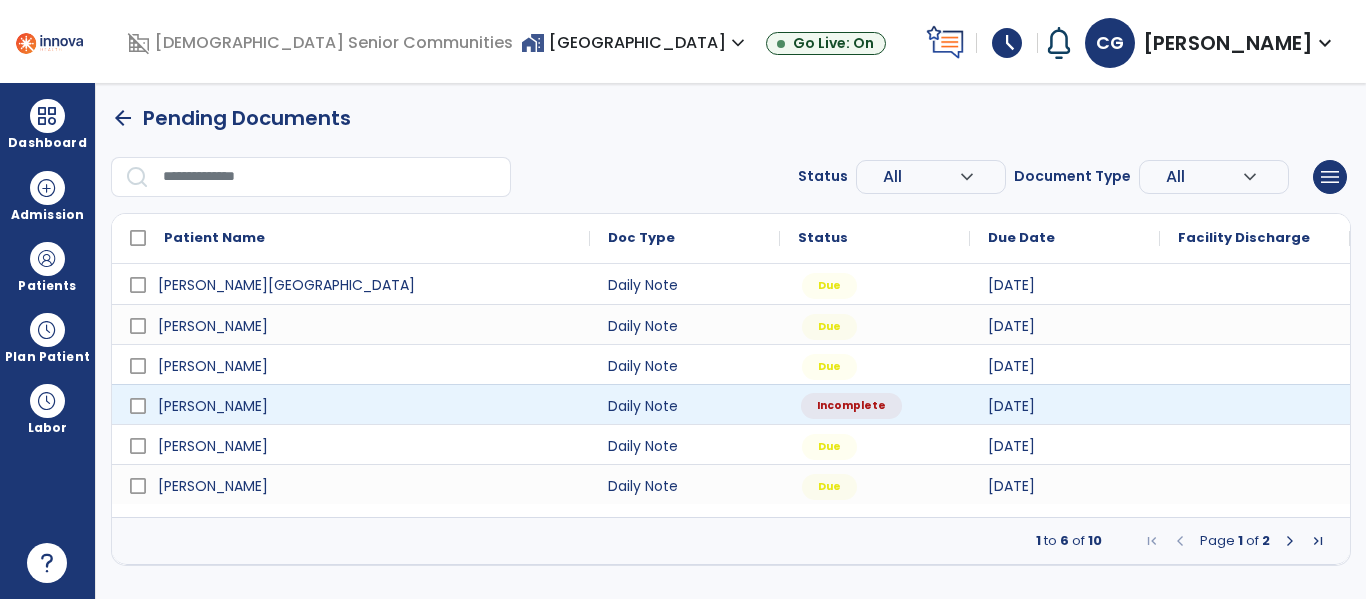 click on "Incomplete" at bounding box center (851, 406) 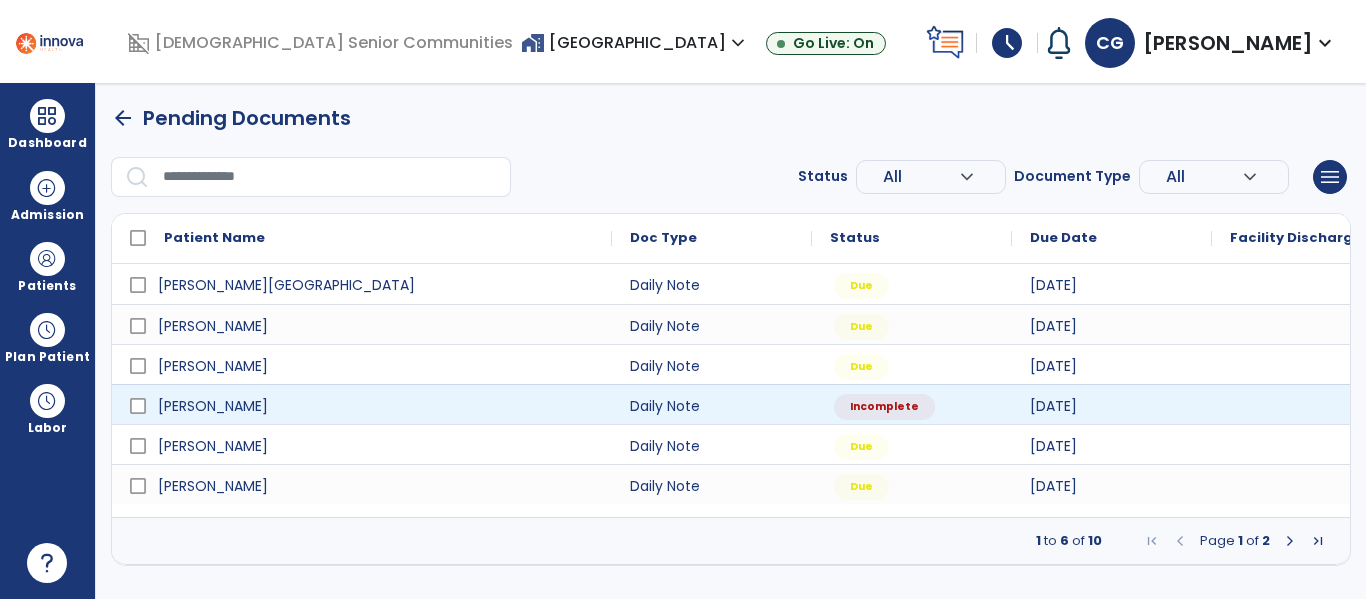 select on "*" 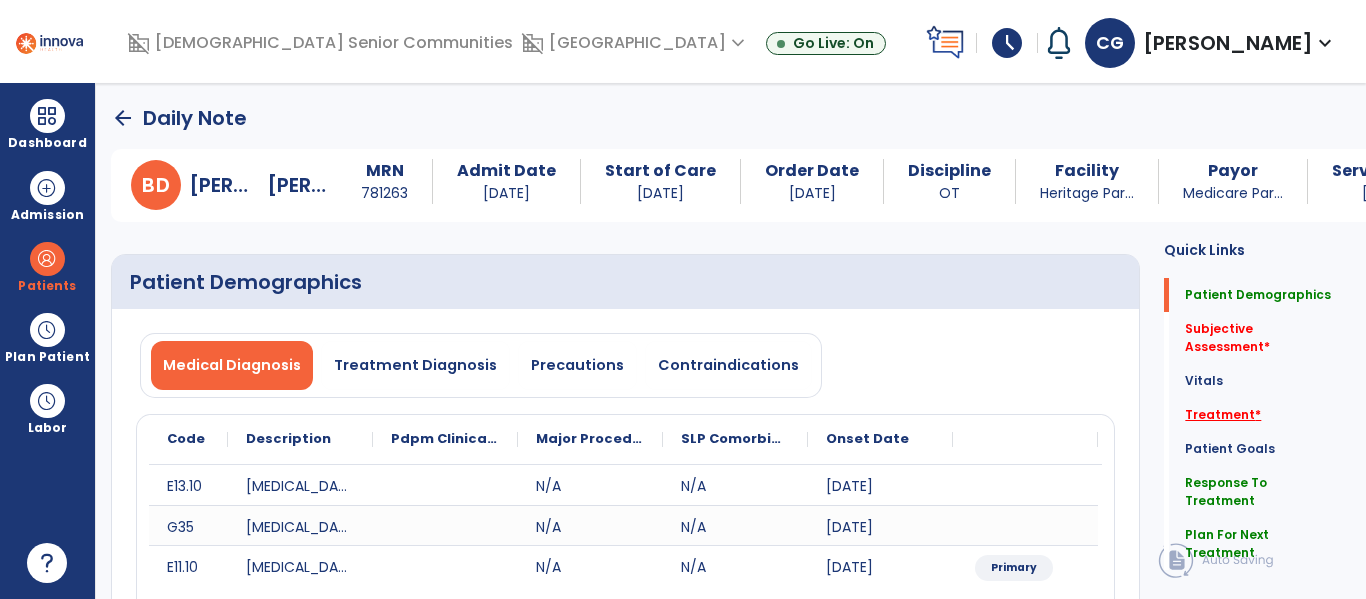 click on "Treatment   *" 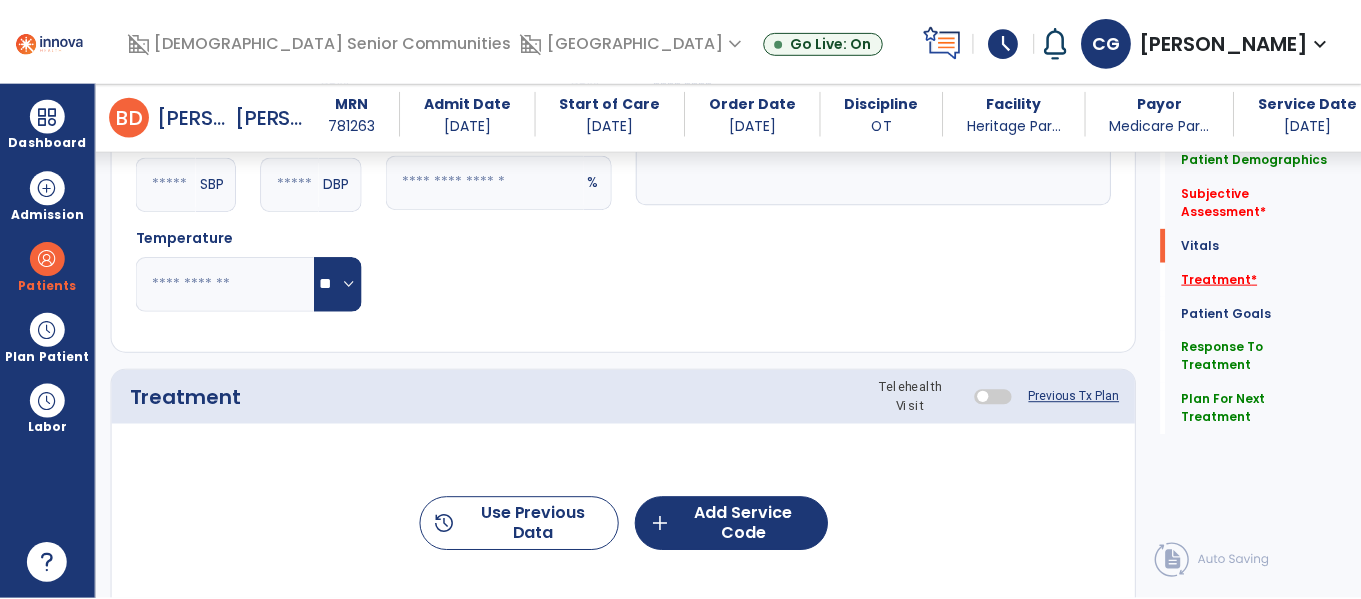 scroll, scrollTop: 1165, scrollLeft: 0, axis: vertical 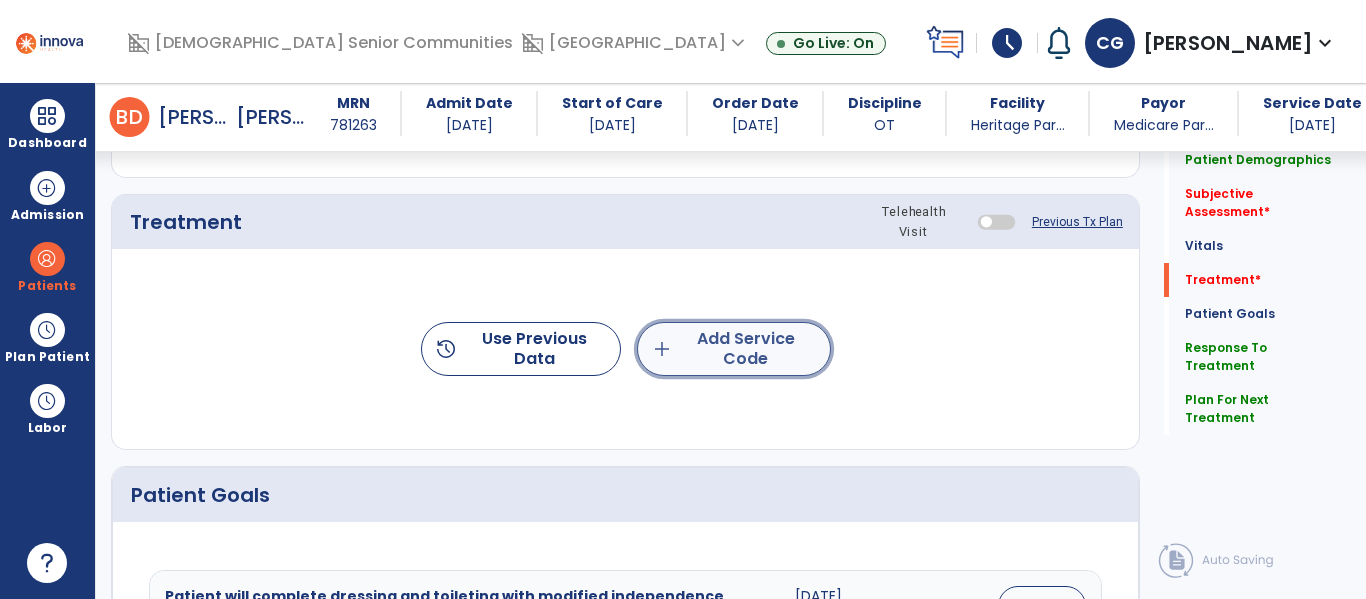 click on "add  Add Service Code" 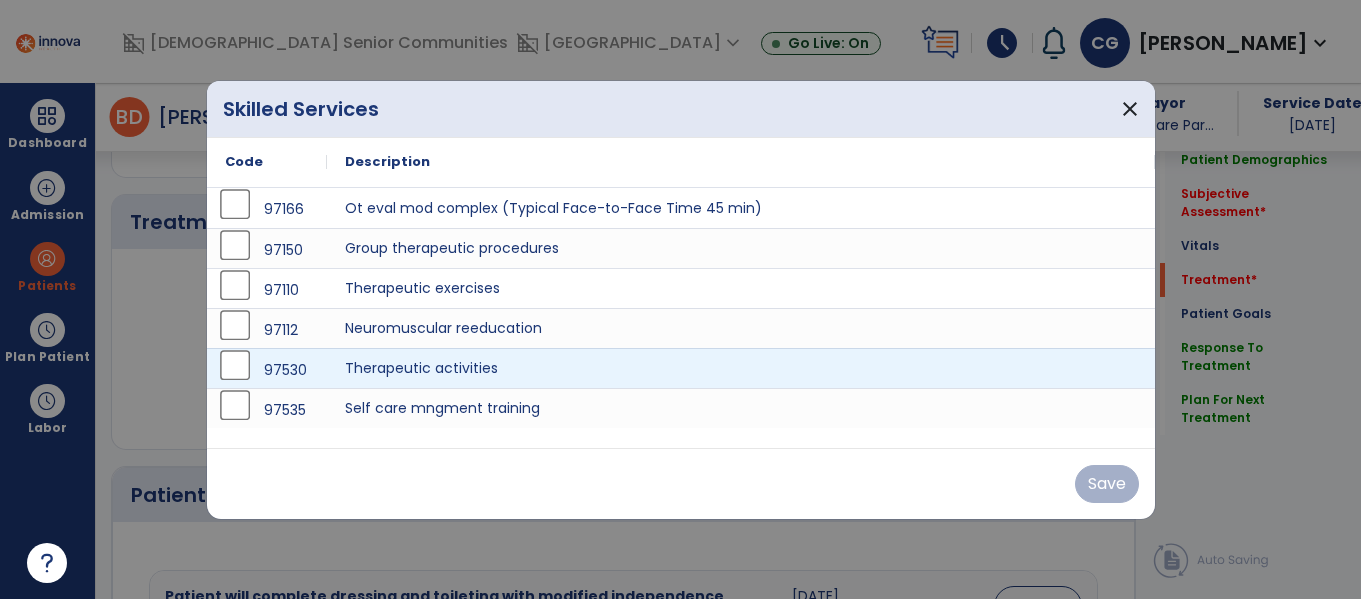 scroll, scrollTop: 1165, scrollLeft: 0, axis: vertical 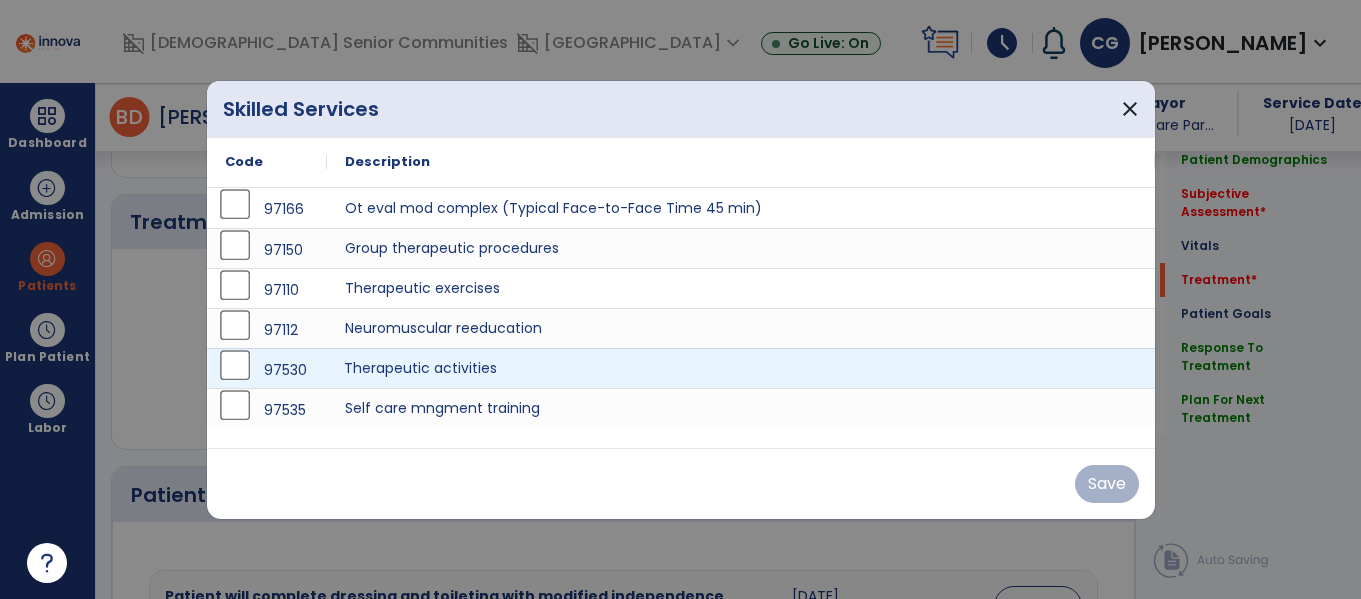 click on "Therapeutic activities" at bounding box center (741, 368) 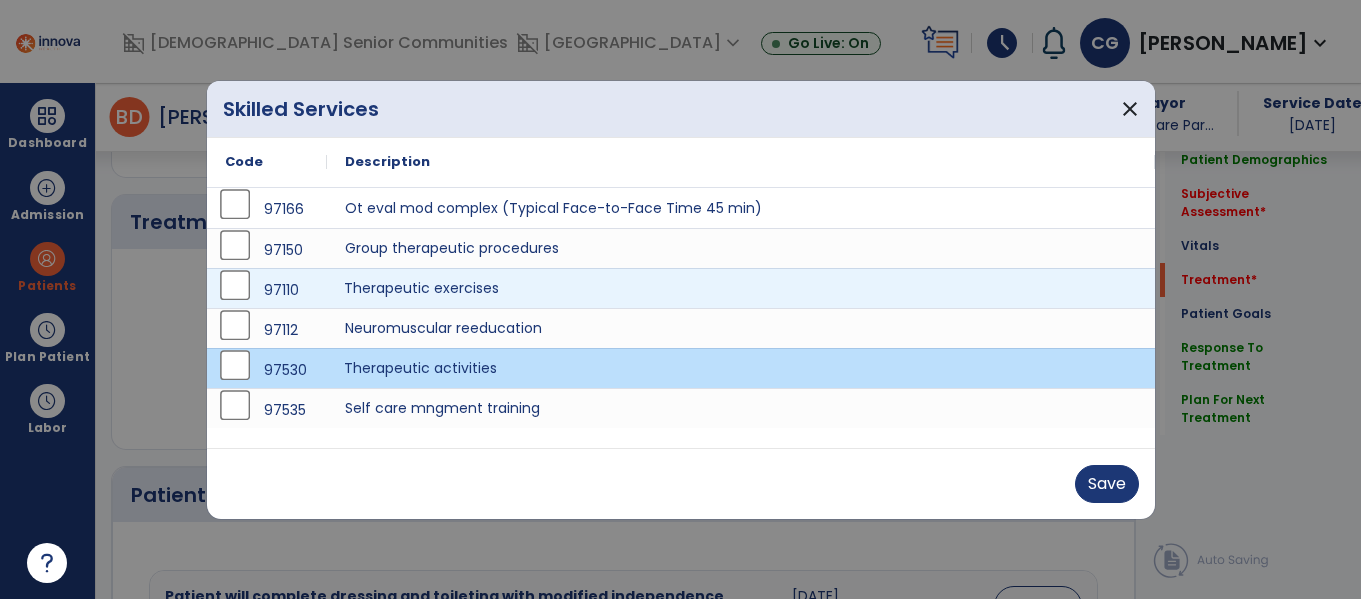 click on "Therapeutic exercises" at bounding box center [741, 288] 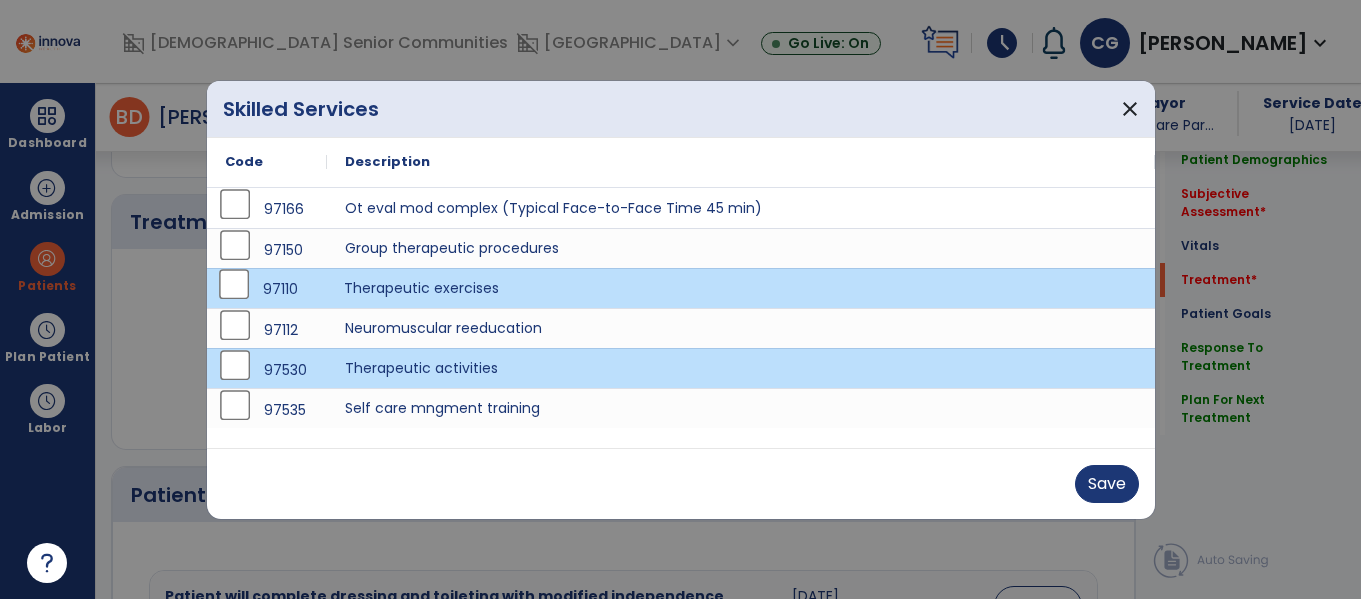 click on "97110" at bounding box center (267, 289) 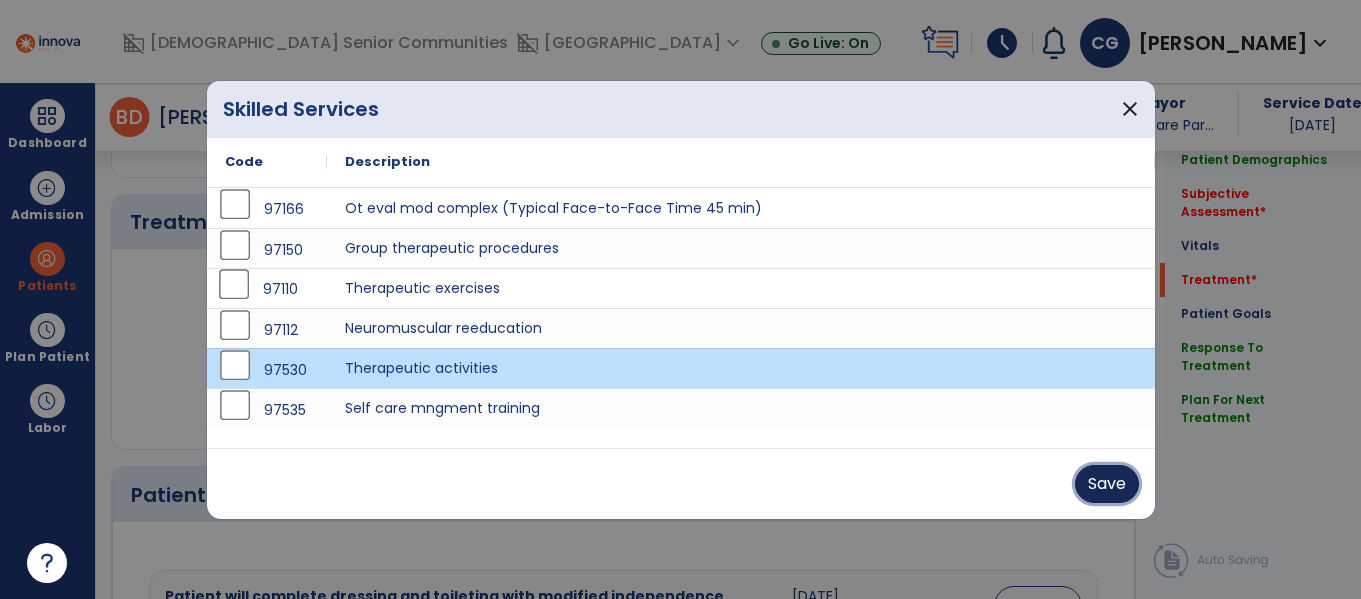 click on "Save" at bounding box center (1107, 484) 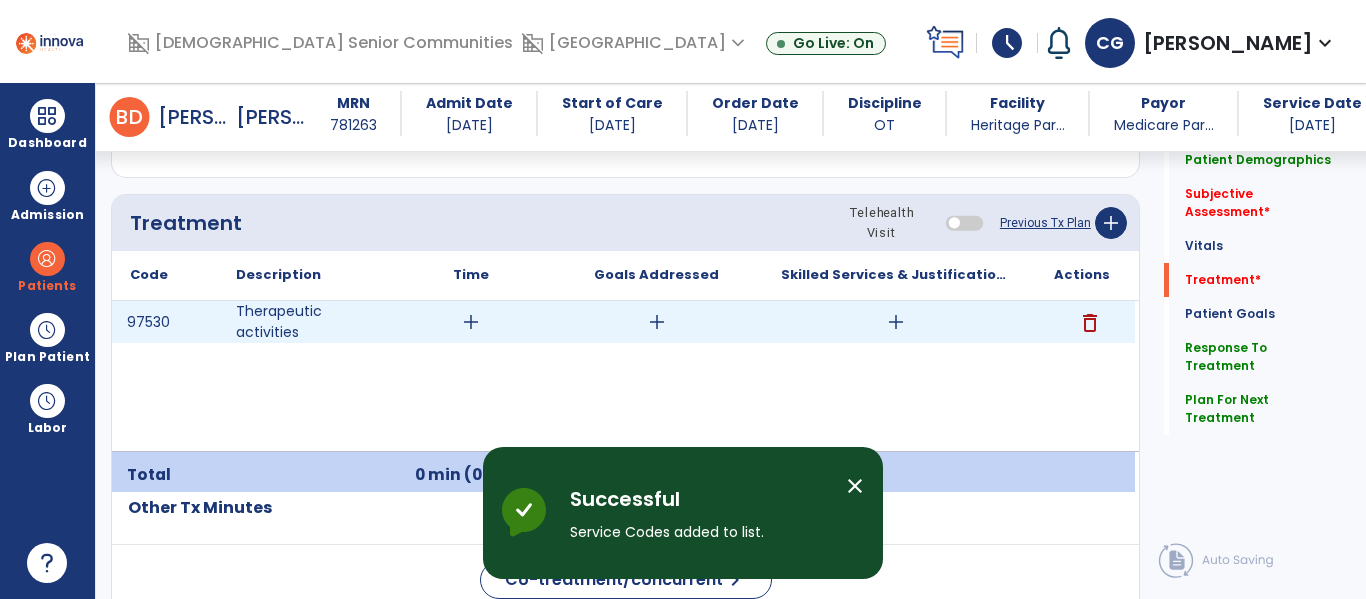 click on "add" at bounding box center (471, 322) 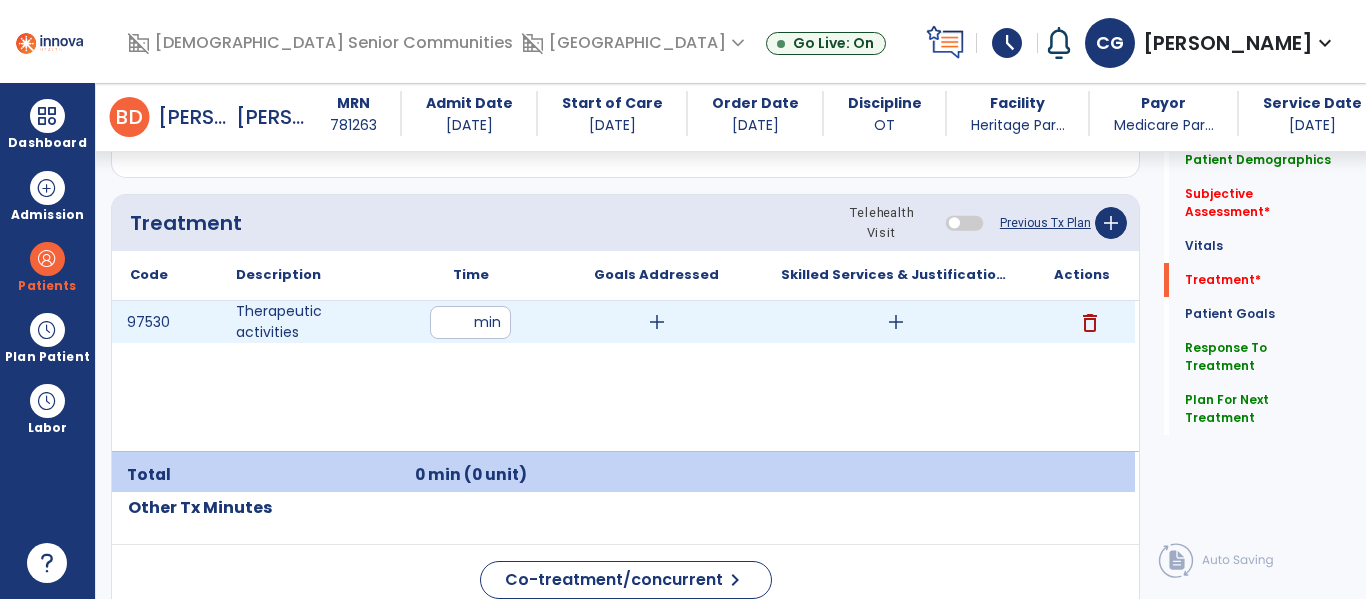type on "**" 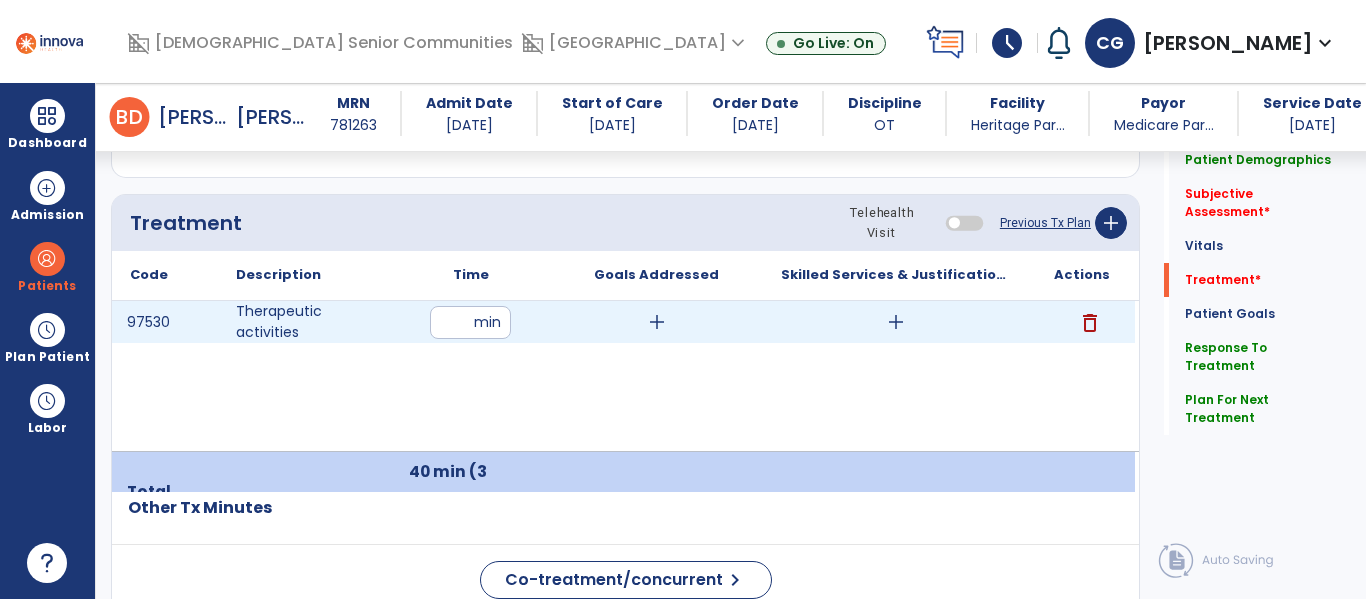 click on "add" at bounding box center (896, 322) 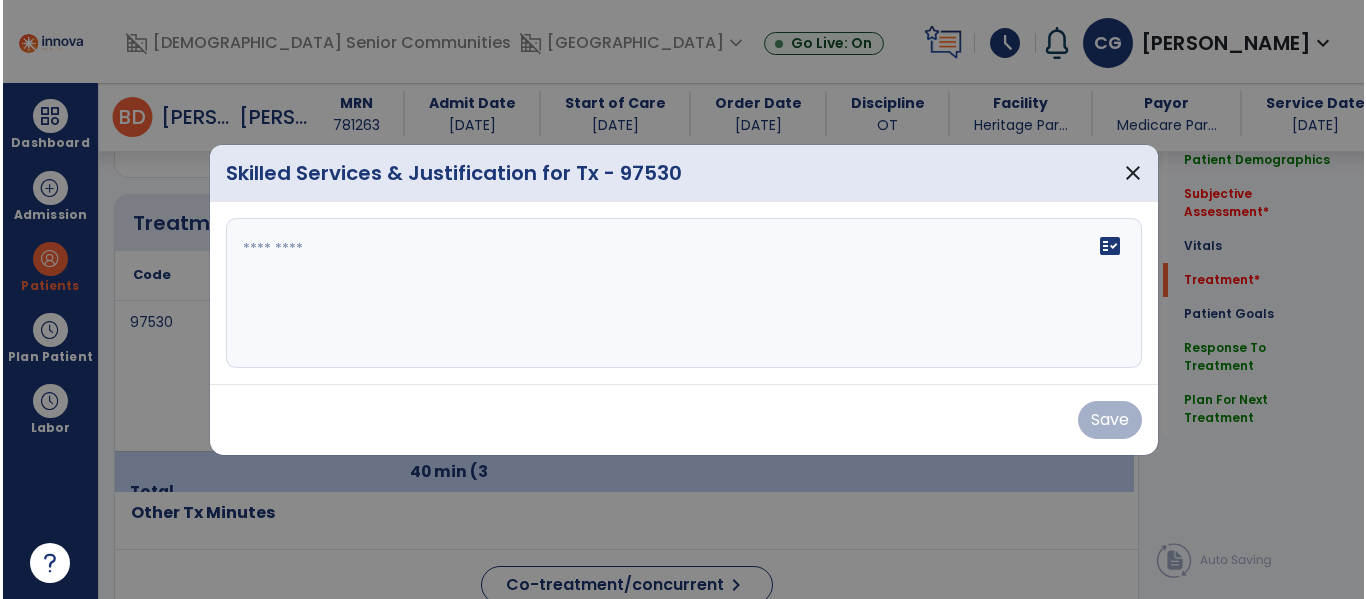 scroll, scrollTop: 1165, scrollLeft: 0, axis: vertical 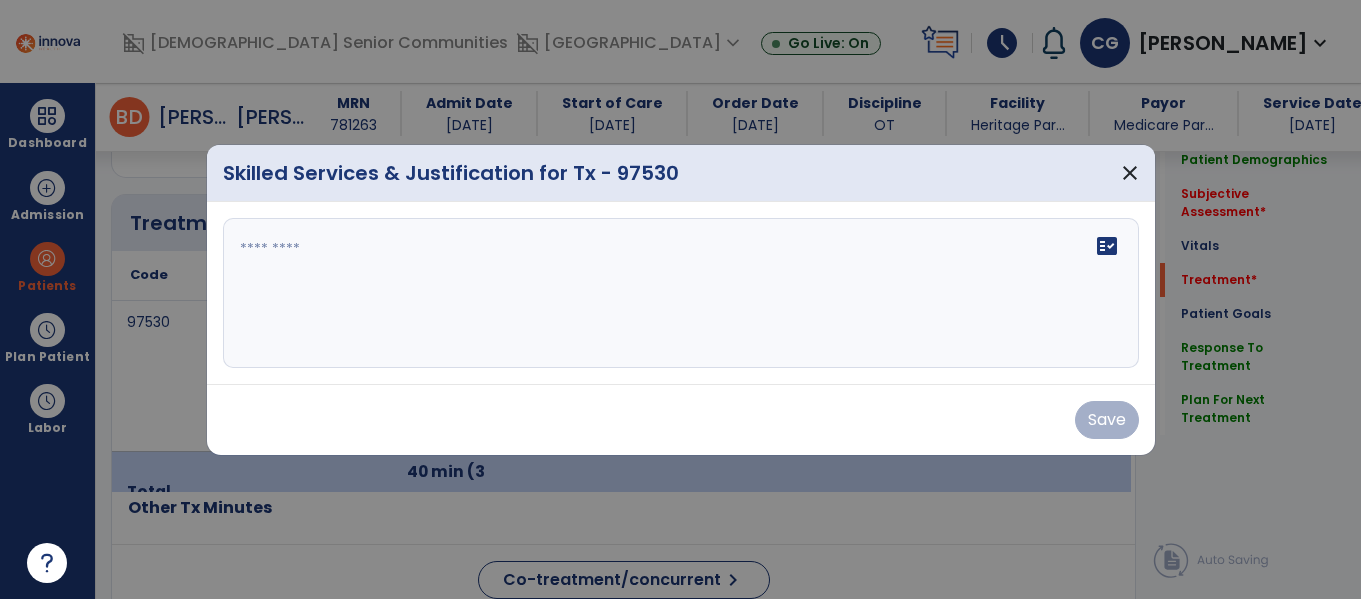 click on "fact_check" at bounding box center [681, 293] 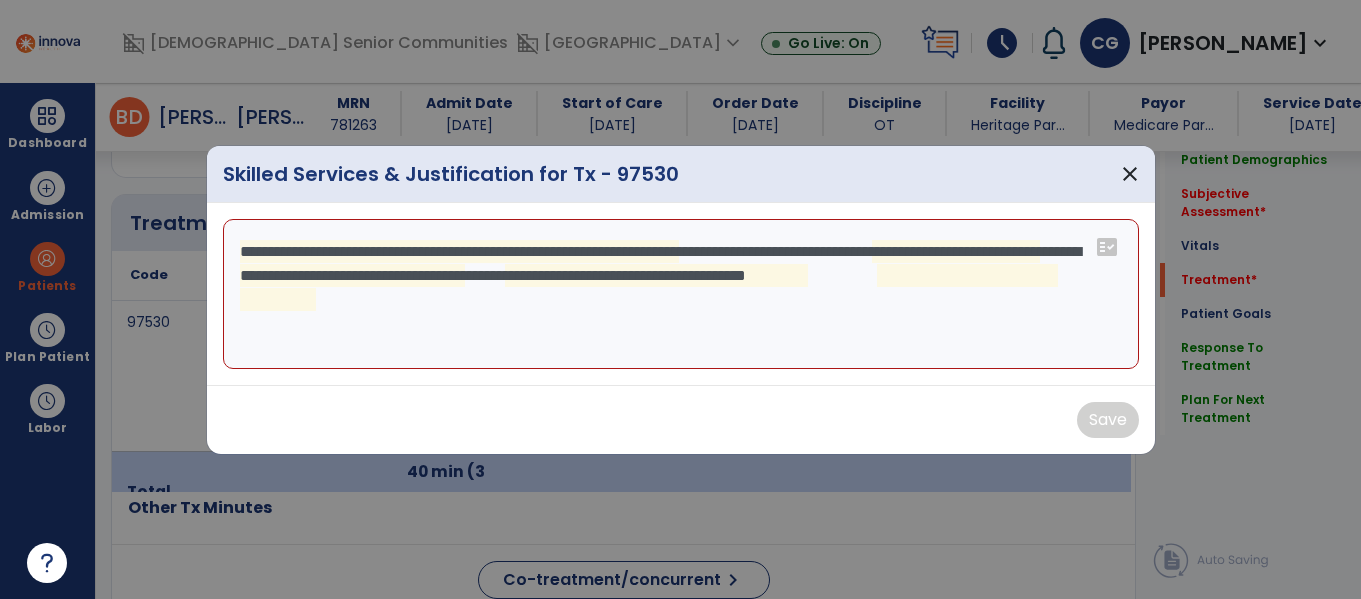 click on "**********" at bounding box center [681, 294] 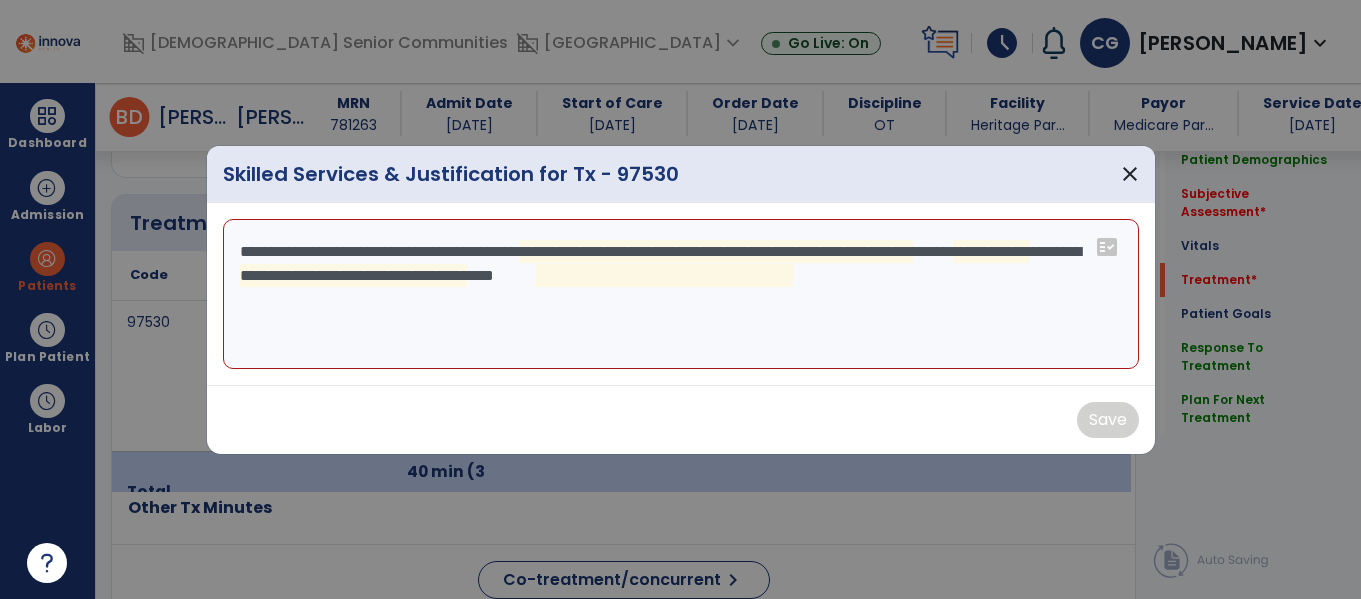 click on "**********" at bounding box center (681, 294) 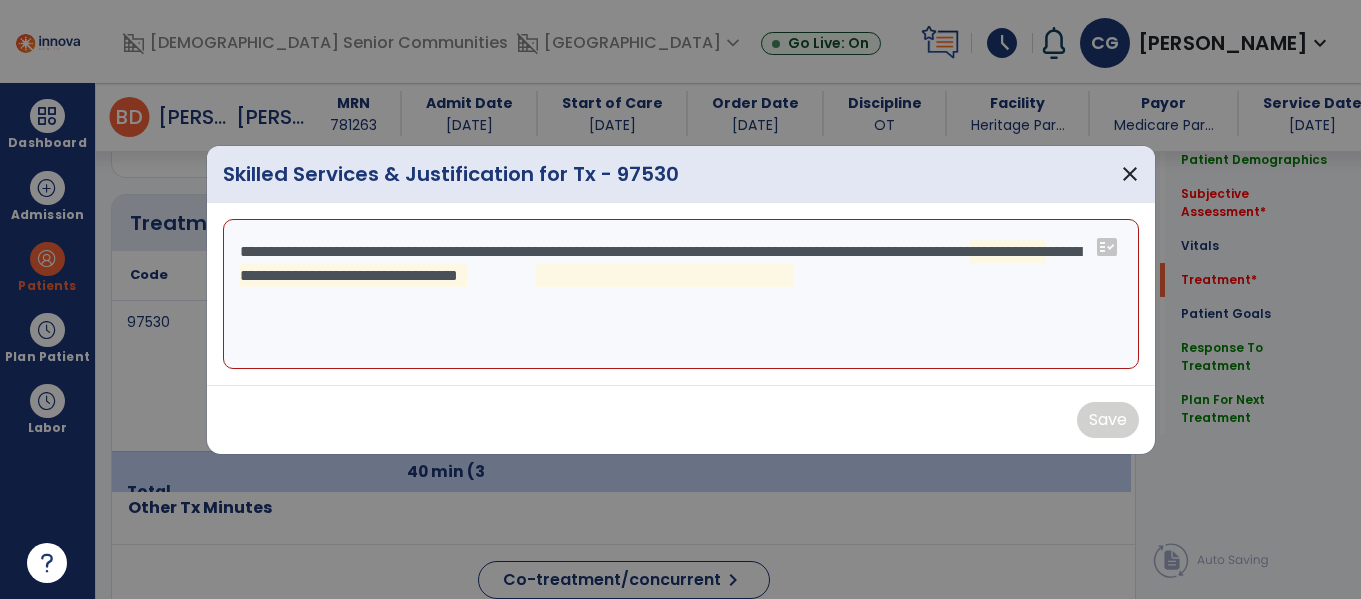 click on "**********" at bounding box center [681, 294] 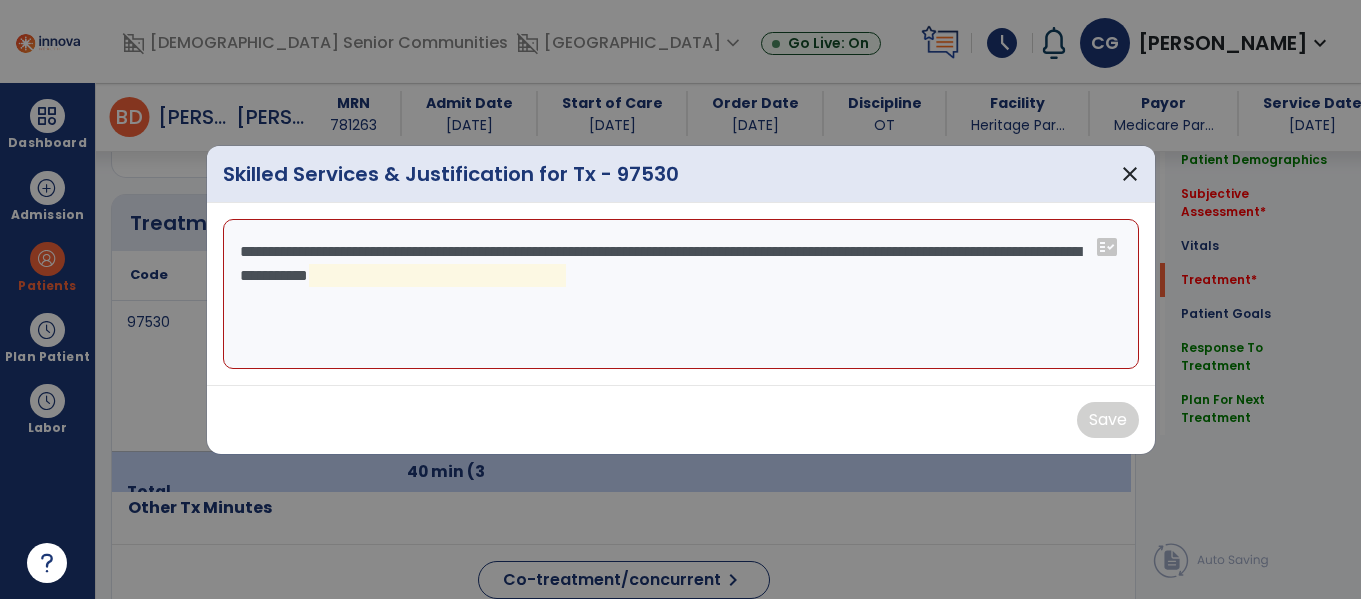 click on "**********" at bounding box center (681, 294) 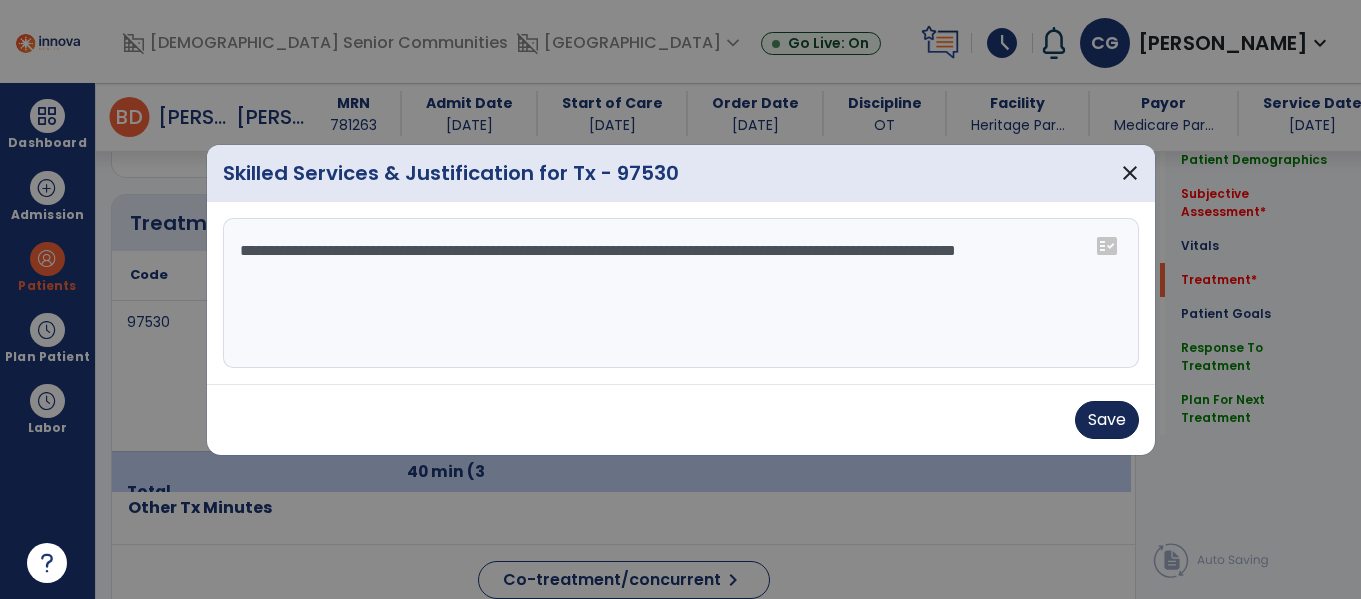 type on "**********" 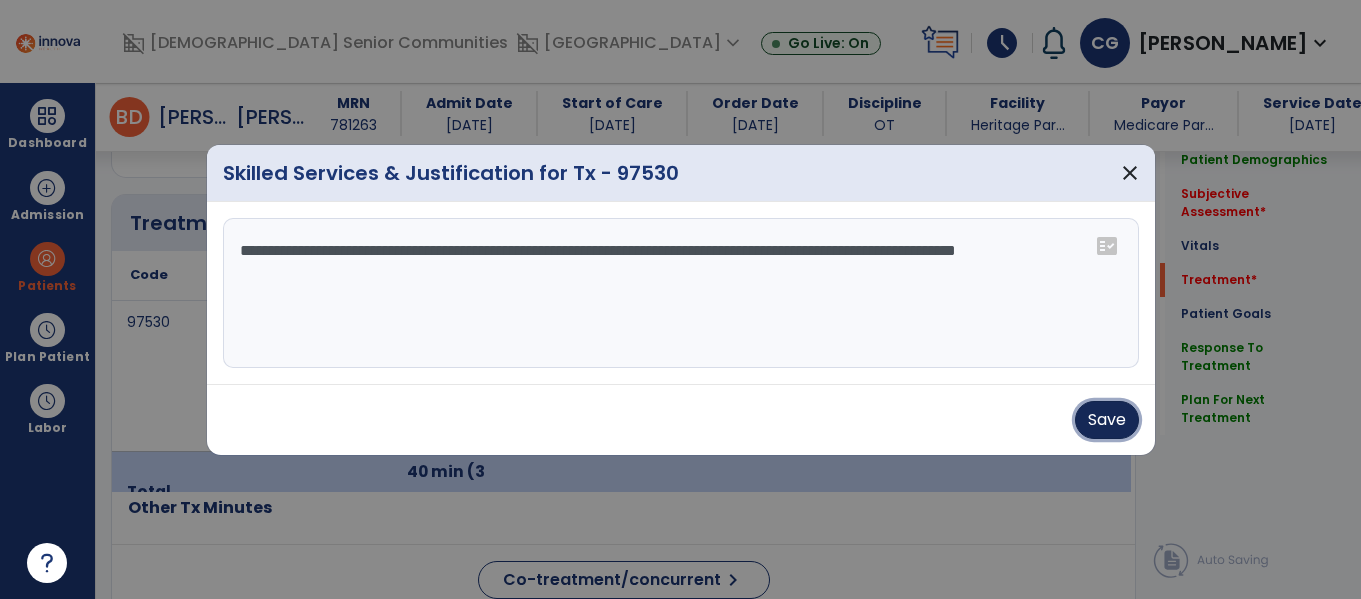 click on "Save" at bounding box center (1107, 420) 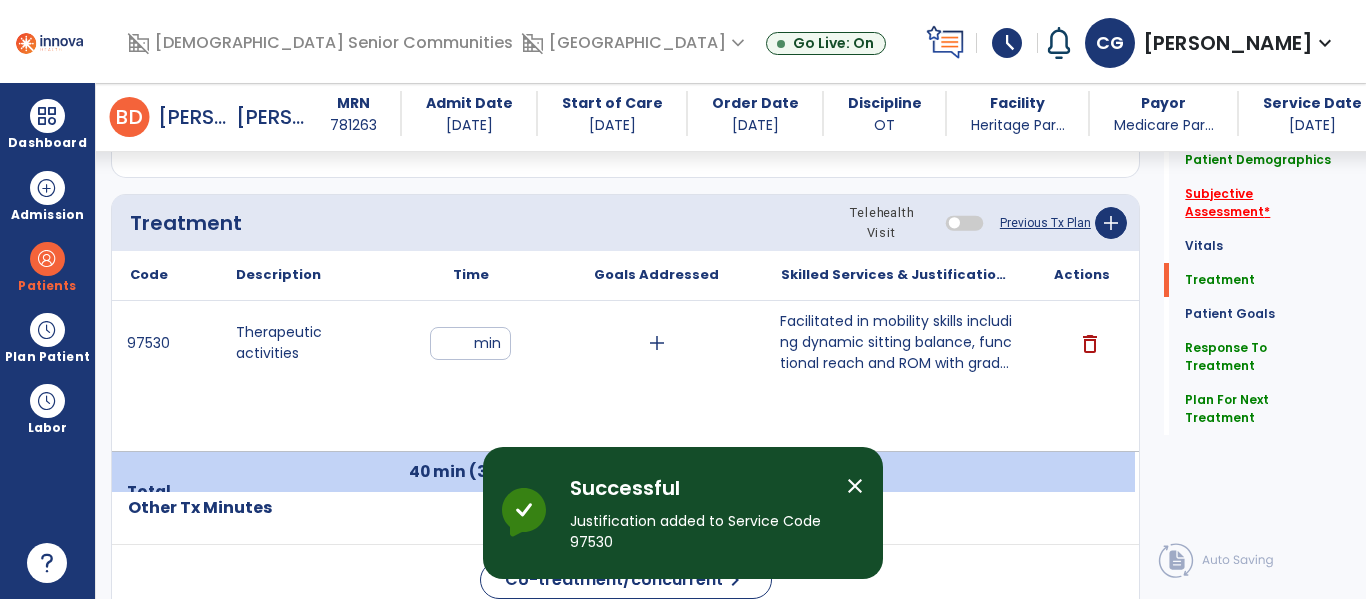 click on "Subjective Assessment   *" 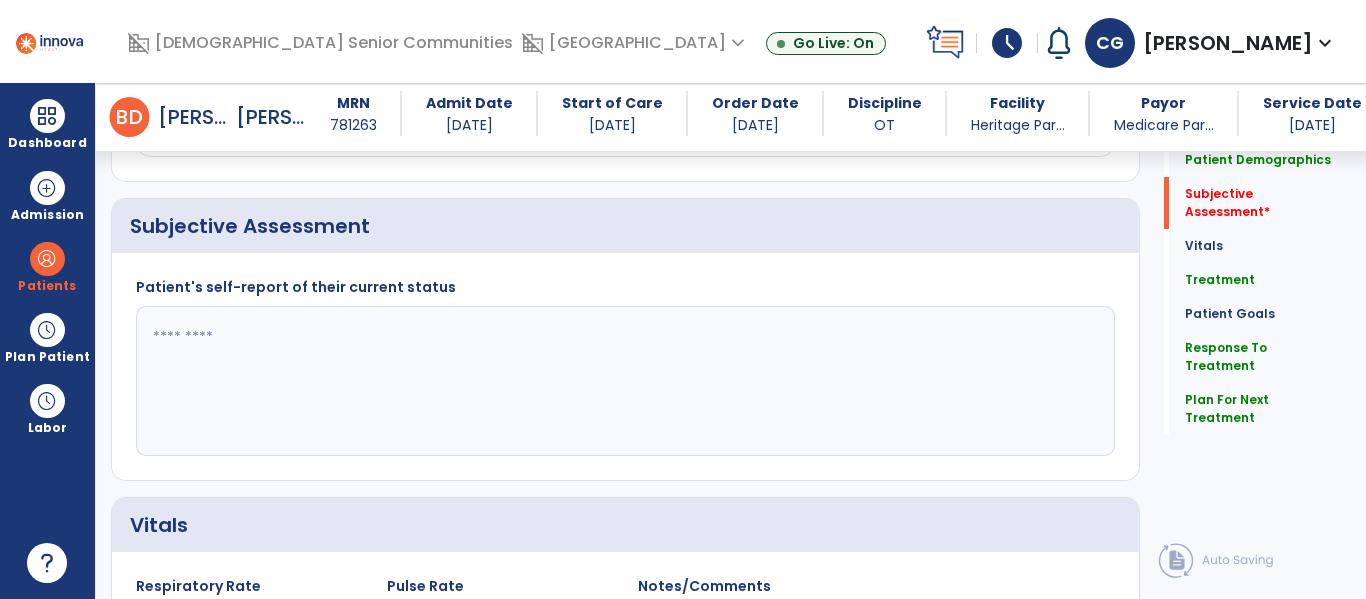scroll, scrollTop: 438, scrollLeft: 0, axis: vertical 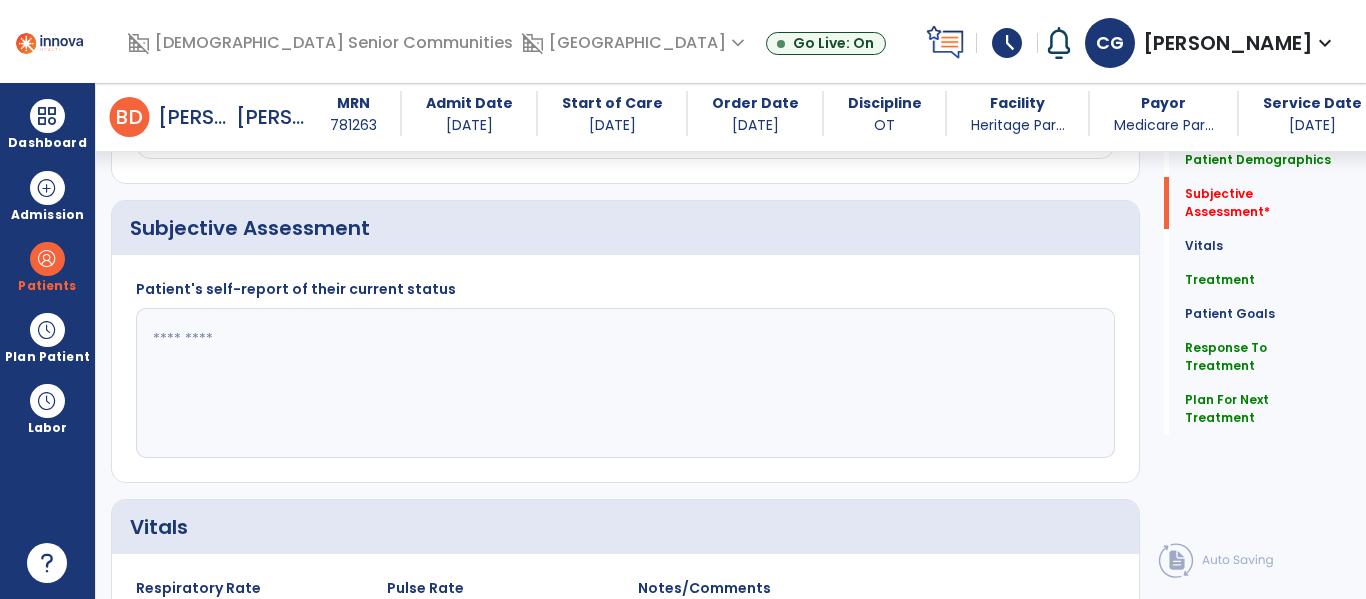 click 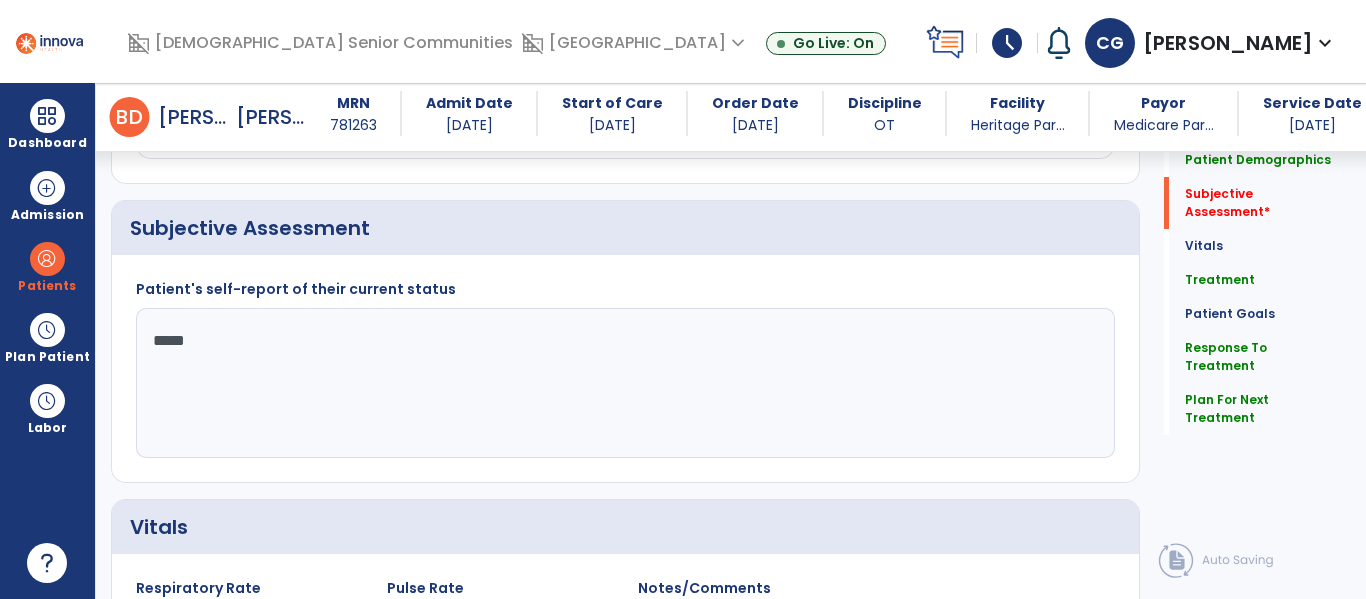 type on "******" 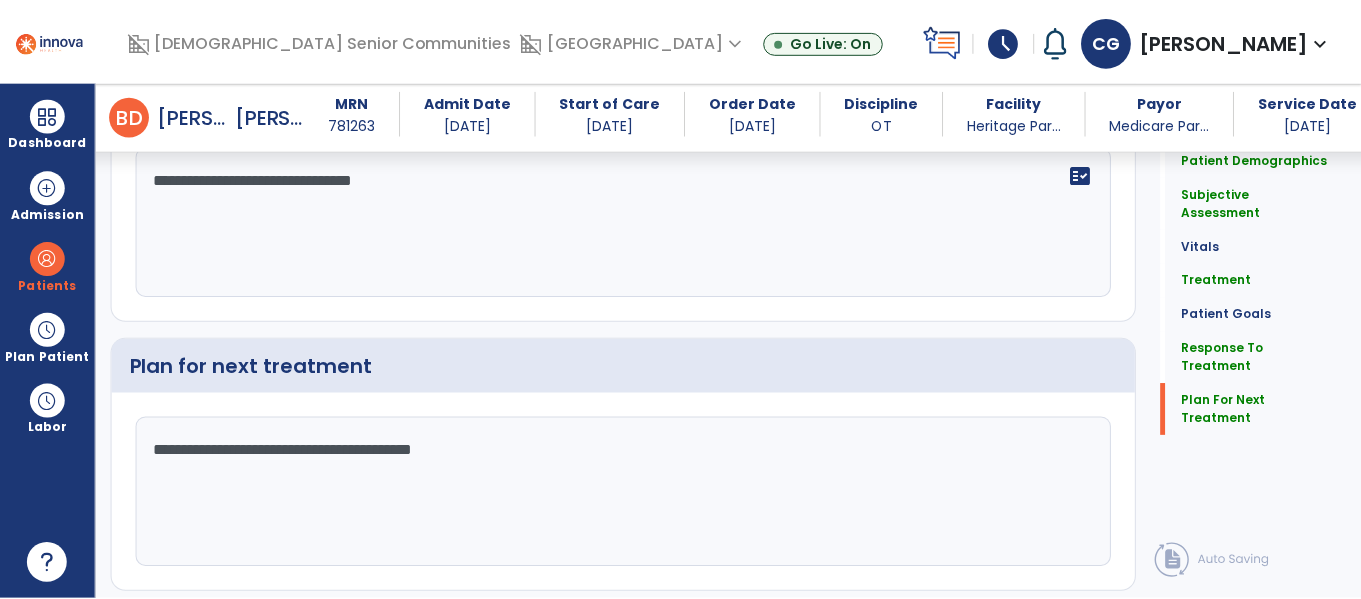scroll, scrollTop: 2478, scrollLeft: 0, axis: vertical 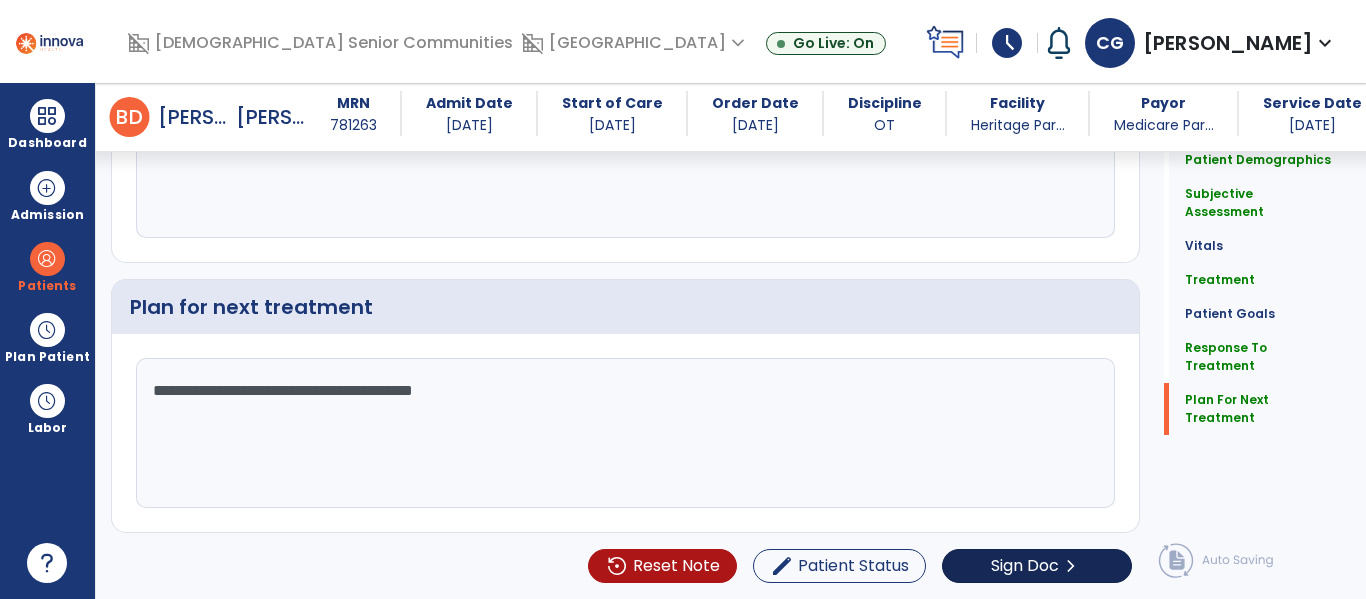 type on "**********" 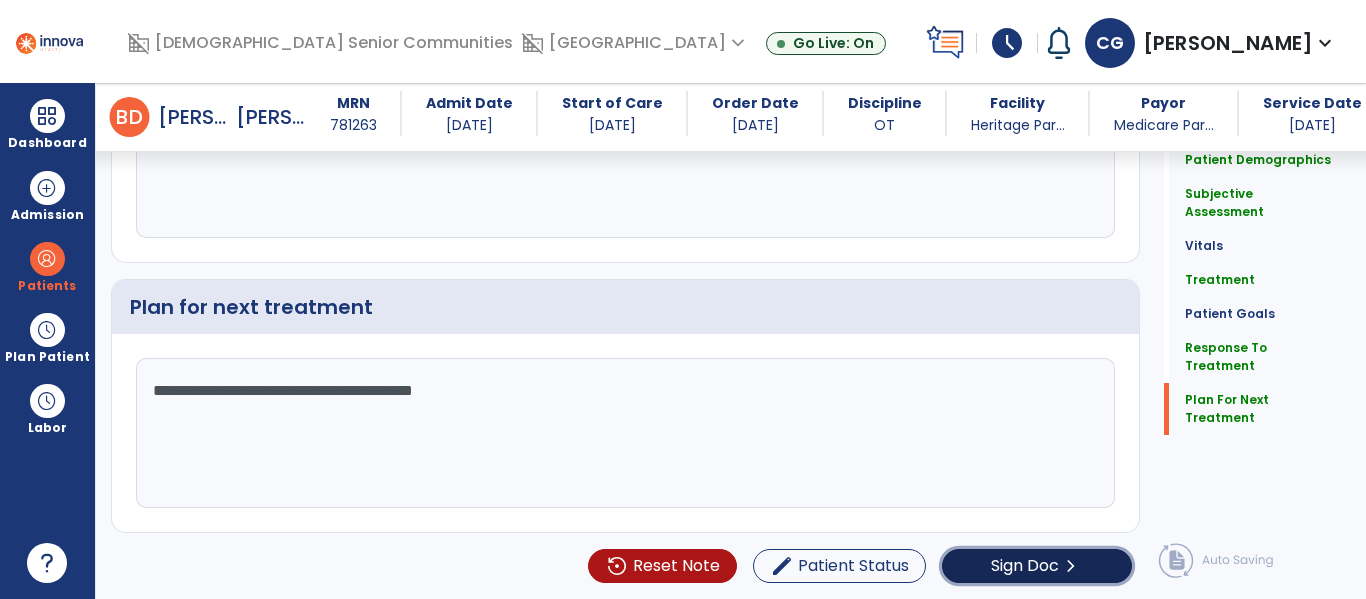 click on "Sign Doc  chevron_right" 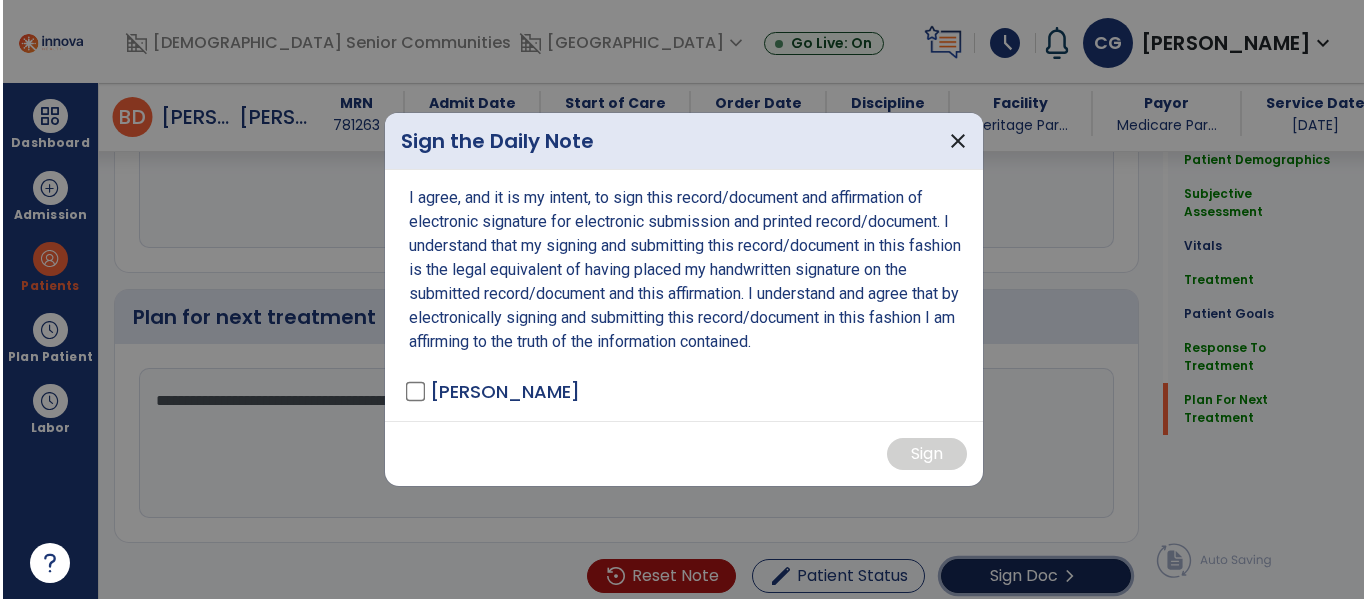 scroll, scrollTop: 2478, scrollLeft: 0, axis: vertical 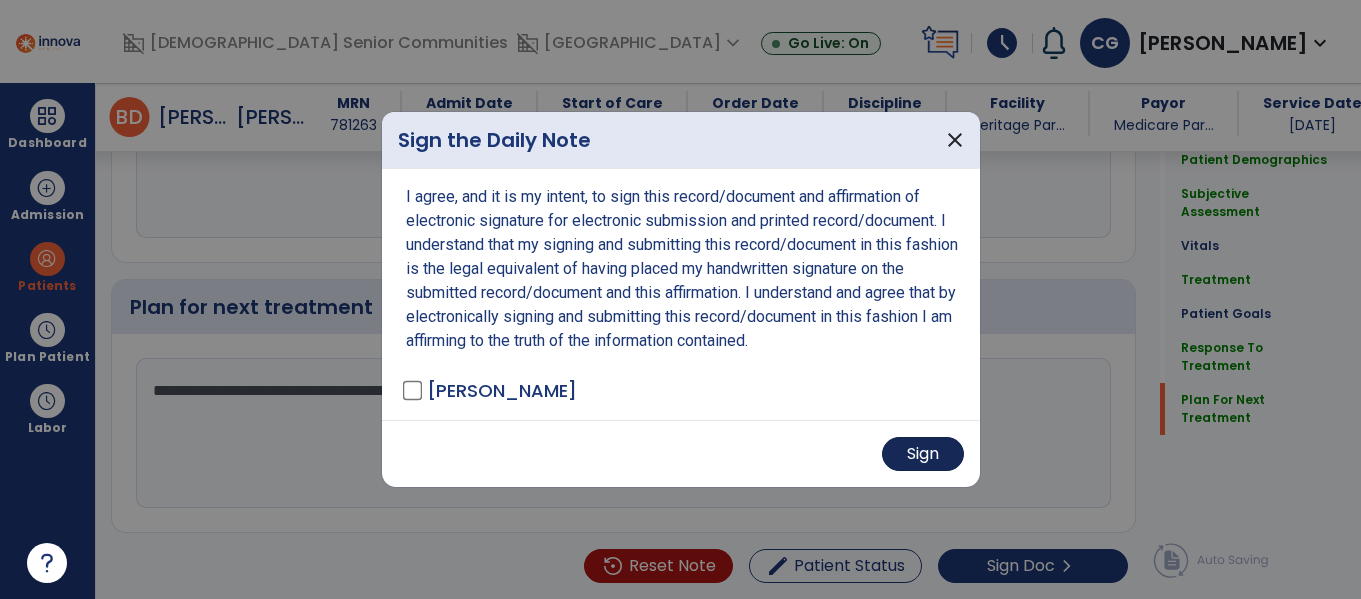 click on "Sign" at bounding box center (923, 454) 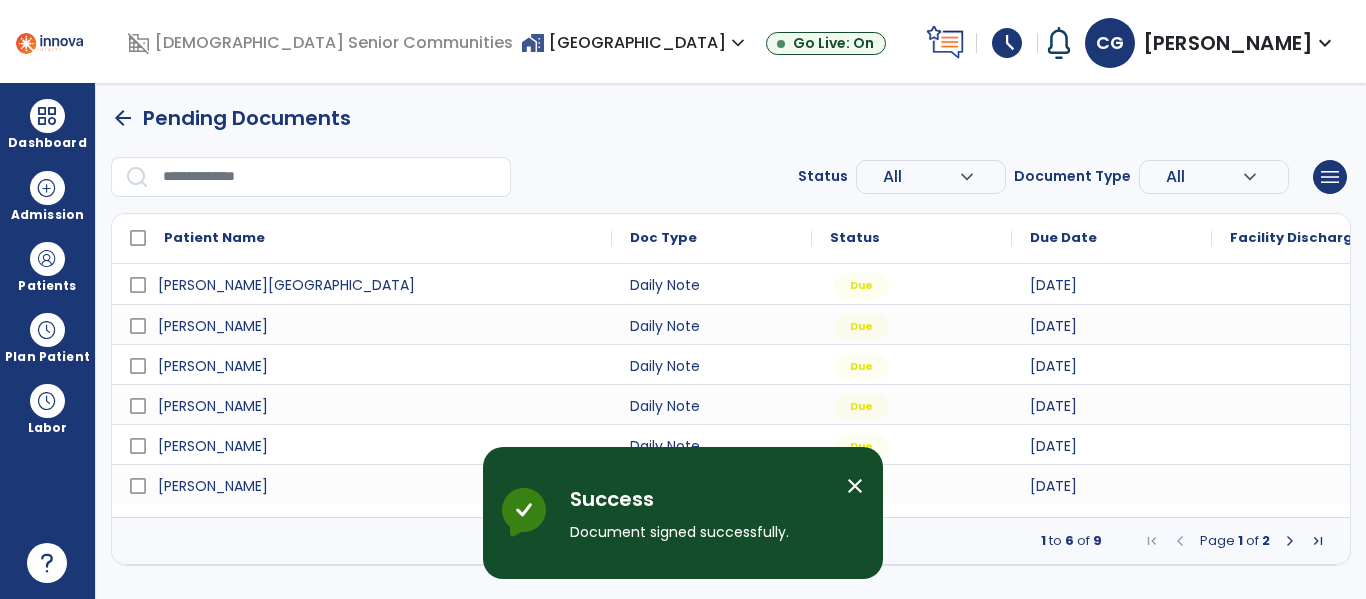 scroll, scrollTop: 0, scrollLeft: 0, axis: both 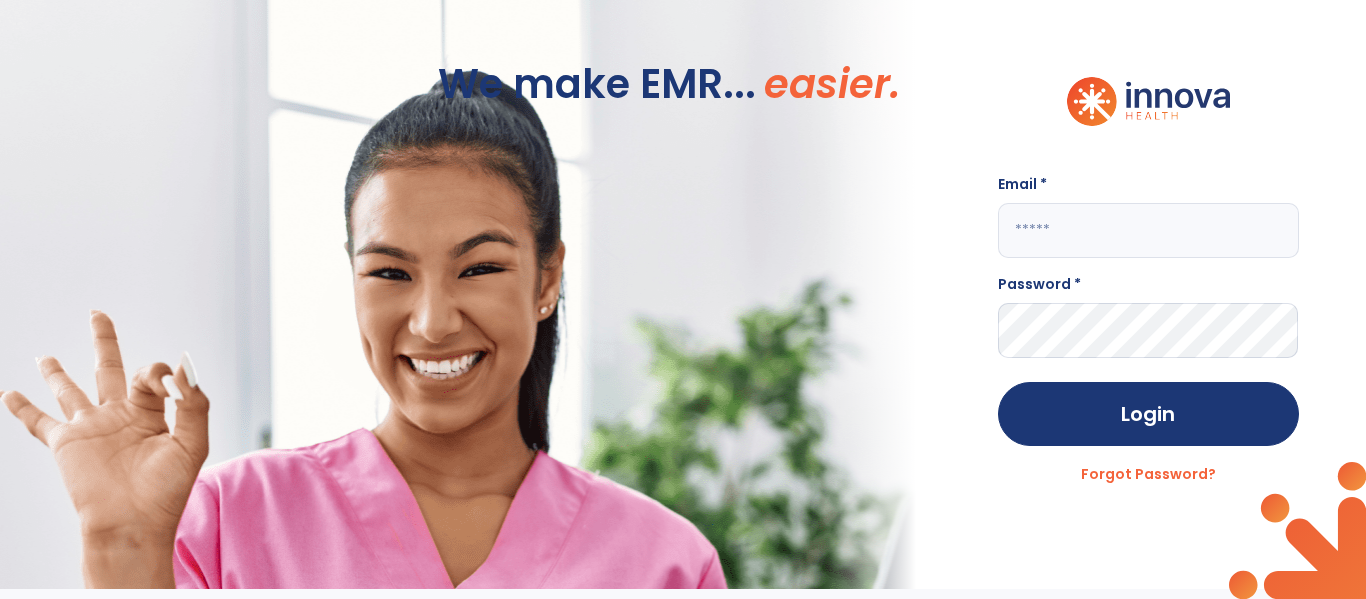 click 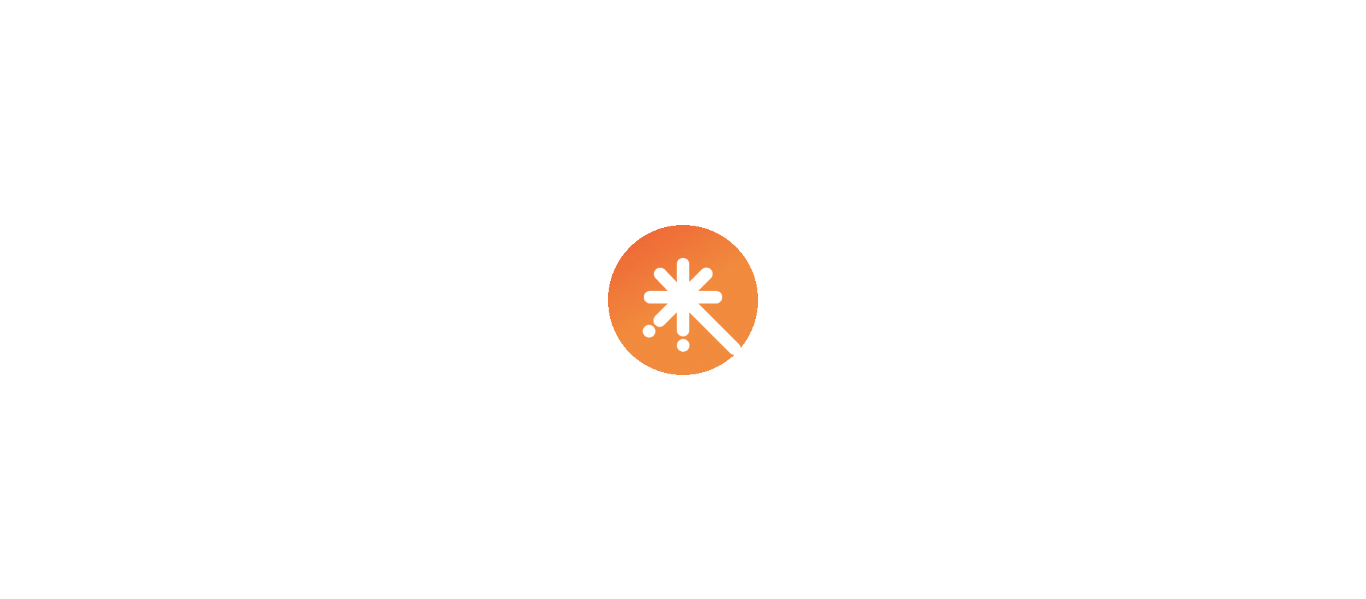 scroll, scrollTop: 0, scrollLeft: 0, axis: both 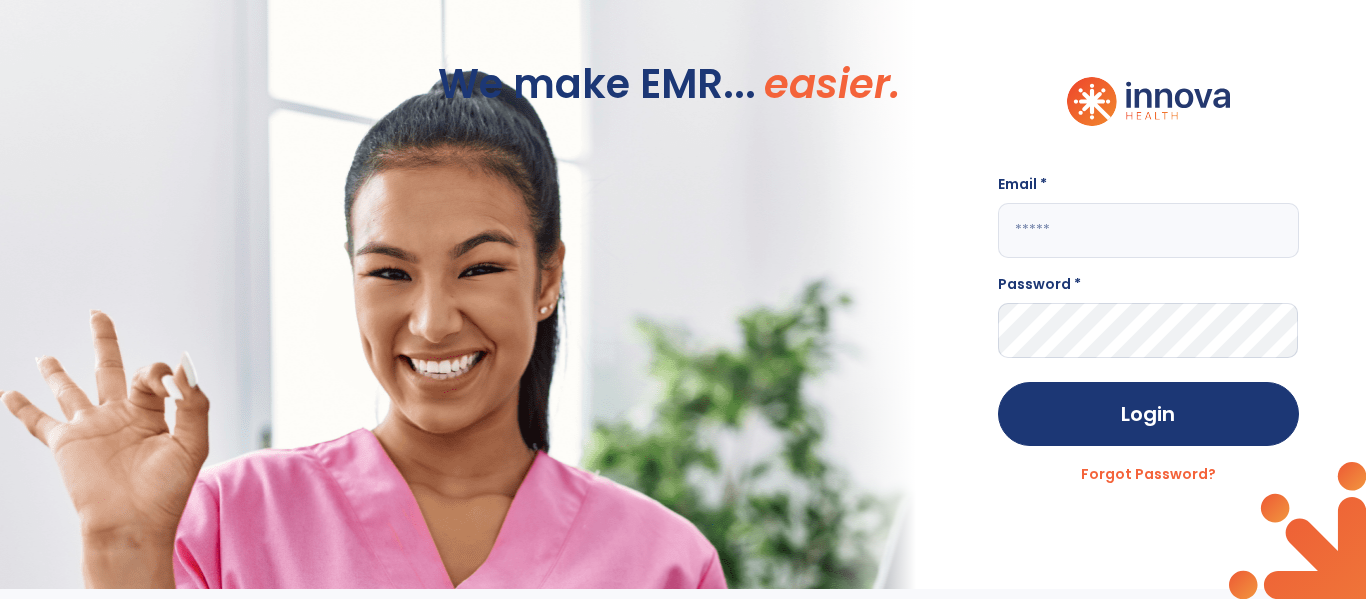 click 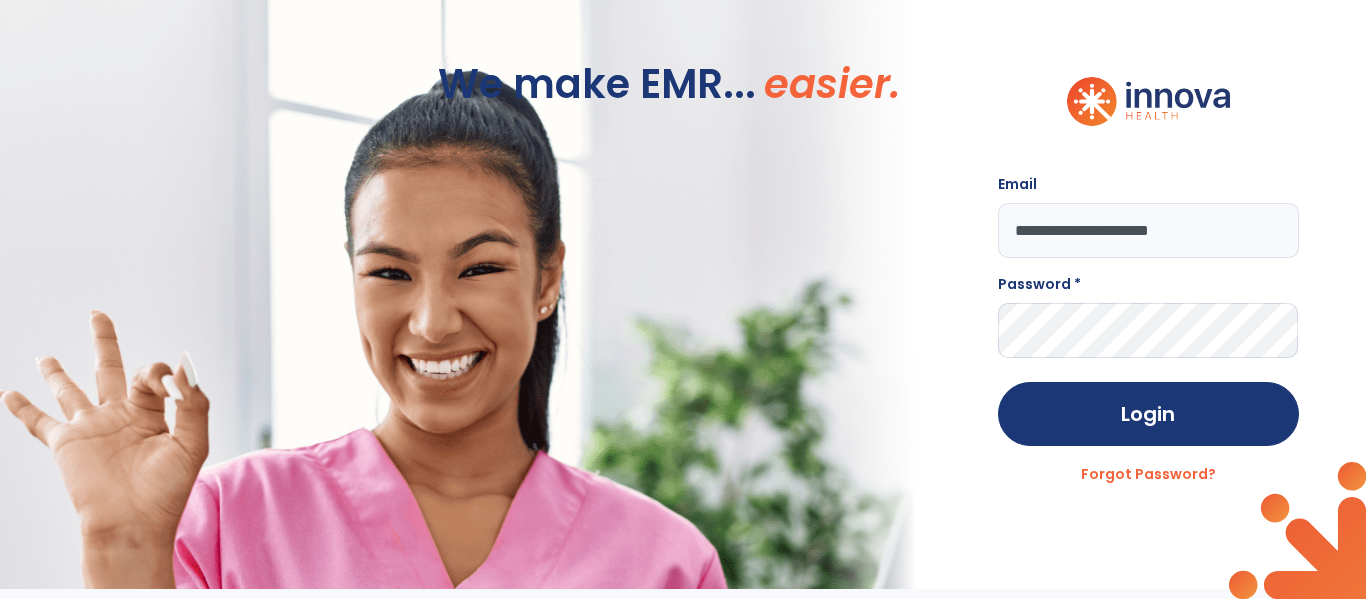 type on "**********" 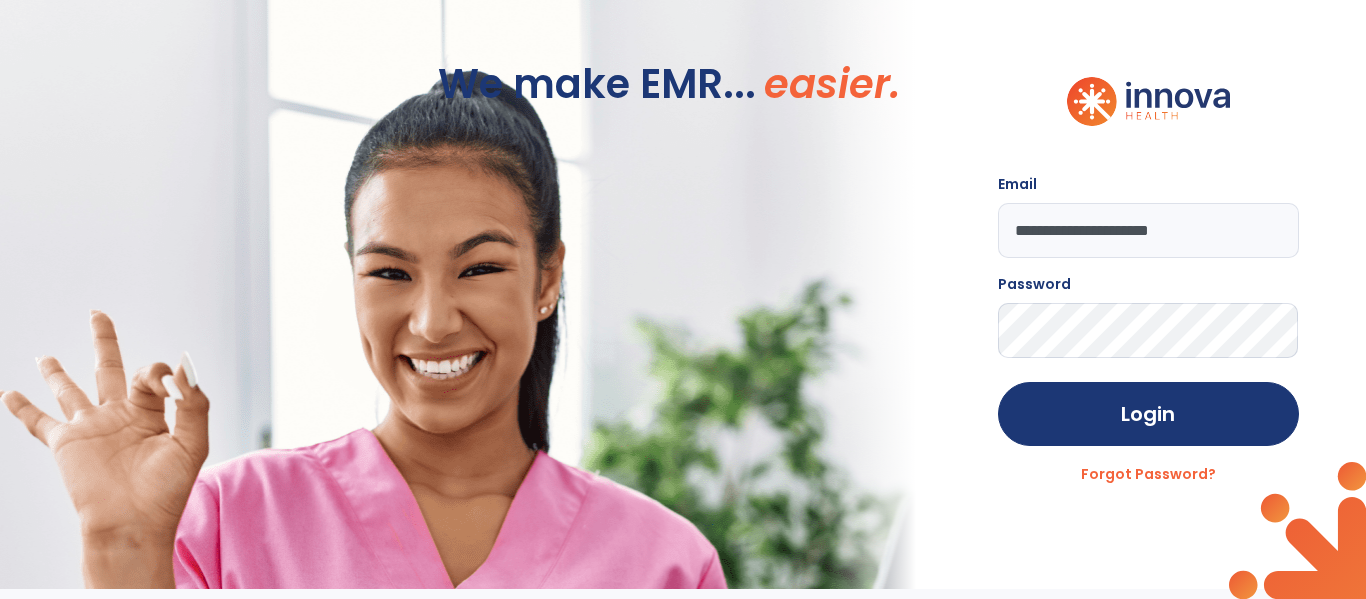 click on "Login" 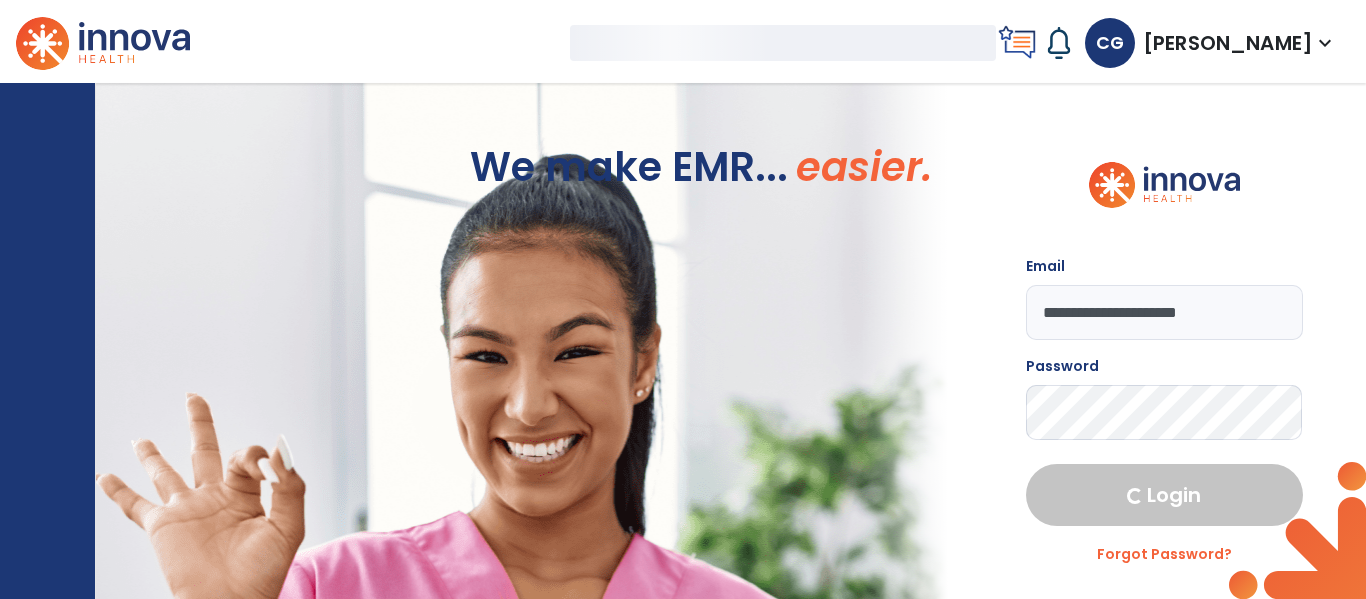 select on "****" 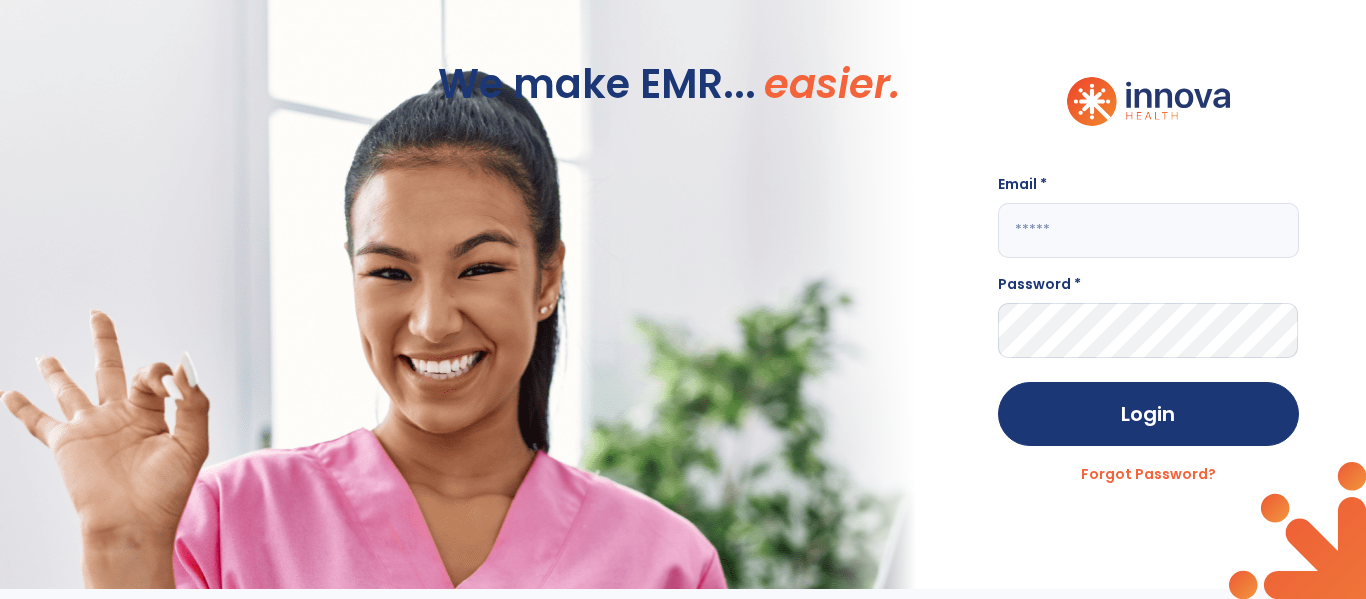 click 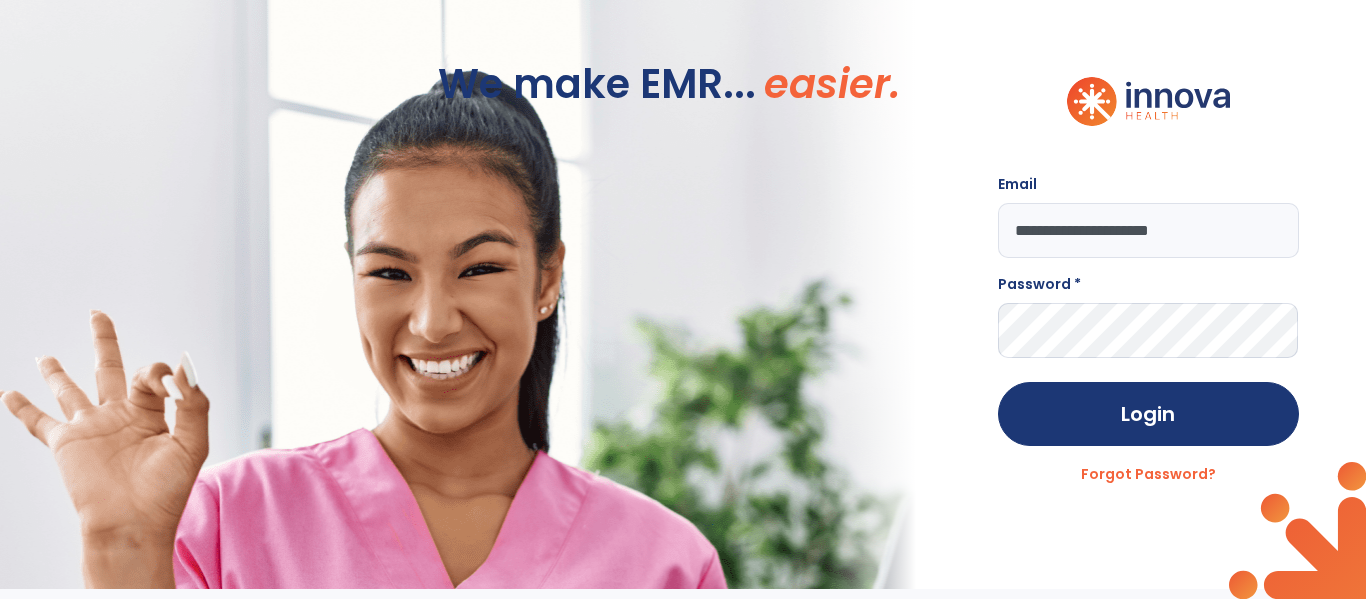 type on "**********" 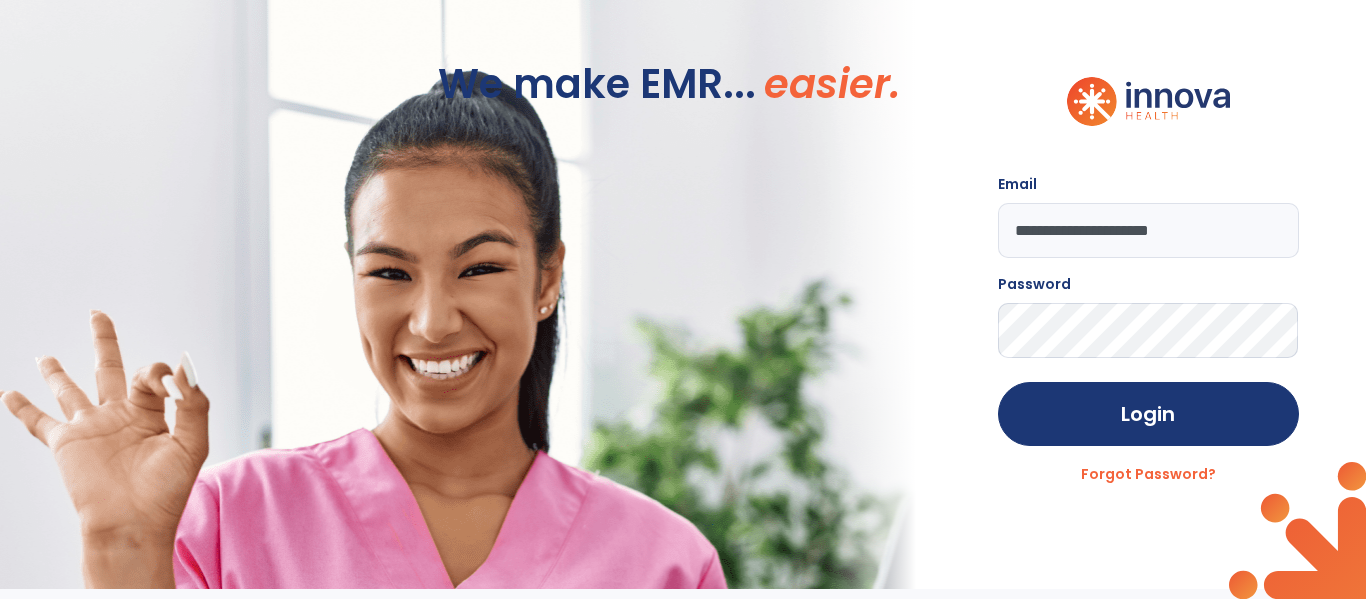 click on "Login" 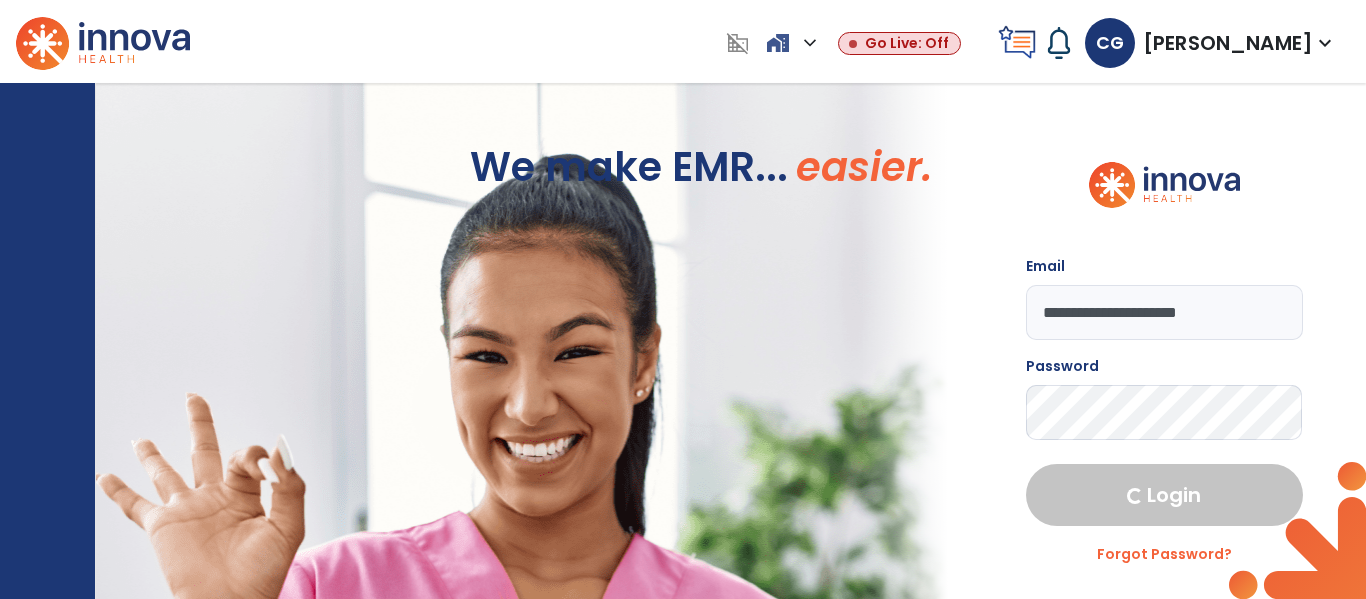 select on "****" 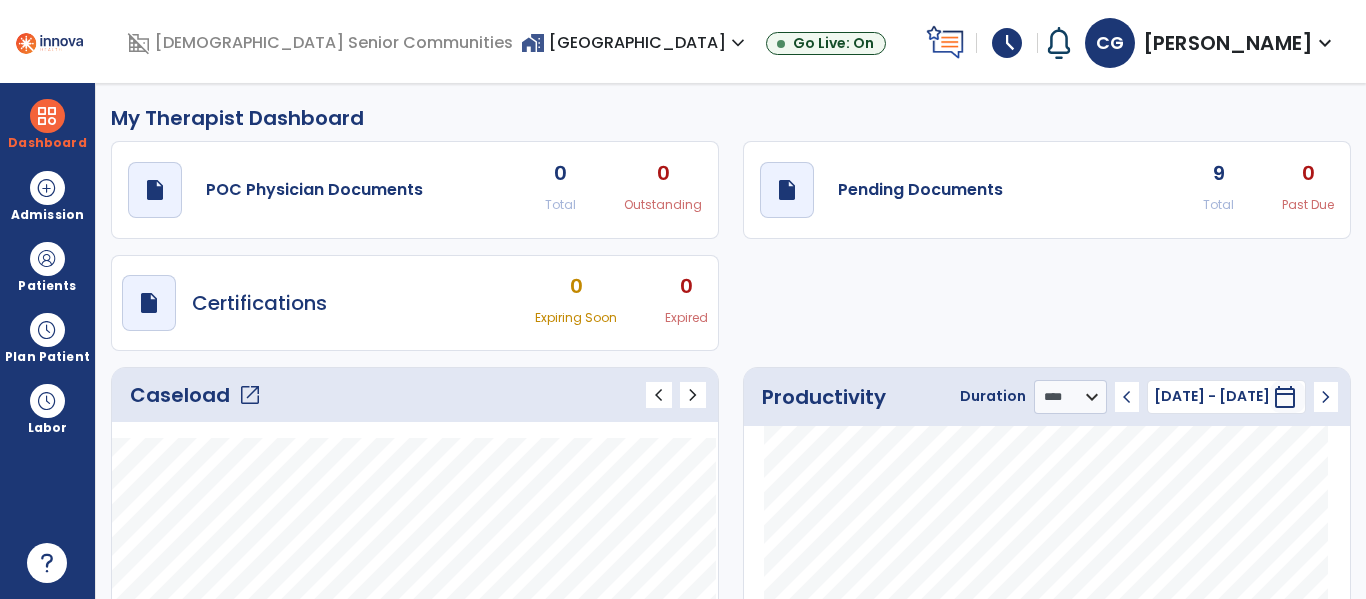 click on "draft   open_in_new  Pending Documents 9 Total 0 Past Due" 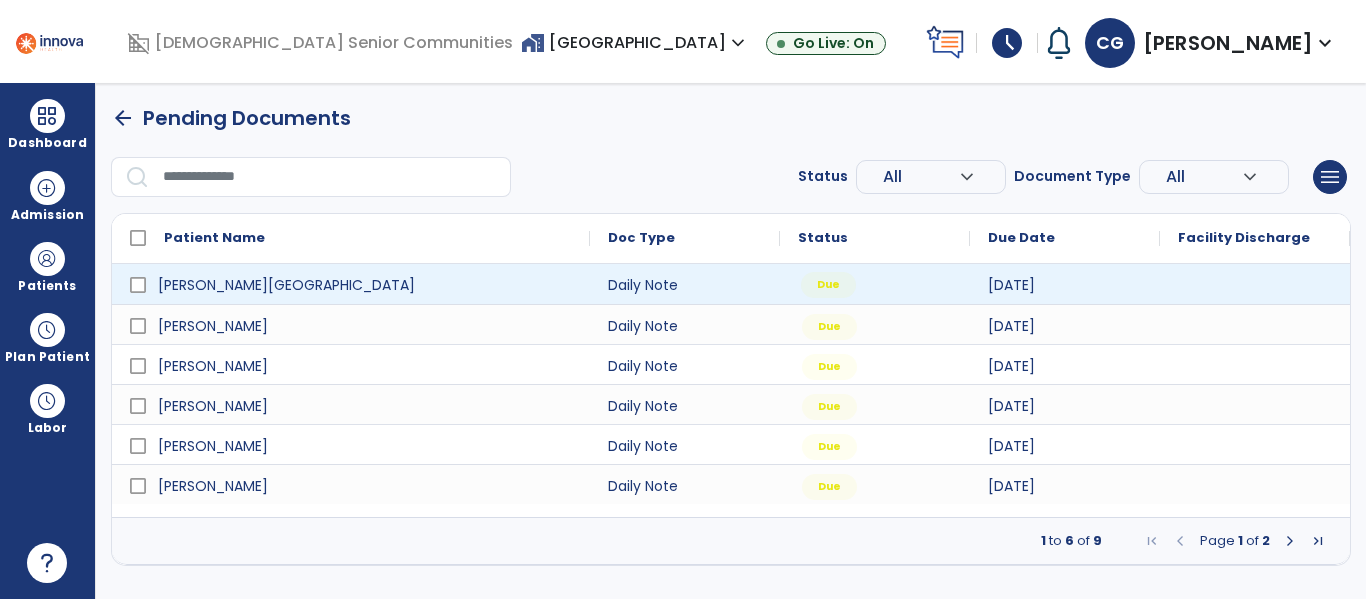 click on "Due" at bounding box center (828, 285) 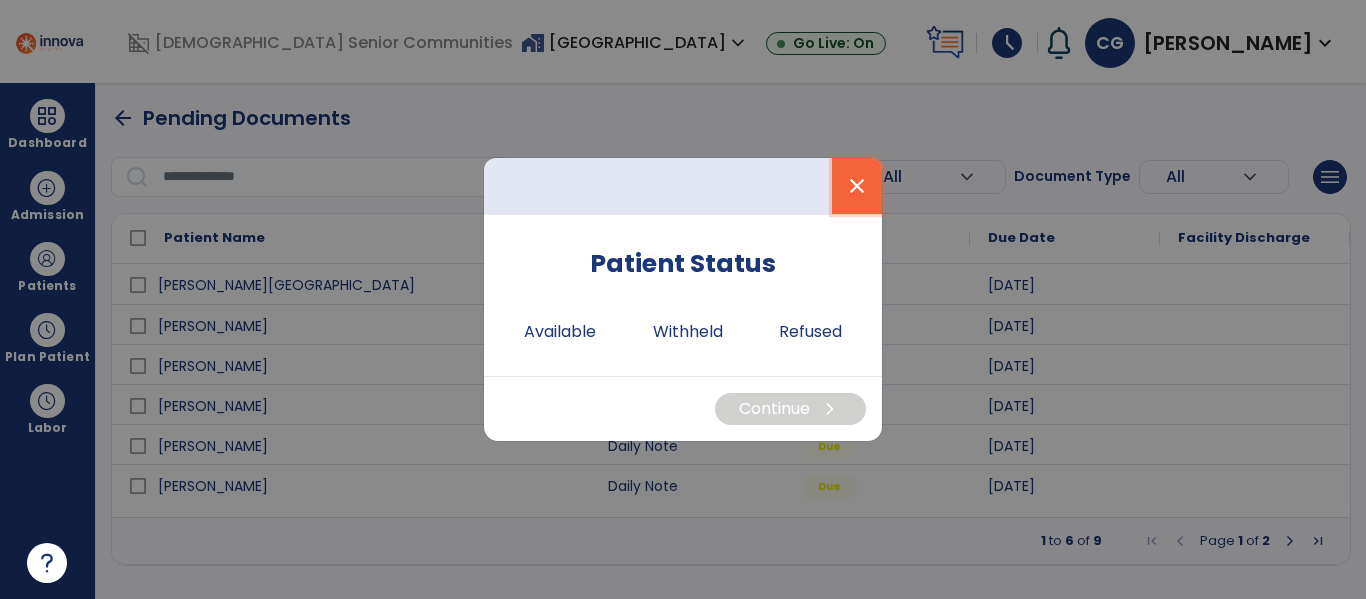click on "close" at bounding box center [857, 186] 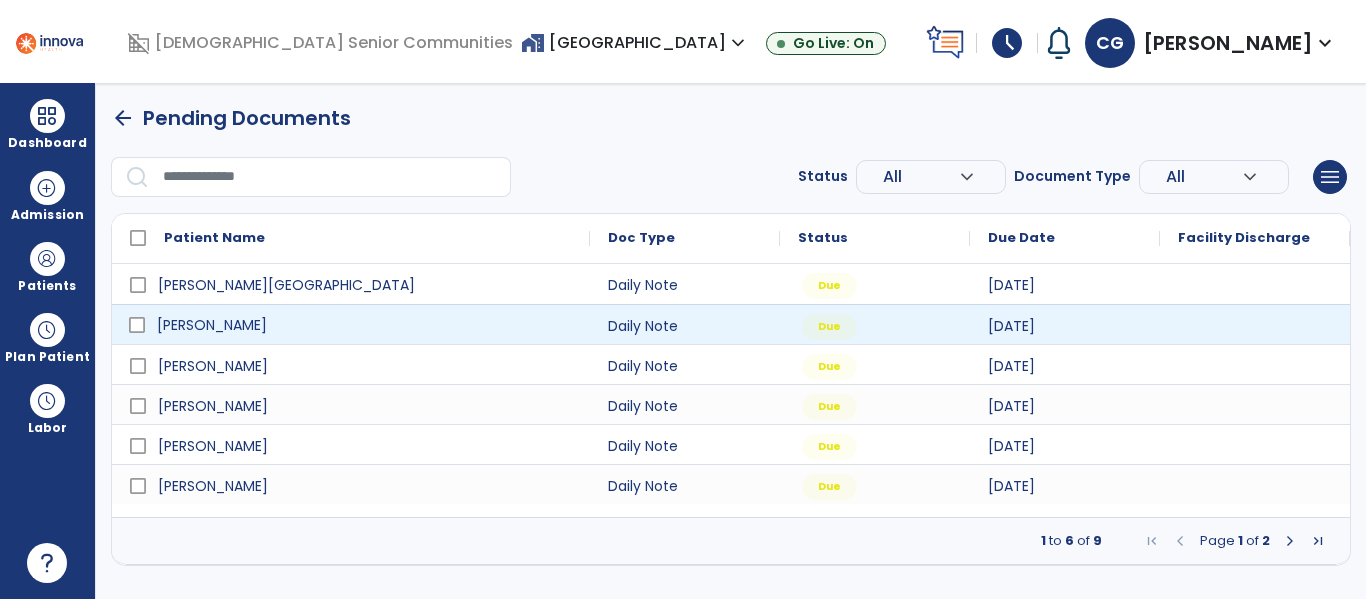 click on "[PERSON_NAME]" at bounding box center [365, 325] 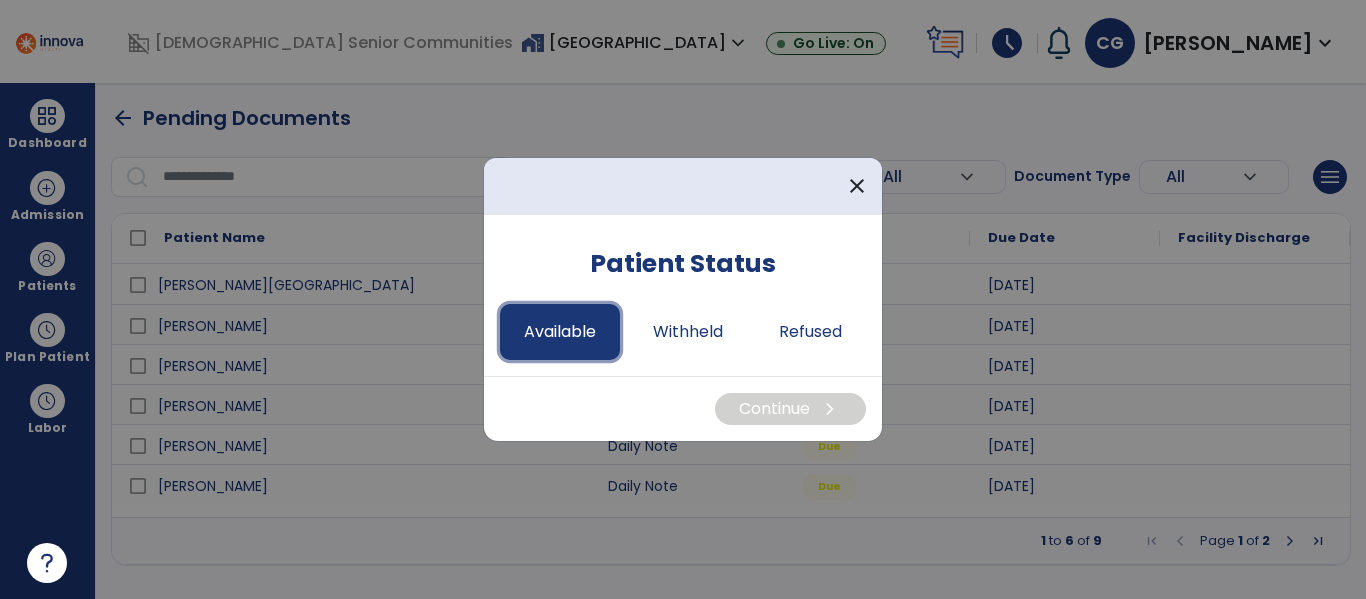 click on "Available" at bounding box center [560, 332] 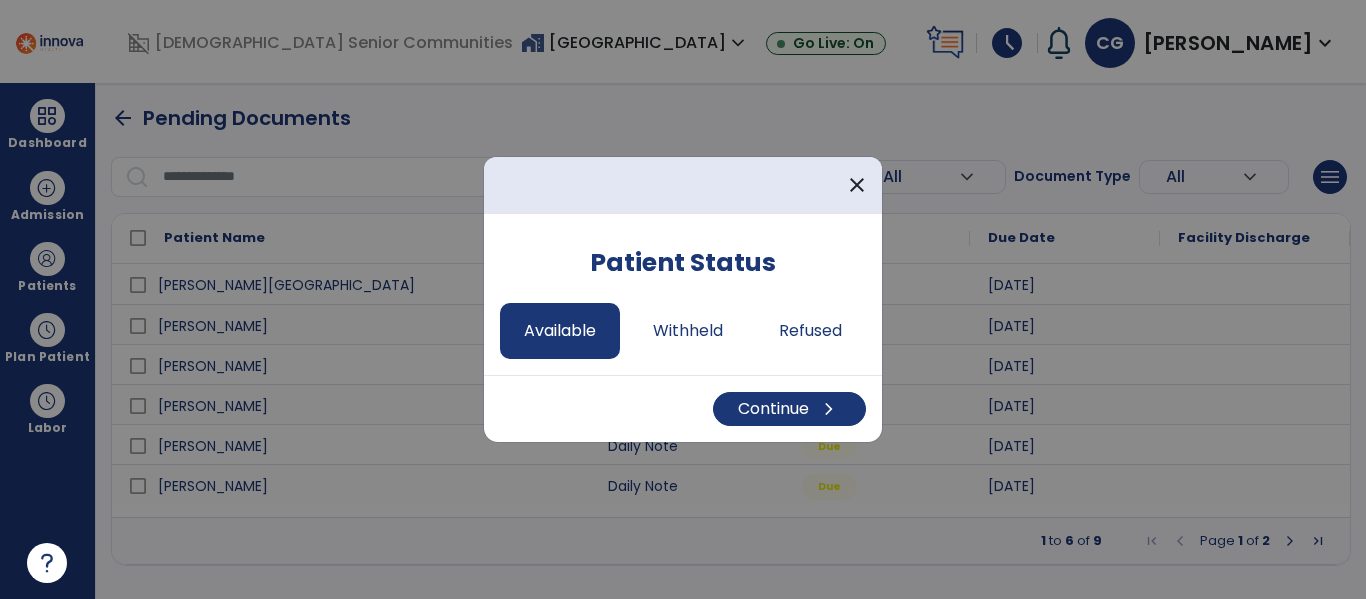 click on "Continue   chevron_right" at bounding box center (683, 408) 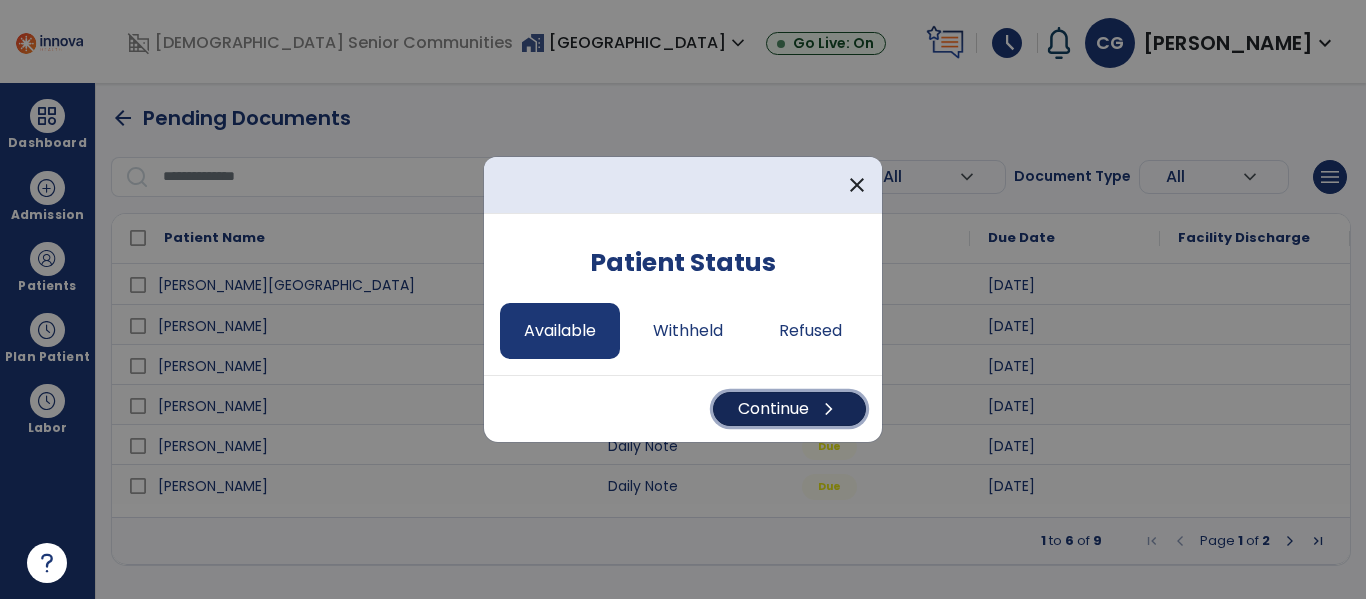 click on "chevron_right" at bounding box center (829, 409) 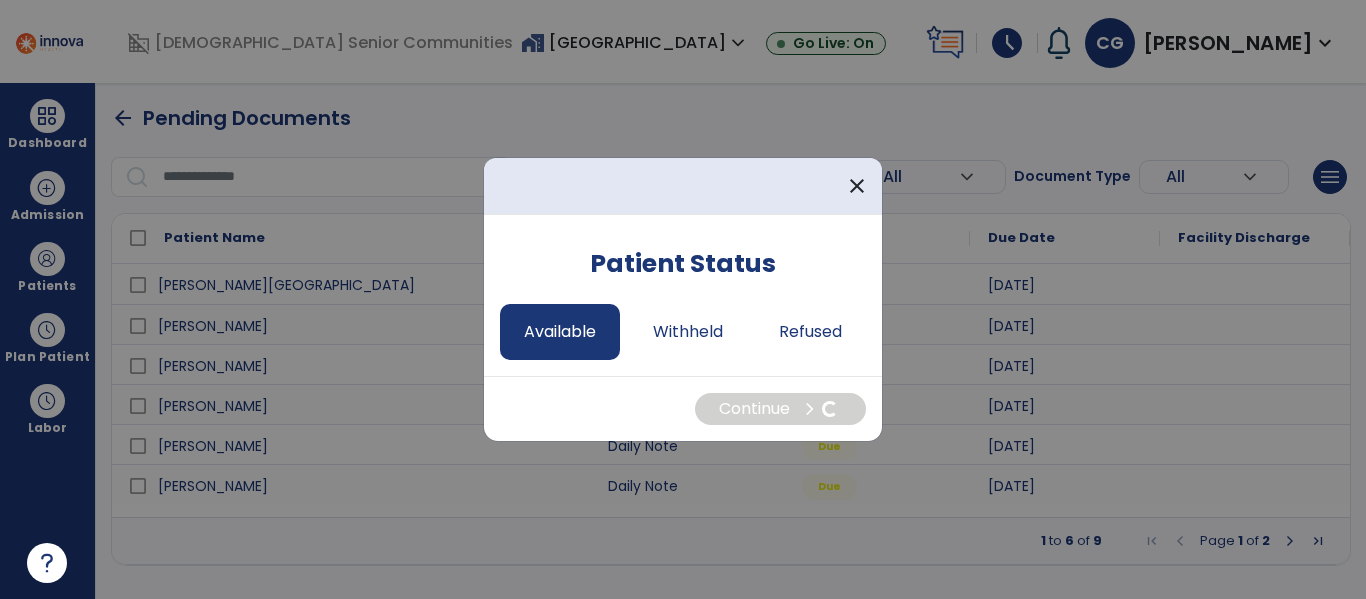 select on "*" 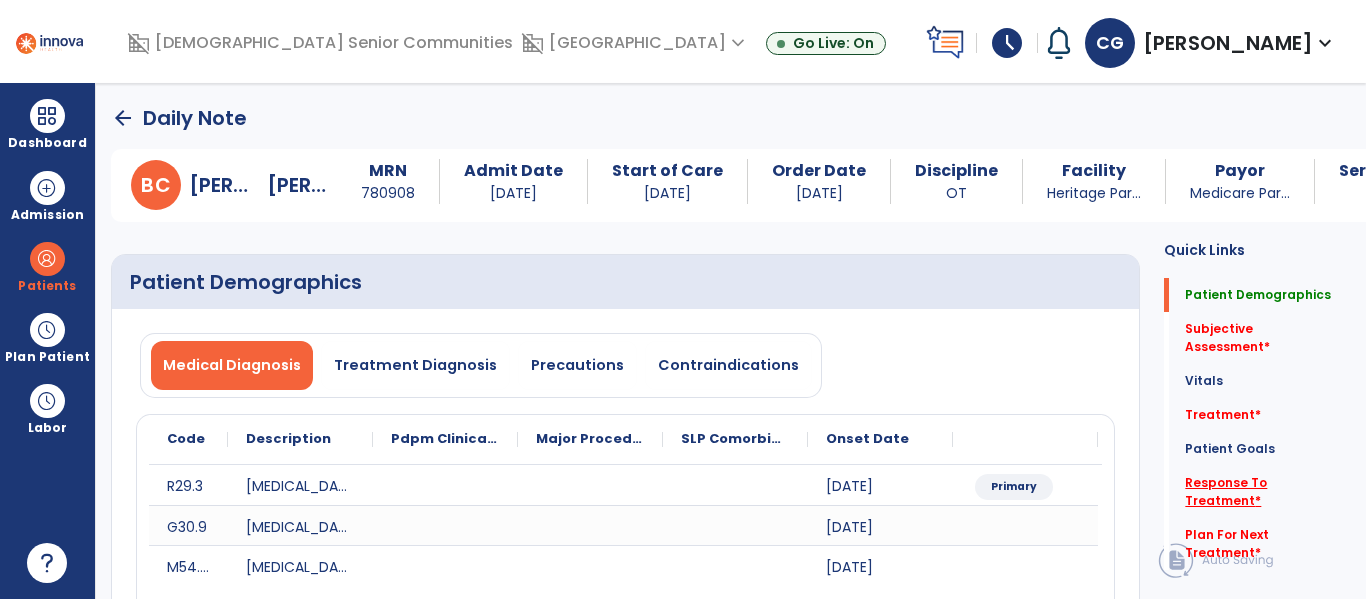 click on "Response To Treatment   *" 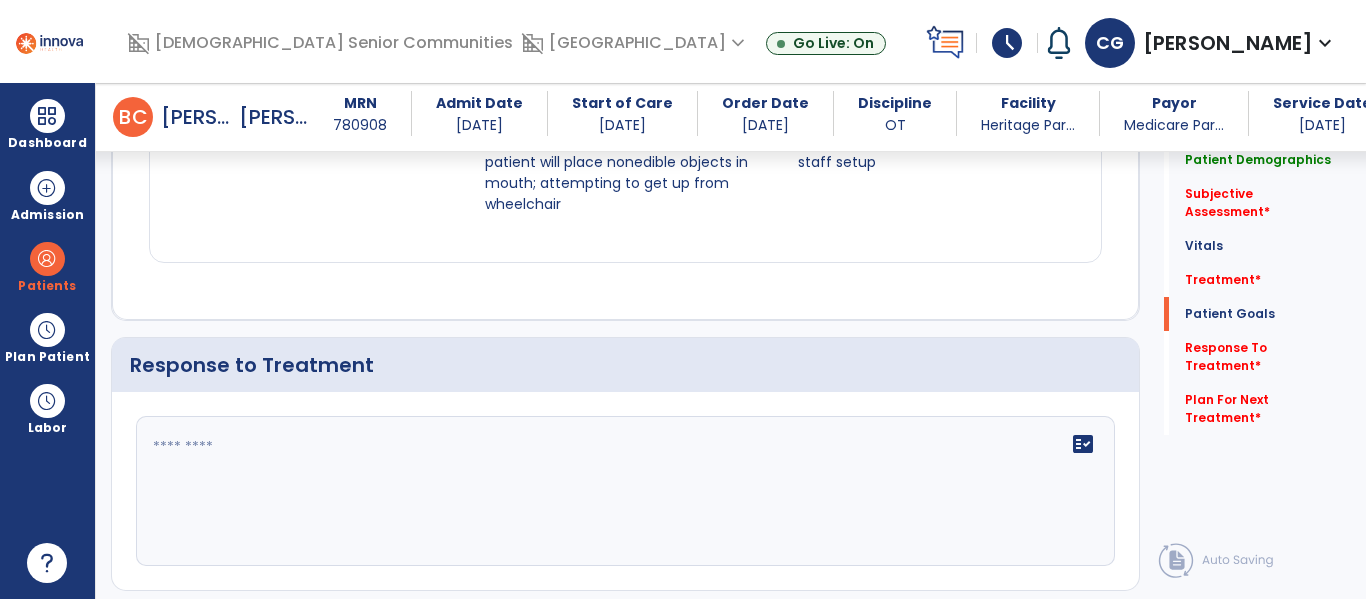 scroll, scrollTop: 2422, scrollLeft: 0, axis: vertical 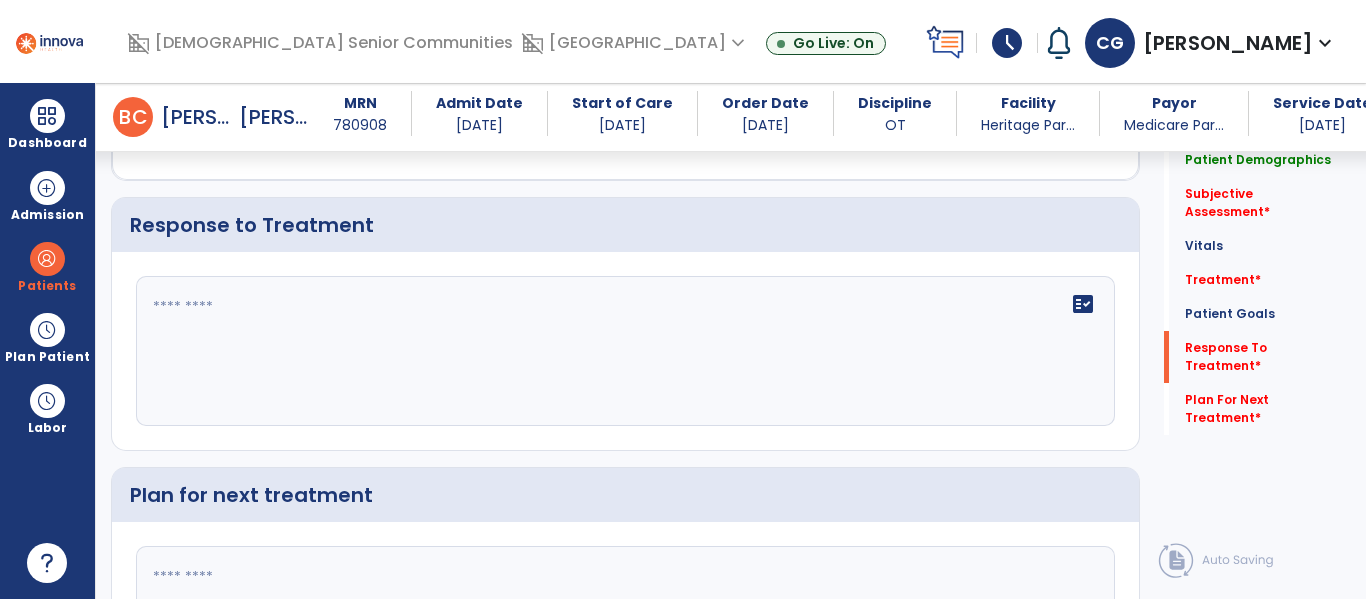 click on "fact_check" 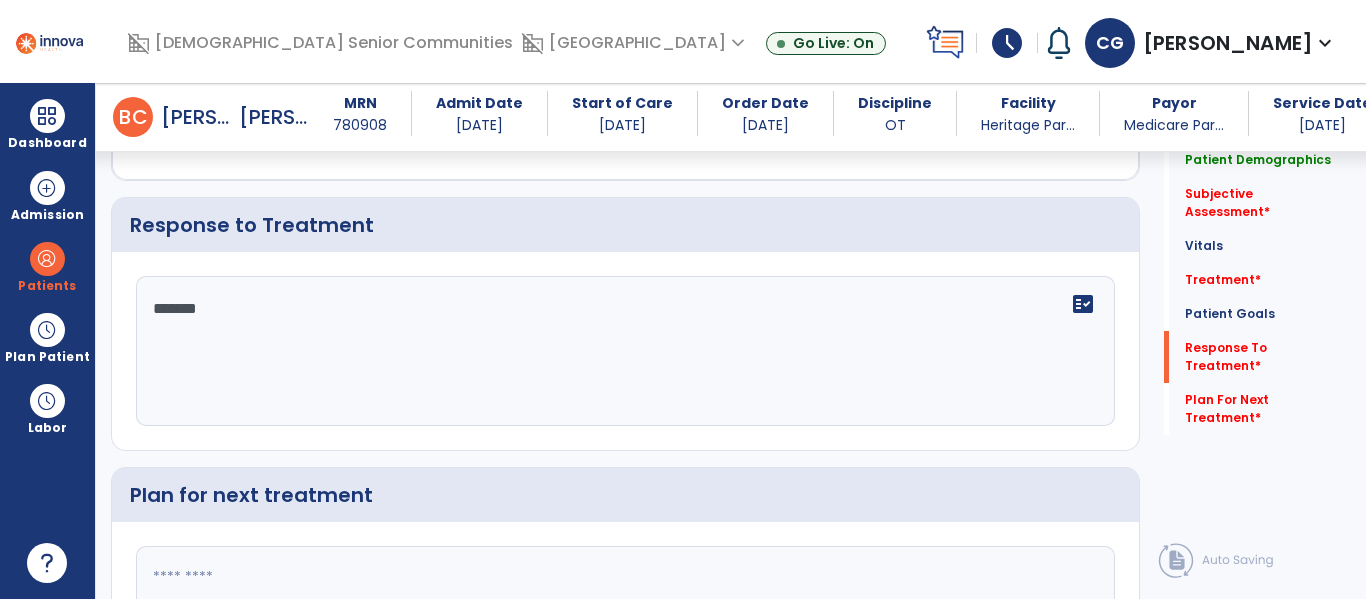 type on "********" 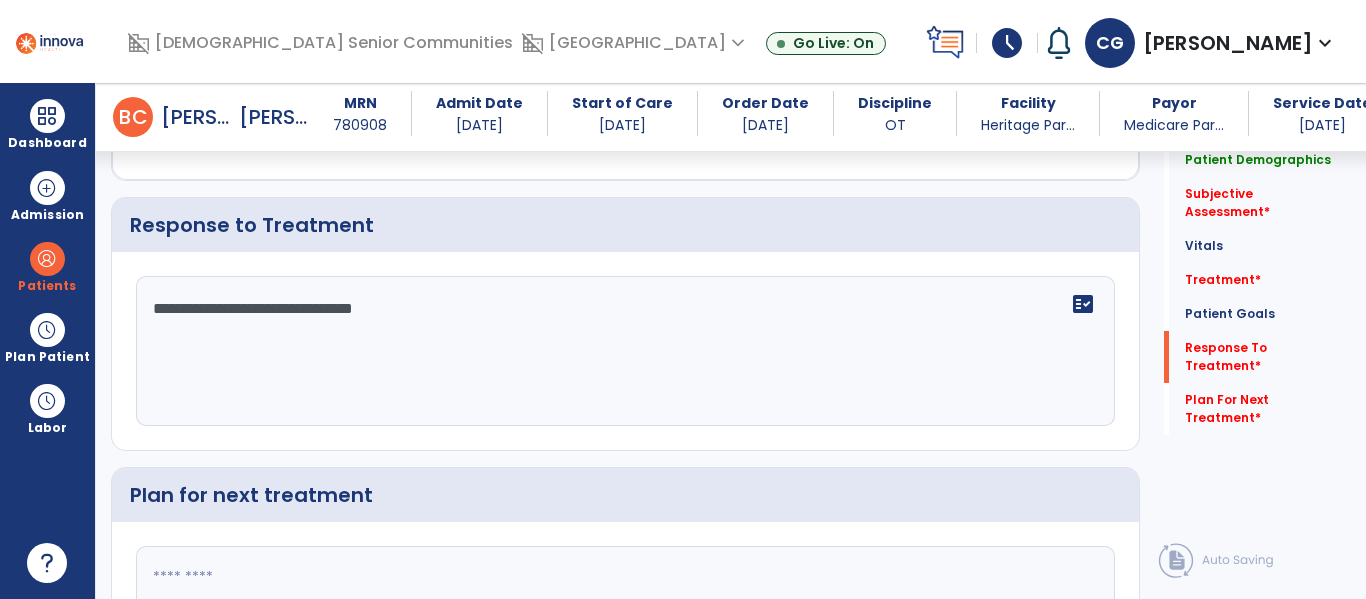 type on "**********" 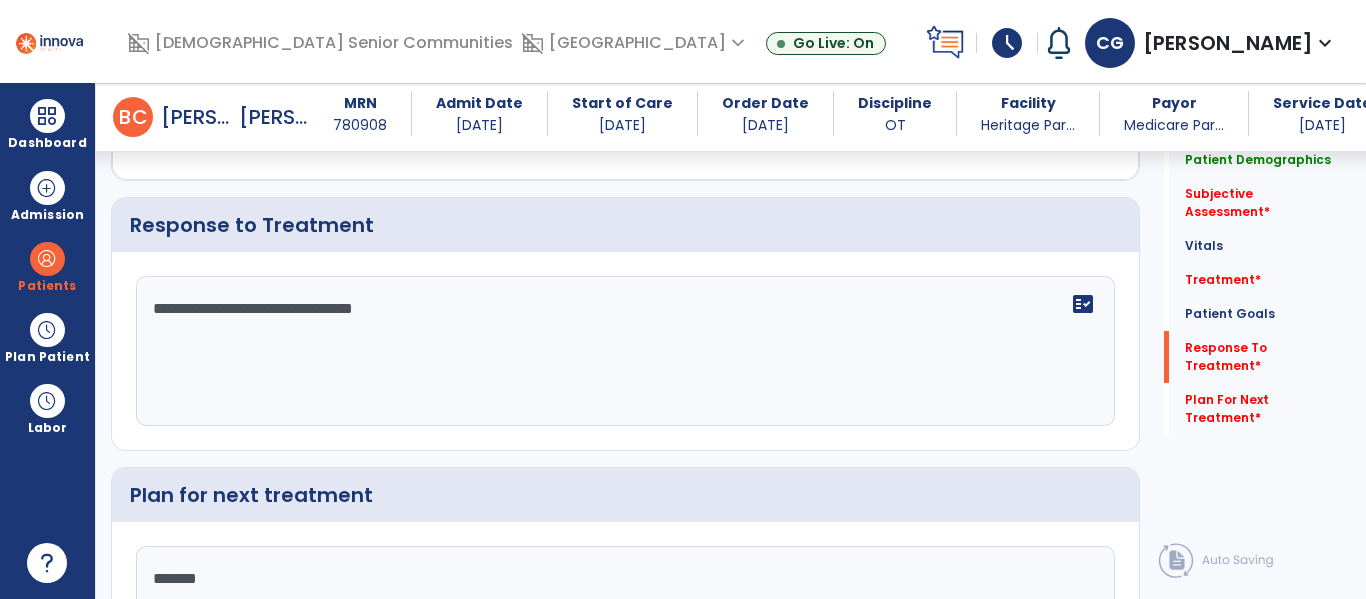 type on "********" 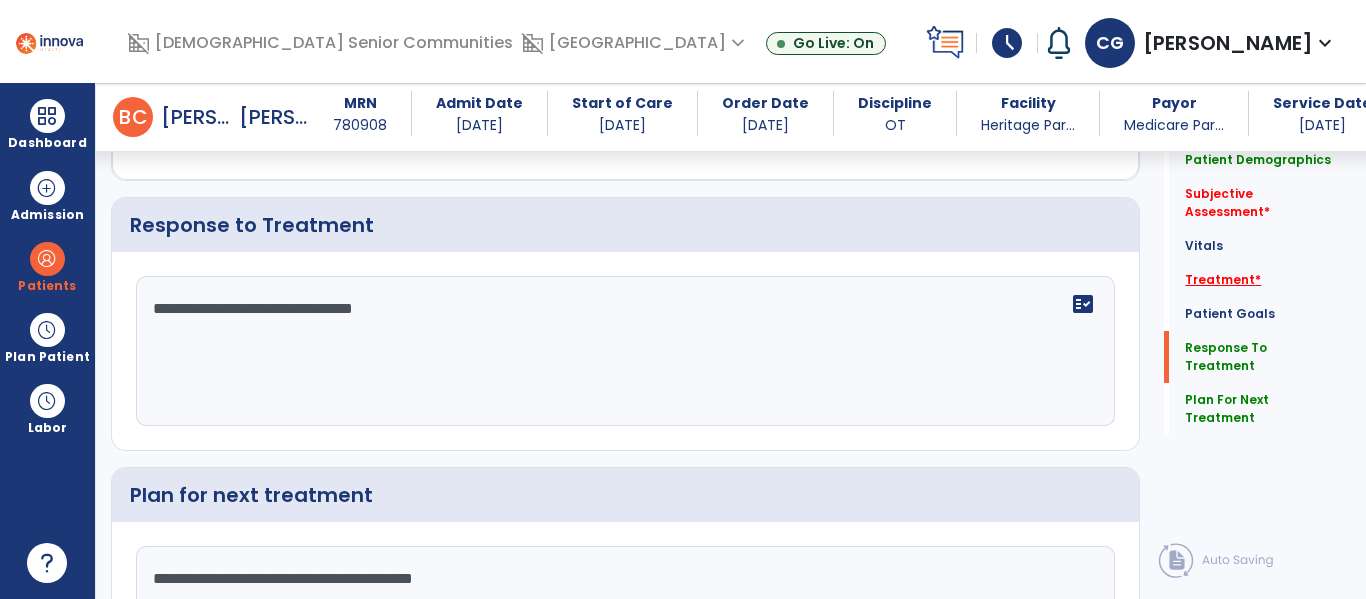 type on "**********" 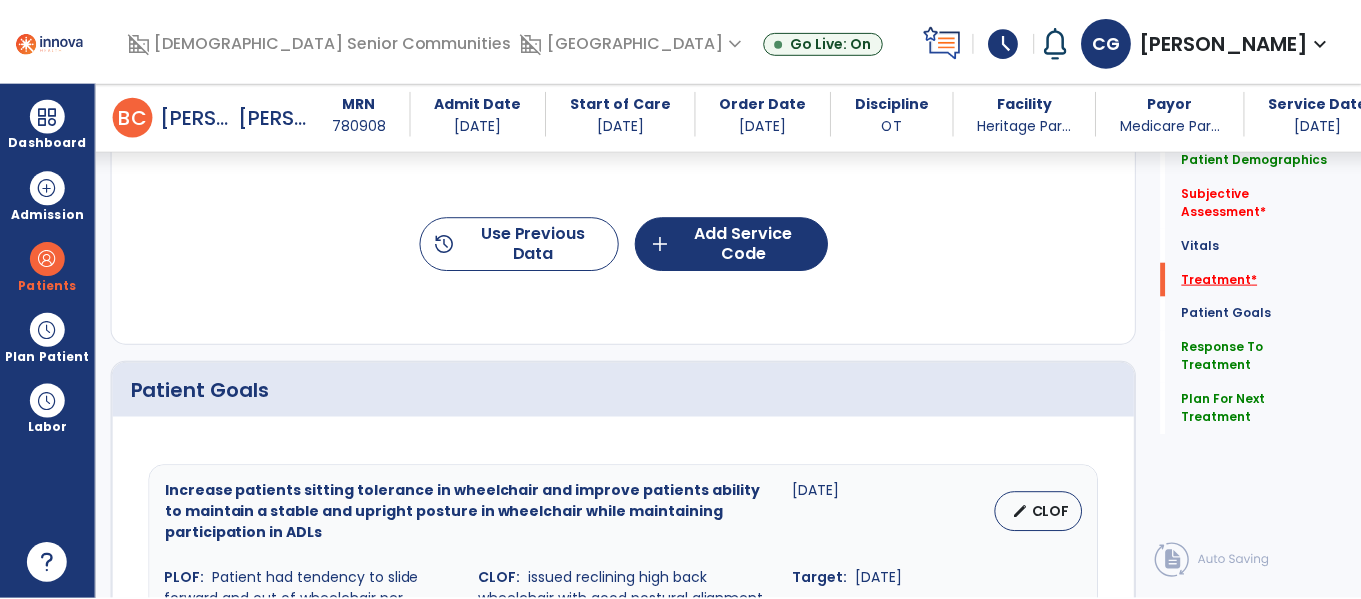 scroll, scrollTop: 1146, scrollLeft: 0, axis: vertical 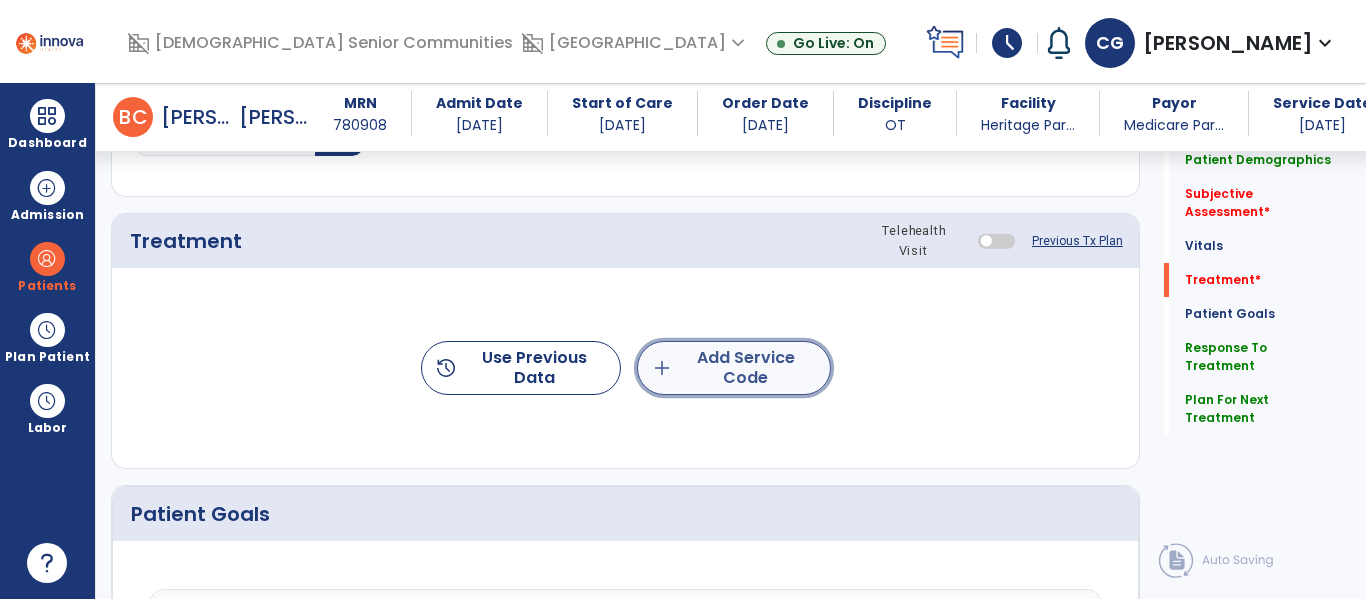 click on "add  Add Service Code" 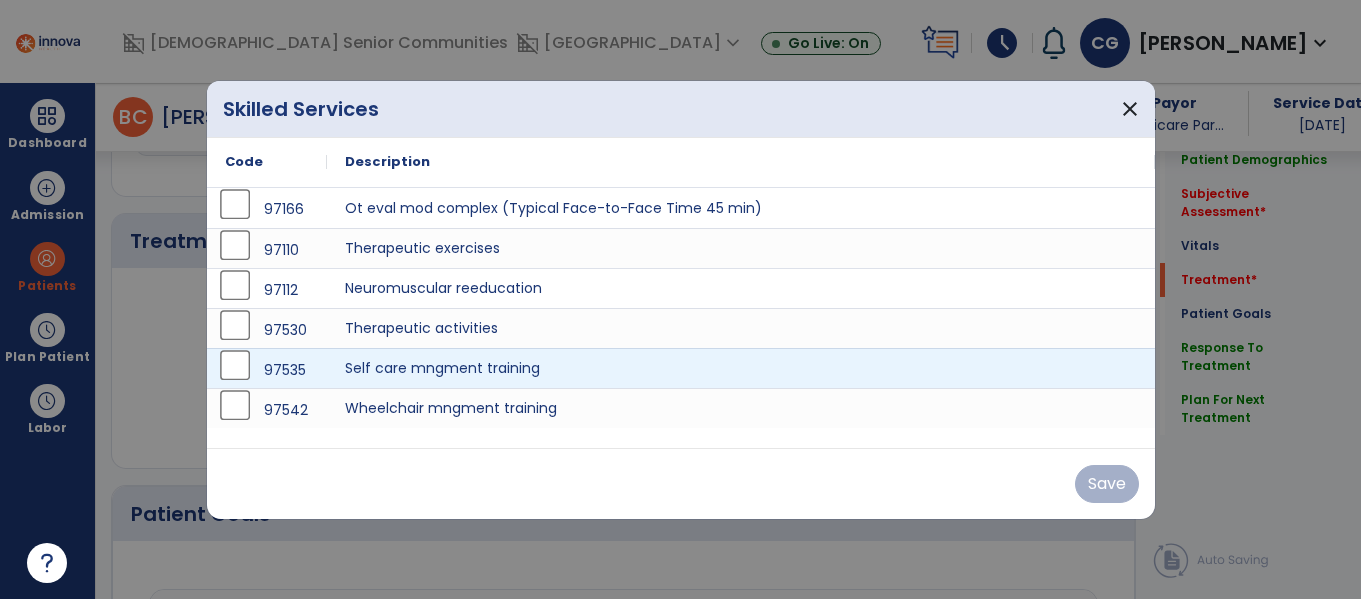 scroll, scrollTop: 1146, scrollLeft: 0, axis: vertical 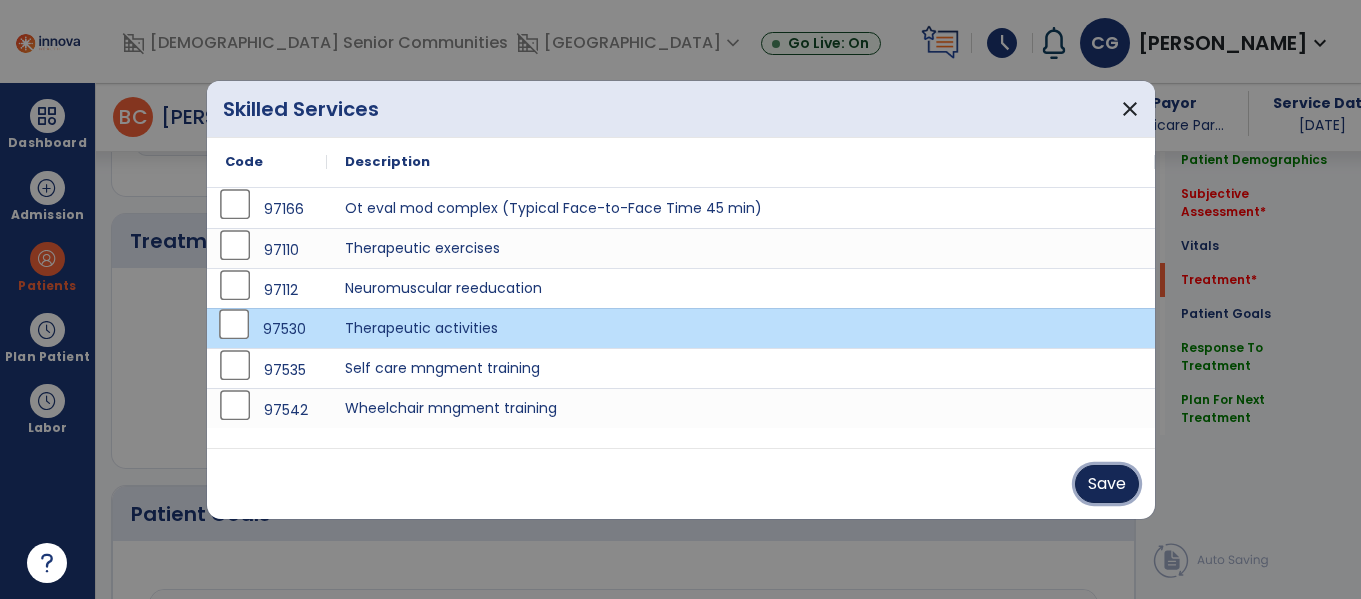 click on "Save" at bounding box center (1107, 484) 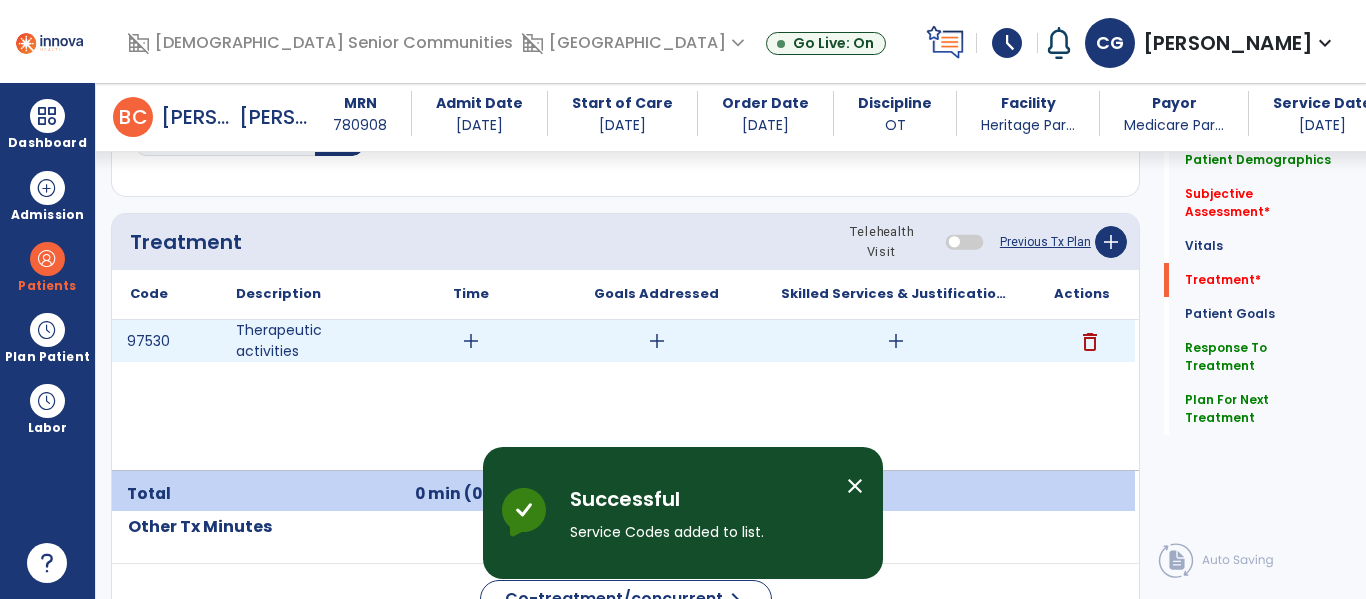 click on "add" at bounding box center [471, 341] 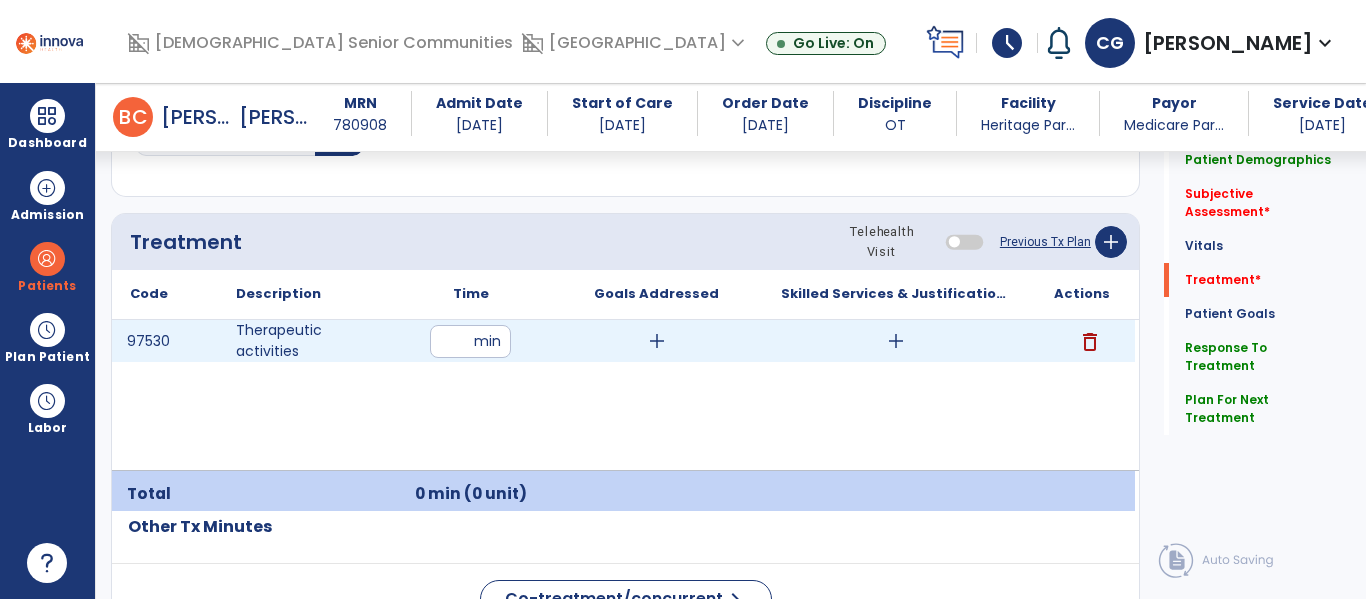 type on "**" 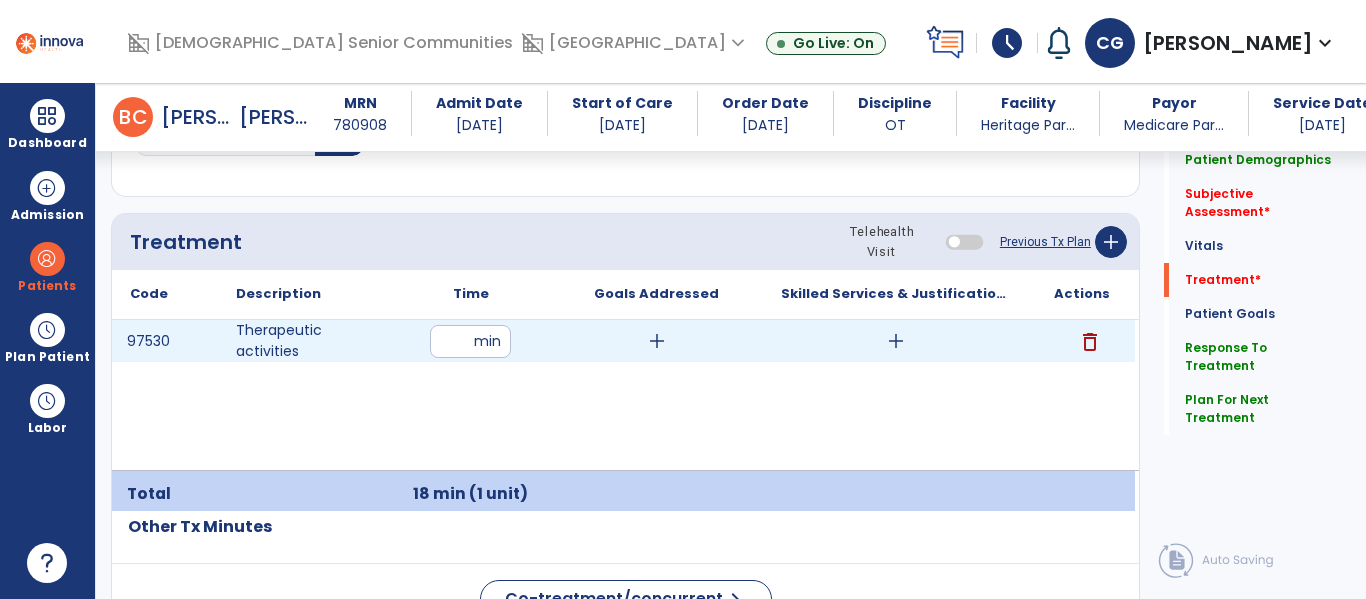 click on "add" at bounding box center [896, 341] 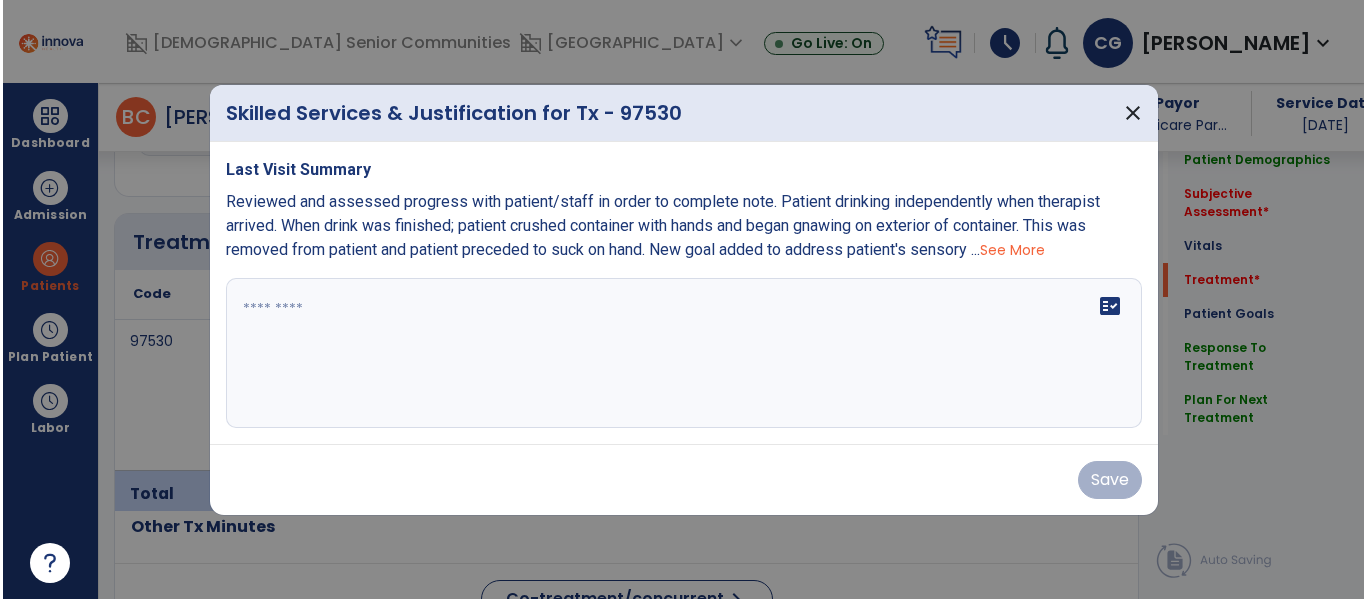 scroll, scrollTop: 1146, scrollLeft: 0, axis: vertical 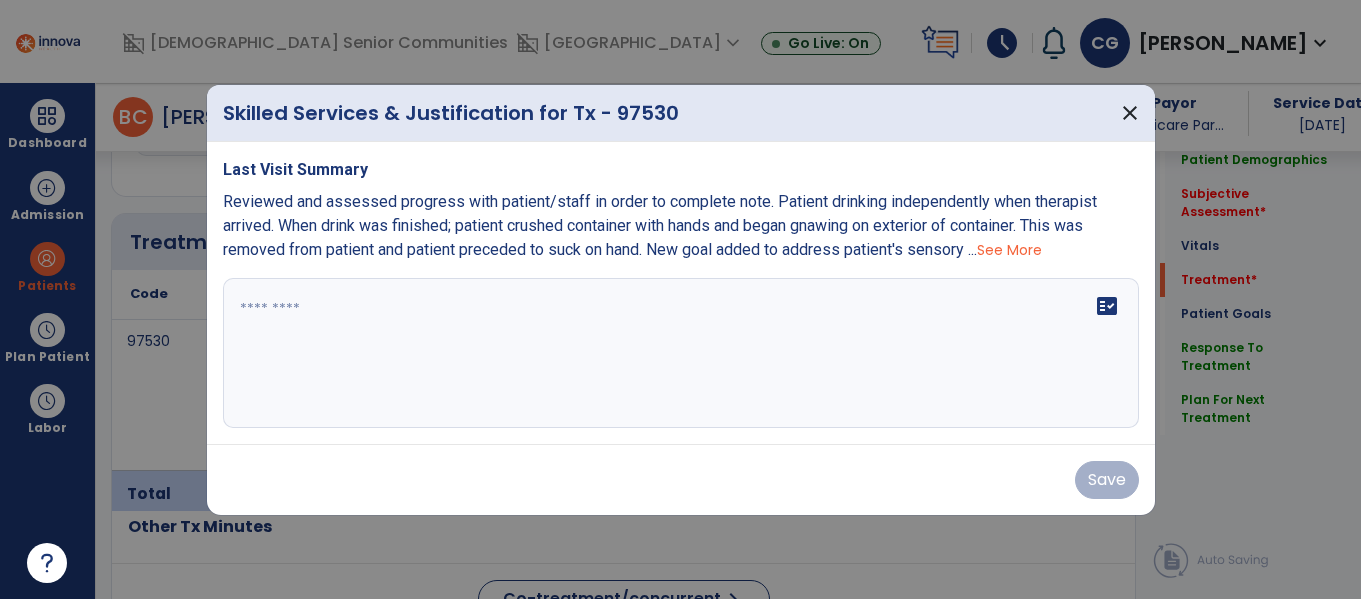 click on "See More" at bounding box center [1009, 250] 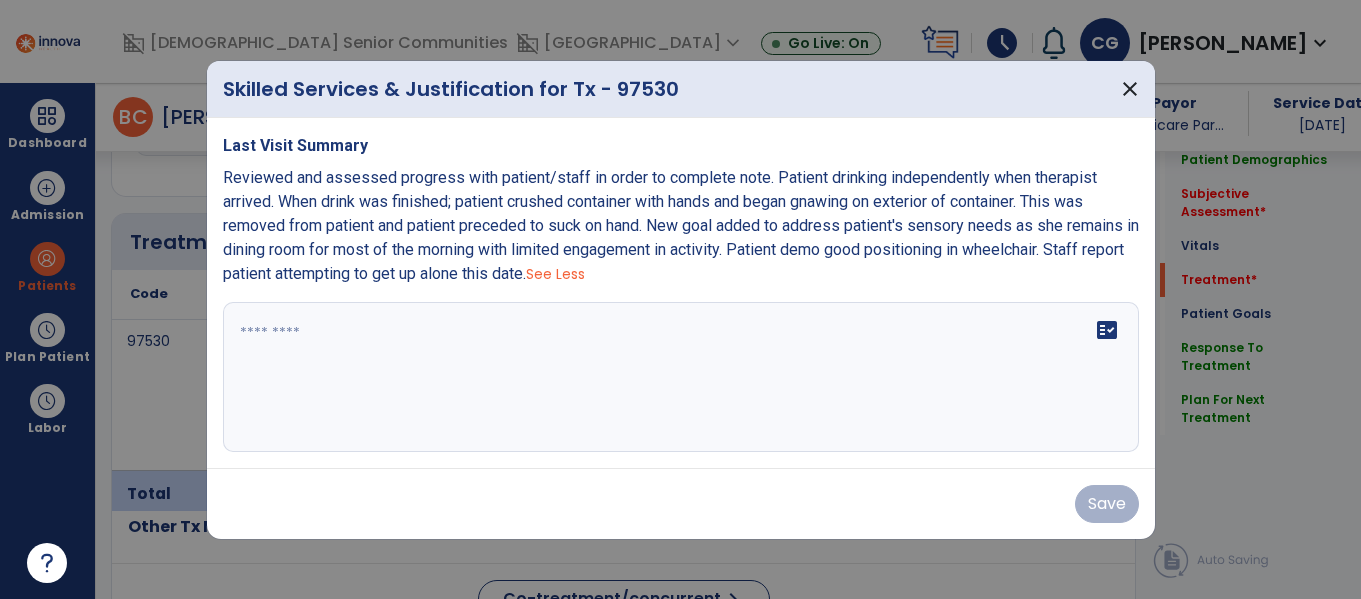 click on "fact_check" at bounding box center [681, 377] 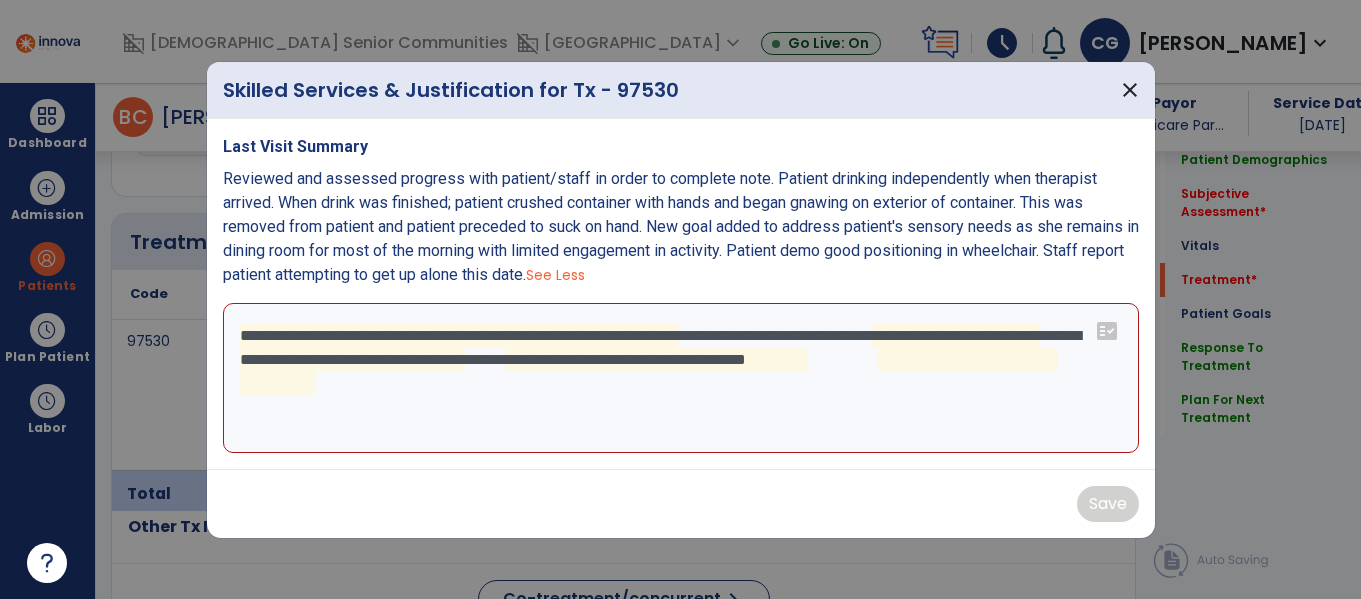 click on "**********" at bounding box center [681, 378] 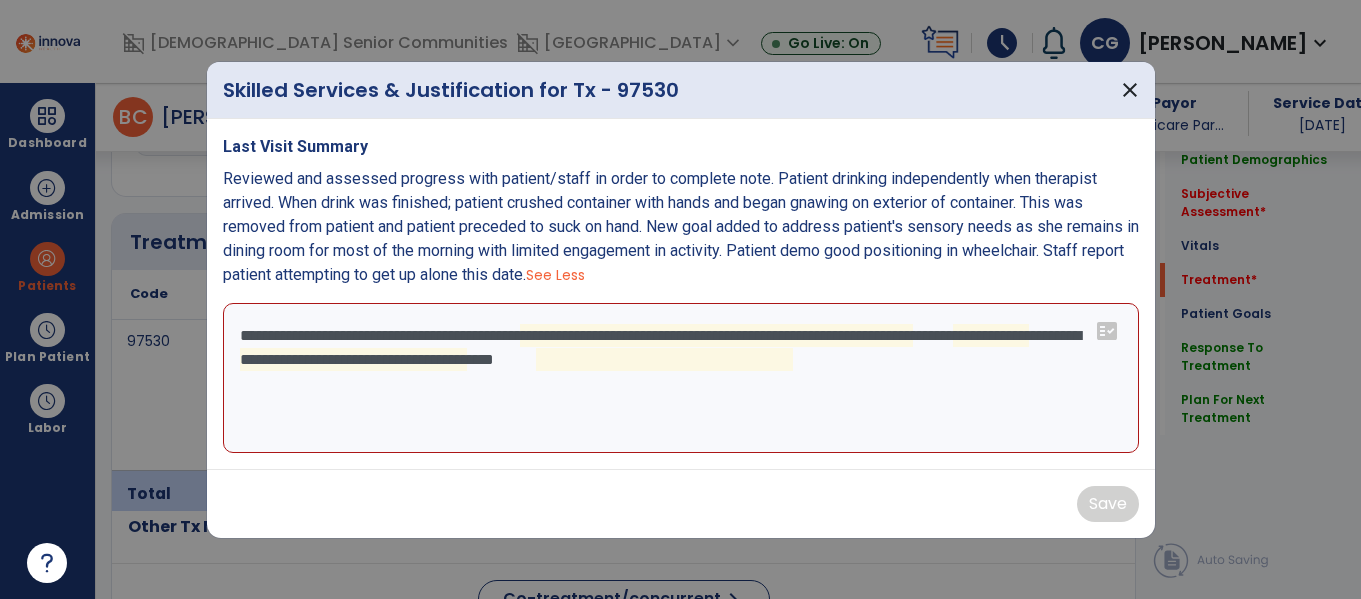 click on "**********" at bounding box center (681, 378) 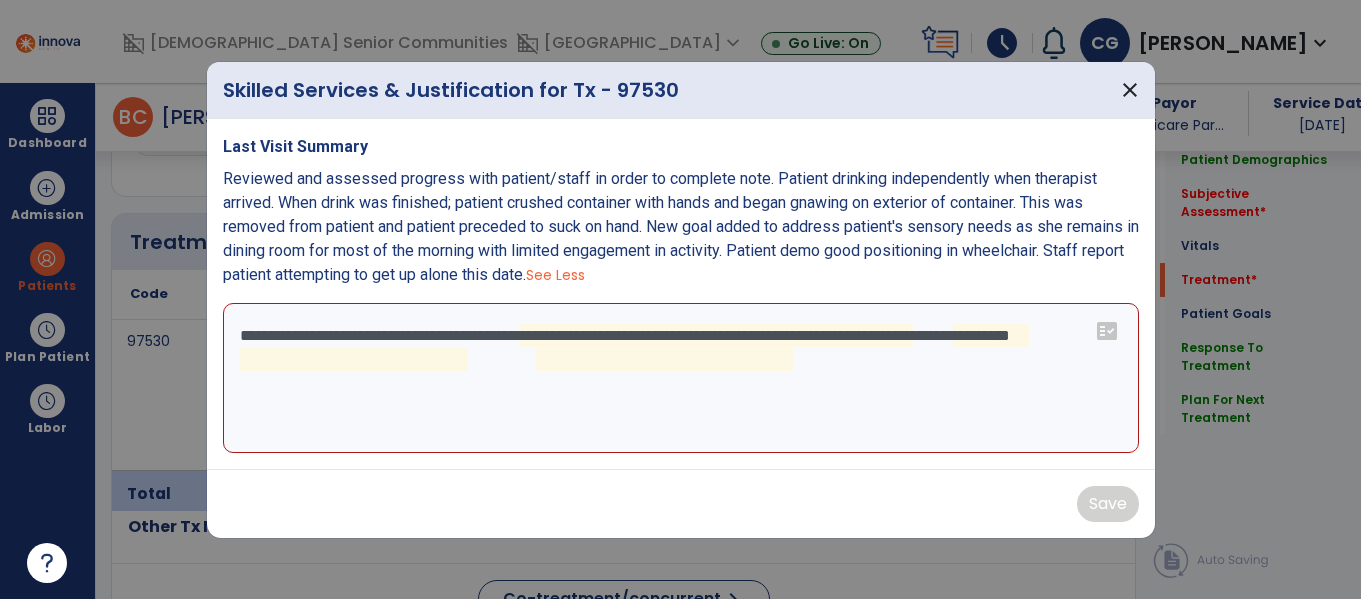 click on "**********" at bounding box center [681, 378] 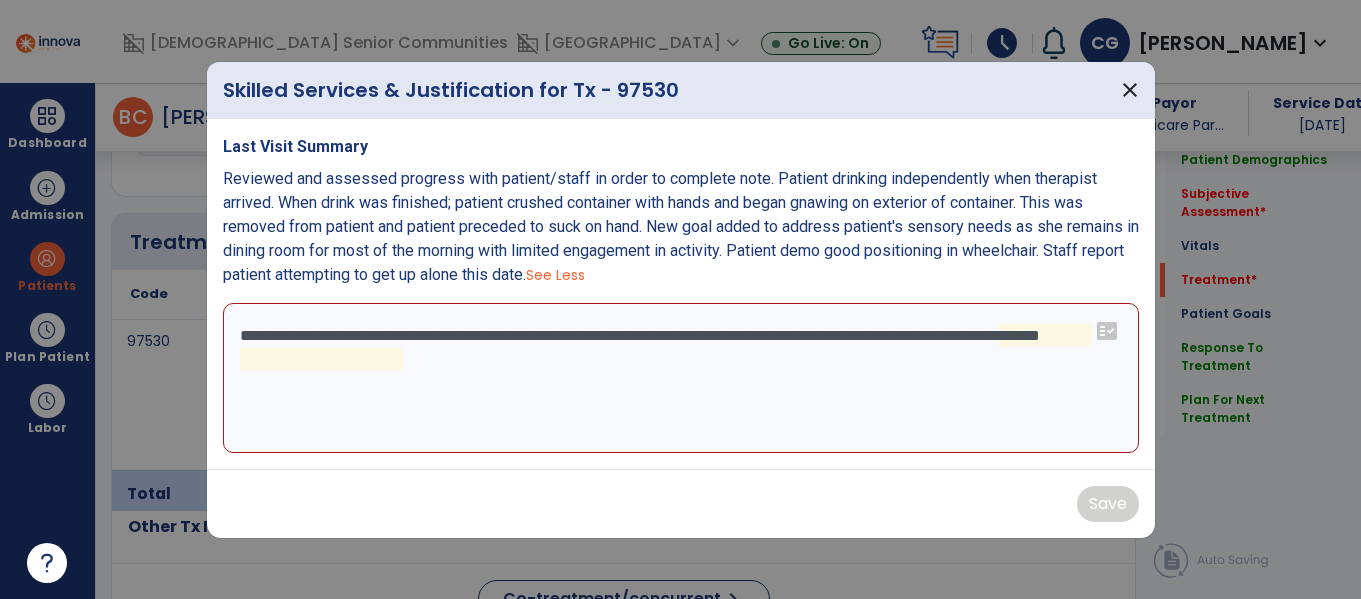 click on "**********" at bounding box center [681, 378] 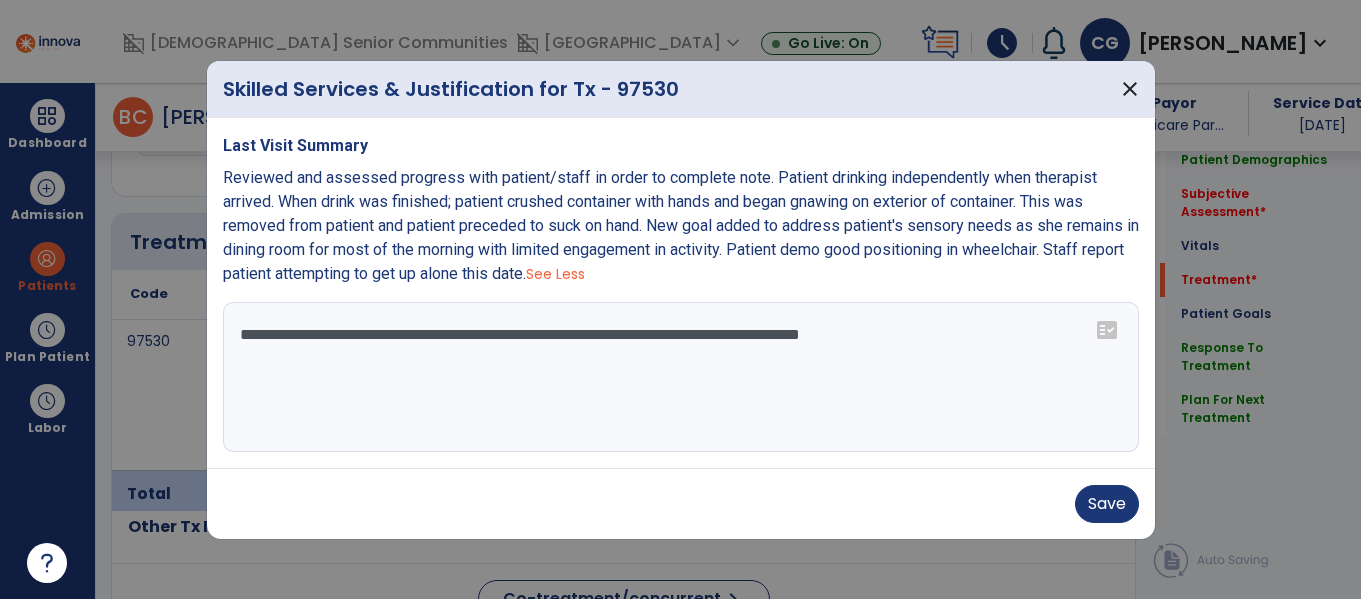 type on "**********" 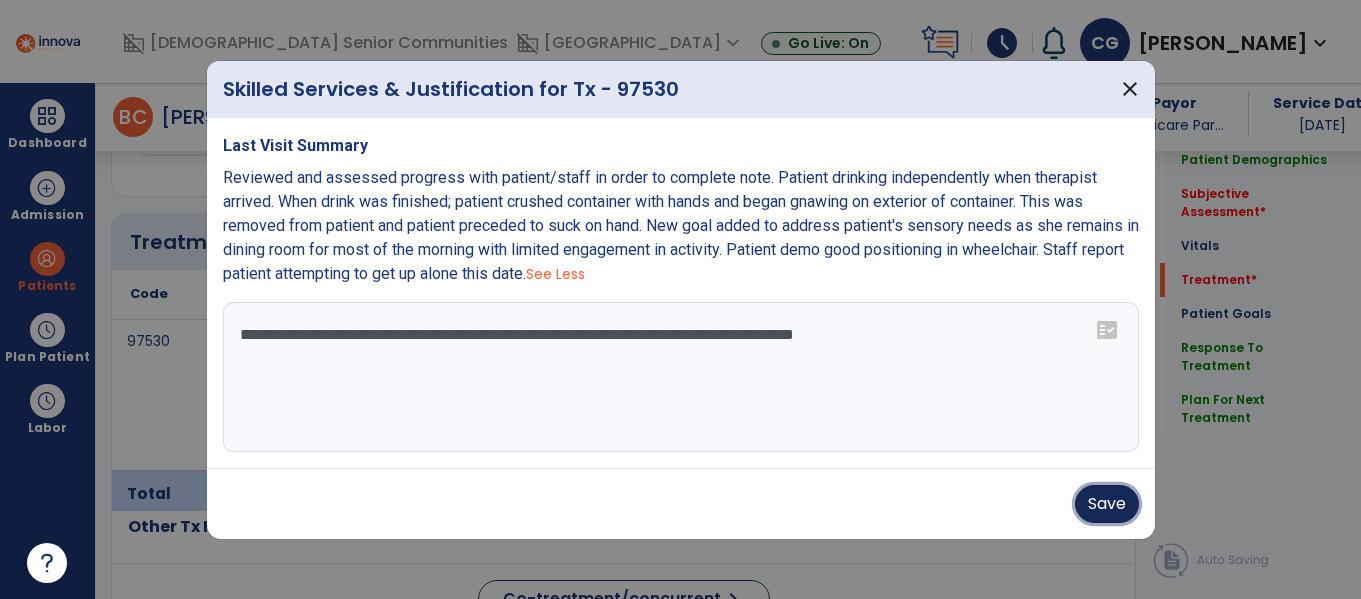 click on "Save" at bounding box center (1107, 504) 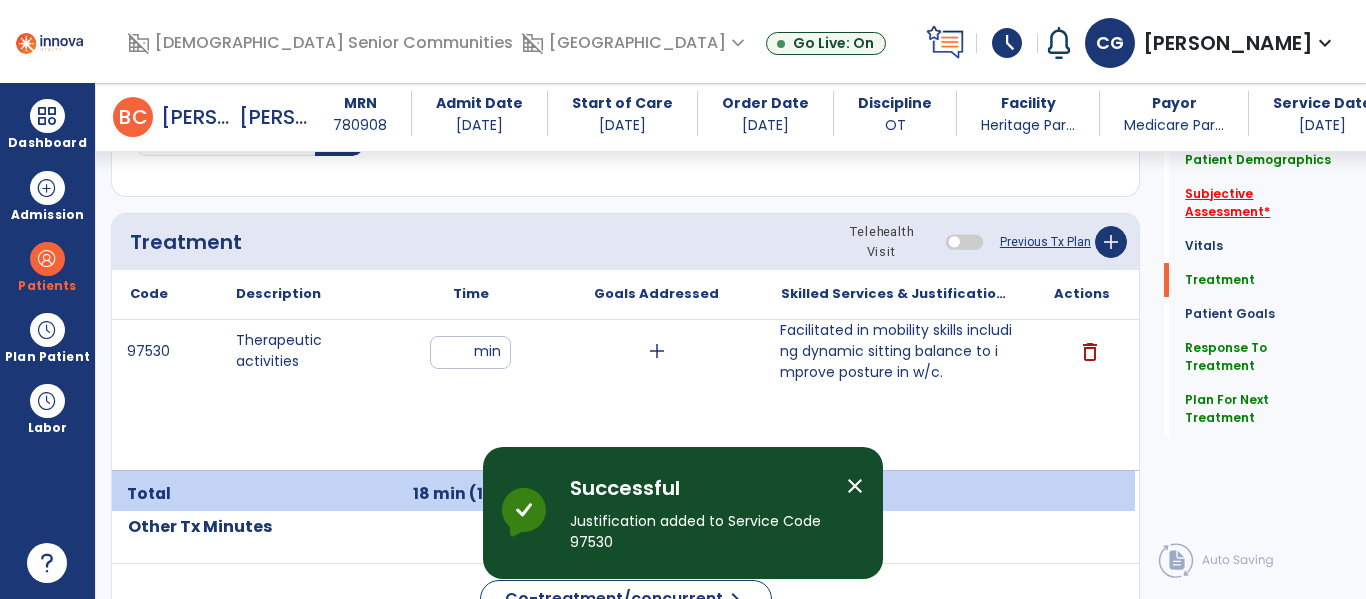 click on "Subjective Assessment   *" 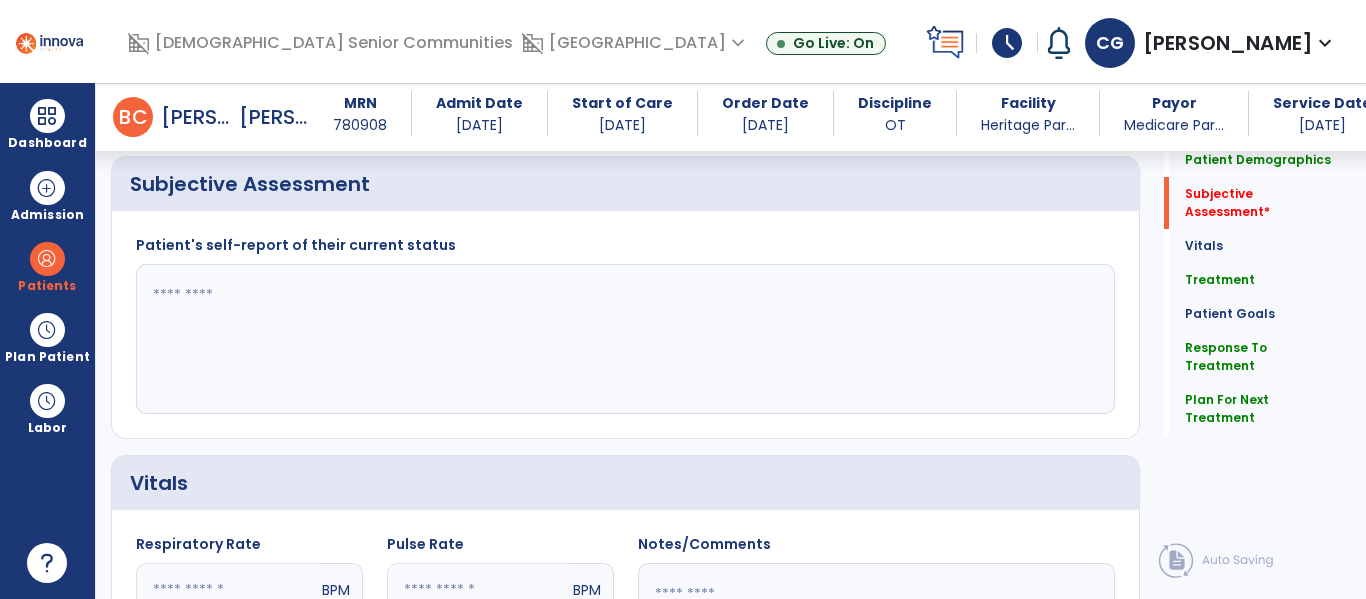 scroll, scrollTop: 438, scrollLeft: 0, axis: vertical 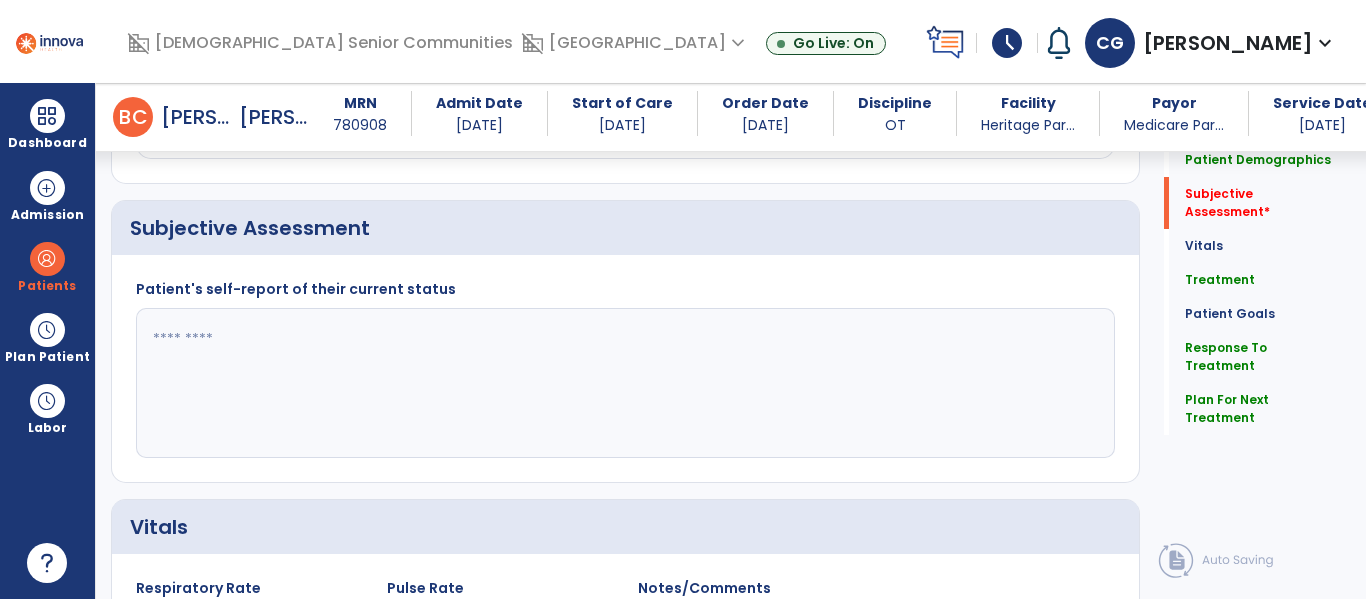 click 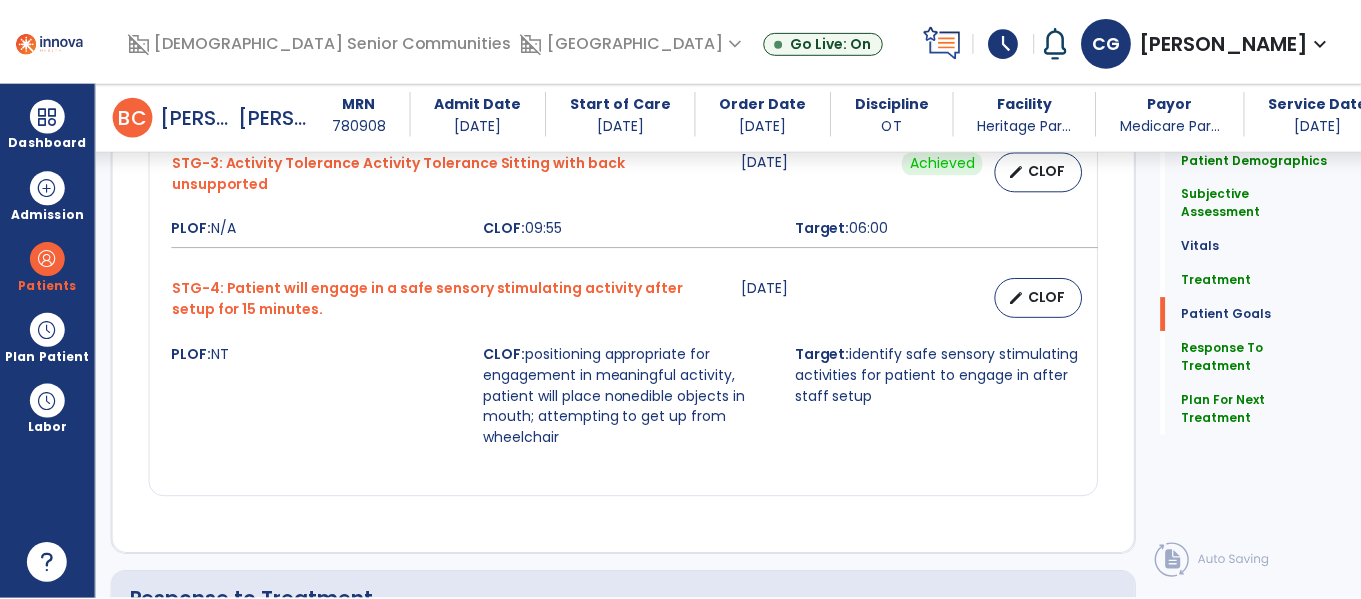 scroll, scrollTop: 2774, scrollLeft: 0, axis: vertical 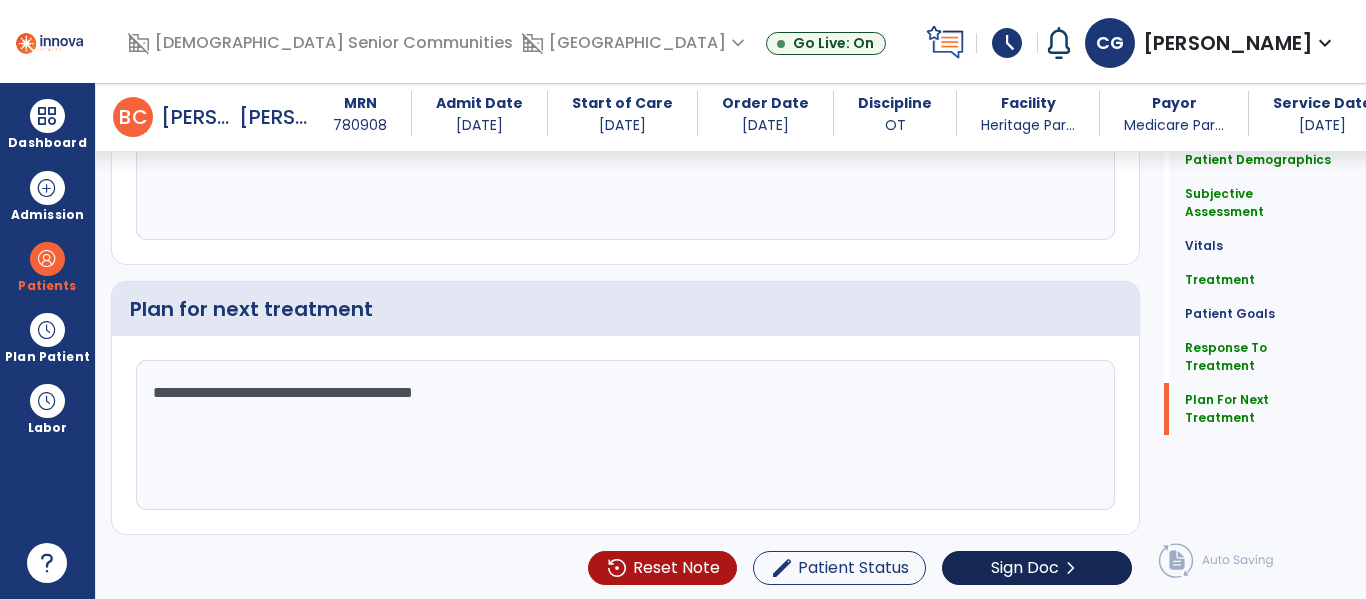 type on "**********" 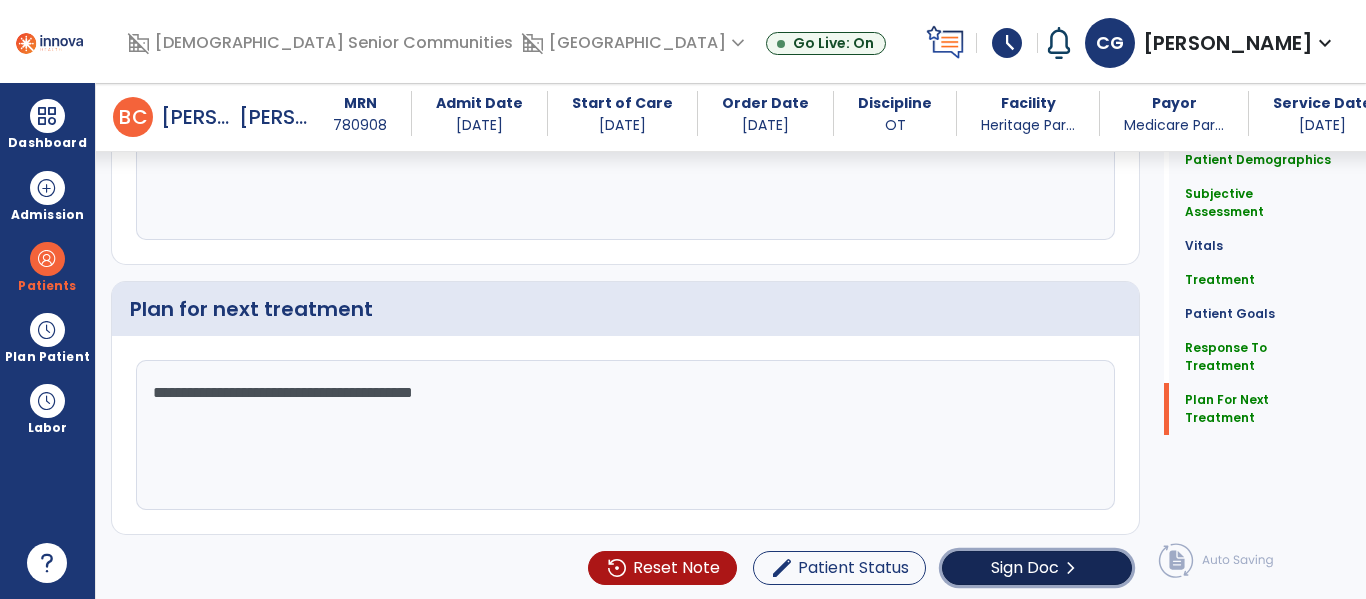 click on "Sign Doc" 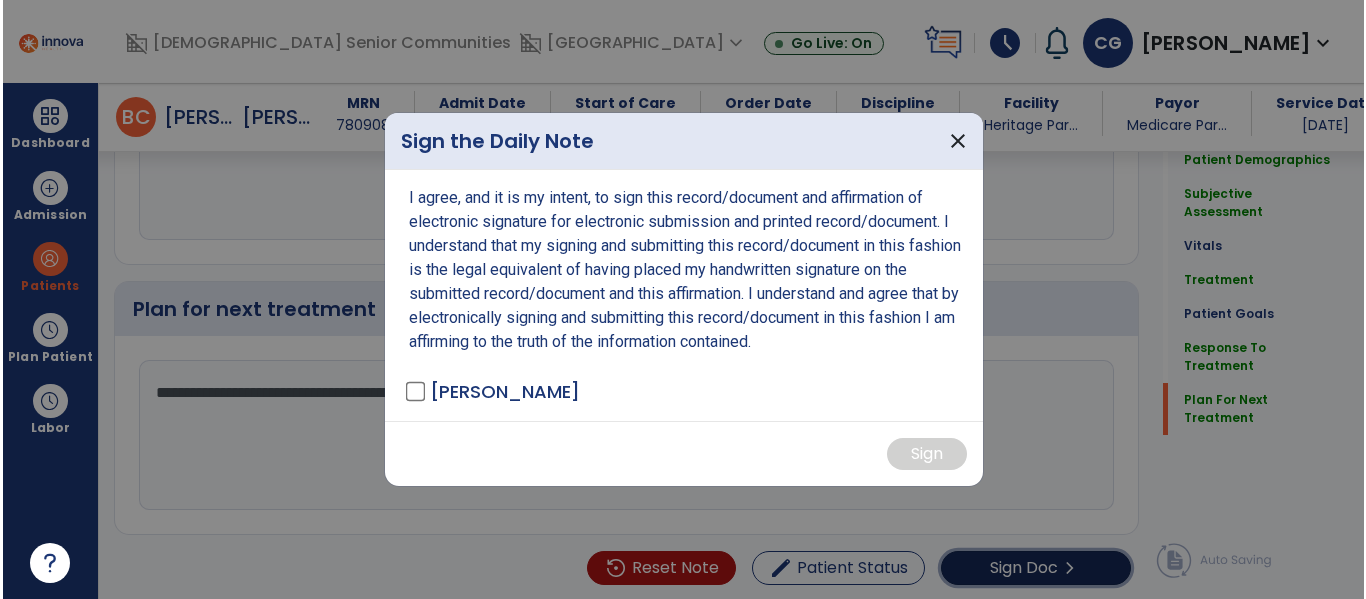 scroll, scrollTop: 2774, scrollLeft: 0, axis: vertical 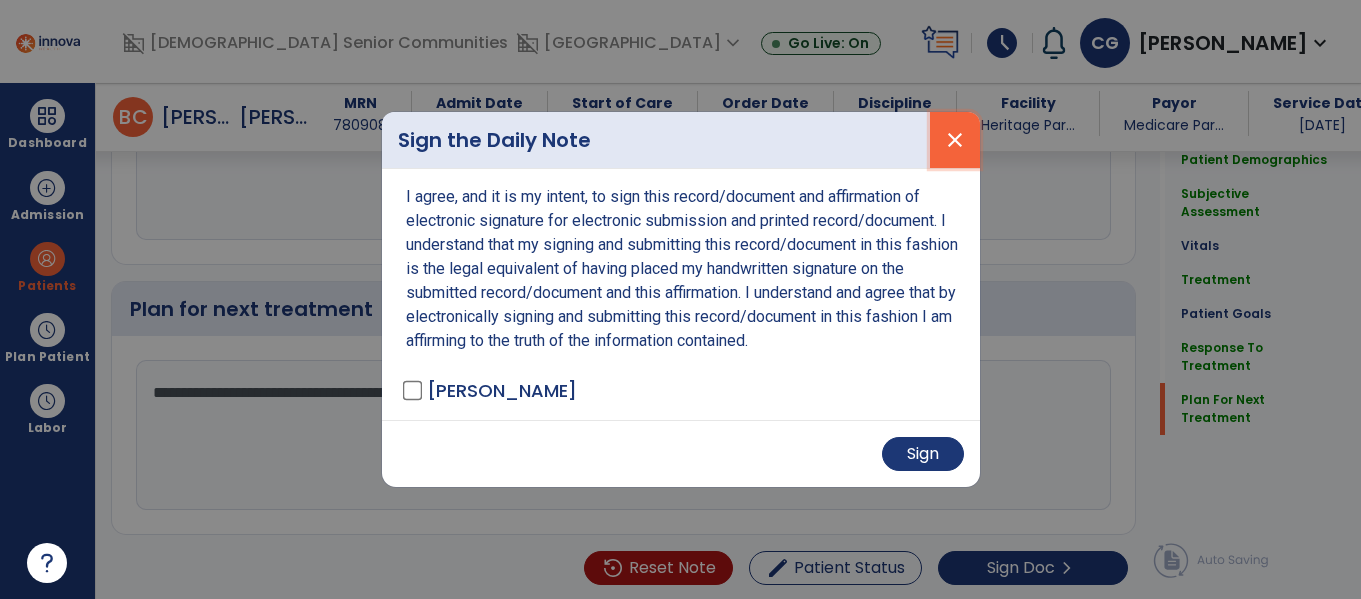 click on "close" at bounding box center (955, 140) 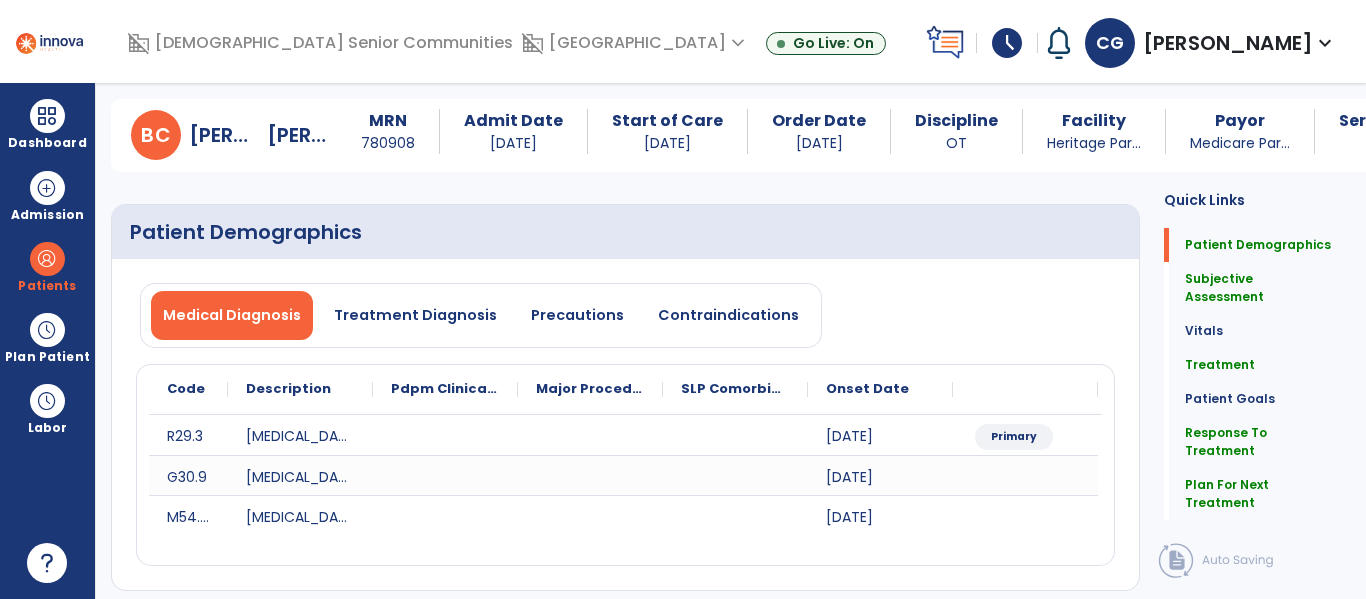 scroll, scrollTop: 0, scrollLeft: 0, axis: both 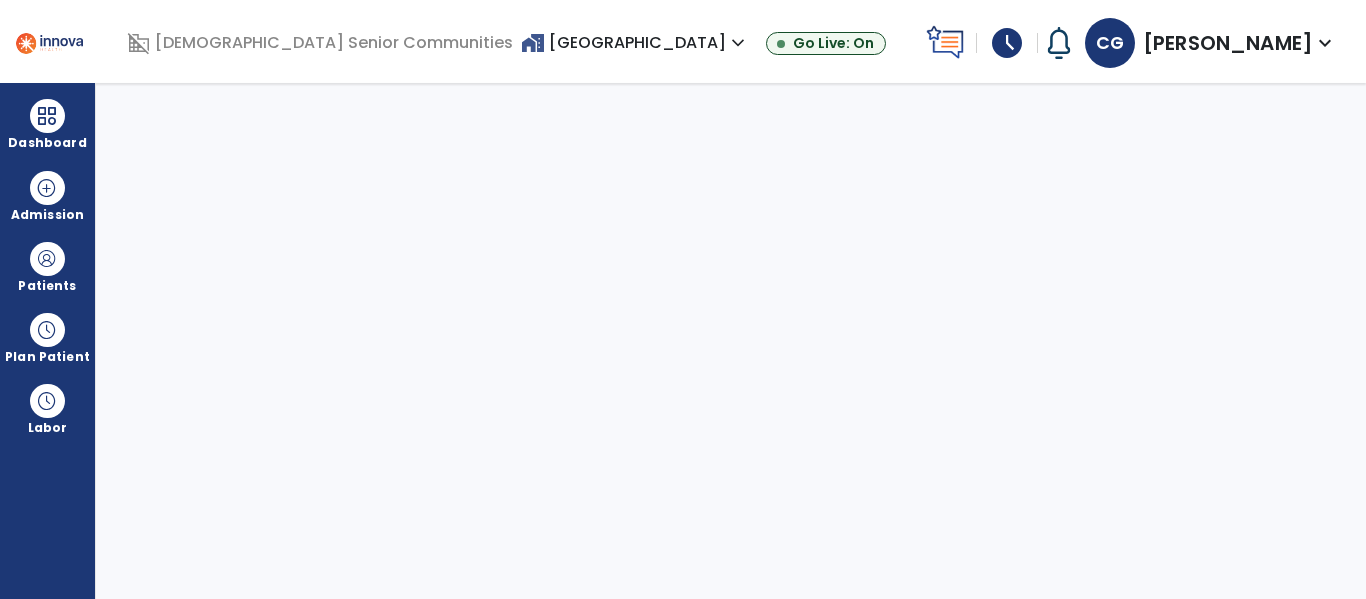 select on "****" 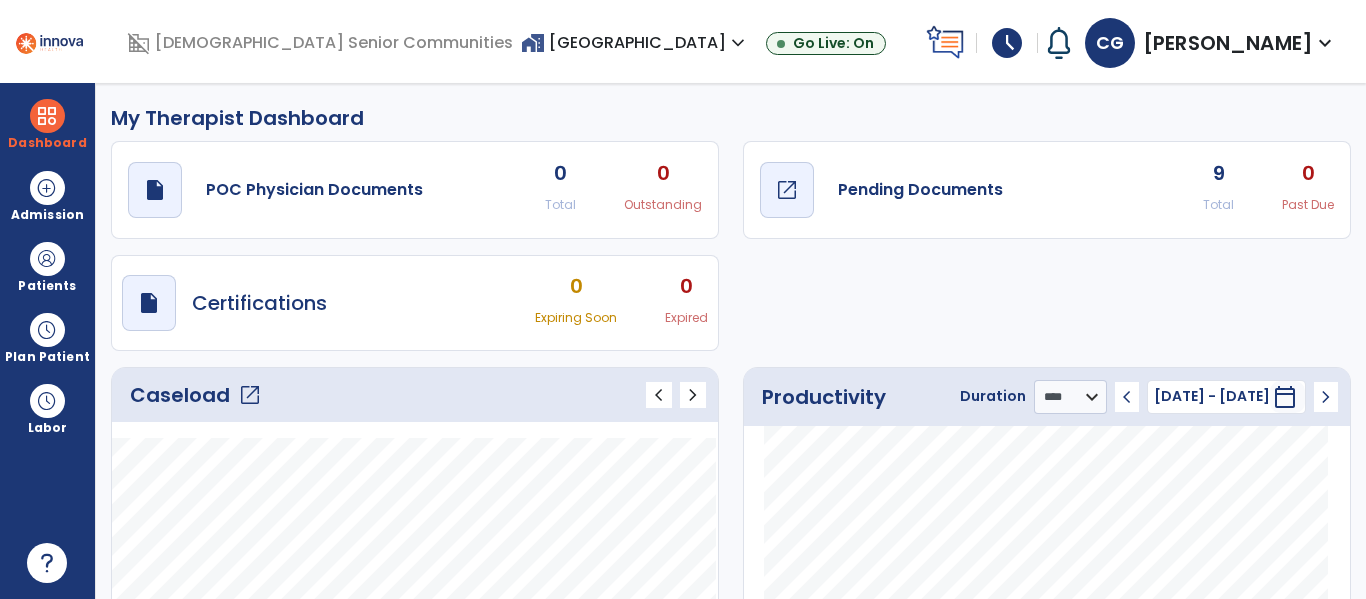 click on "Pending Documents" 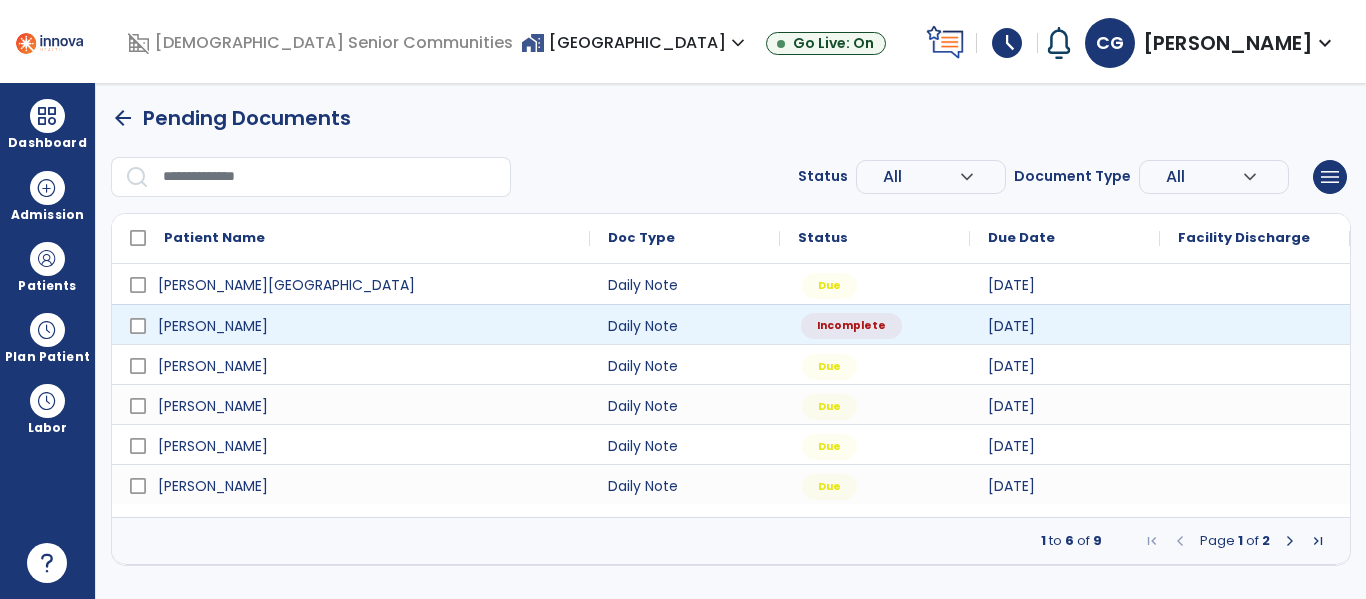 click on "Incomplete" at bounding box center (875, 324) 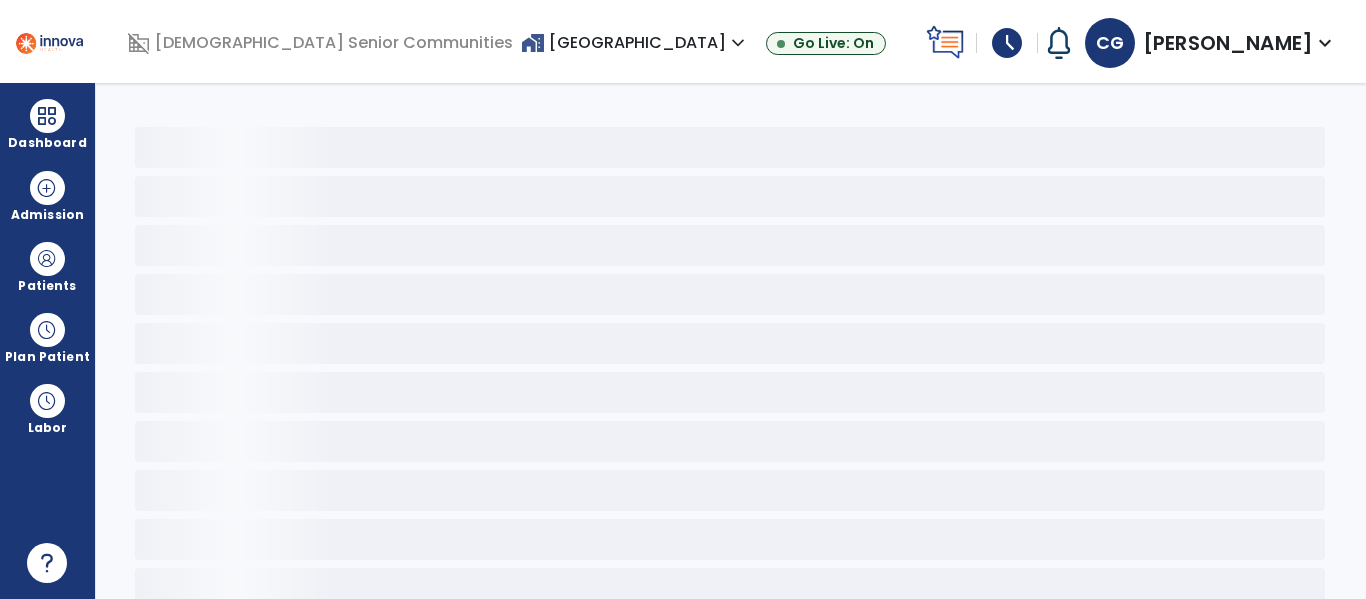 select on "*" 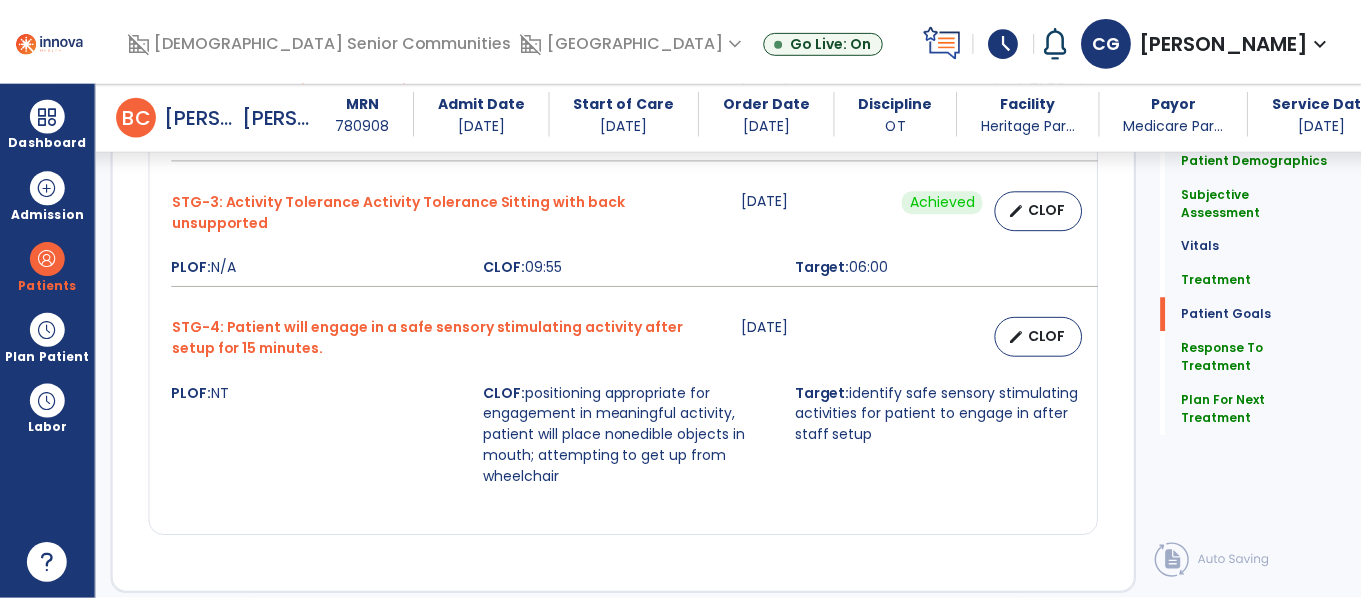 scroll, scrollTop: 2774, scrollLeft: 0, axis: vertical 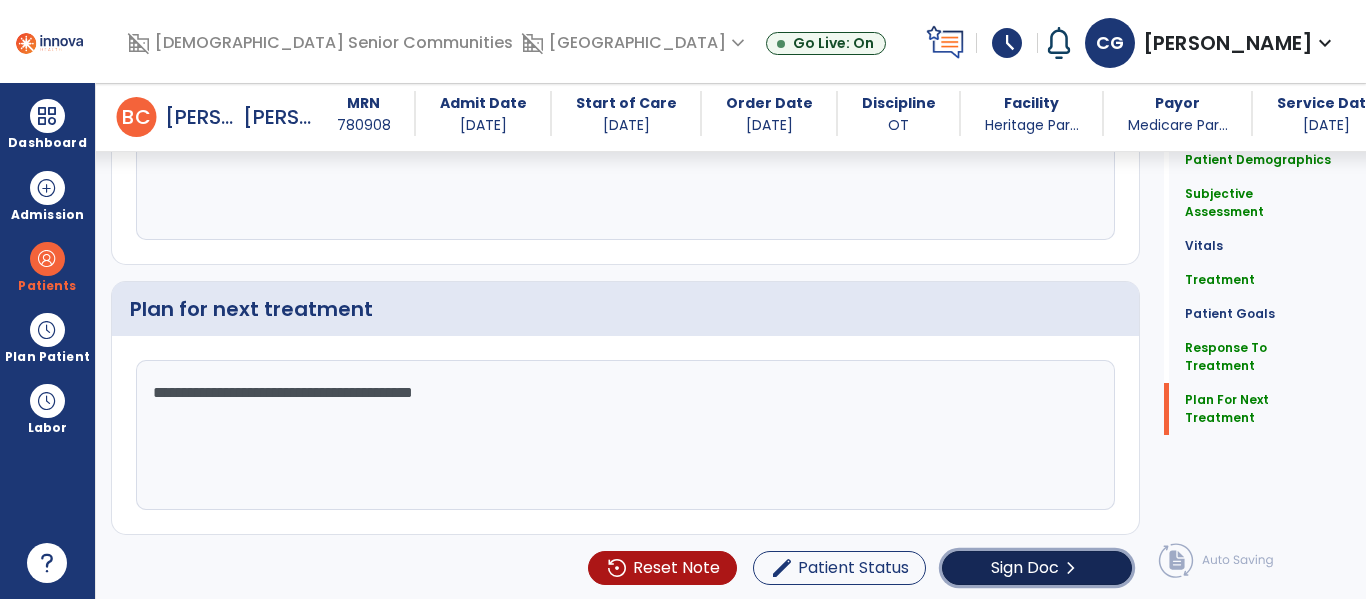 click on "chevron_right" 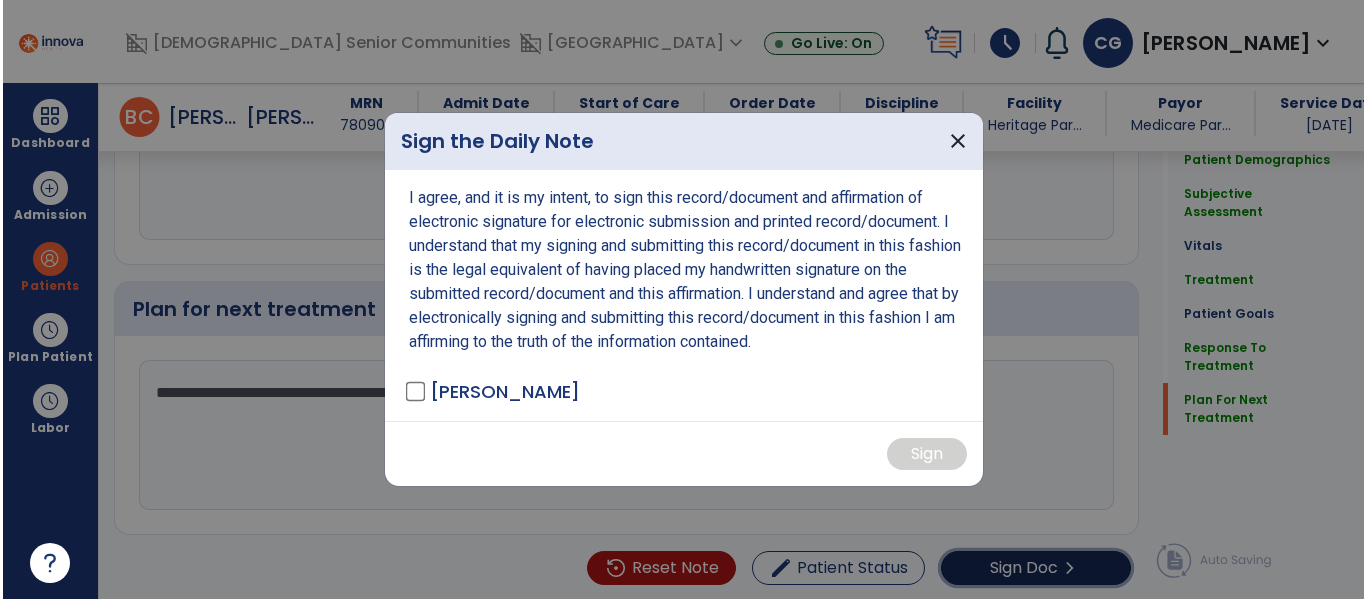 scroll, scrollTop: 2774, scrollLeft: 0, axis: vertical 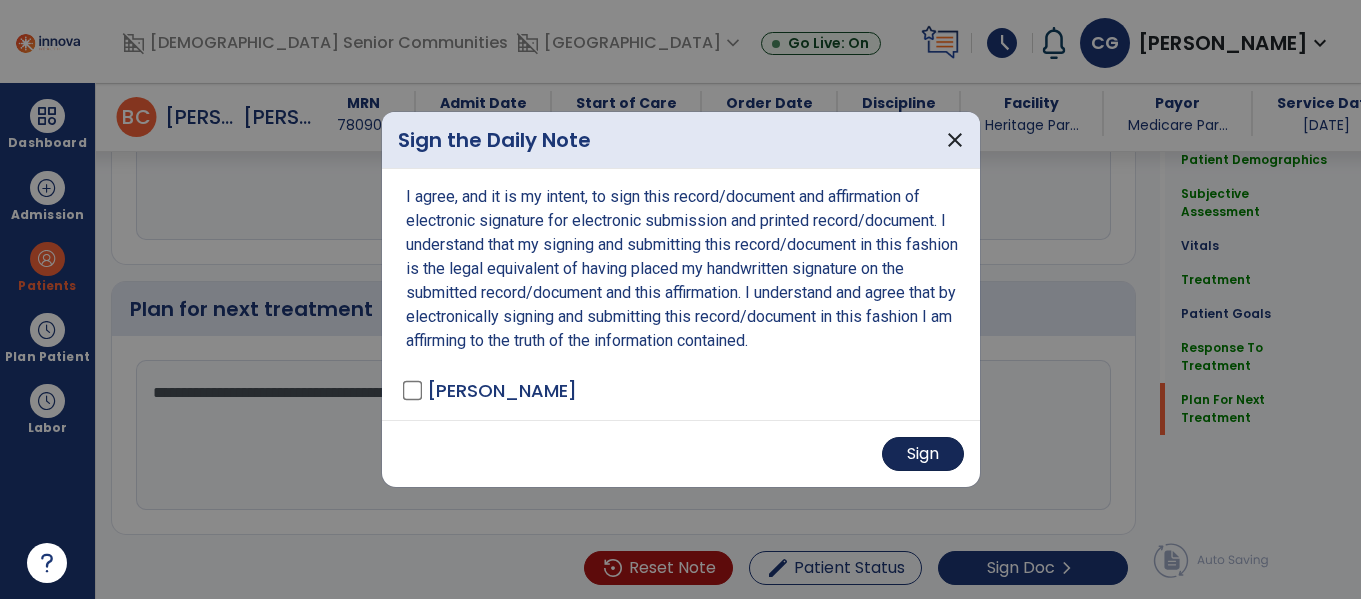 click on "Sign" at bounding box center (923, 454) 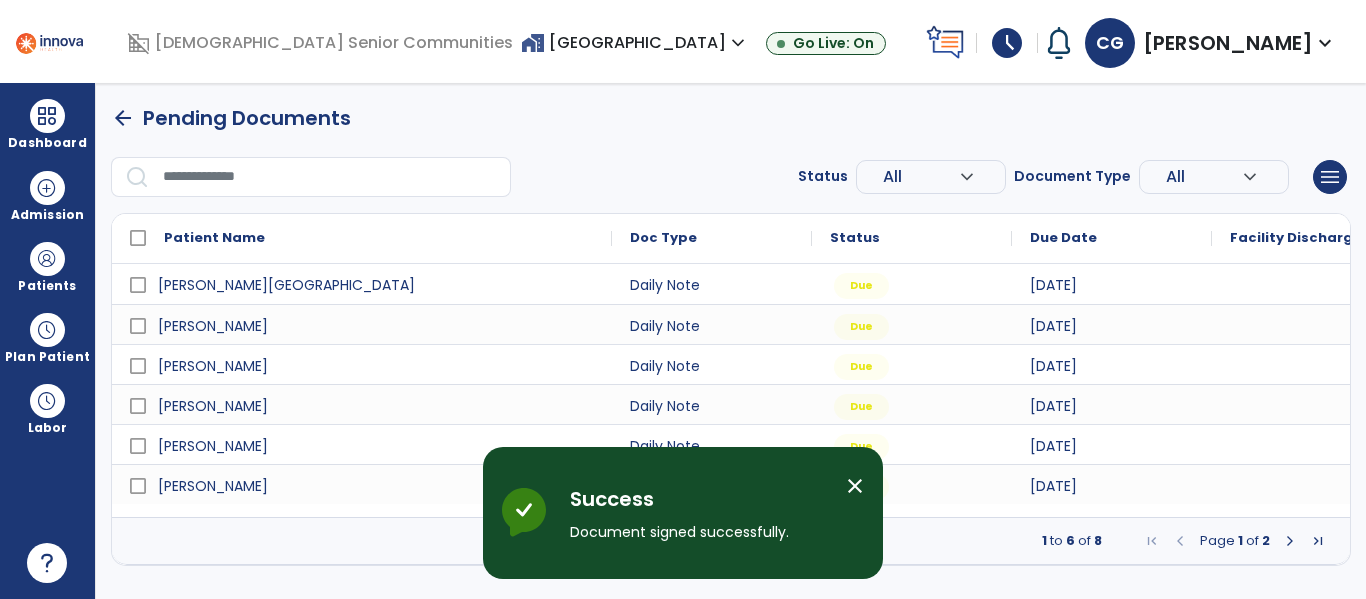 scroll, scrollTop: 0, scrollLeft: 0, axis: both 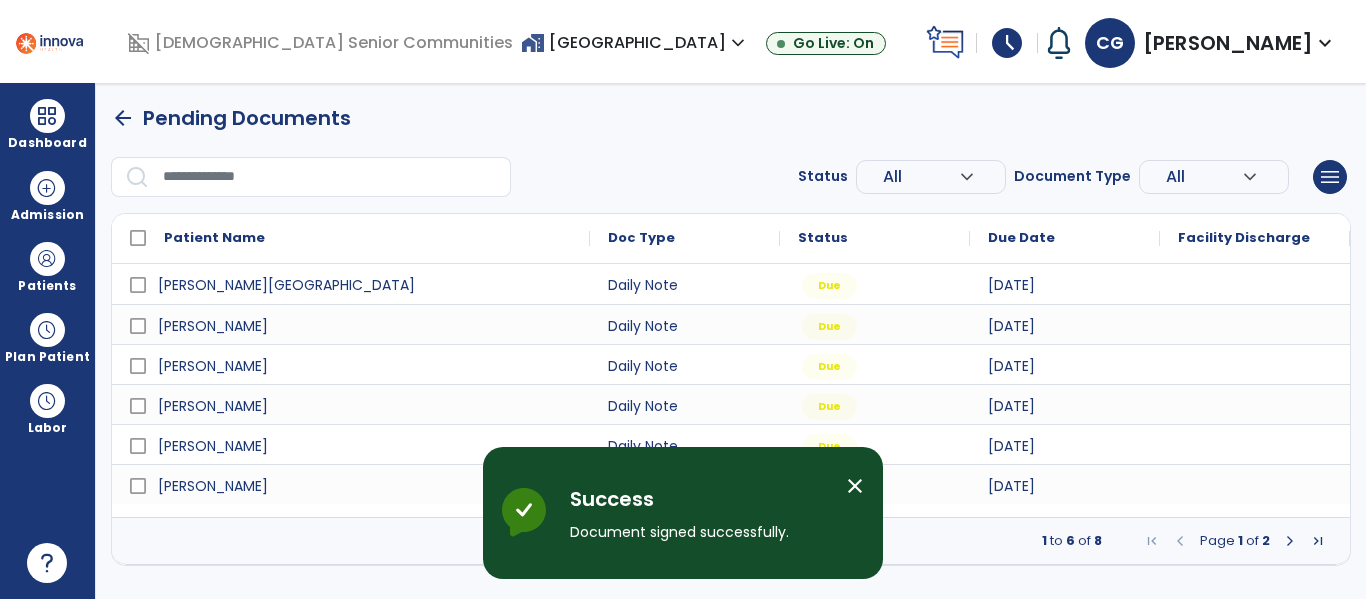 click on "close" at bounding box center [855, 486] 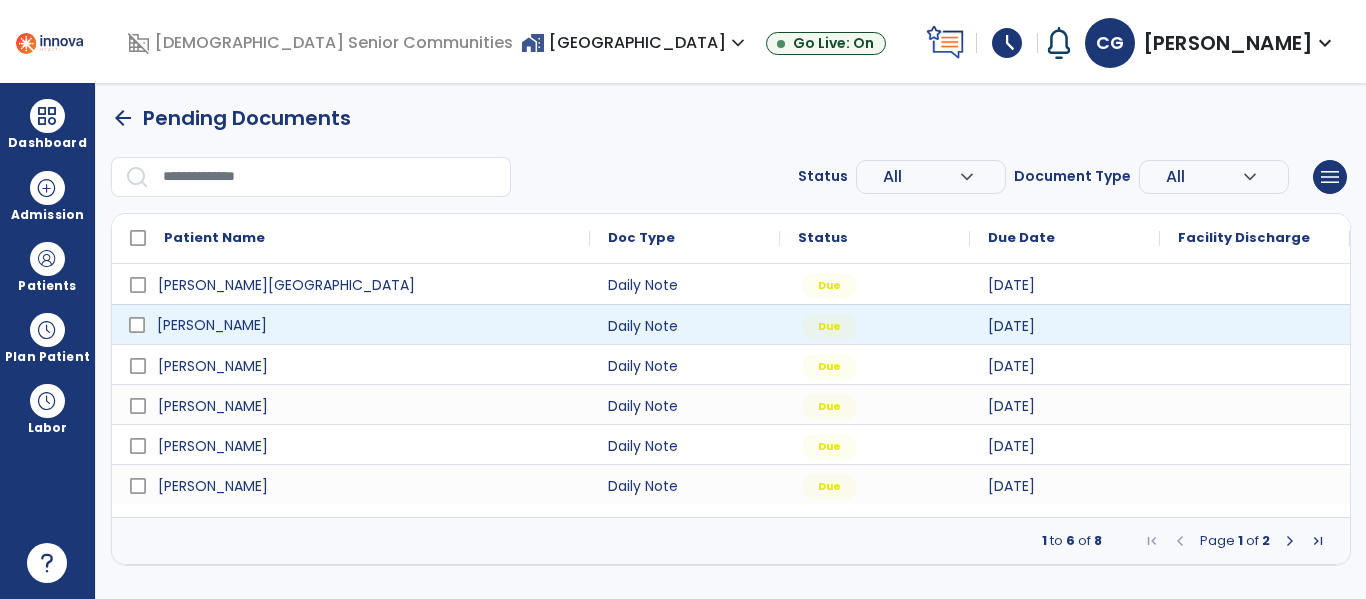 click on "[PERSON_NAME]" at bounding box center [365, 325] 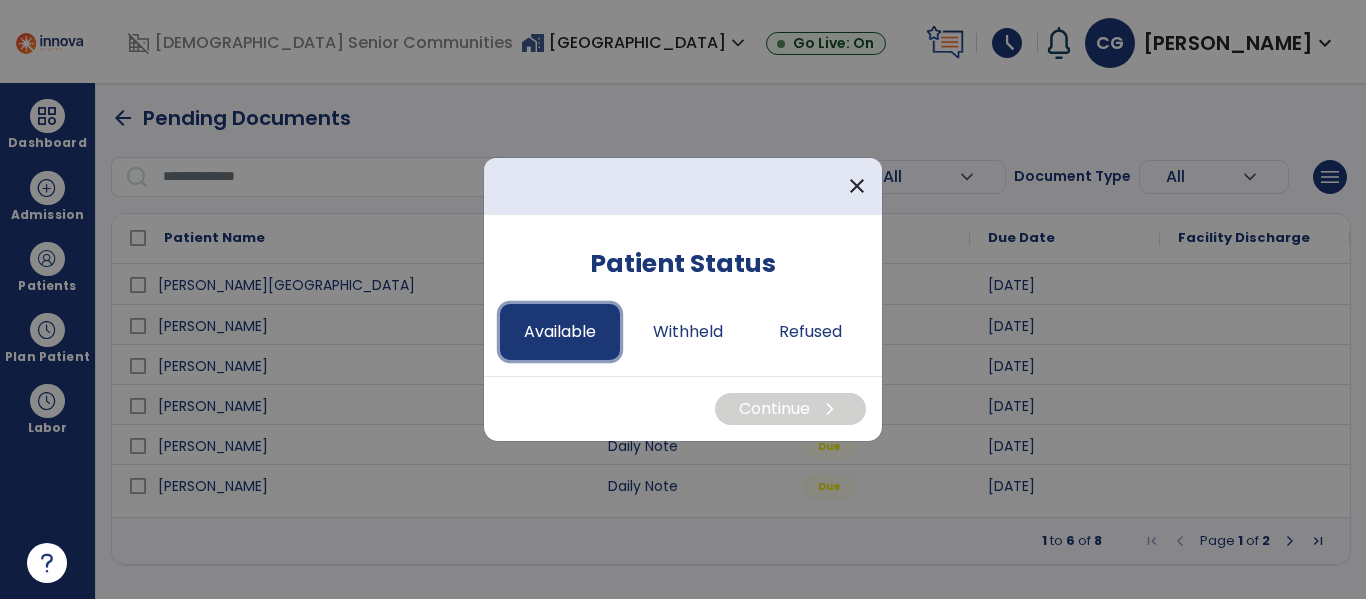 click on "Available" at bounding box center [560, 332] 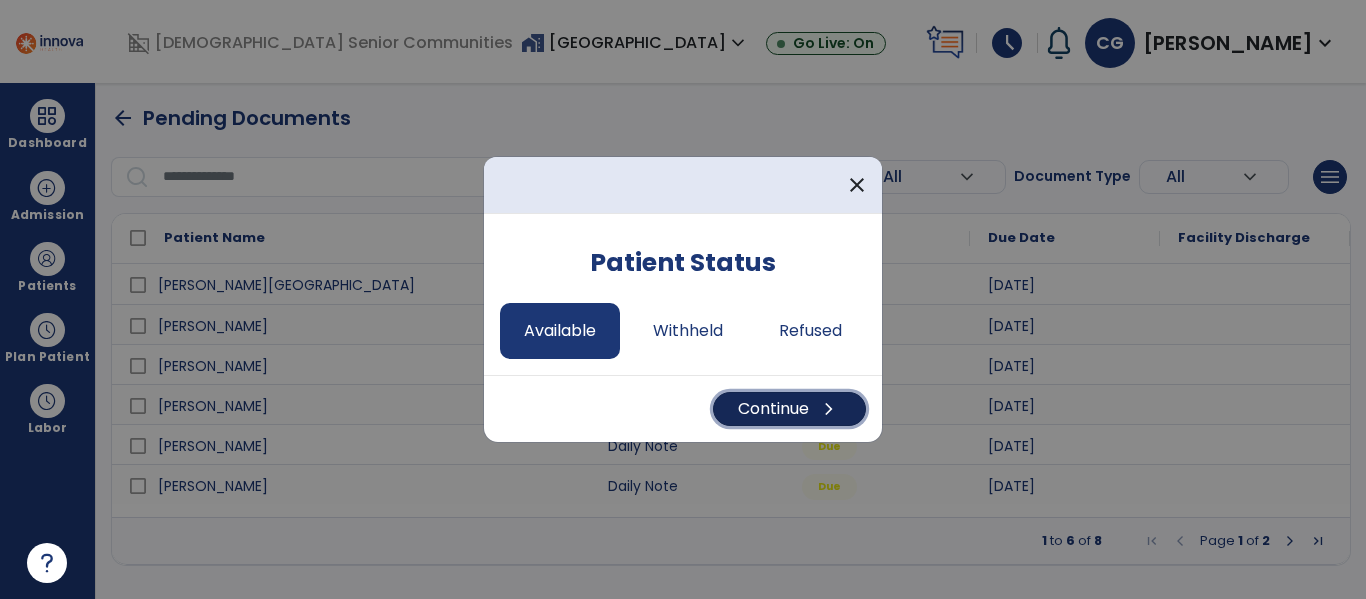 click on "Continue   chevron_right" at bounding box center [789, 409] 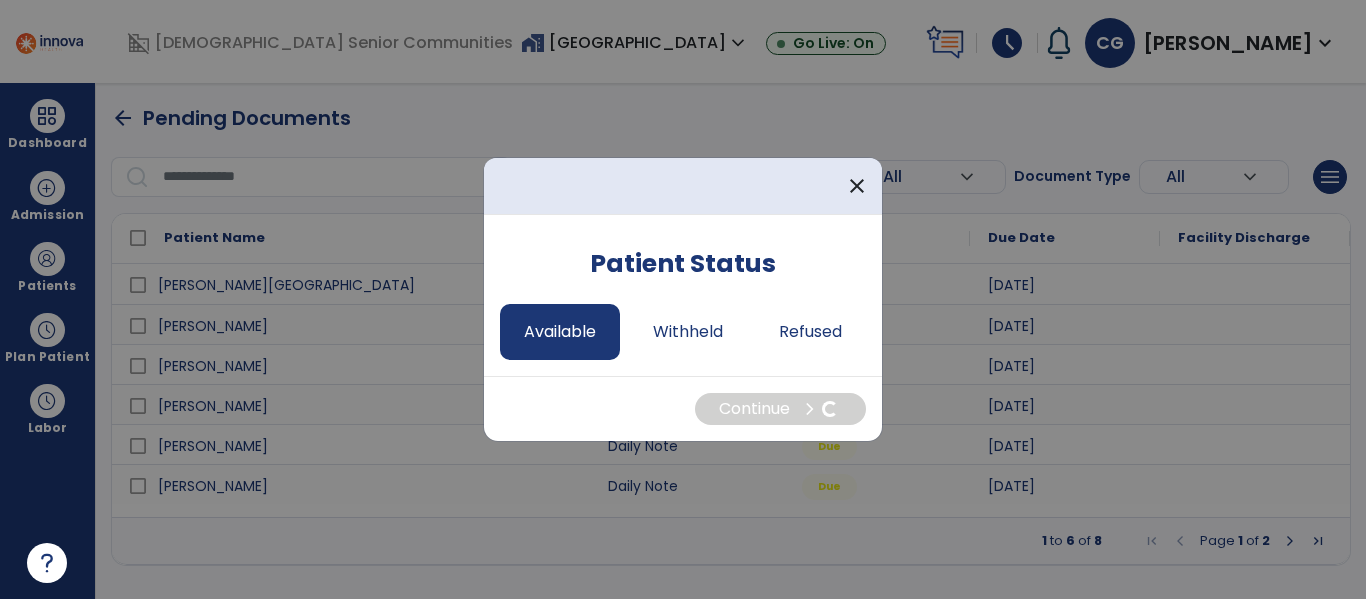 select on "*" 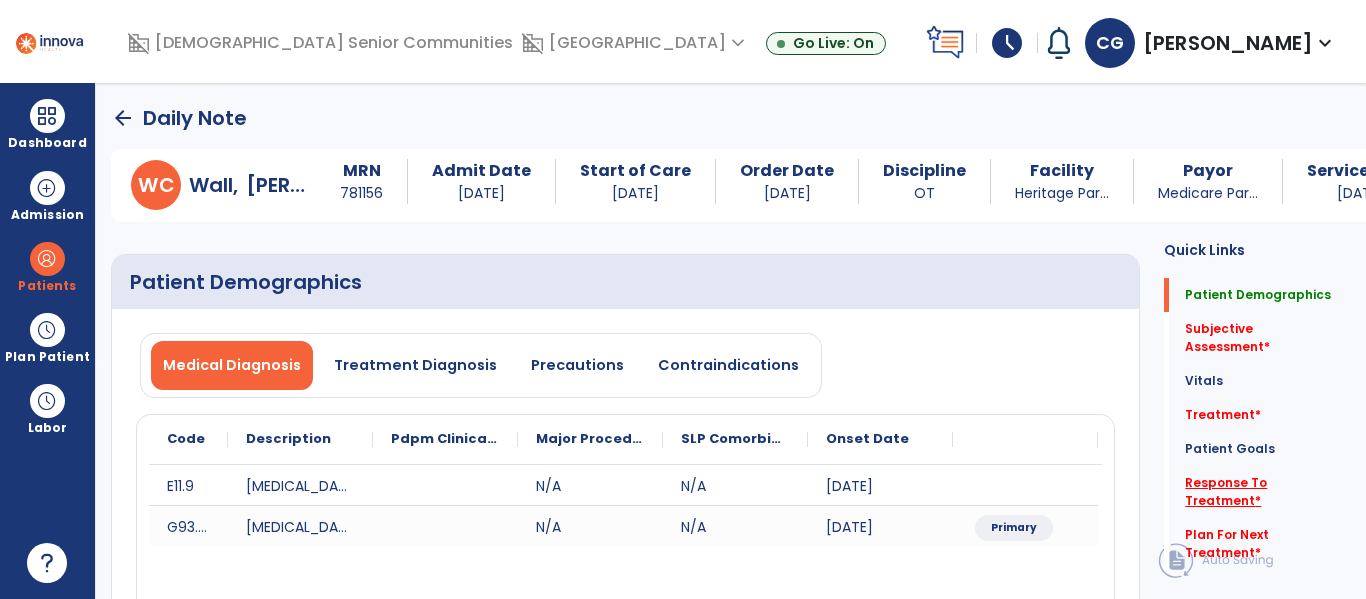 click on "Response To Treatment   *" 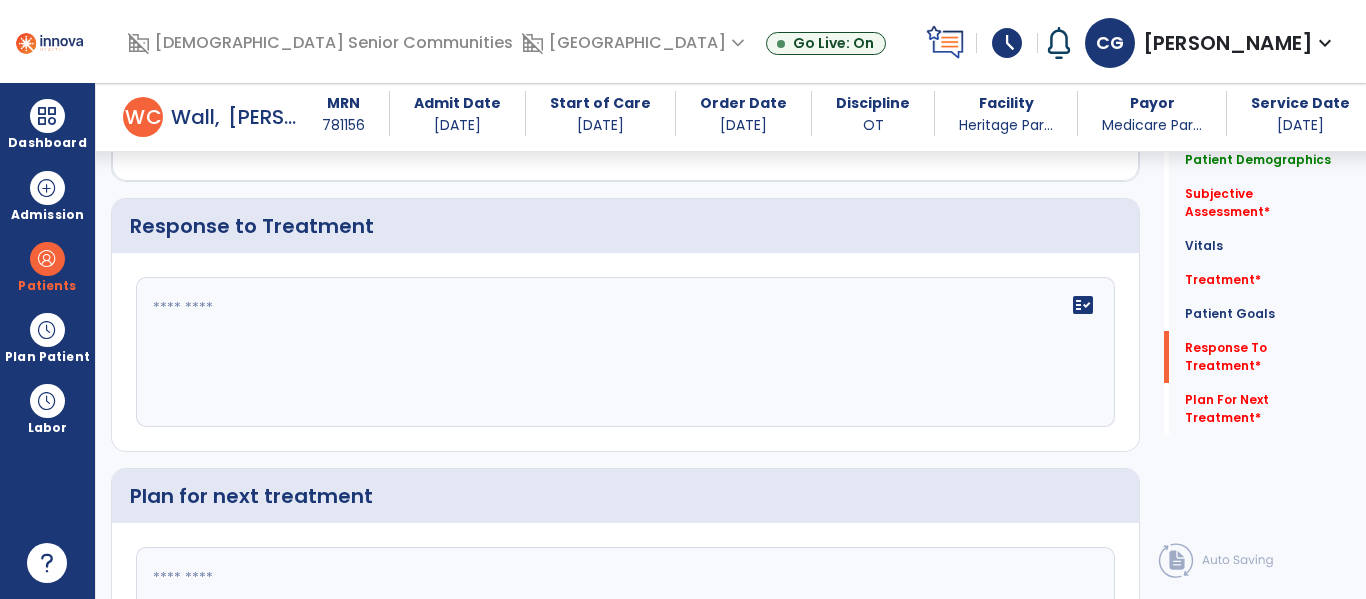 scroll, scrollTop: 2756, scrollLeft: 0, axis: vertical 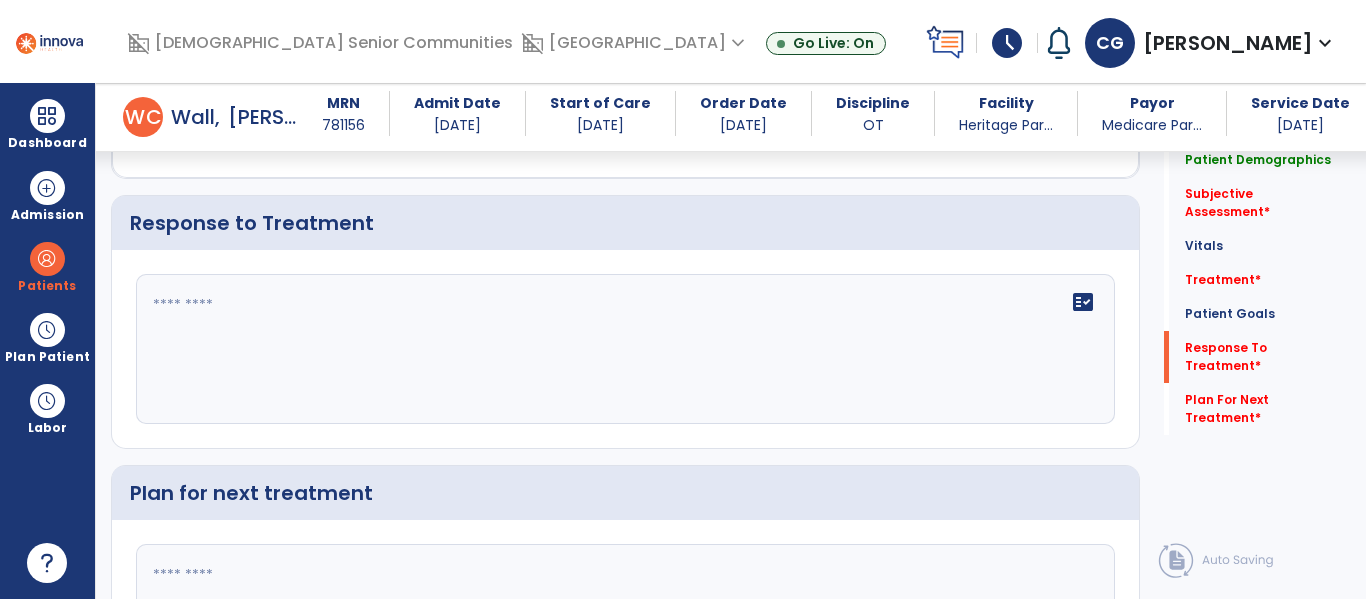 click on "fact_check" 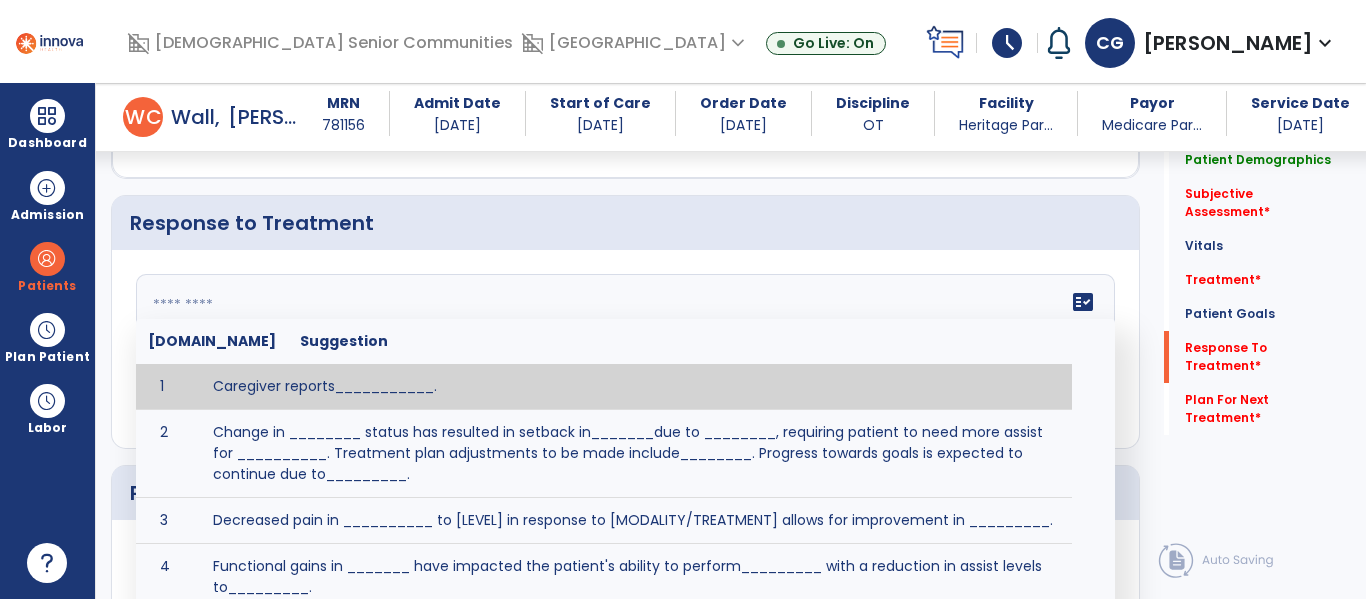 click 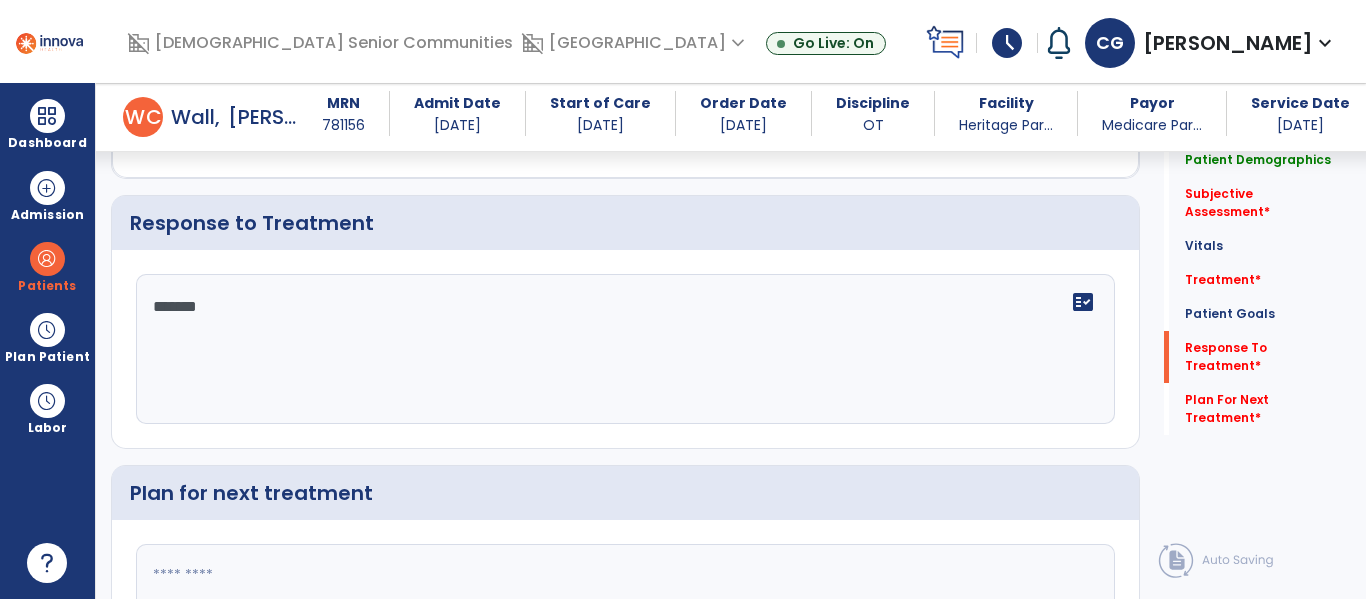 type on "********" 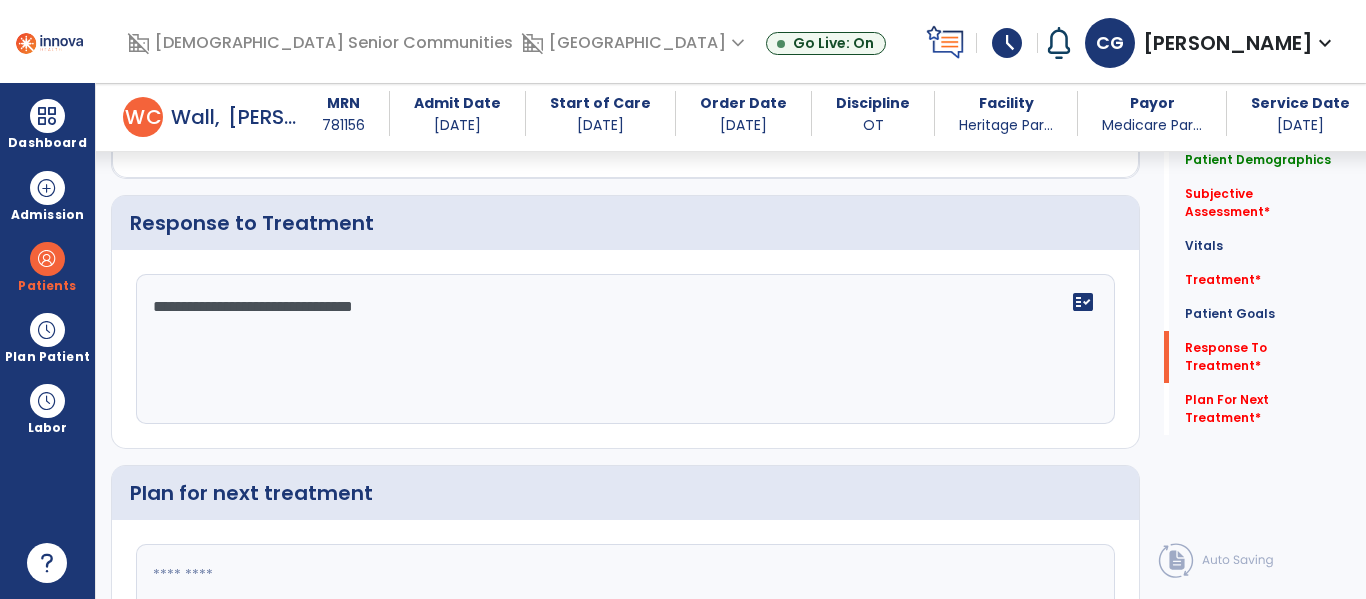 type on "**********" 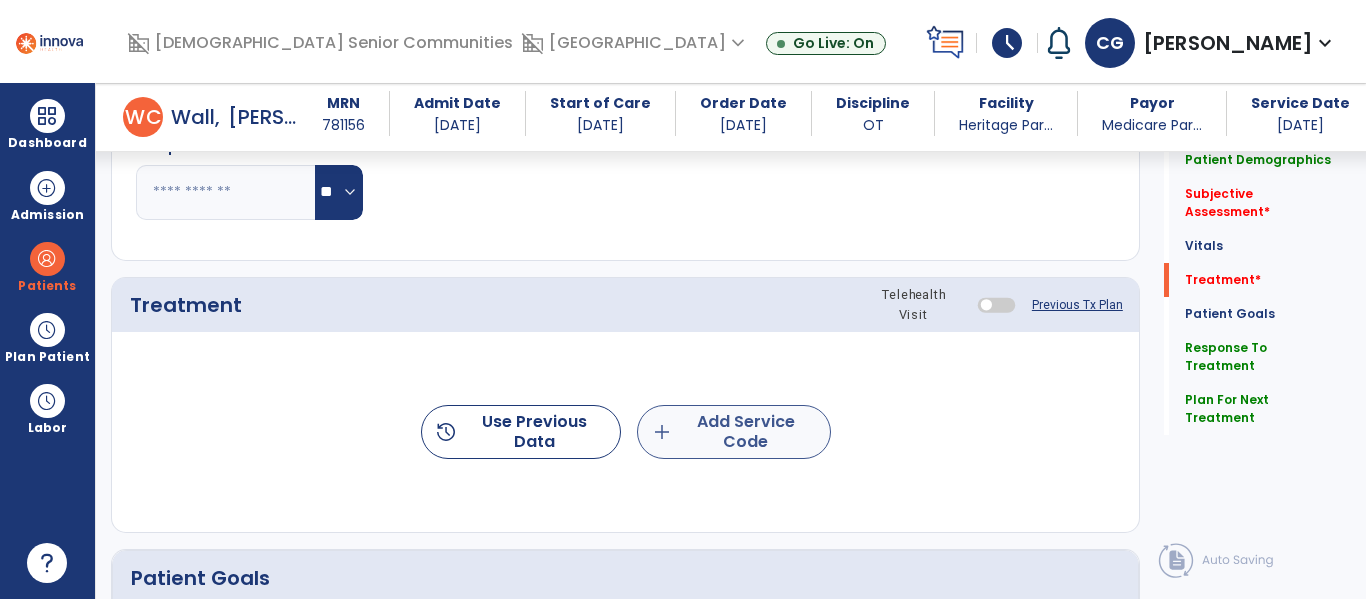 type on "**********" 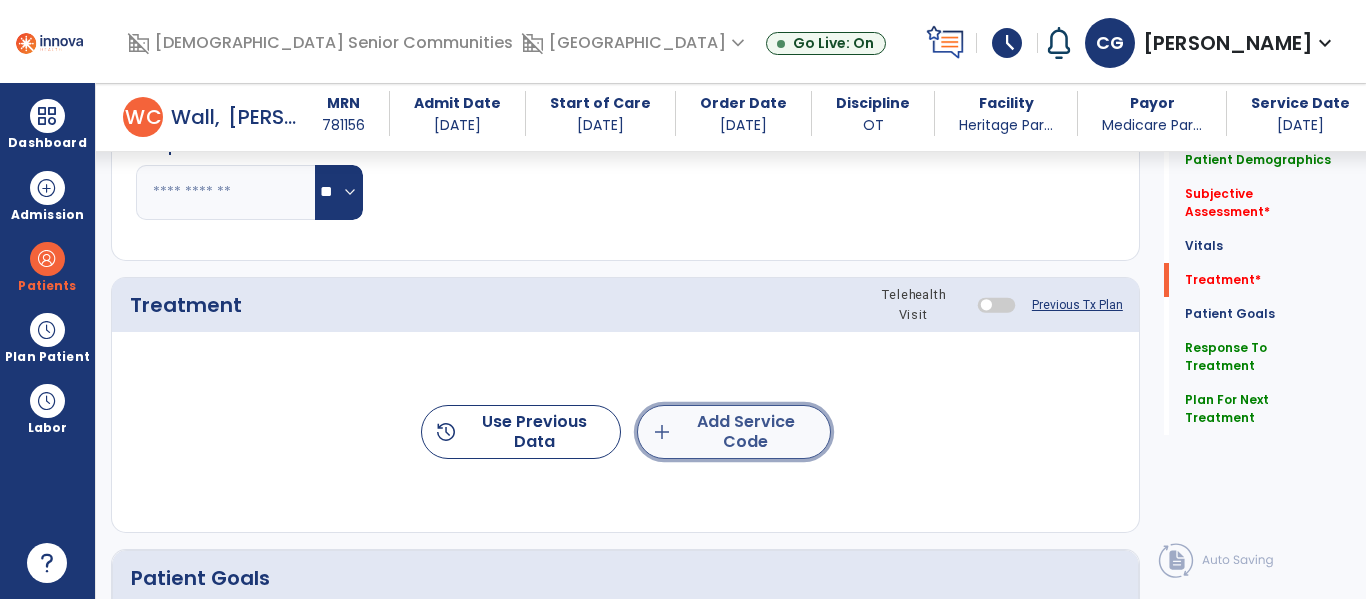 click on "add  Add Service Code" 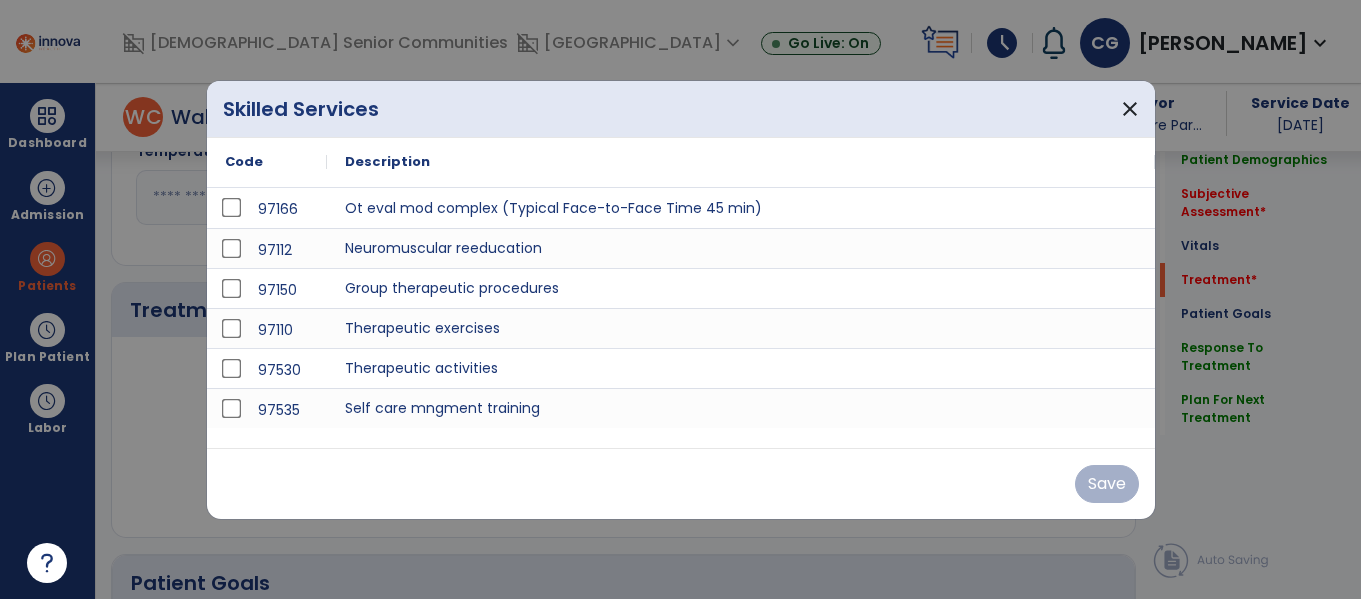 scroll, scrollTop: 1084, scrollLeft: 0, axis: vertical 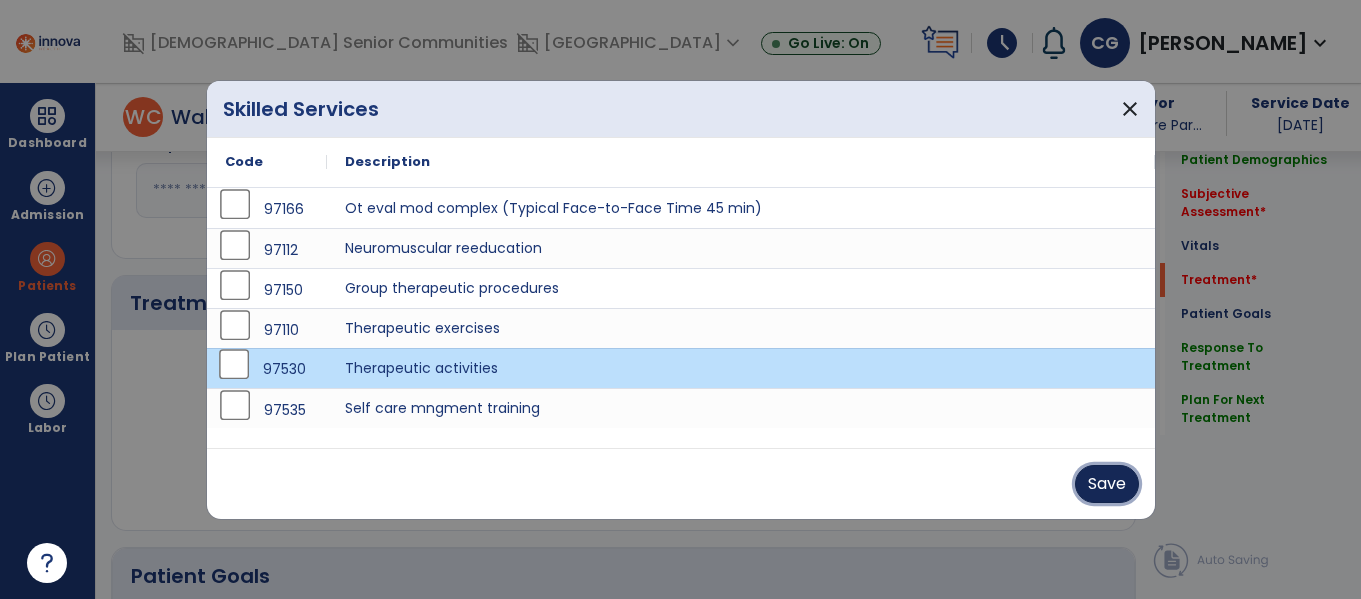click on "Save" at bounding box center [1107, 484] 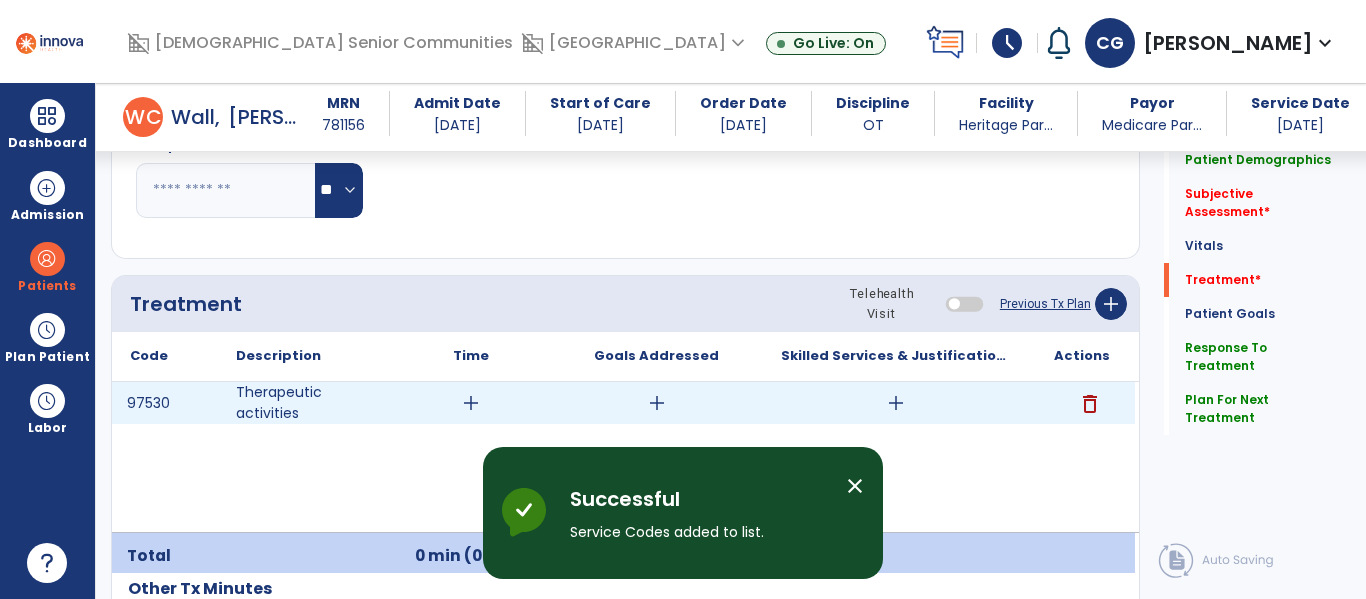 click on "add" at bounding box center [471, 403] 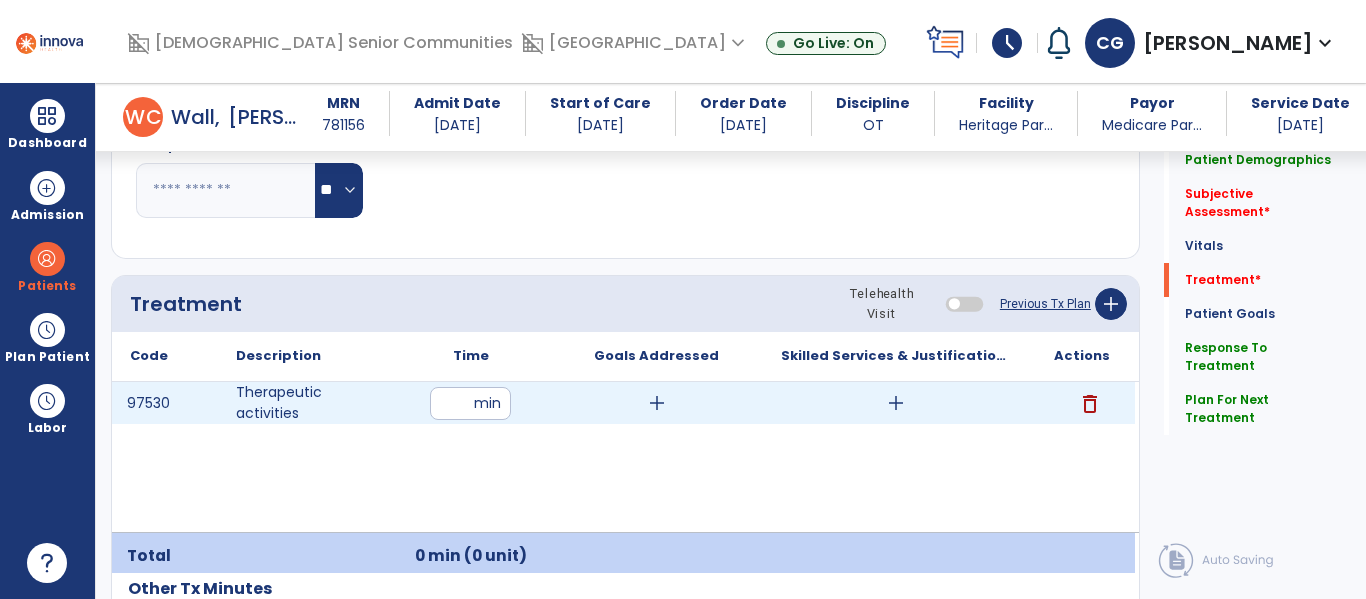 type on "**" 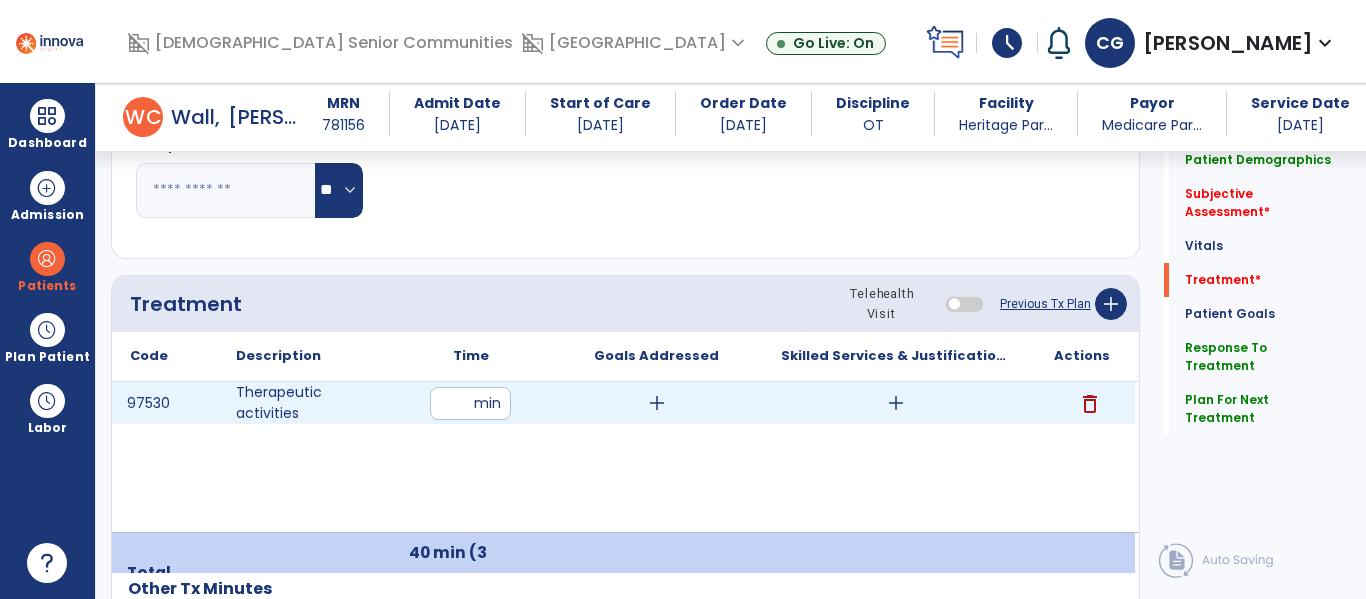 click on "add" at bounding box center [657, 403] 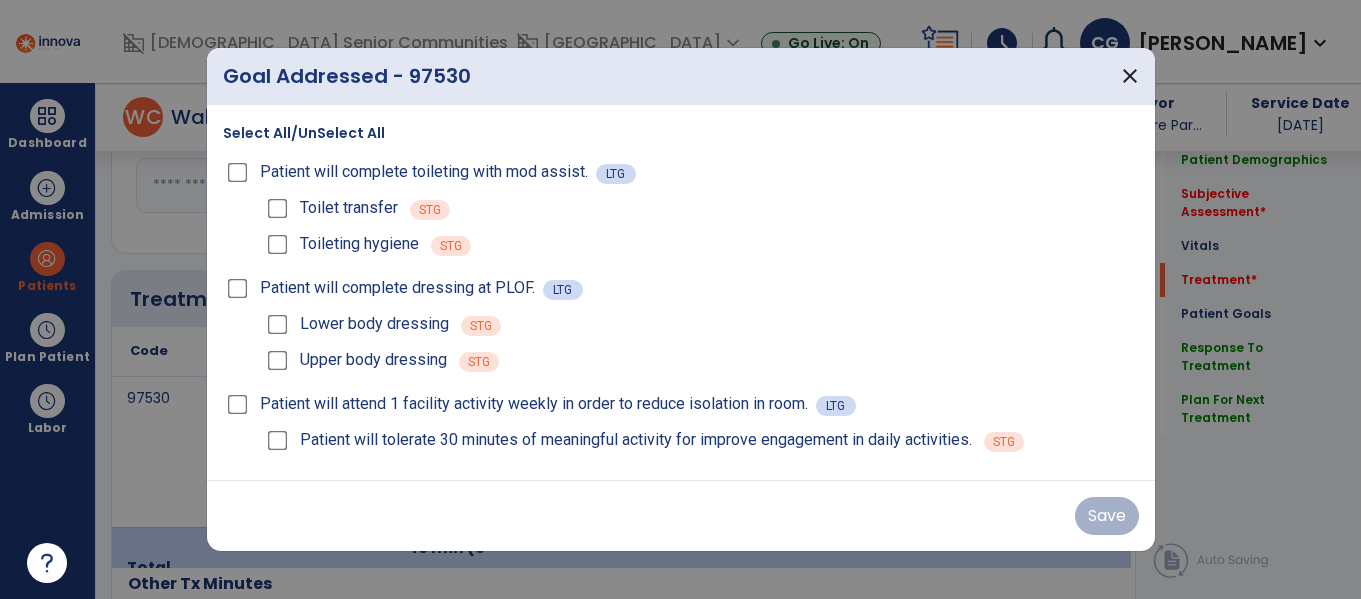 scroll, scrollTop: 1084, scrollLeft: 0, axis: vertical 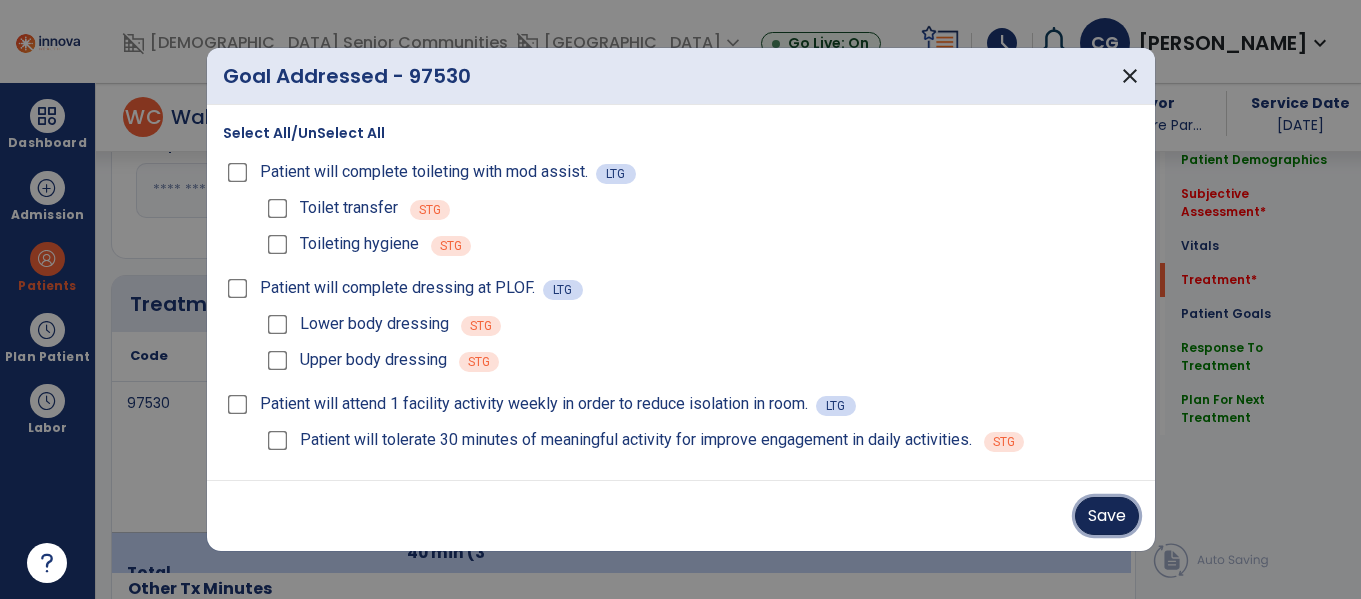 click on "Save" at bounding box center (1107, 516) 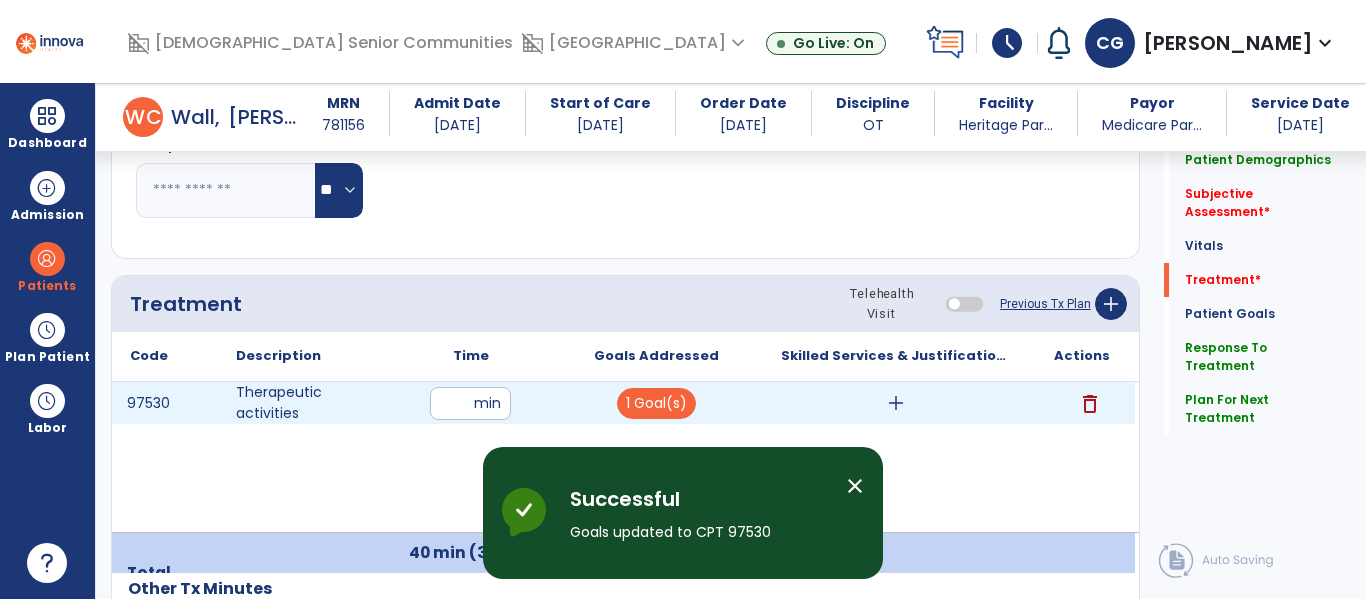 click on "add" at bounding box center (896, 403) 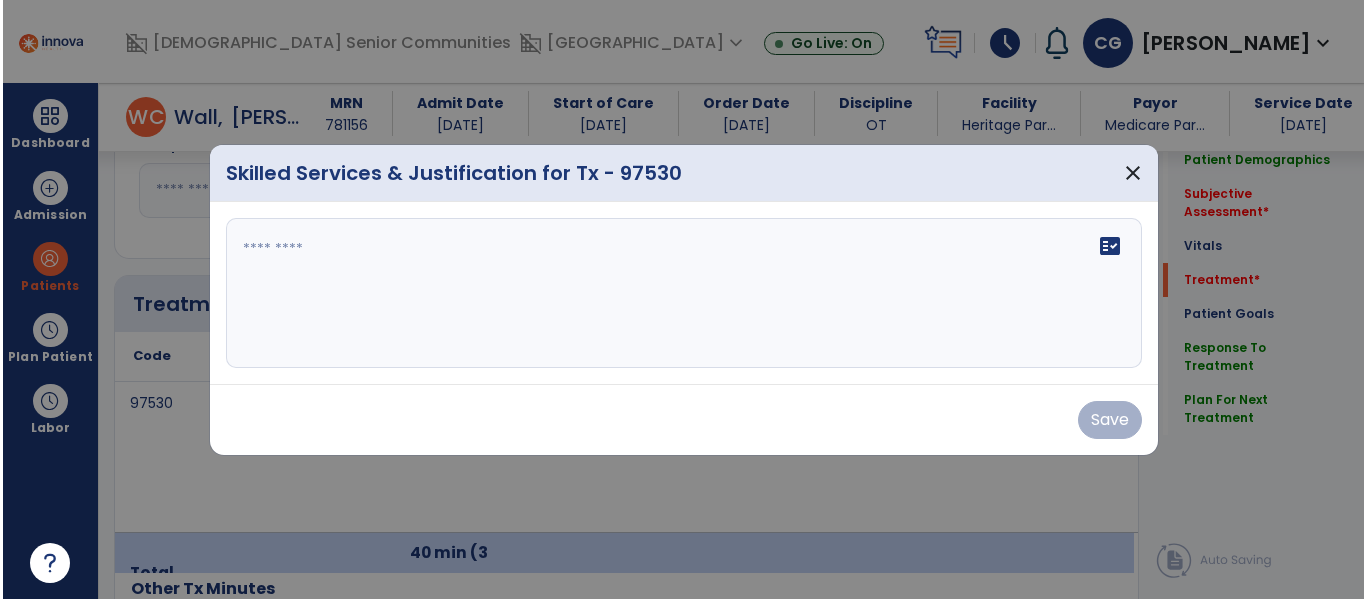 scroll, scrollTop: 1084, scrollLeft: 0, axis: vertical 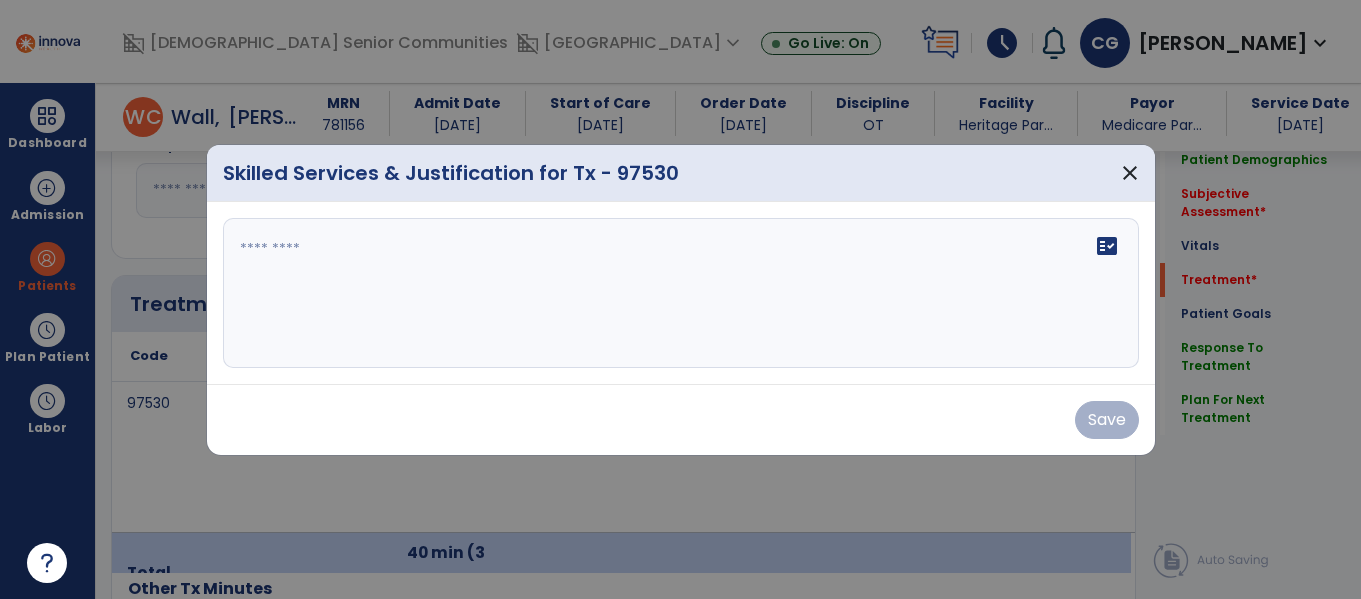 click on "fact_check" at bounding box center [681, 293] 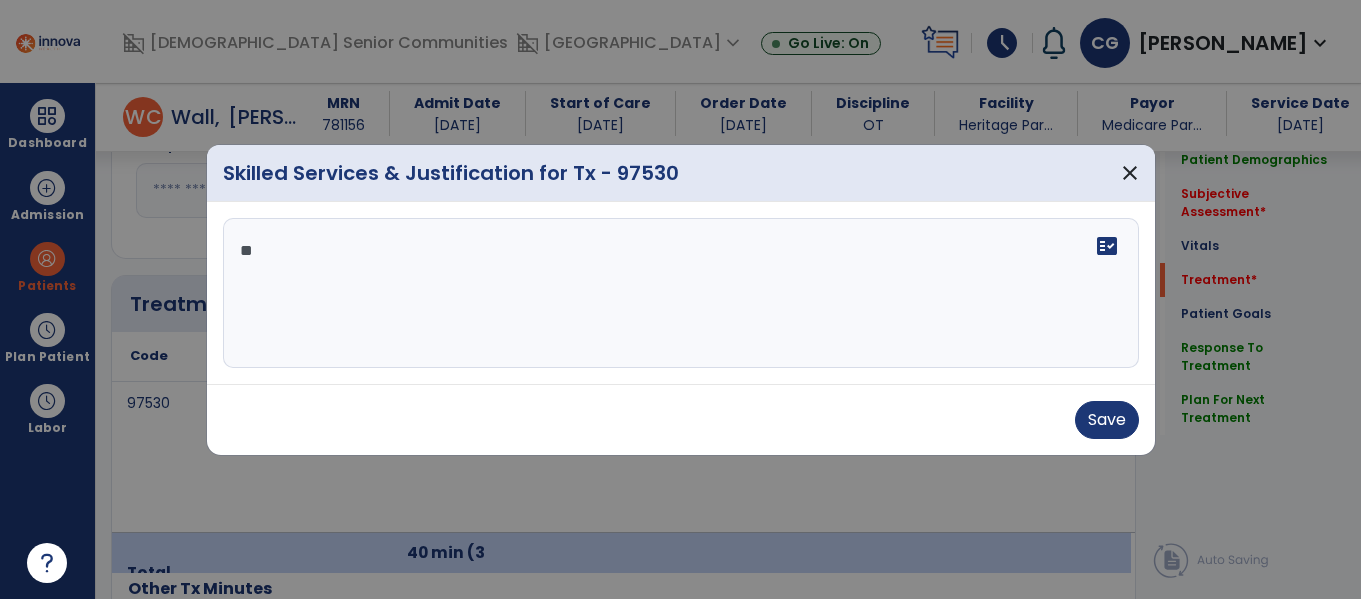 type on "*" 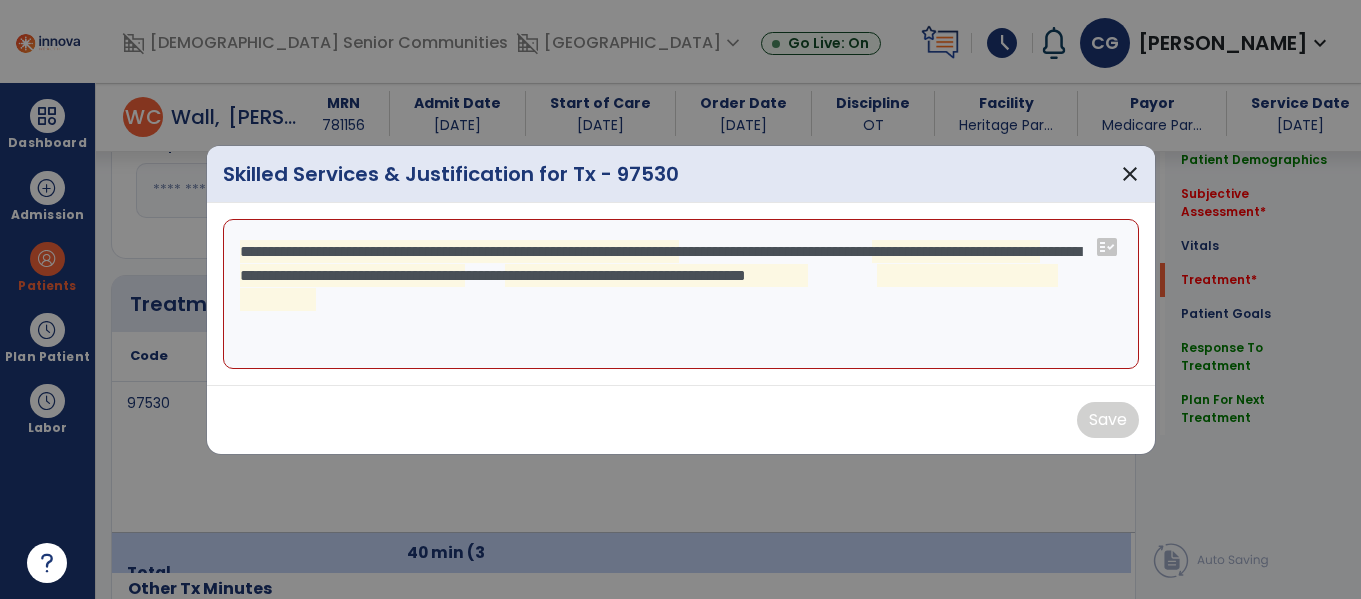 click on "**********" at bounding box center (681, 294) 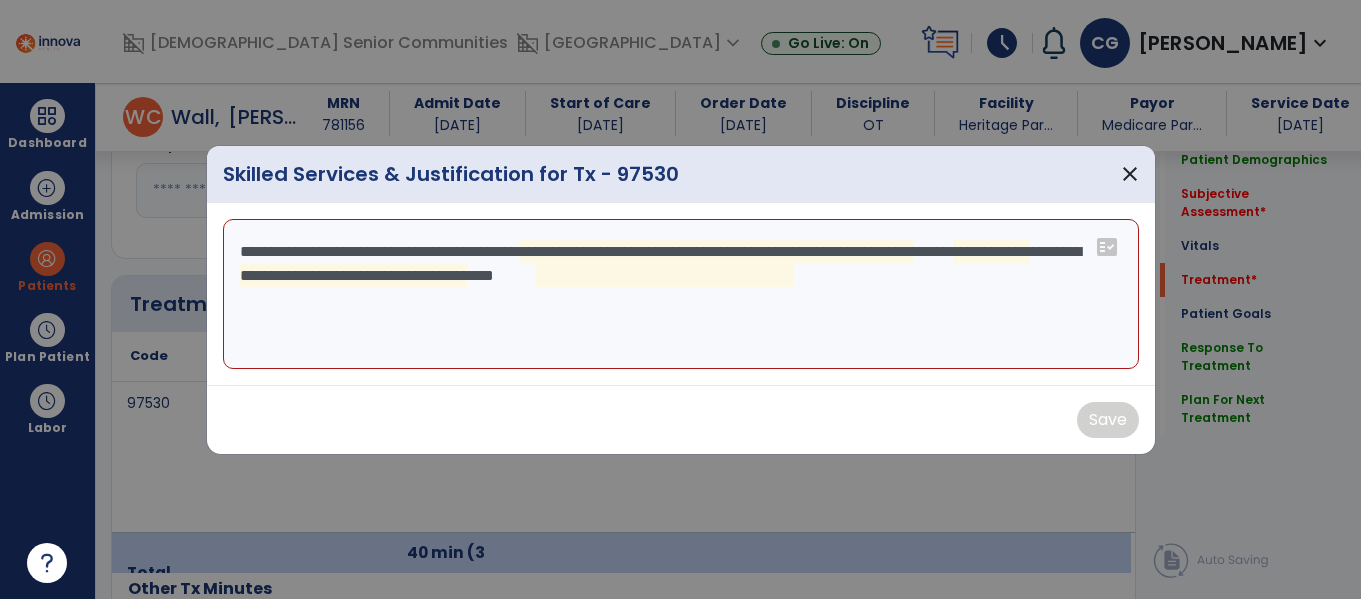 click on "**********" at bounding box center [681, 294] 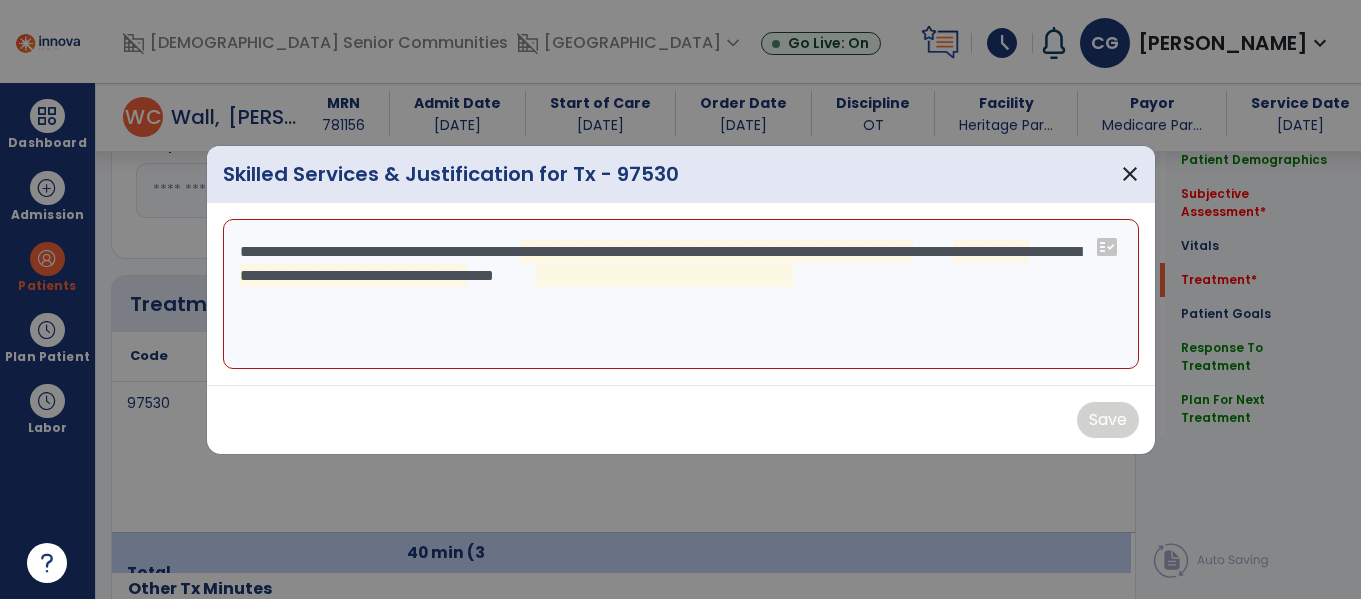 click on "**********" at bounding box center (681, 294) 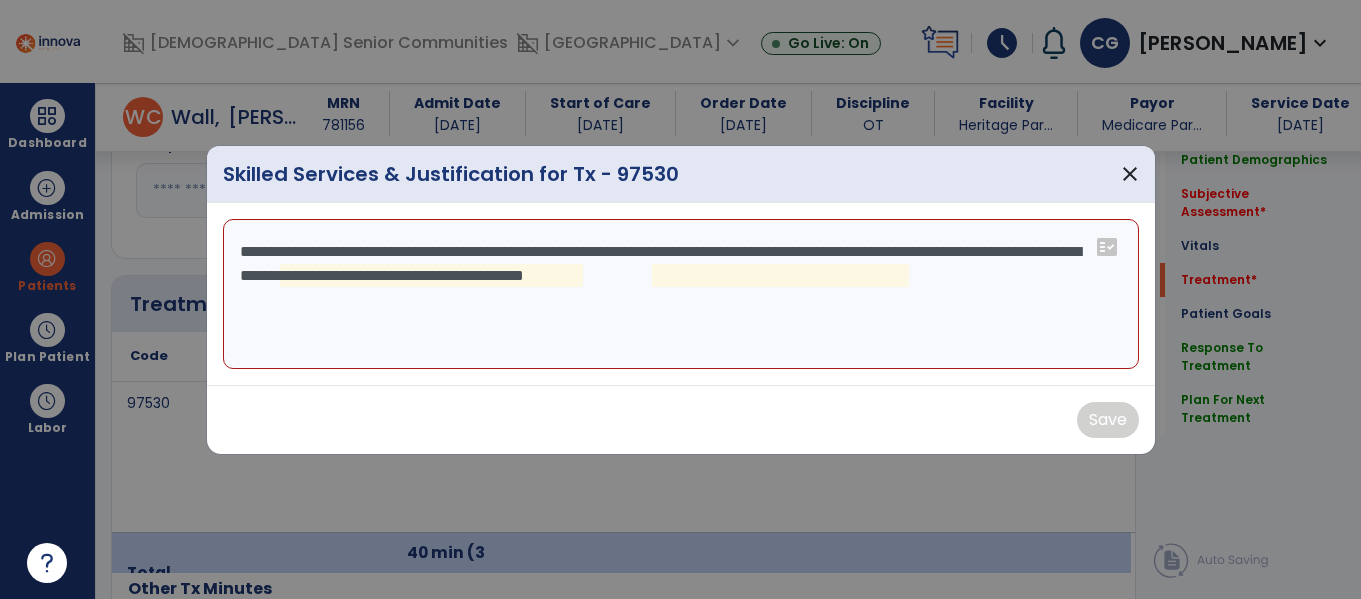 click on "**********" at bounding box center (681, 294) 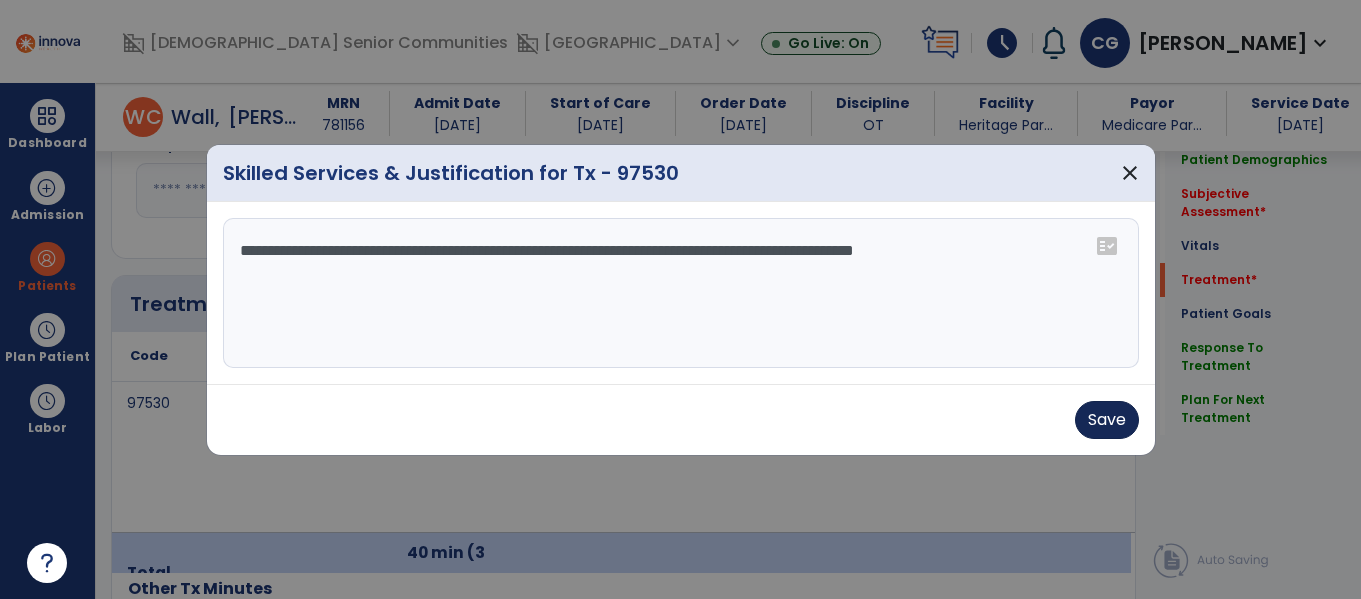 type on "**********" 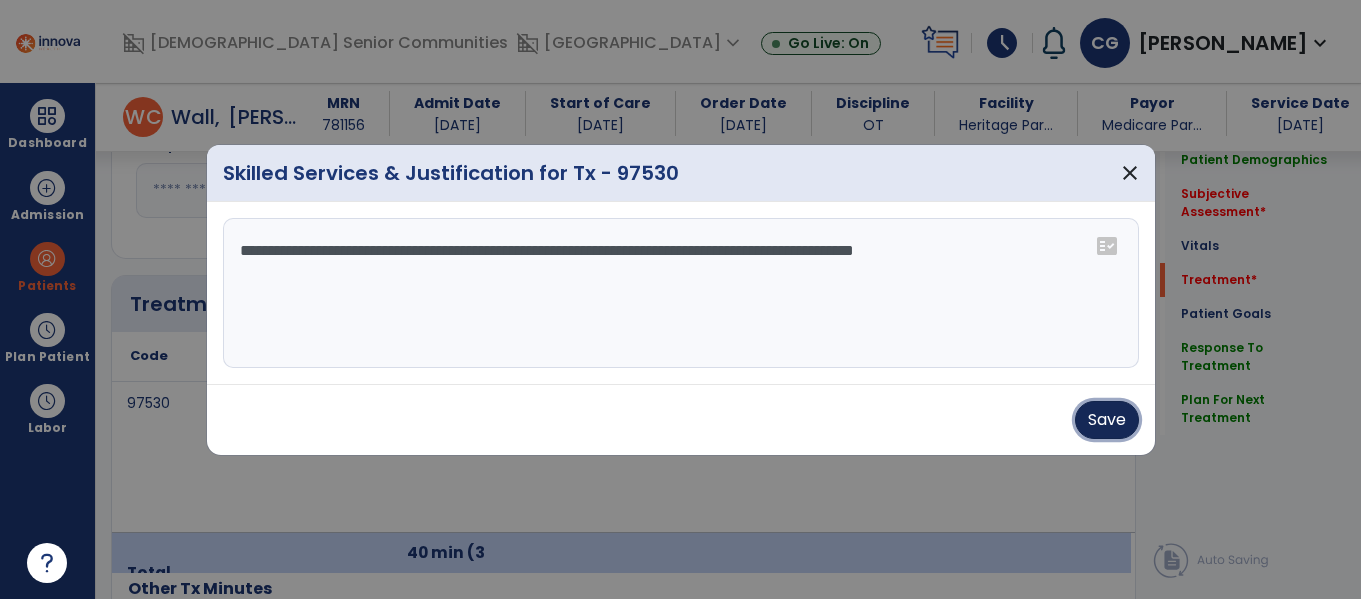 click on "Save" at bounding box center (1107, 420) 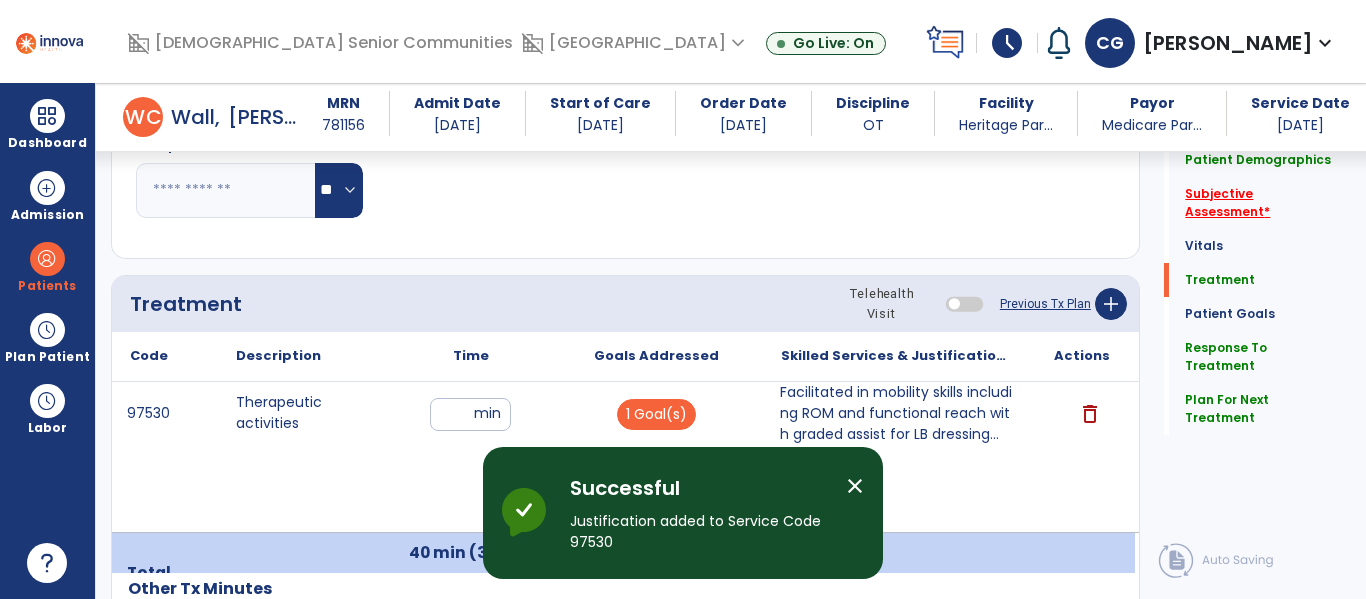 click on "Subjective Assessment   *" 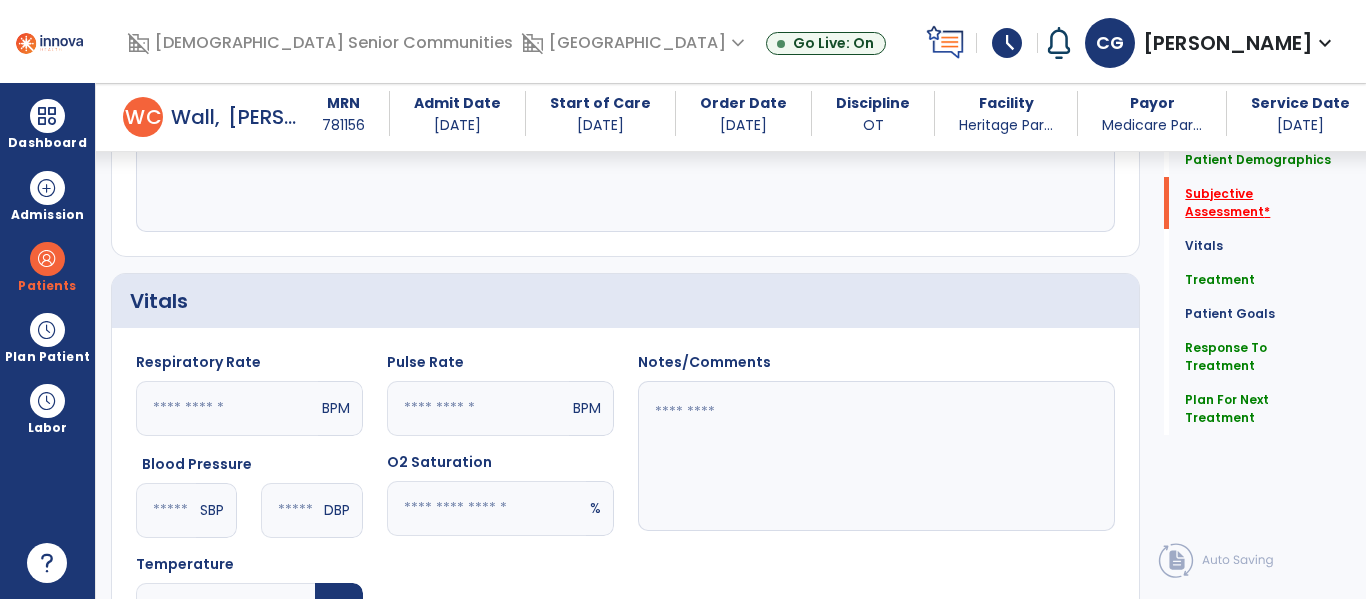 scroll, scrollTop: 438, scrollLeft: 0, axis: vertical 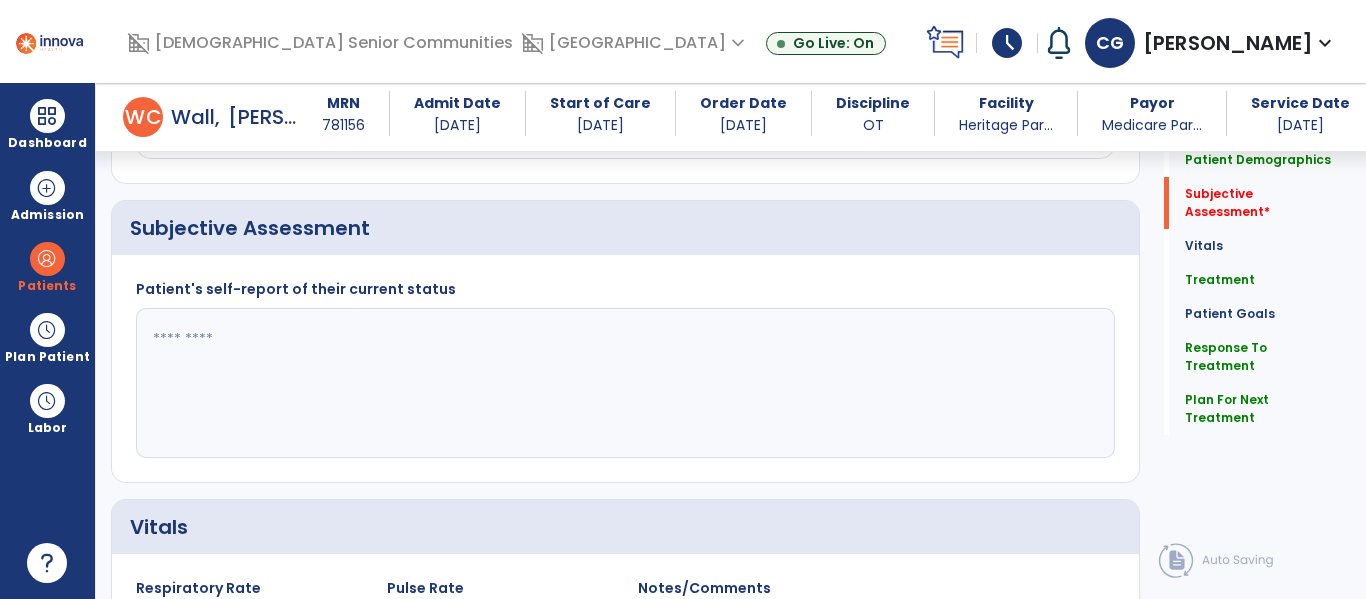 click 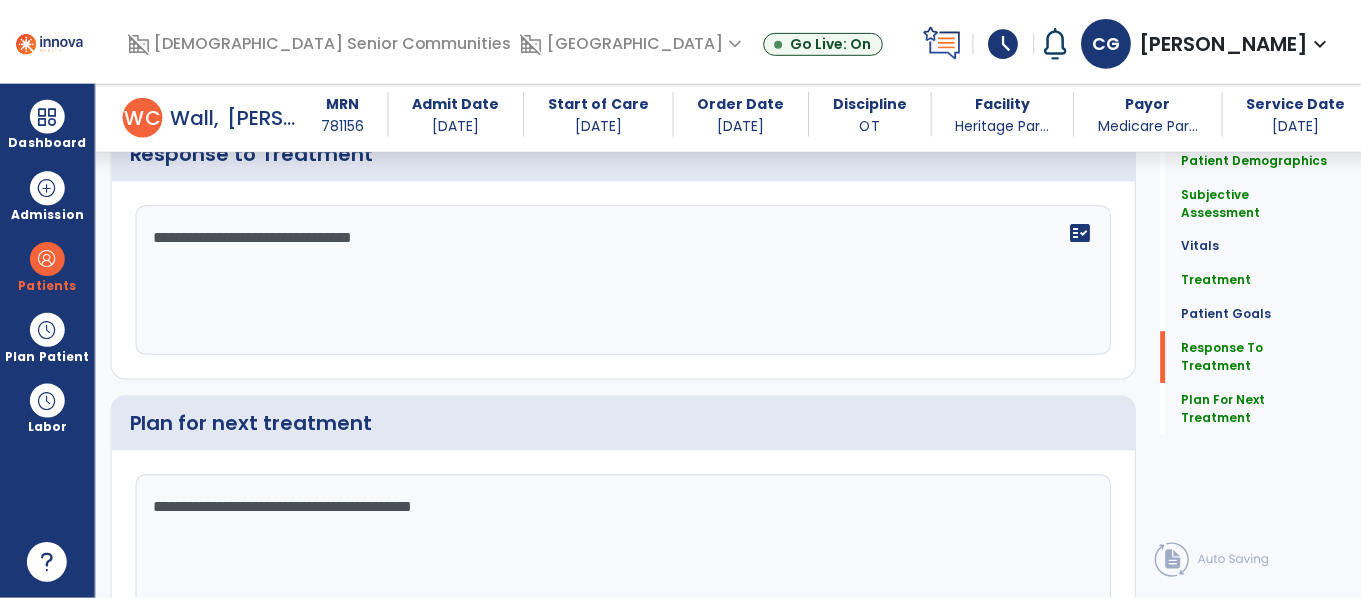 scroll, scrollTop: 3108, scrollLeft: 0, axis: vertical 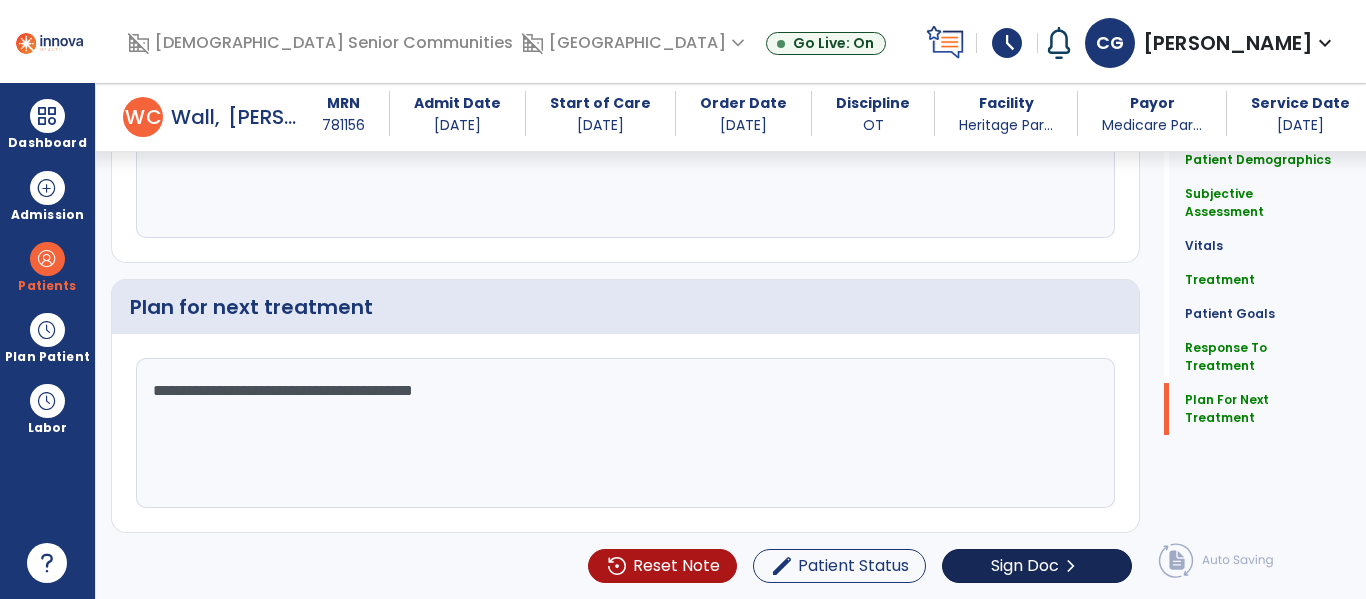 type on "**********" 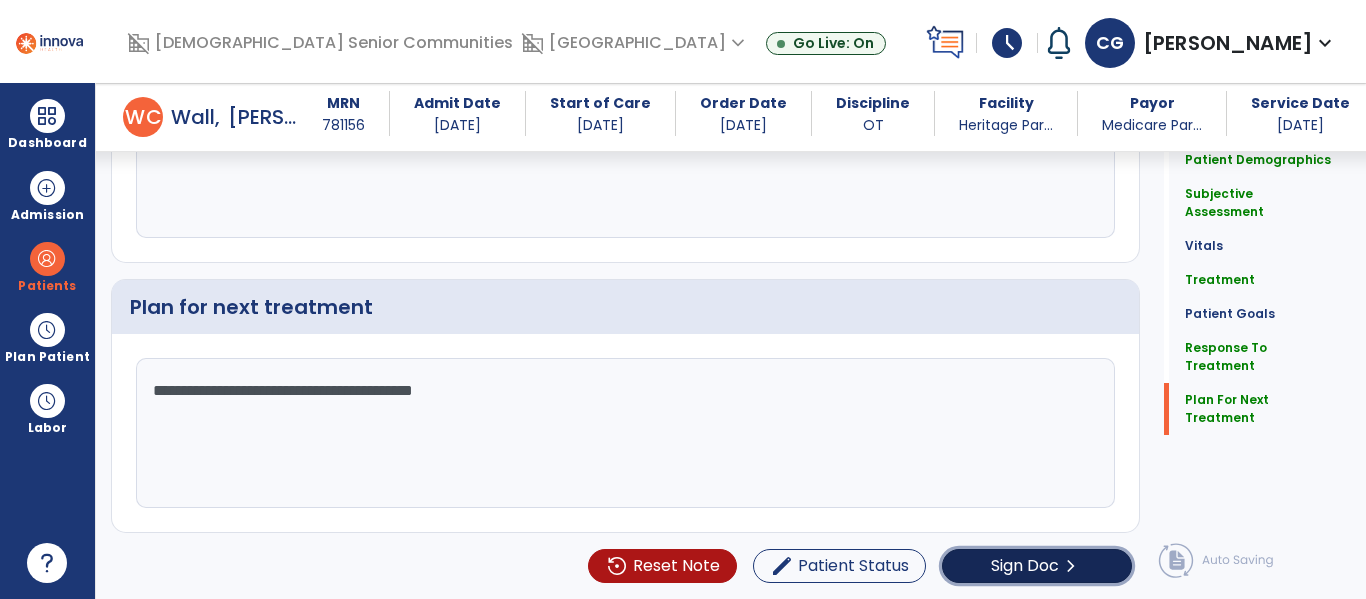 click on "Sign Doc  chevron_right" 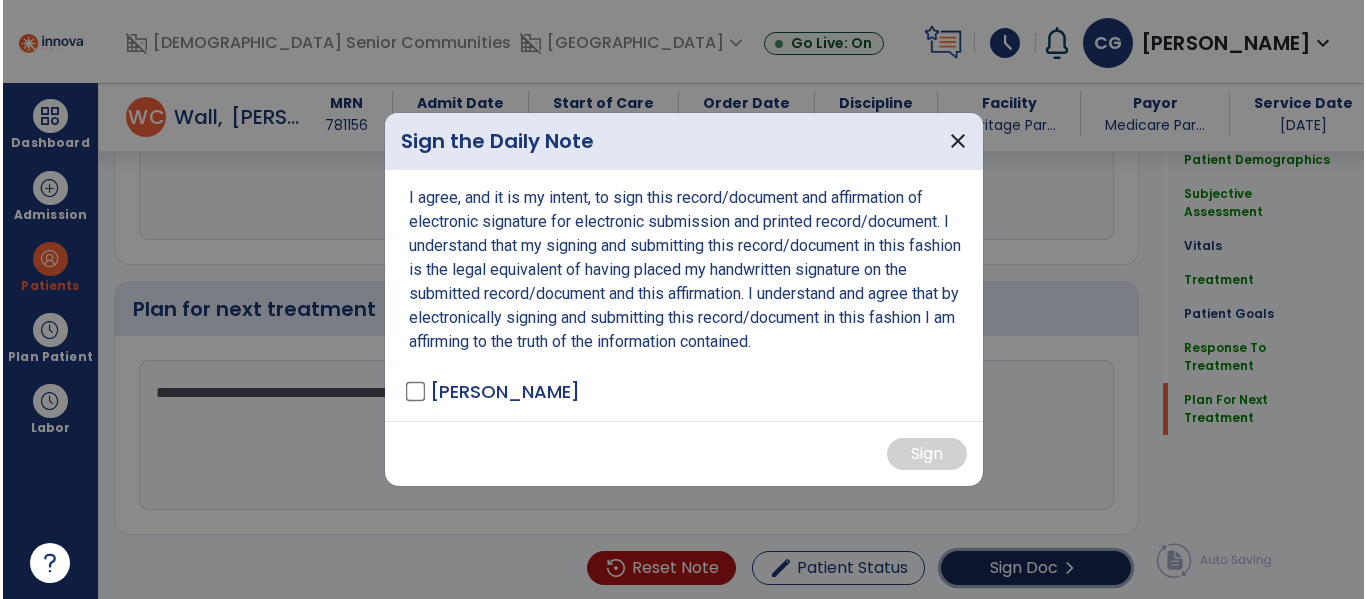 scroll, scrollTop: 3108, scrollLeft: 0, axis: vertical 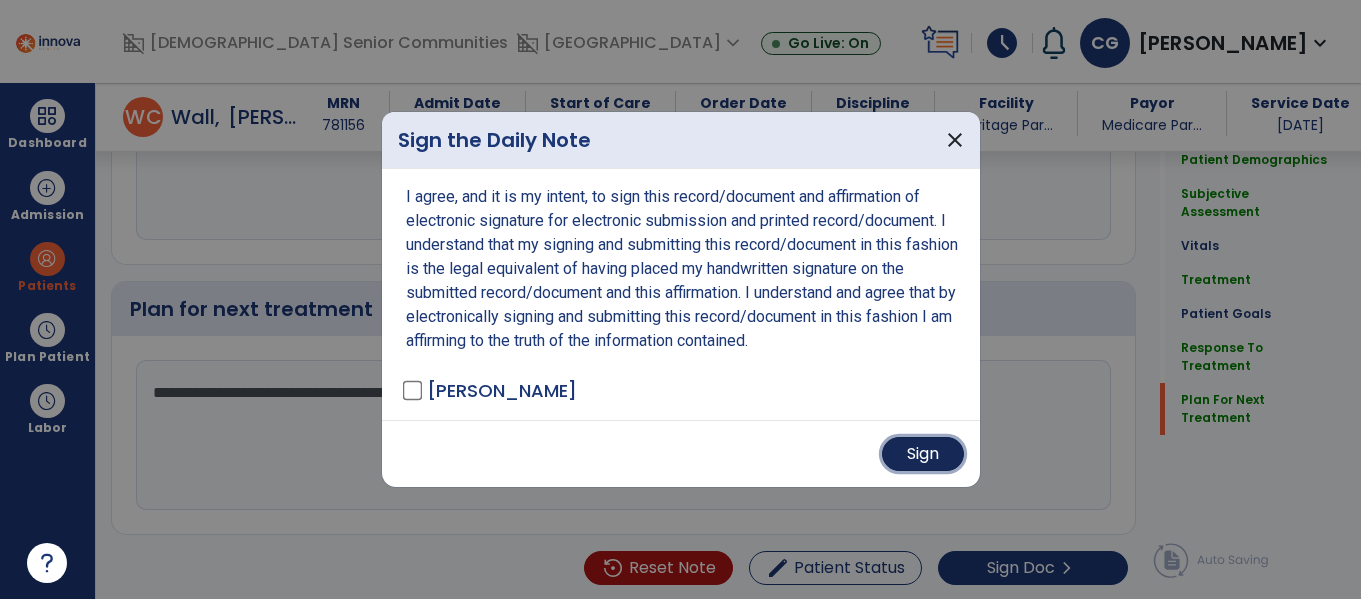 click on "Sign" at bounding box center (923, 454) 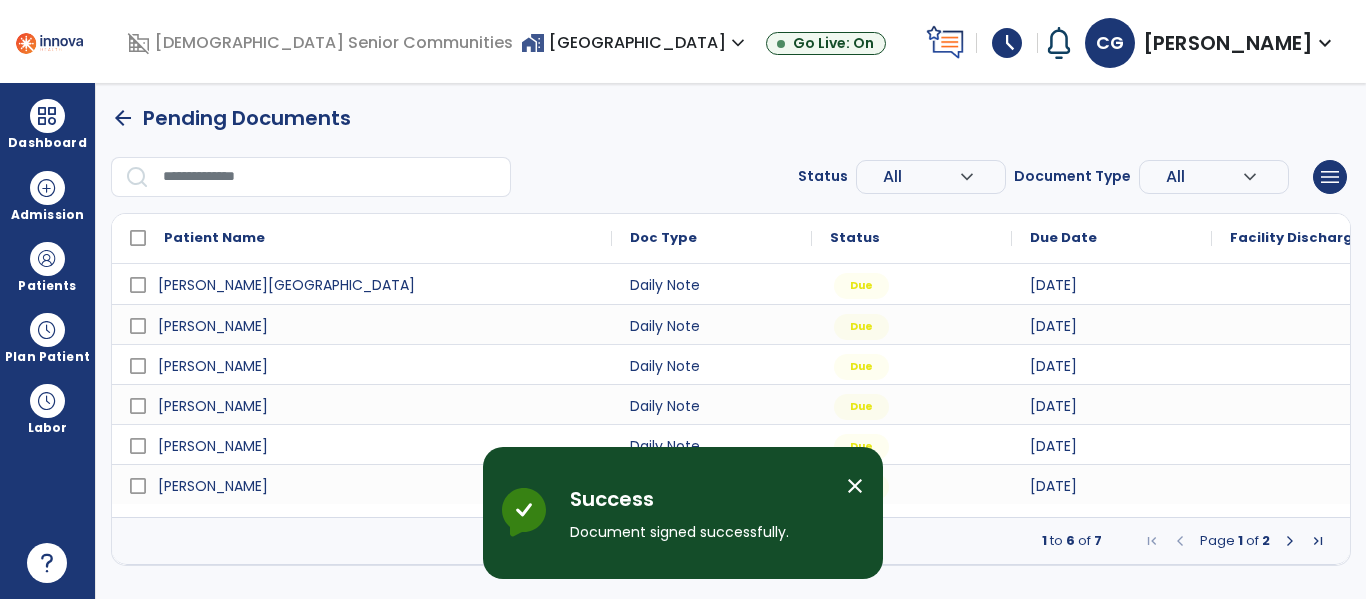 scroll, scrollTop: 0, scrollLeft: 0, axis: both 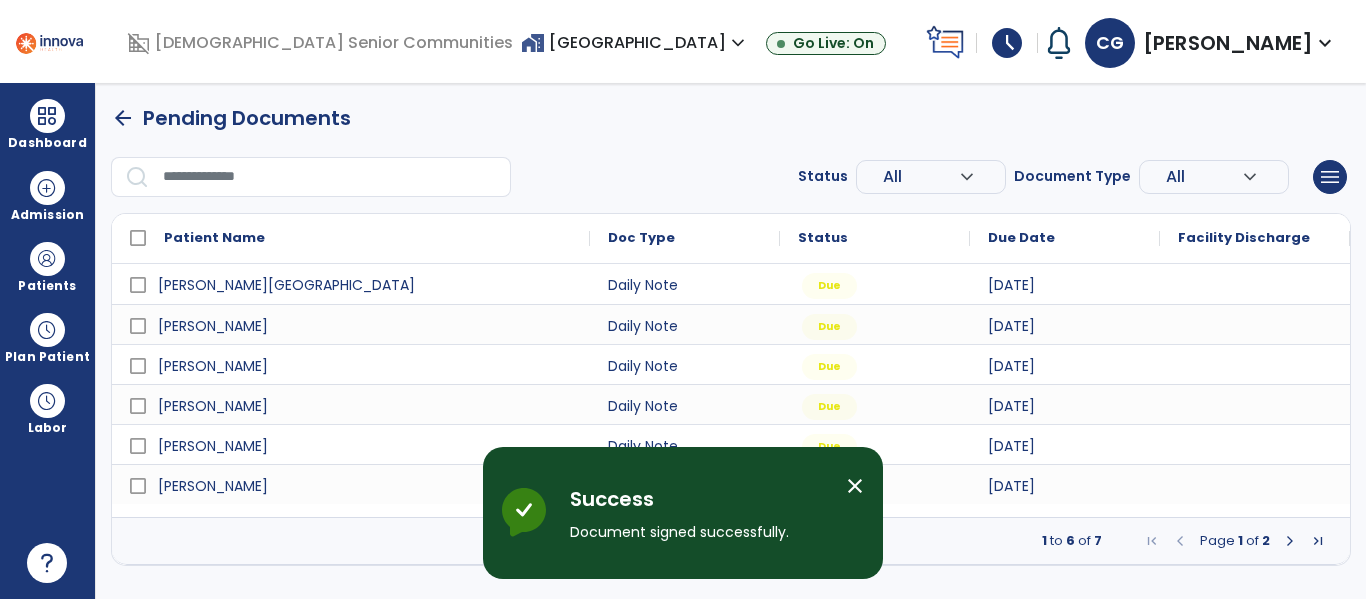 click on "close" at bounding box center [855, 486] 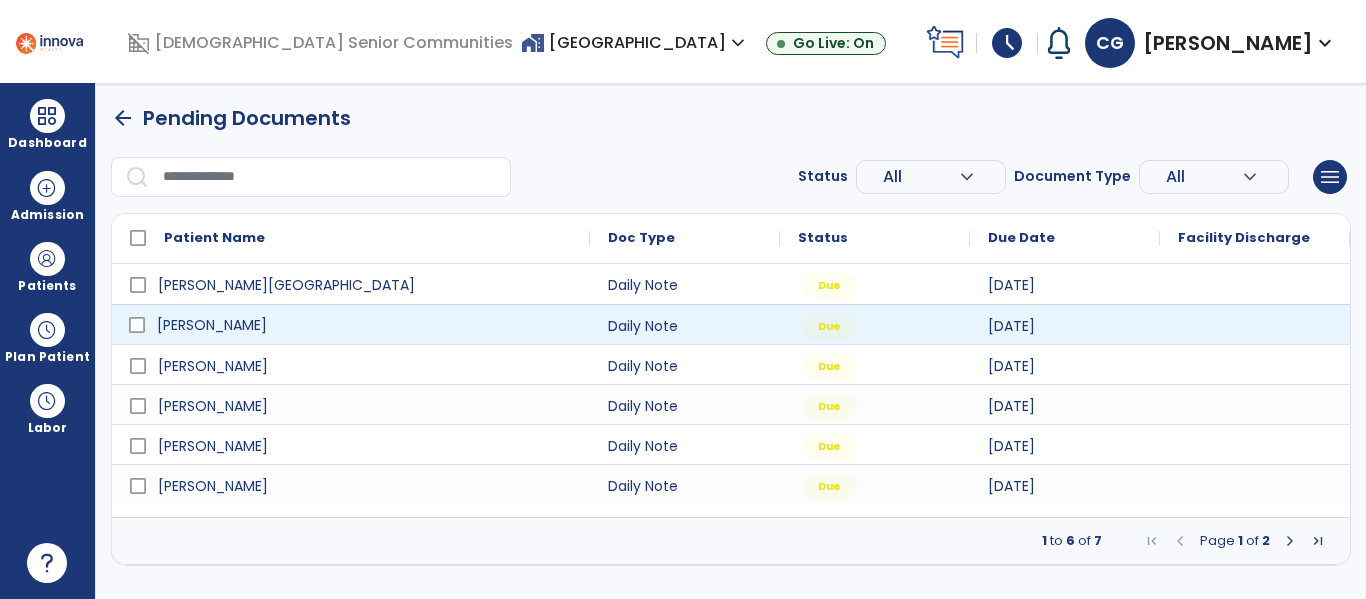 click on "[PERSON_NAME]" at bounding box center (365, 325) 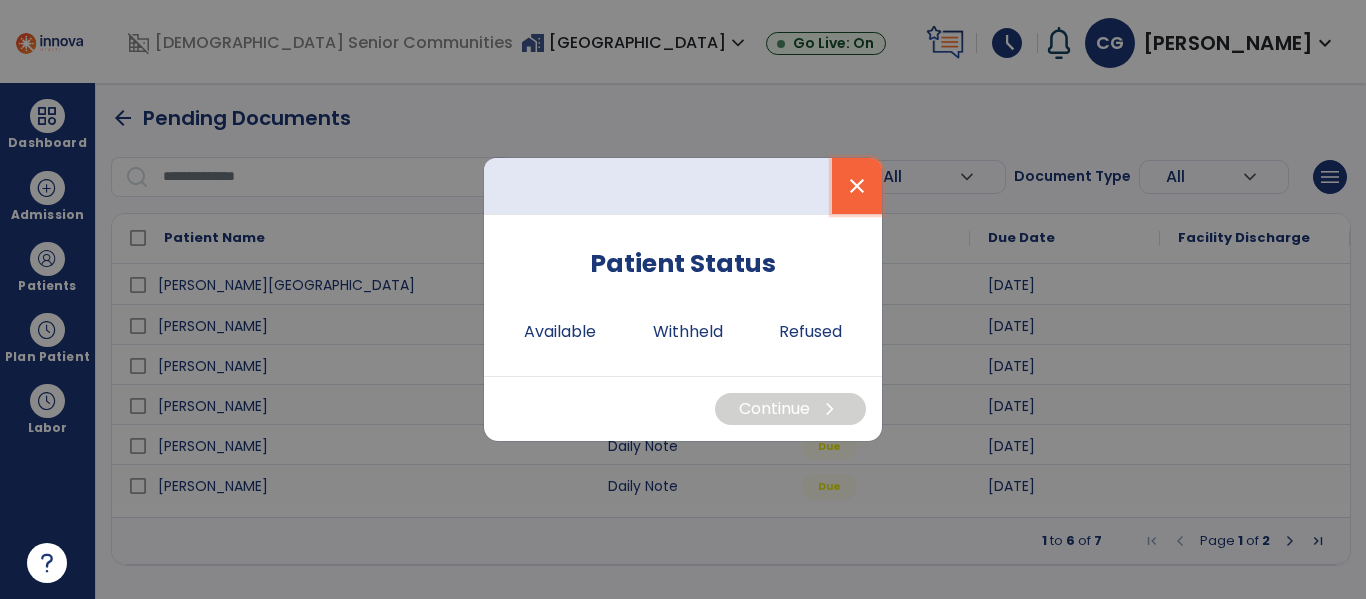 click on "close" at bounding box center [857, 186] 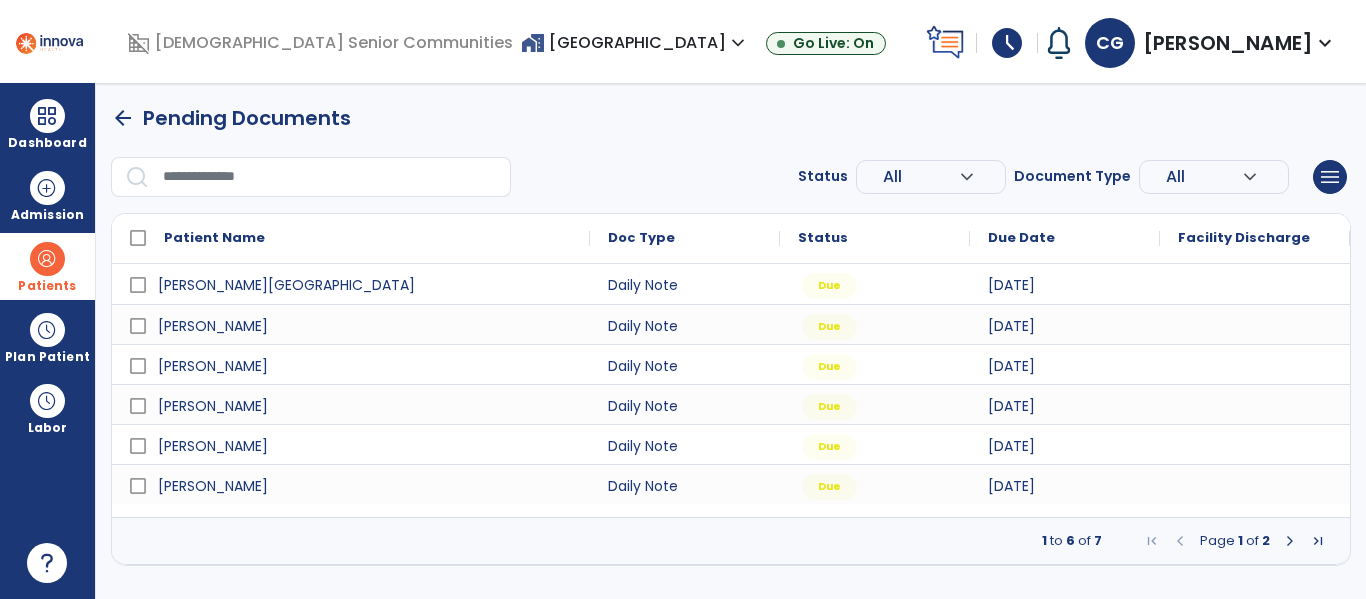 click on "Patients" at bounding box center [47, 266] 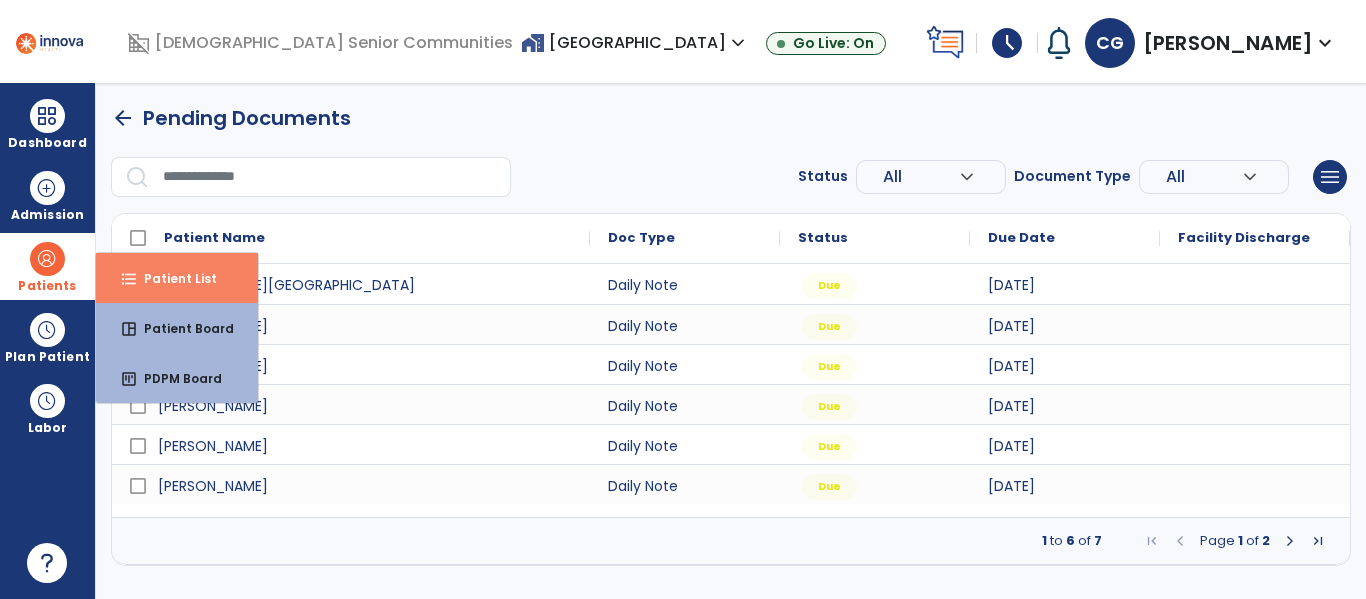 click on "format_list_bulleted  Patient List" at bounding box center [177, 278] 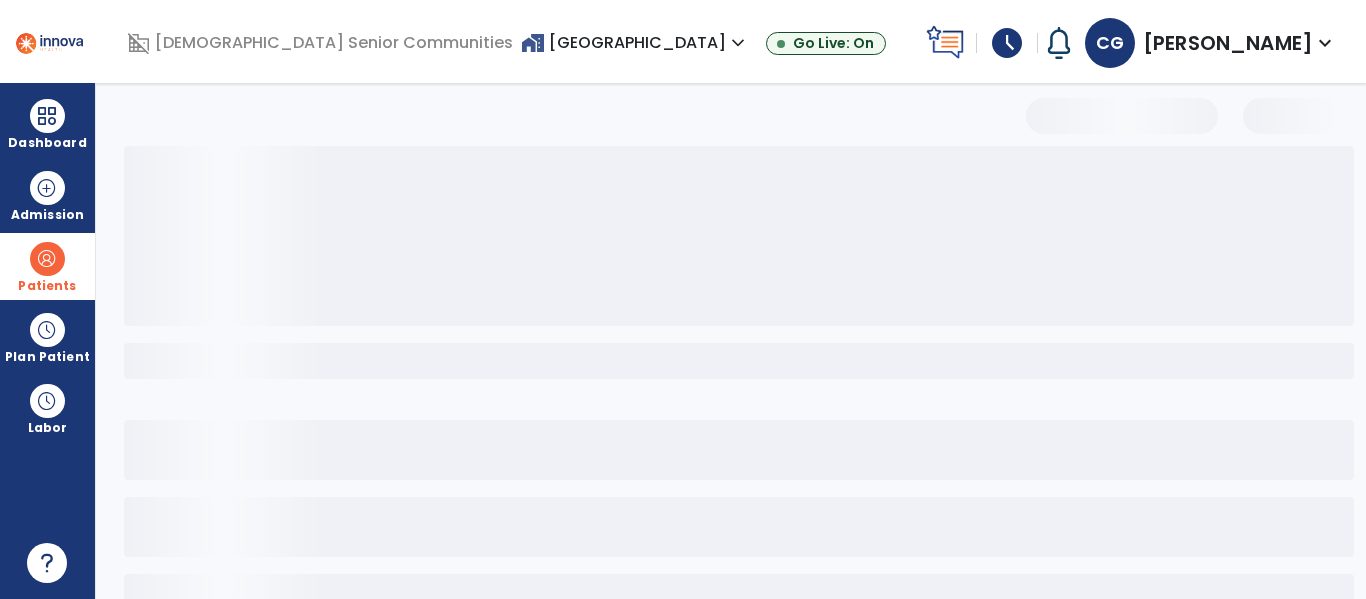 select on "***" 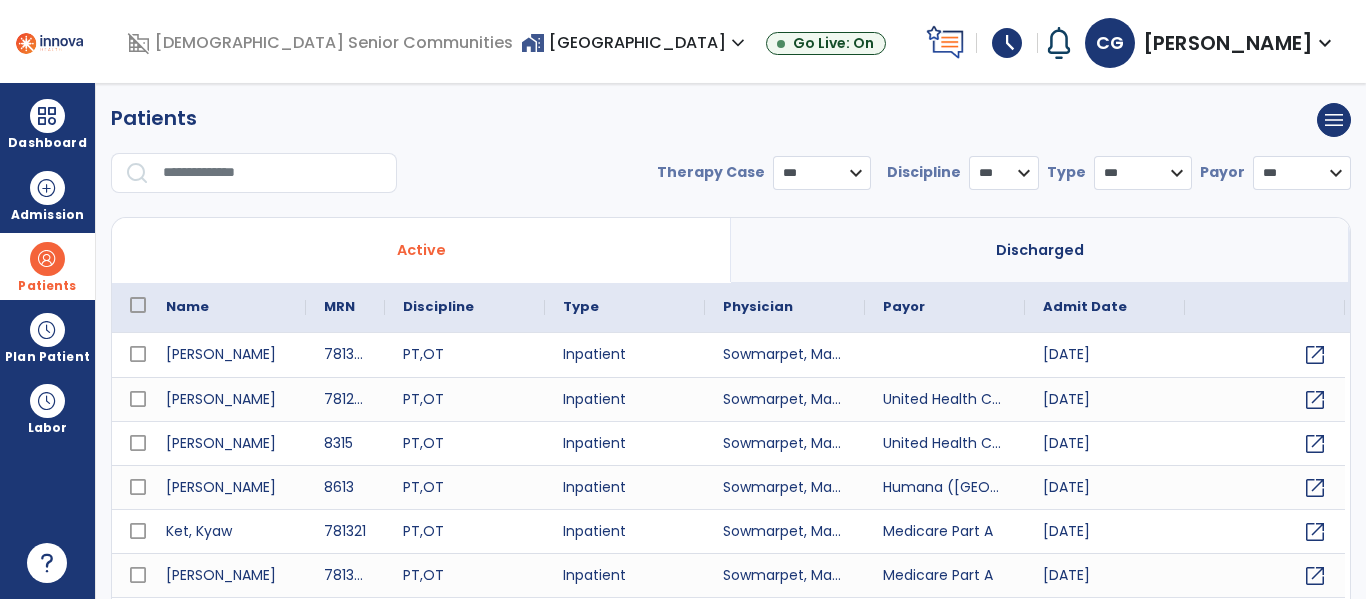 click at bounding box center [273, 173] 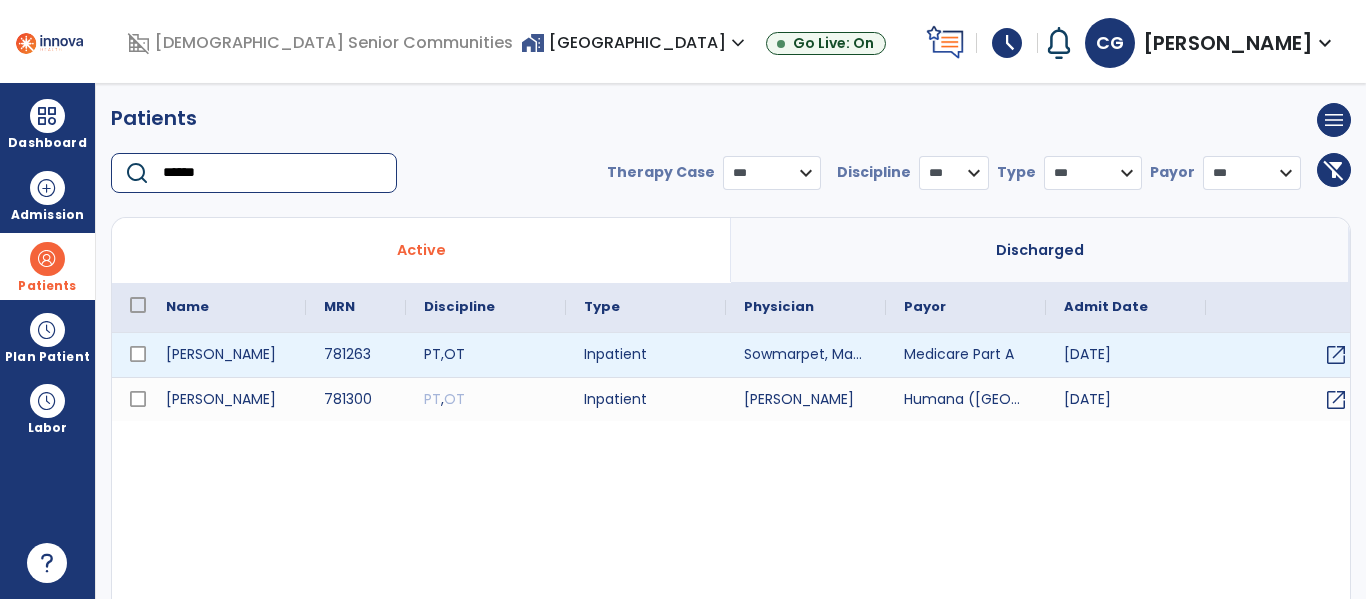 type on "******" 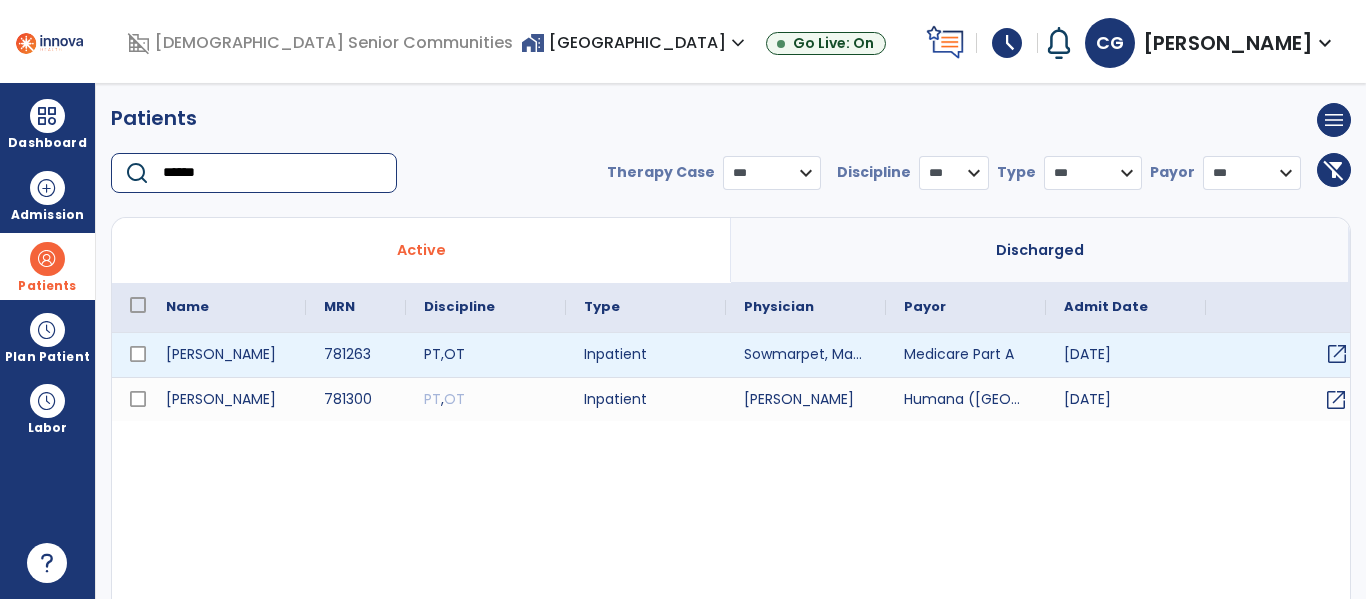 click on "open_in_new" at bounding box center [1337, 354] 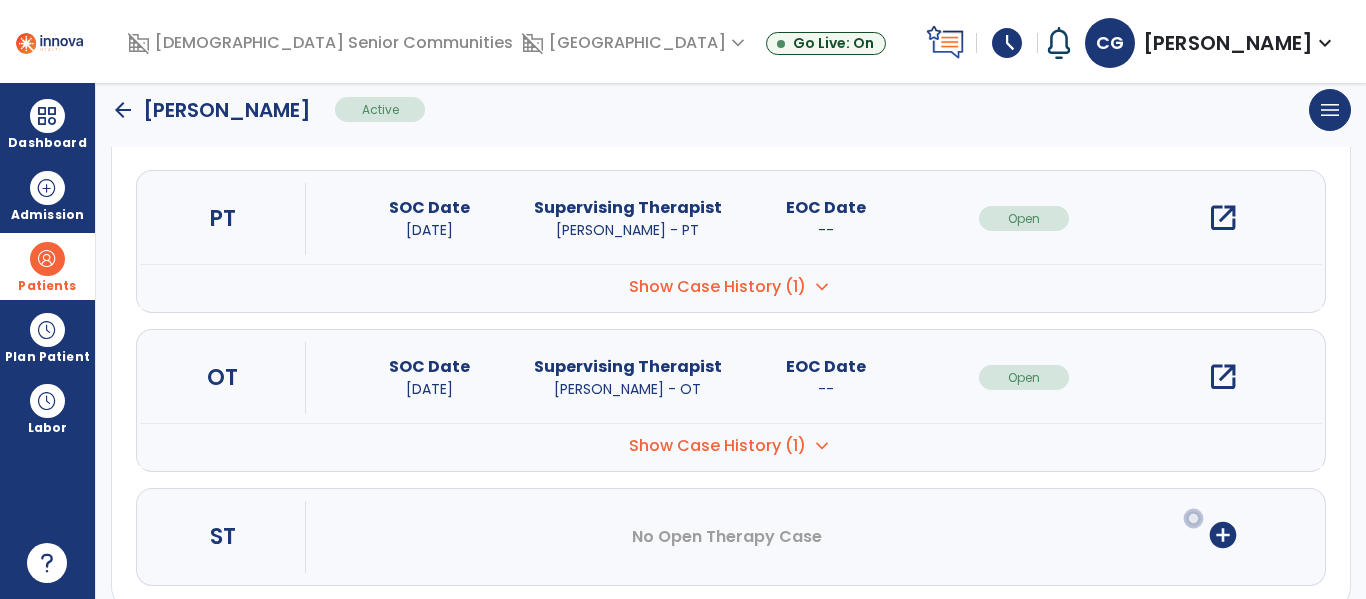 scroll, scrollTop: 243, scrollLeft: 0, axis: vertical 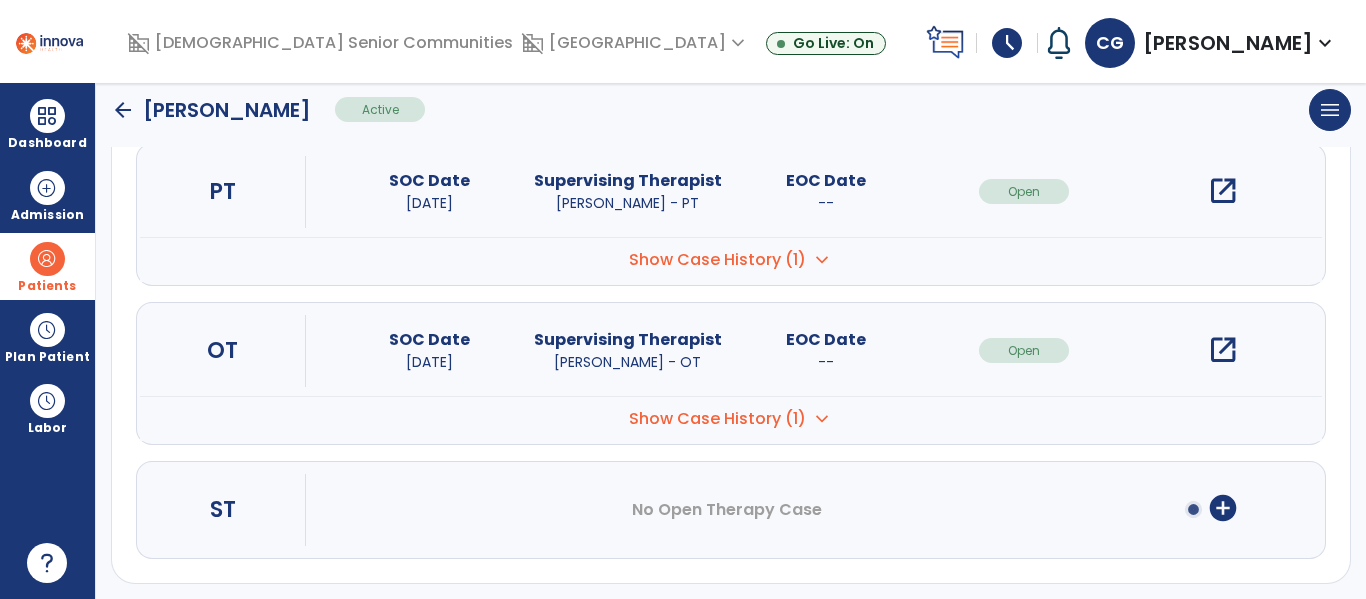 click on "open_in_new" at bounding box center (1223, 350) 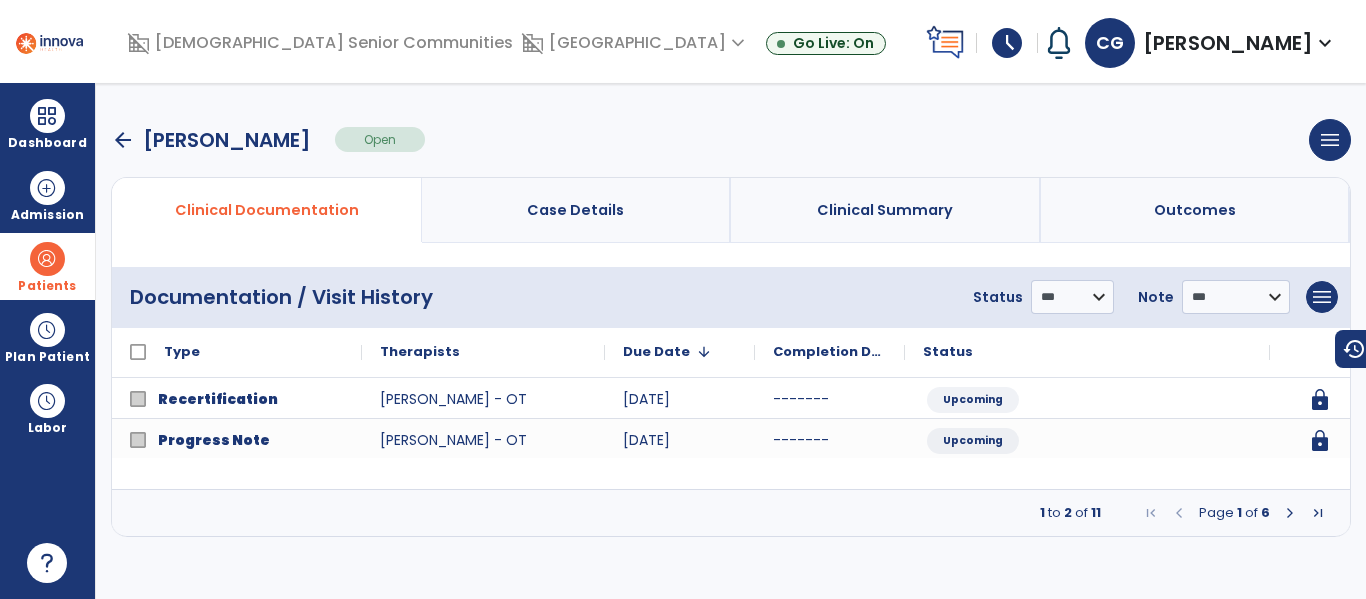 scroll, scrollTop: 0, scrollLeft: 0, axis: both 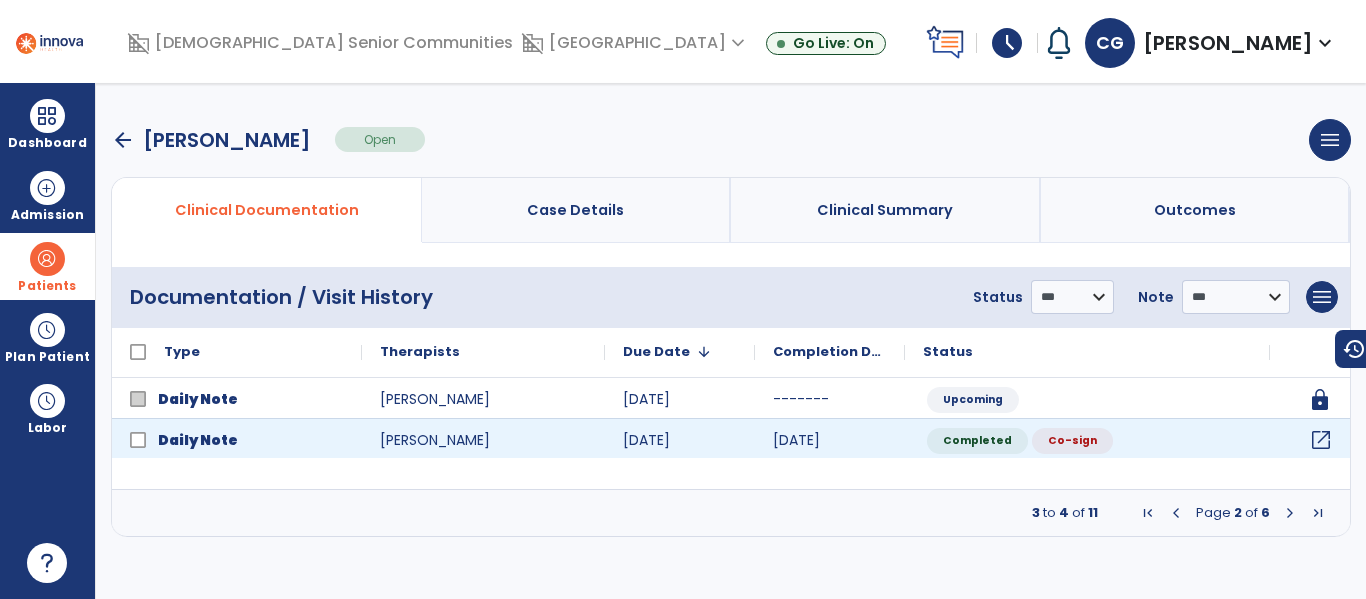 click on "open_in_new" 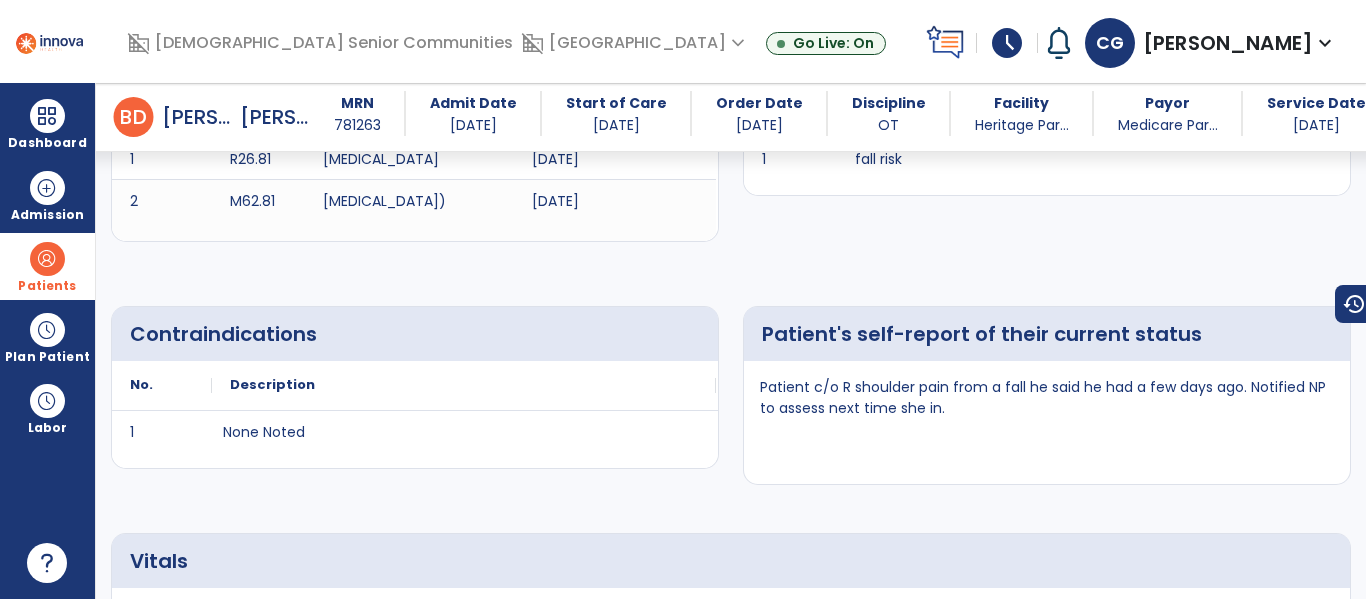 scroll, scrollTop: 0, scrollLeft: 0, axis: both 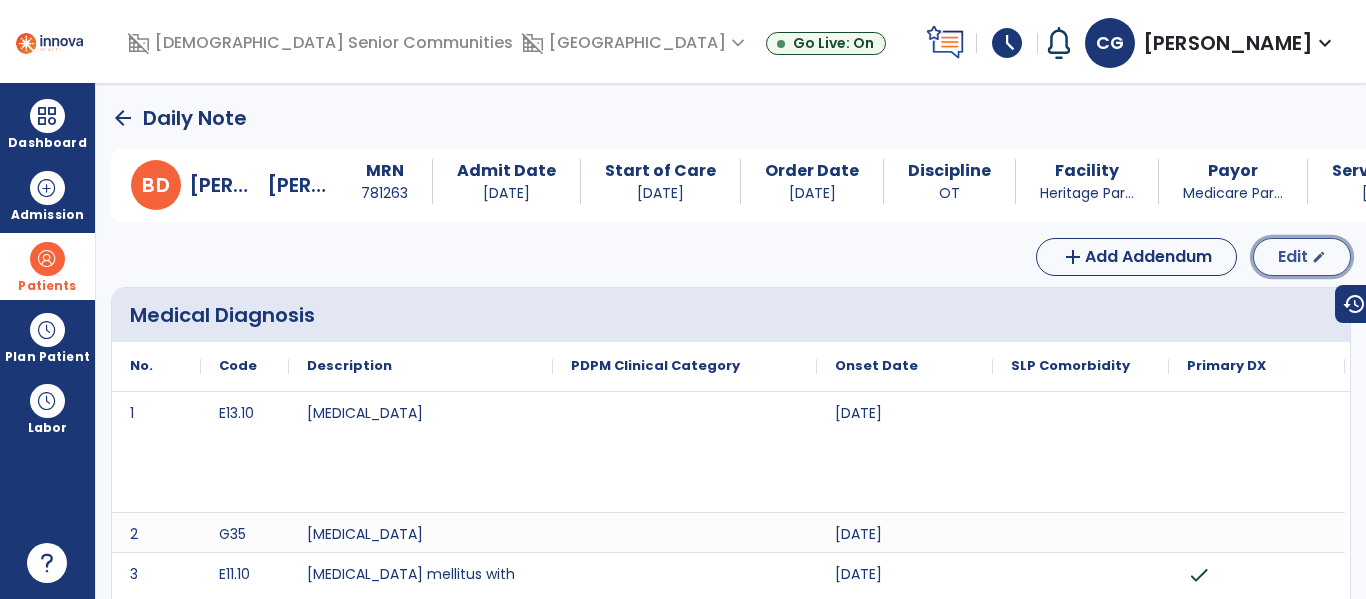 click on "Edit" 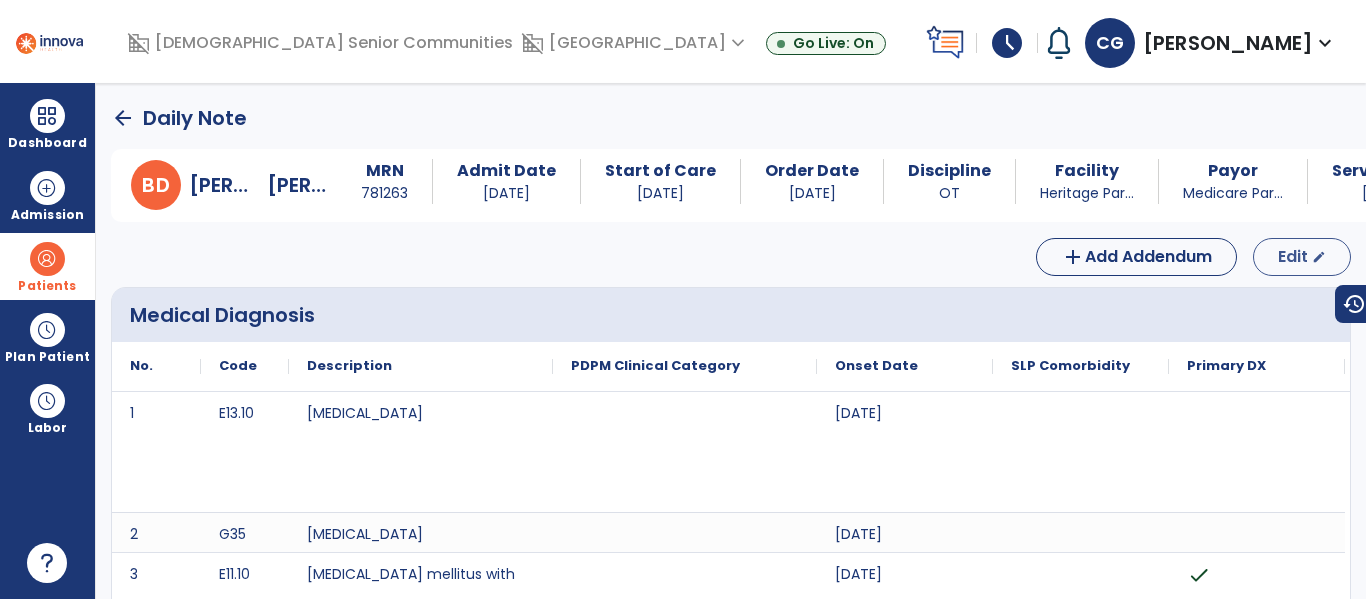 select on "*" 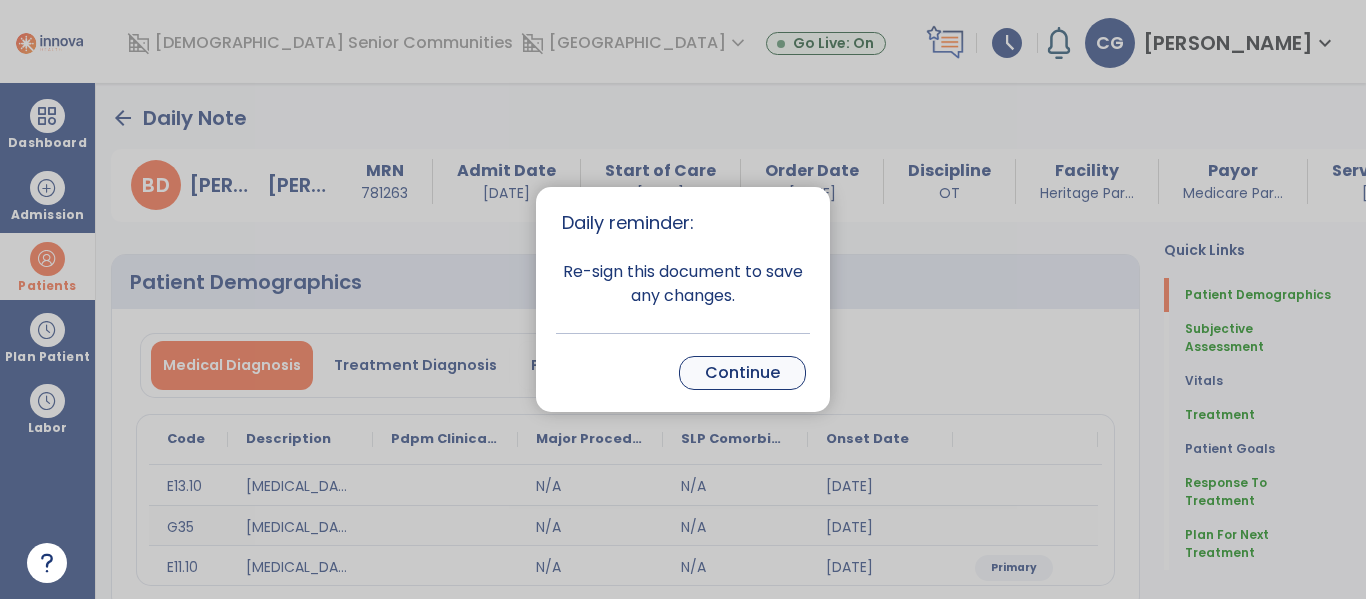click on "Continue" at bounding box center [742, 373] 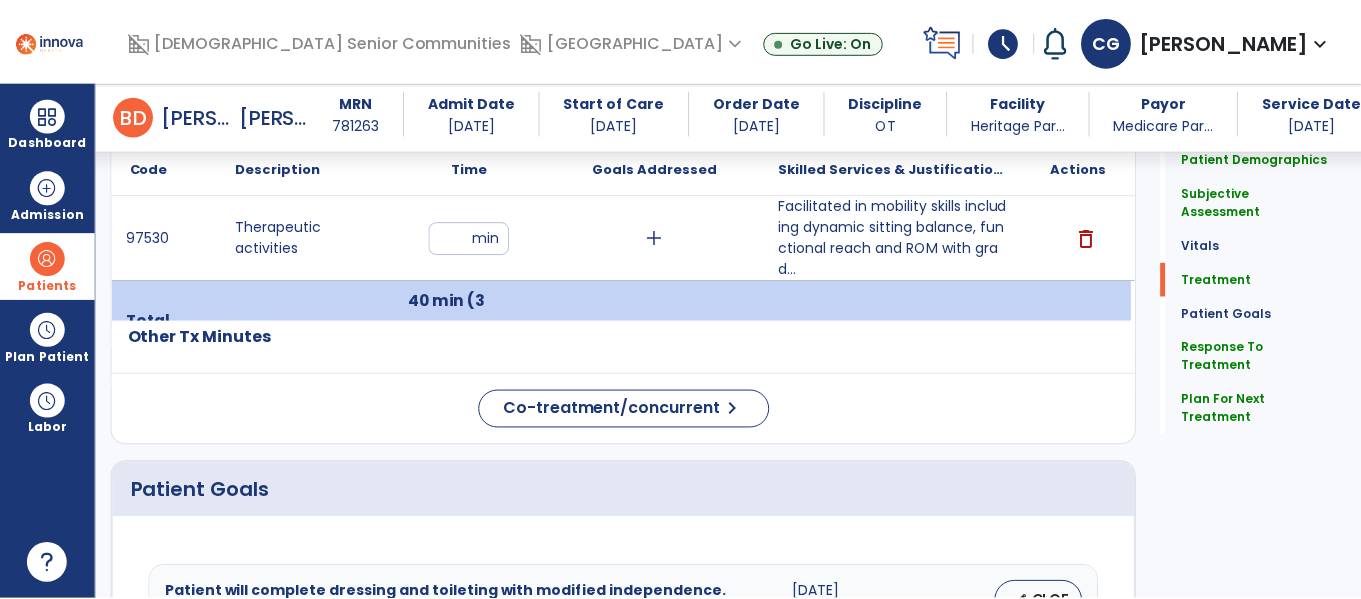 scroll, scrollTop: 1238, scrollLeft: 0, axis: vertical 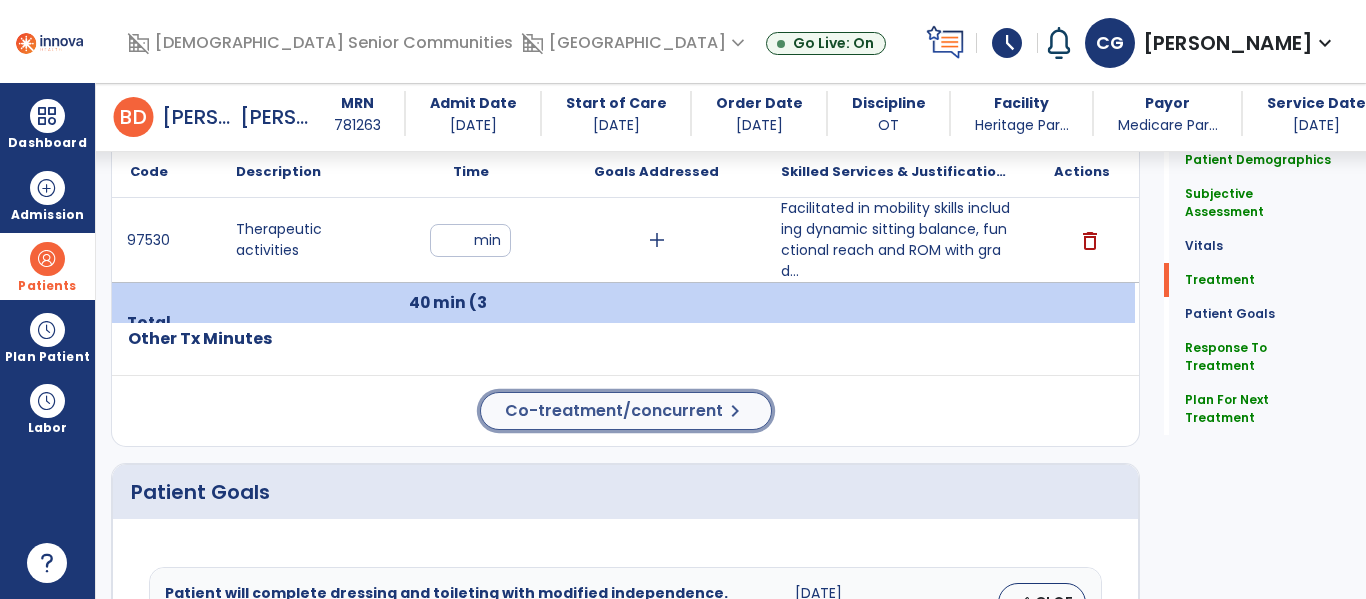 click on "Co-treatment/concurrent" 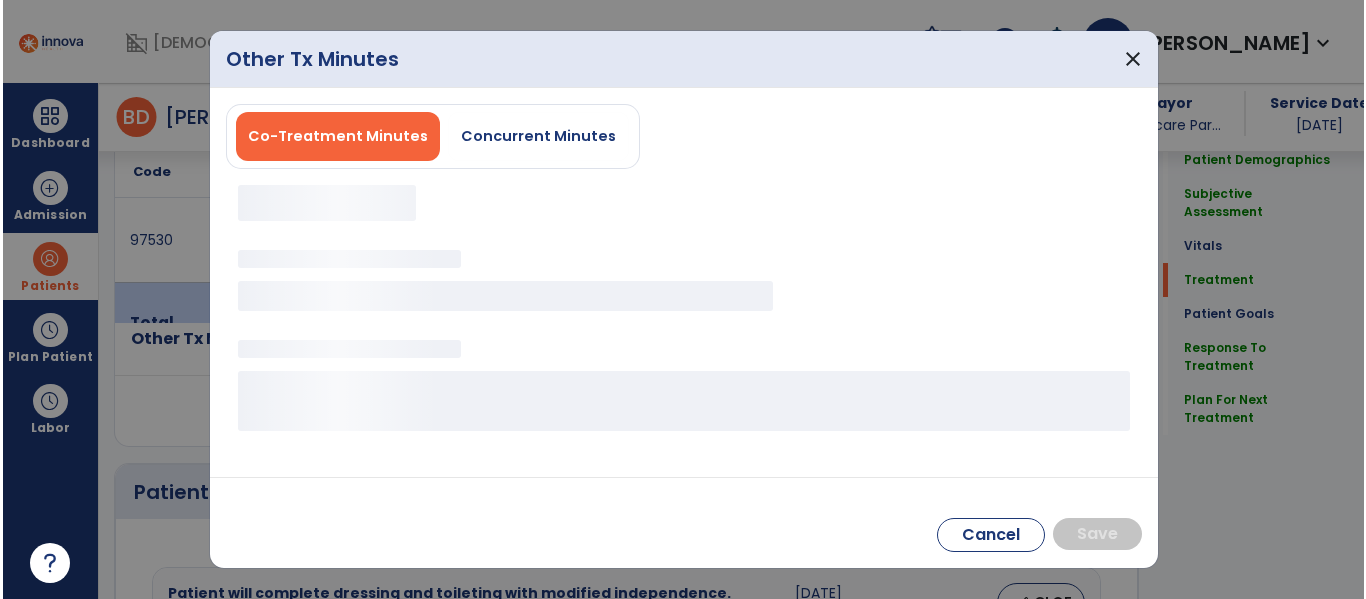scroll, scrollTop: 1238, scrollLeft: 0, axis: vertical 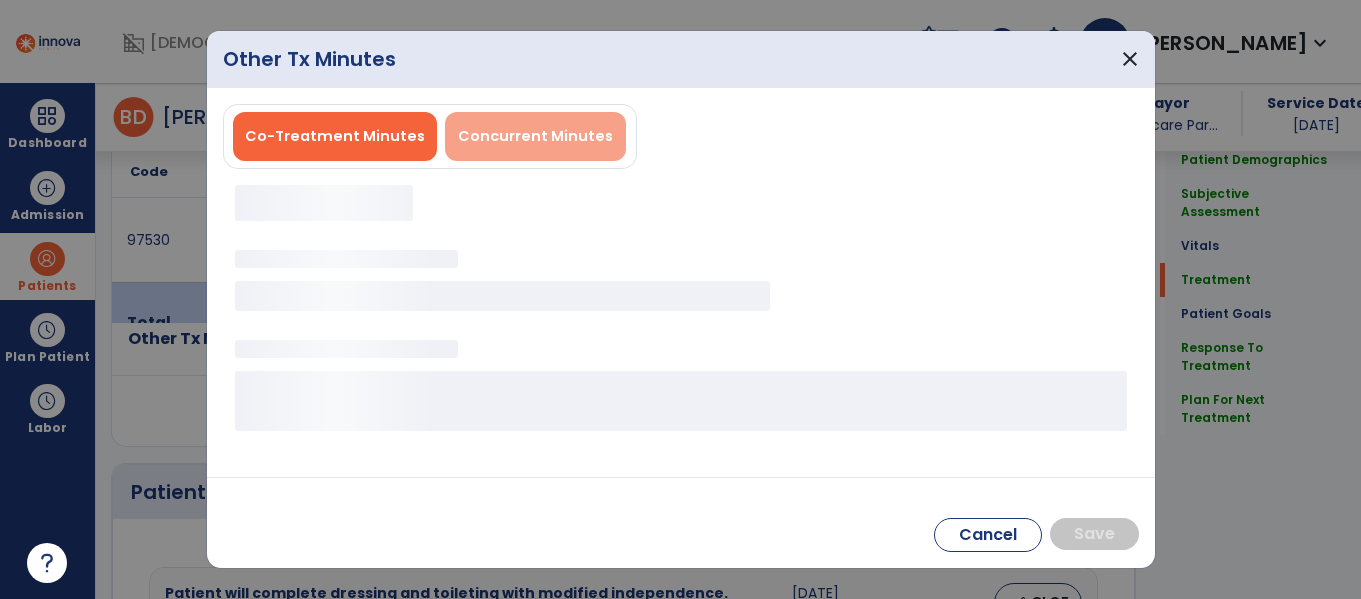 click on "Concurrent Minutes" at bounding box center [535, 136] 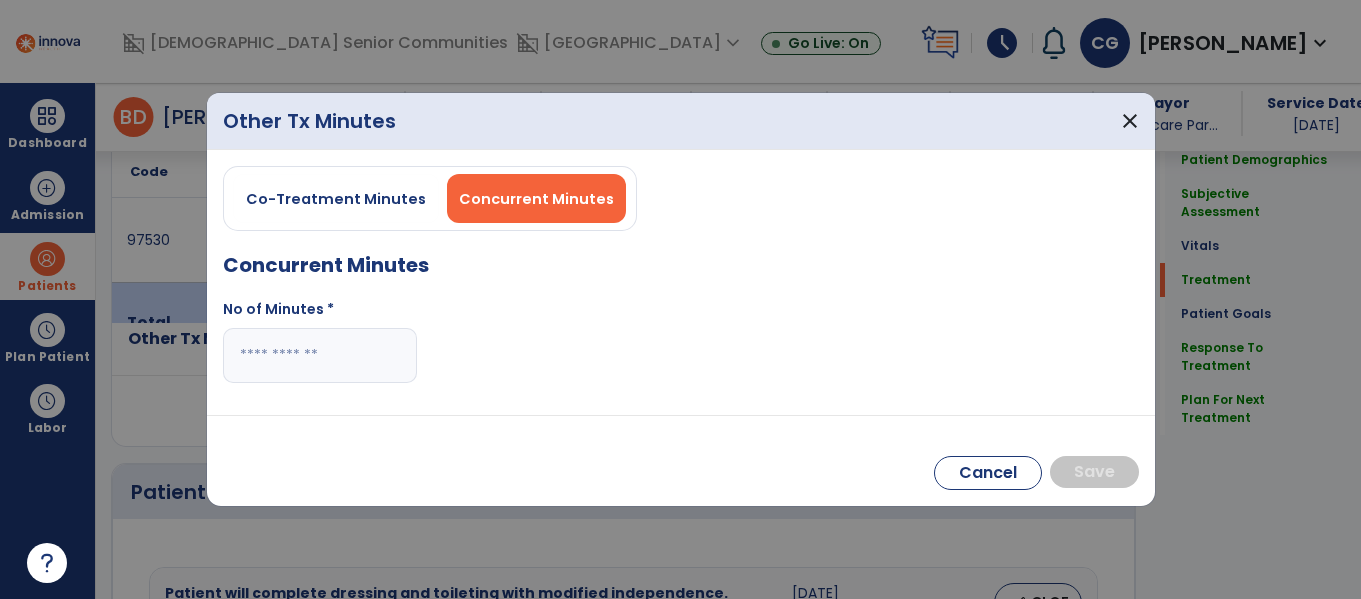 click at bounding box center (320, 355) 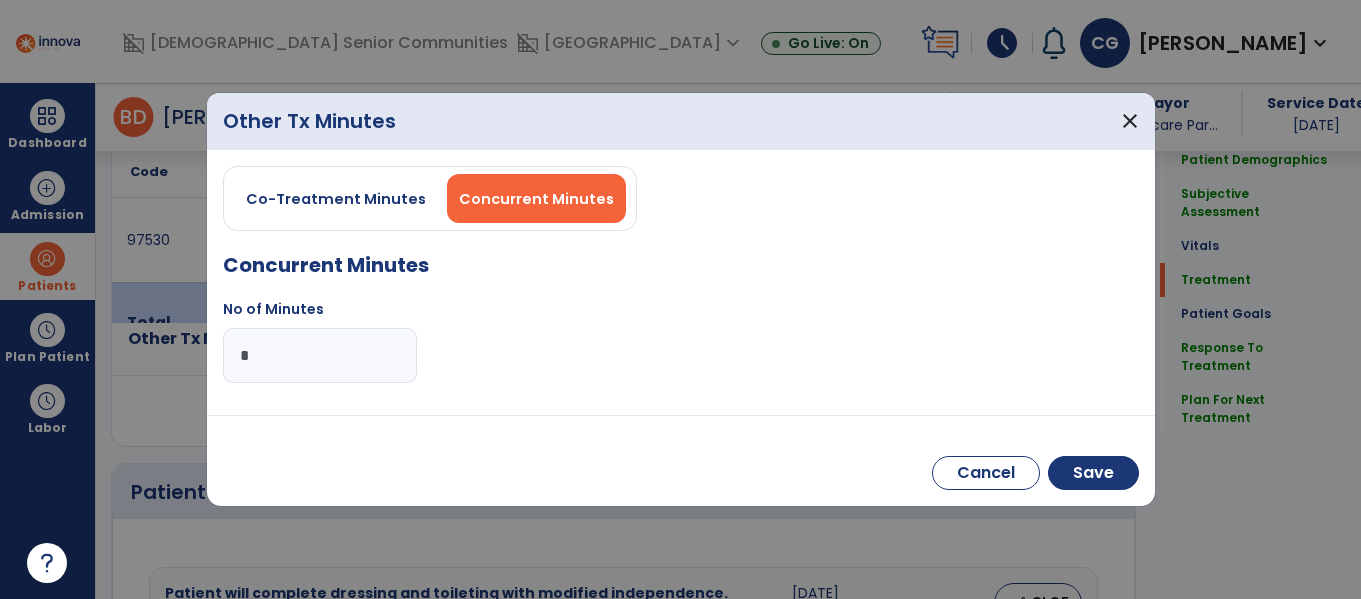 type on "**" 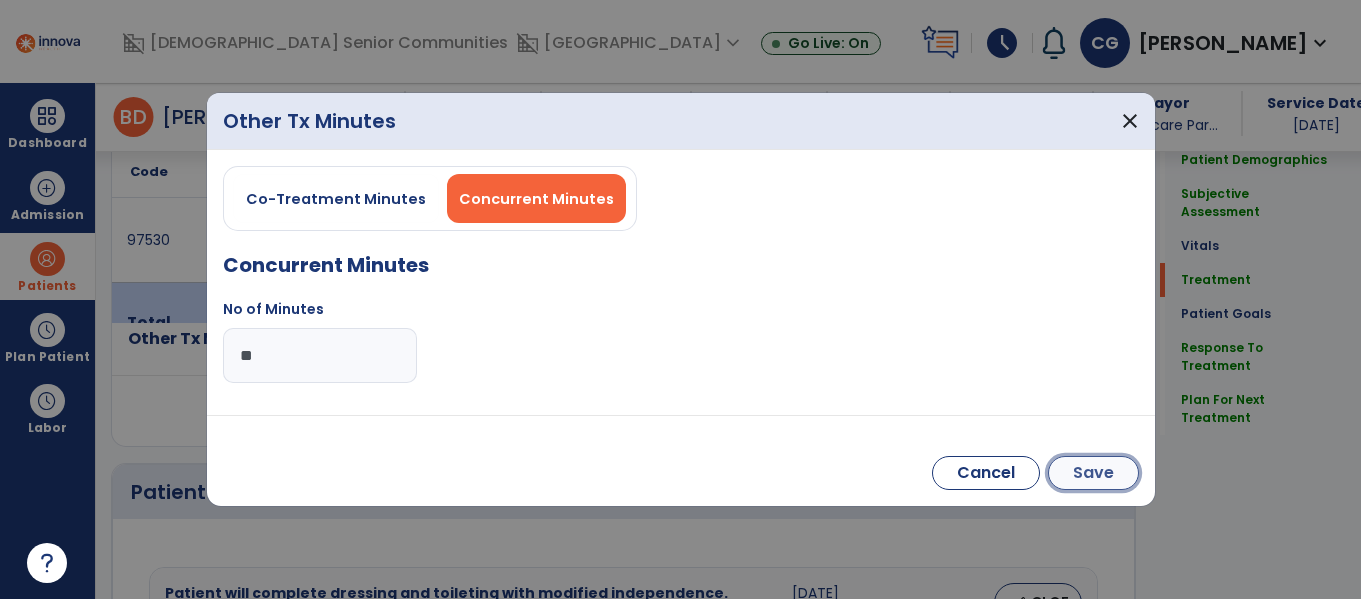 click on "Save" at bounding box center (1093, 473) 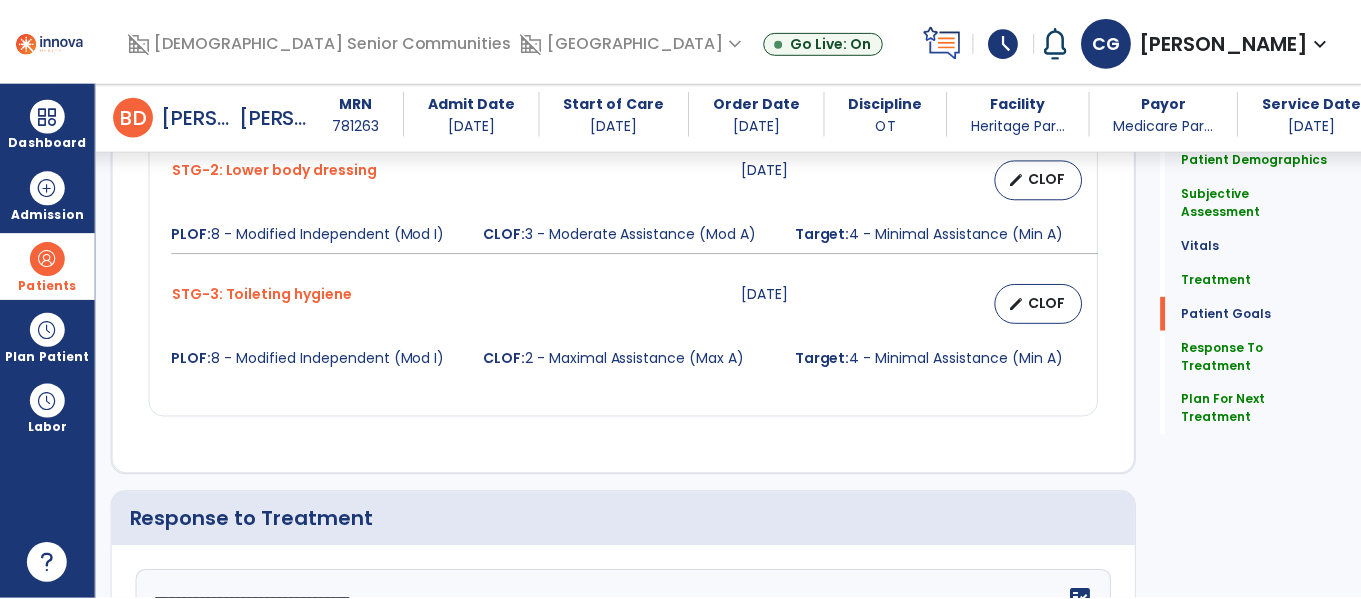 scroll, scrollTop: 2498, scrollLeft: 0, axis: vertical 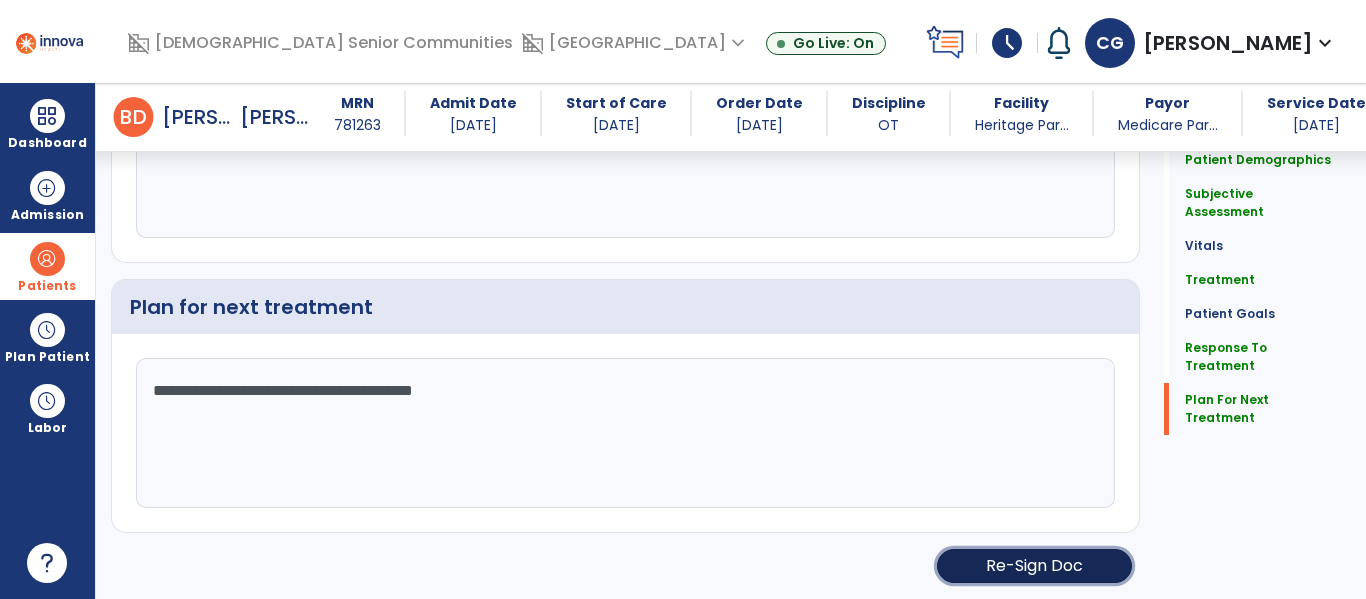click on "Re-Sign Doc" 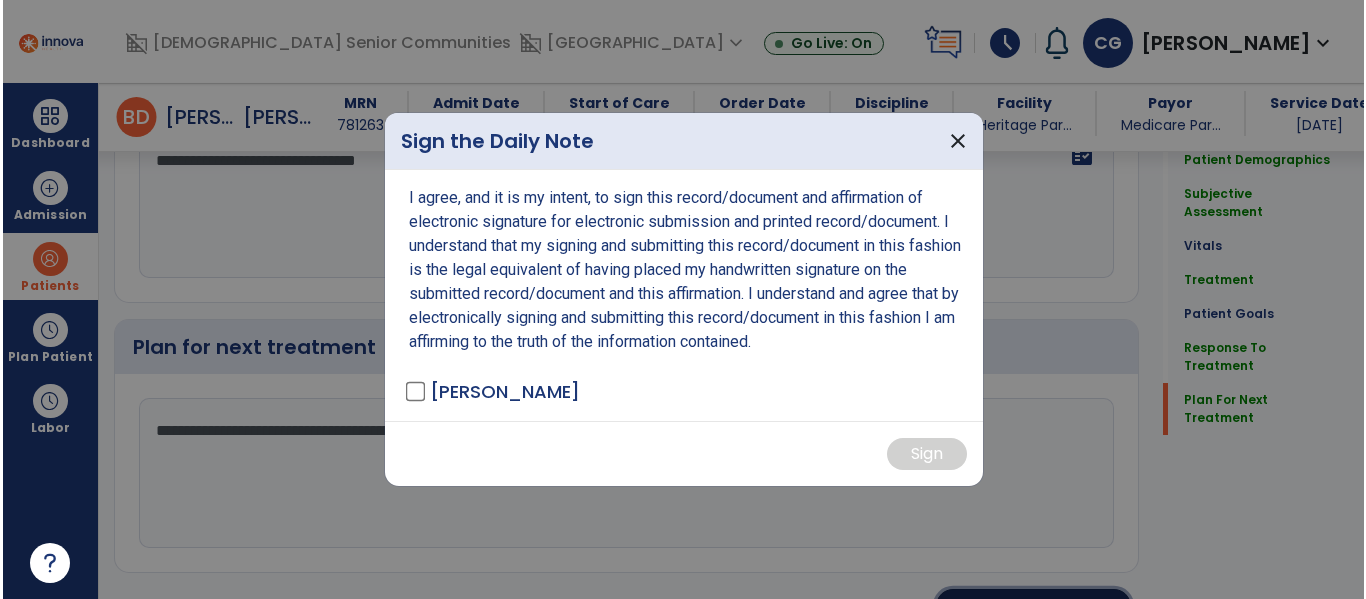 scroll, scrollTop: 2538, scrollLeft: 0, axis: vertical 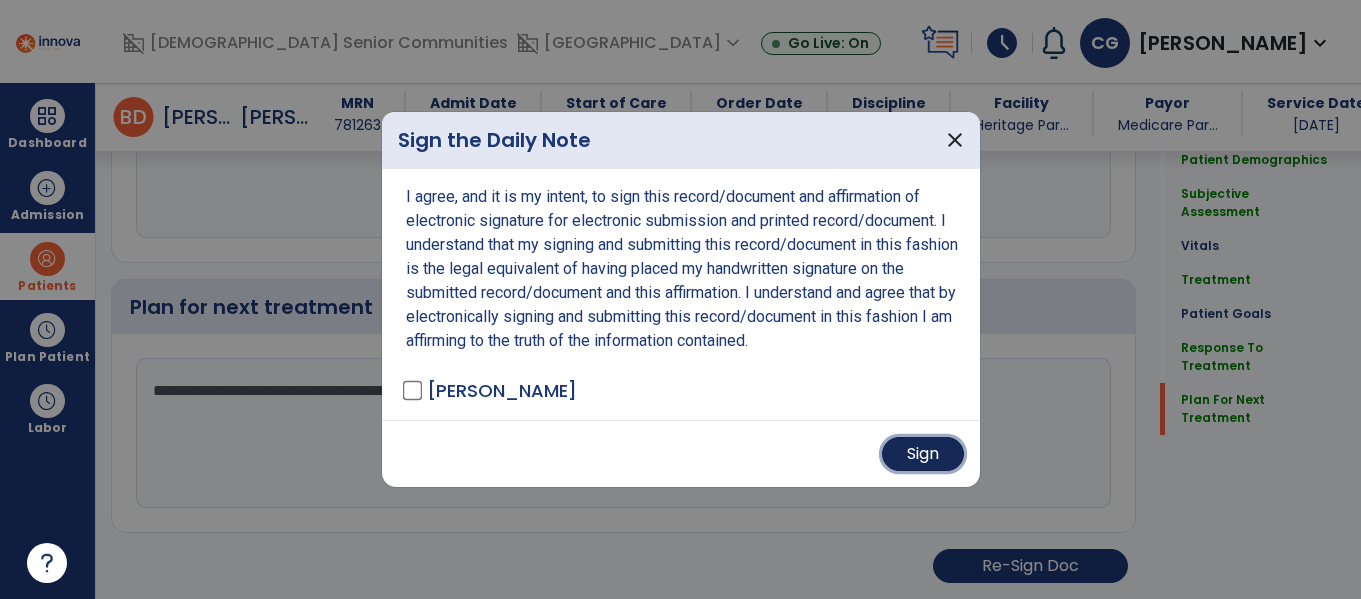 click on "Sign" at bounding box center (923, 454) 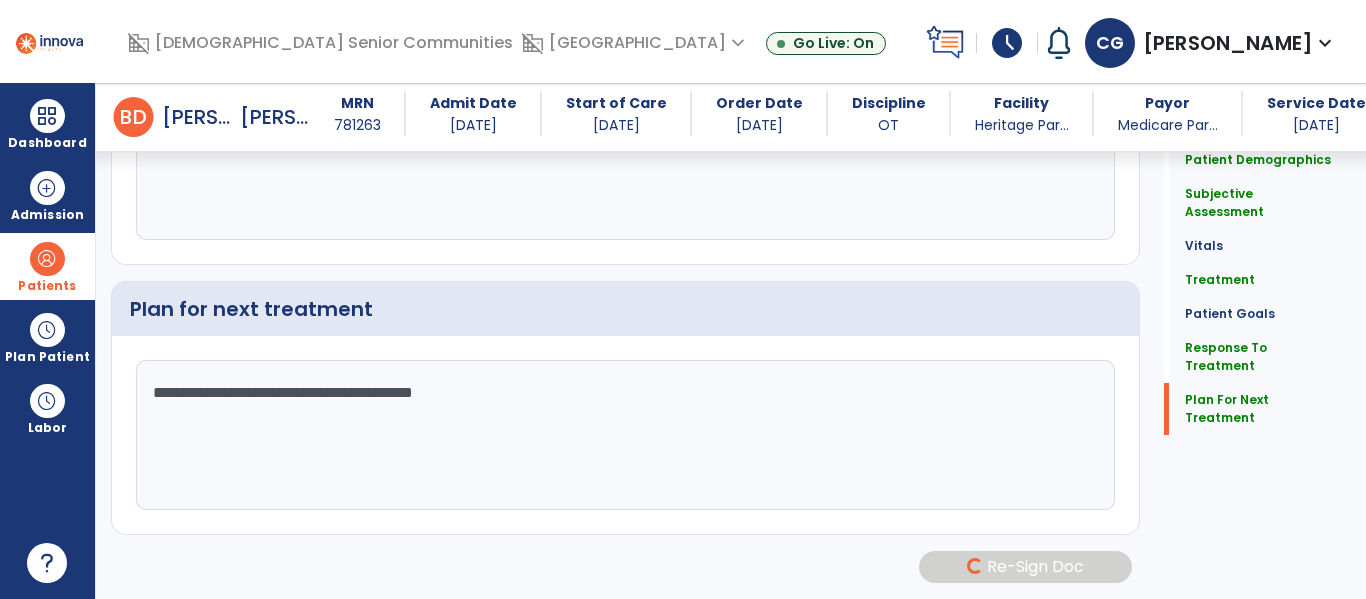 scroll, scrollTop: 2496, scrollLeft: 0, axis: vertical 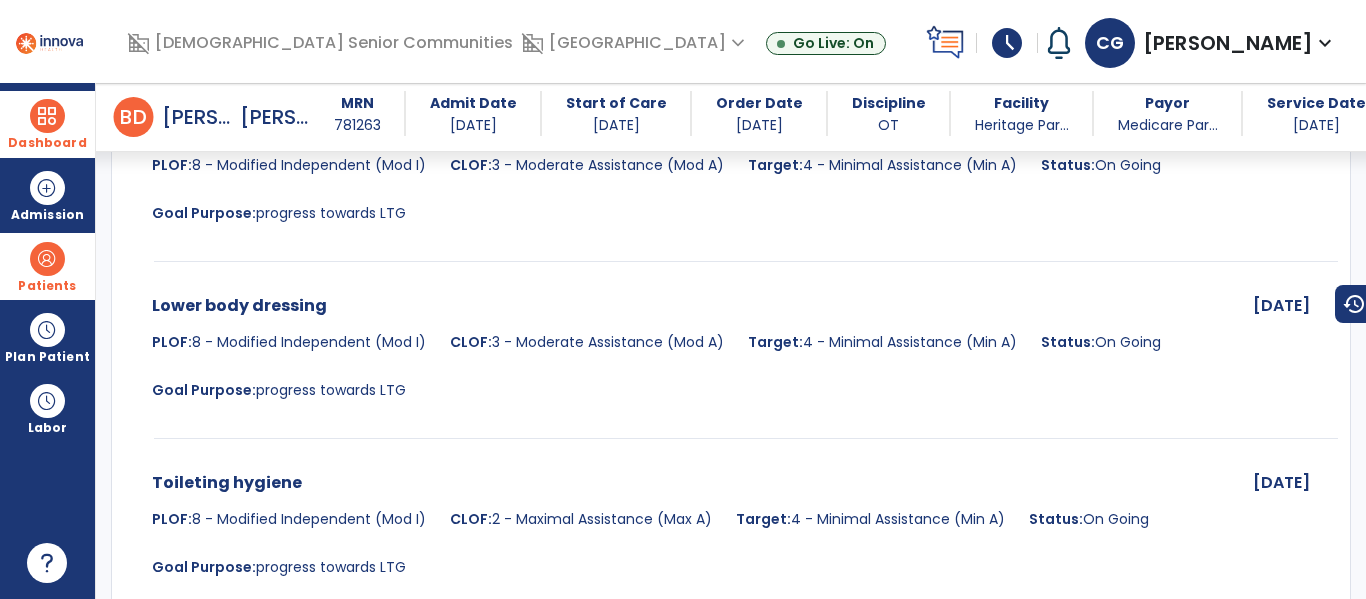 click on "Dashboard" at bounding box center [47, 143] 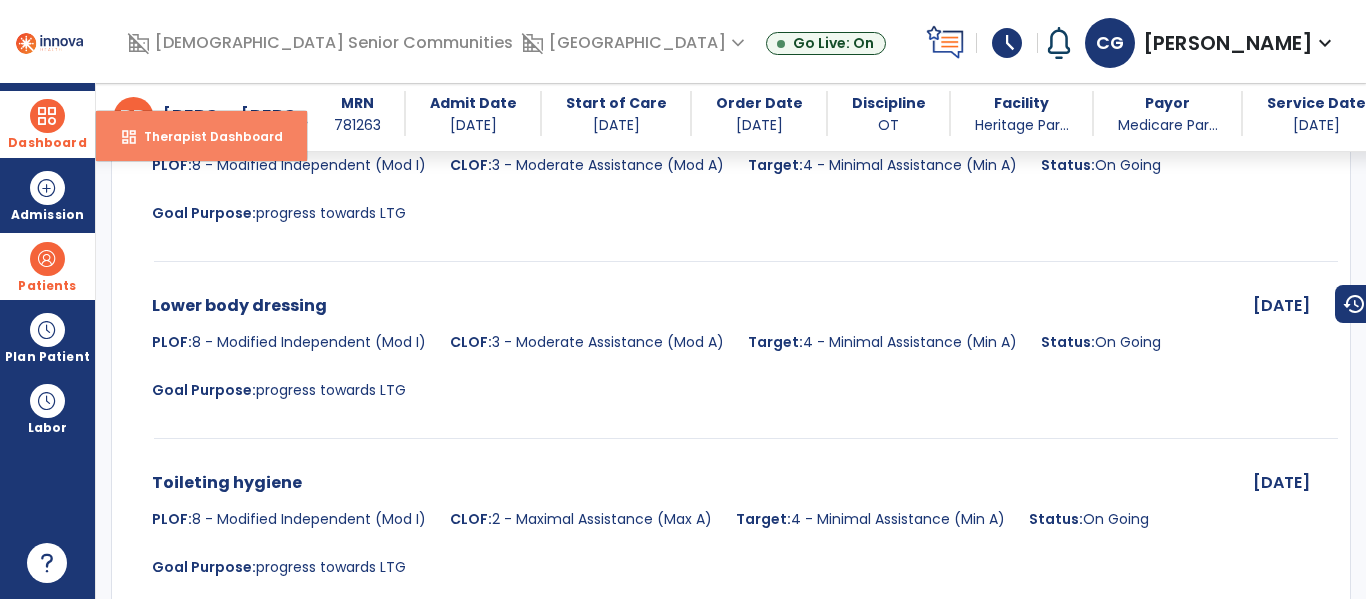 click on "Therapist Dashboard" at bounding box center [205, 136] 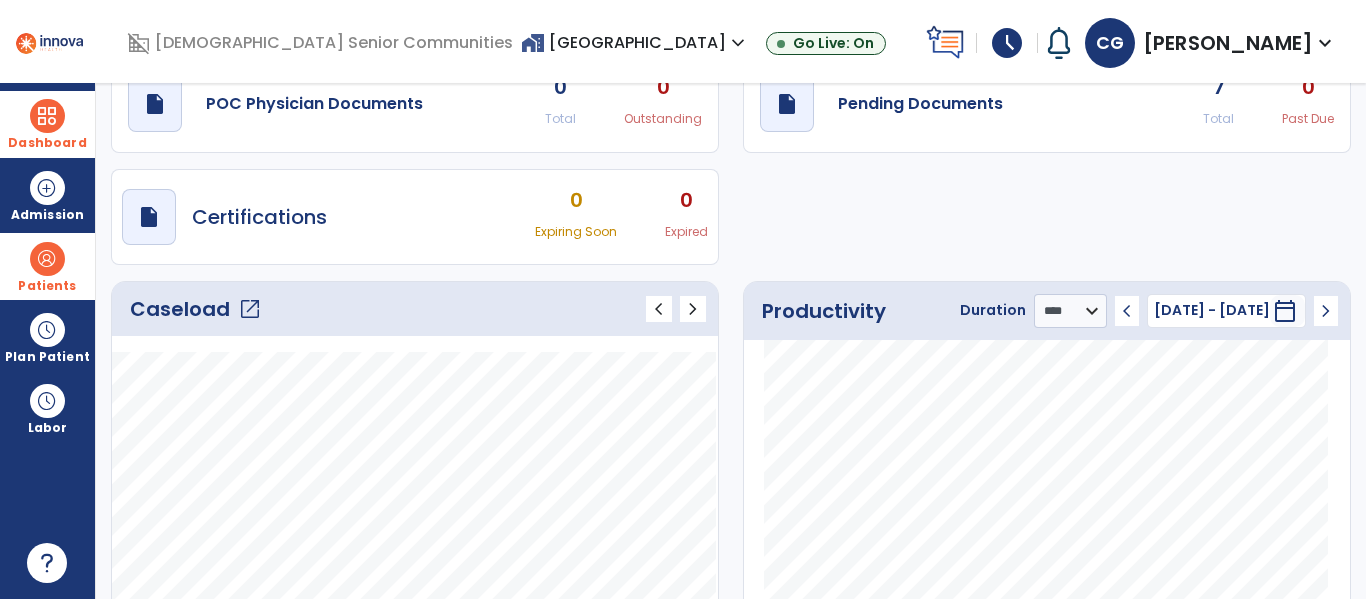 scroll, scrollTop: 0, scrollLeft: 0, axis: both 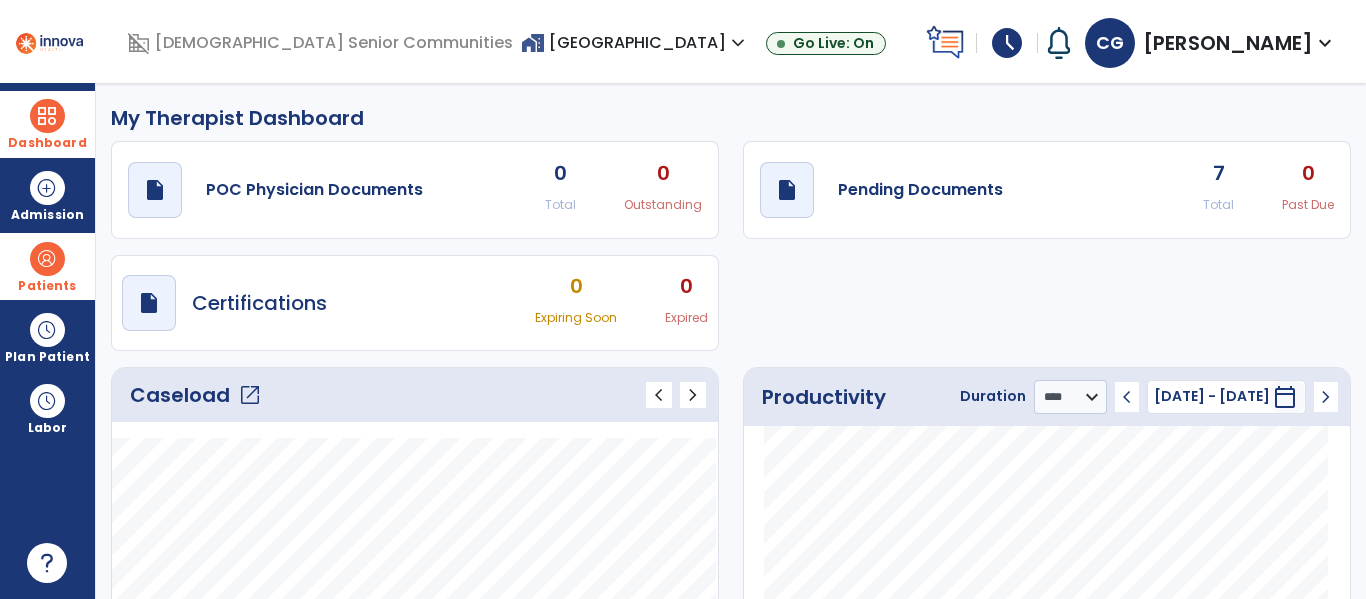 click on "draft   open_in_new  Pending Documents 7 Total 0 Past Due" 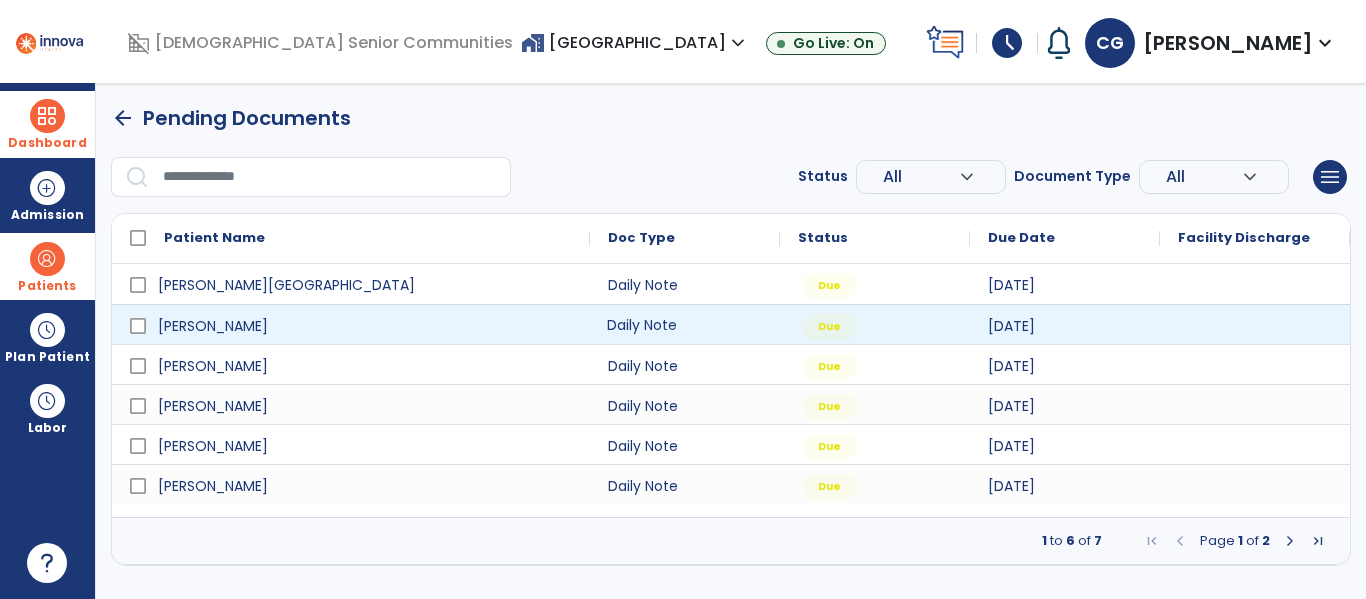 click on "Daily Note" at bounding box center (685, 324) 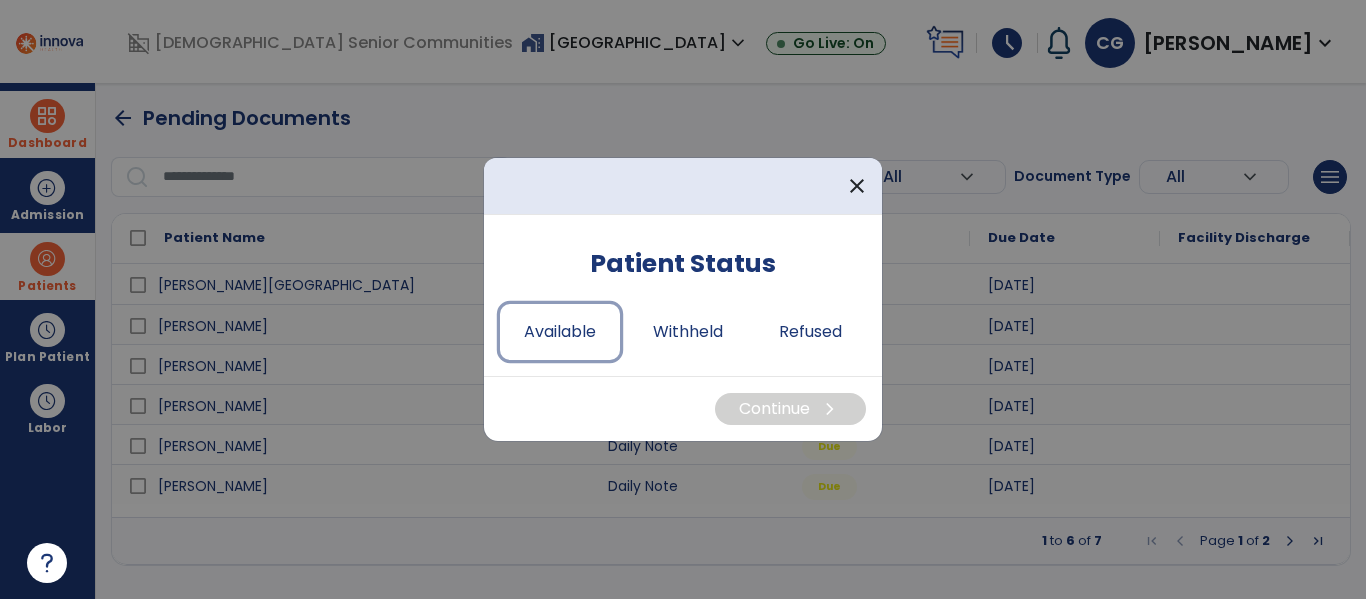 click on "Available" at bounding box center (560, 332) 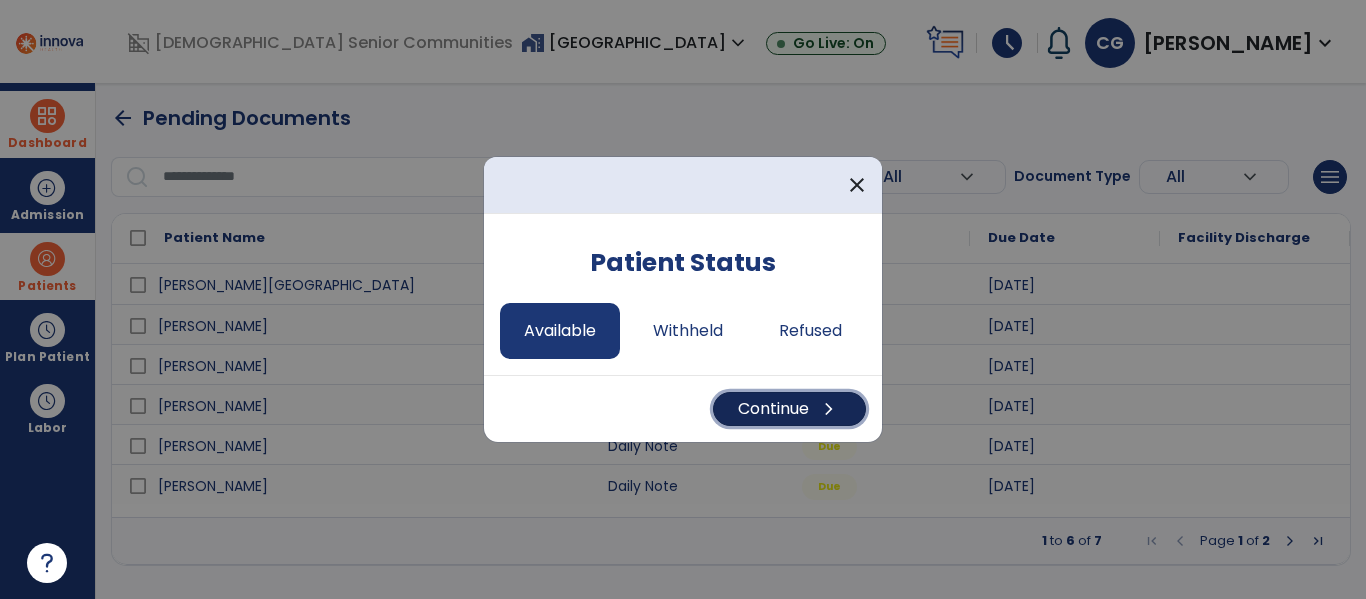 click on "Continue   chevron_right" at bounding box center (789, 409) 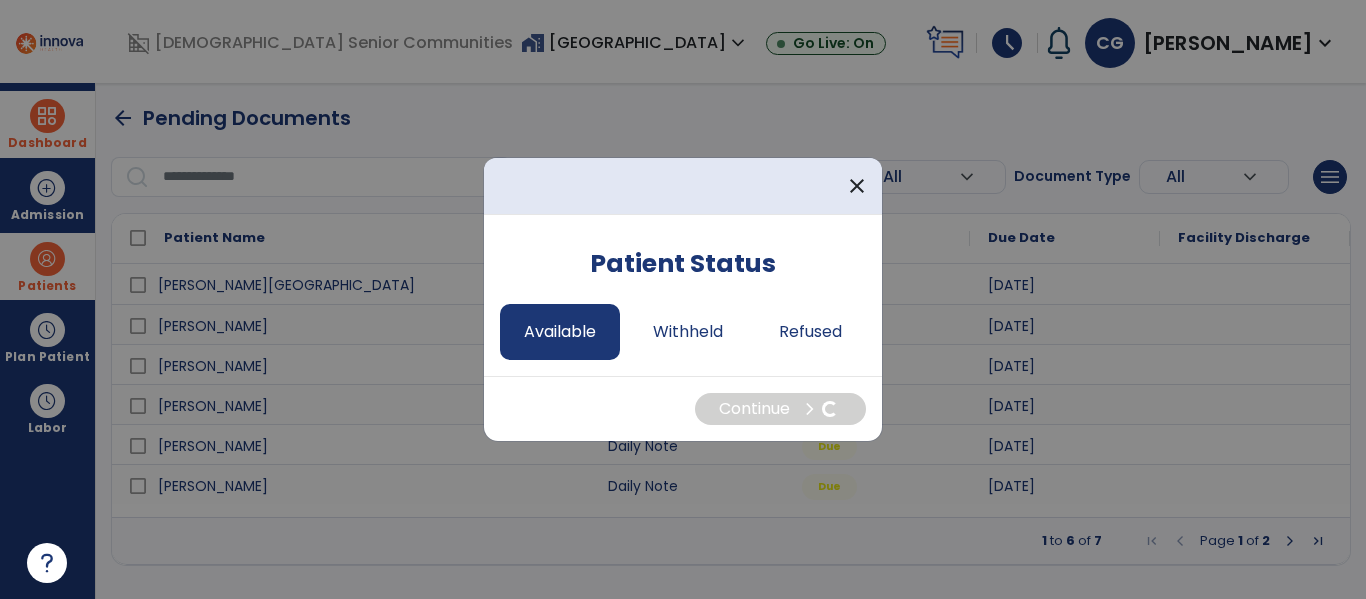 select on "*" 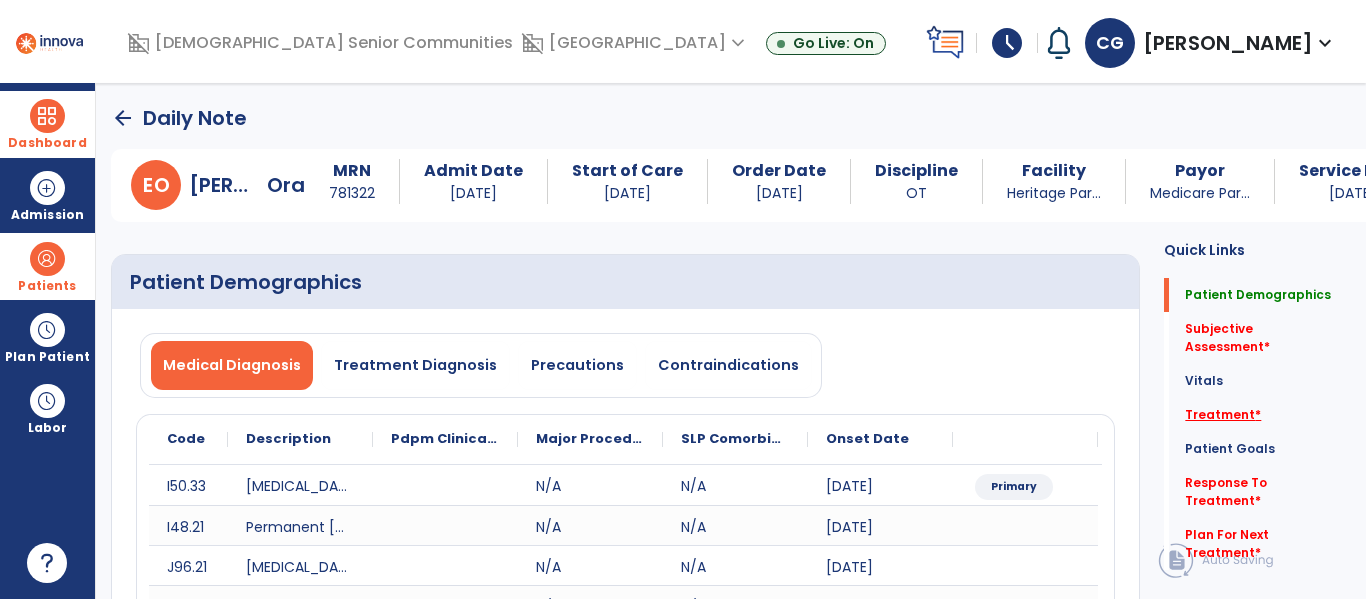 click on "Treatment   *" 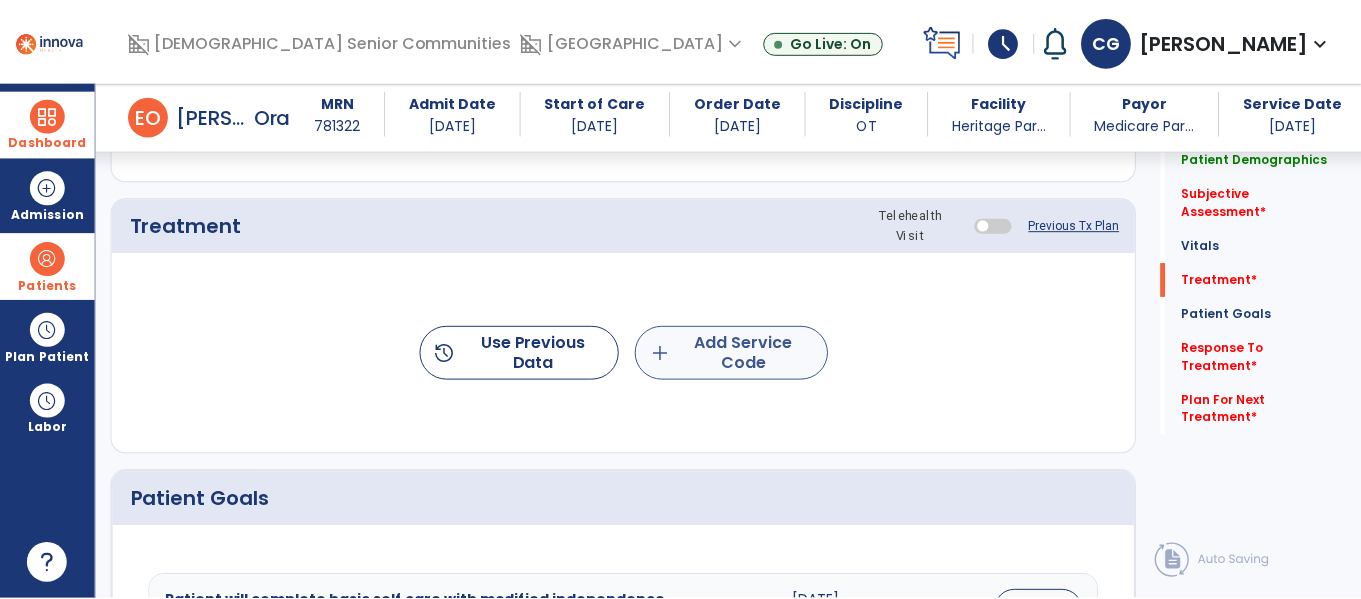 scroll, scrollTop: 1175, scrollLeft: 0, axis: vertical 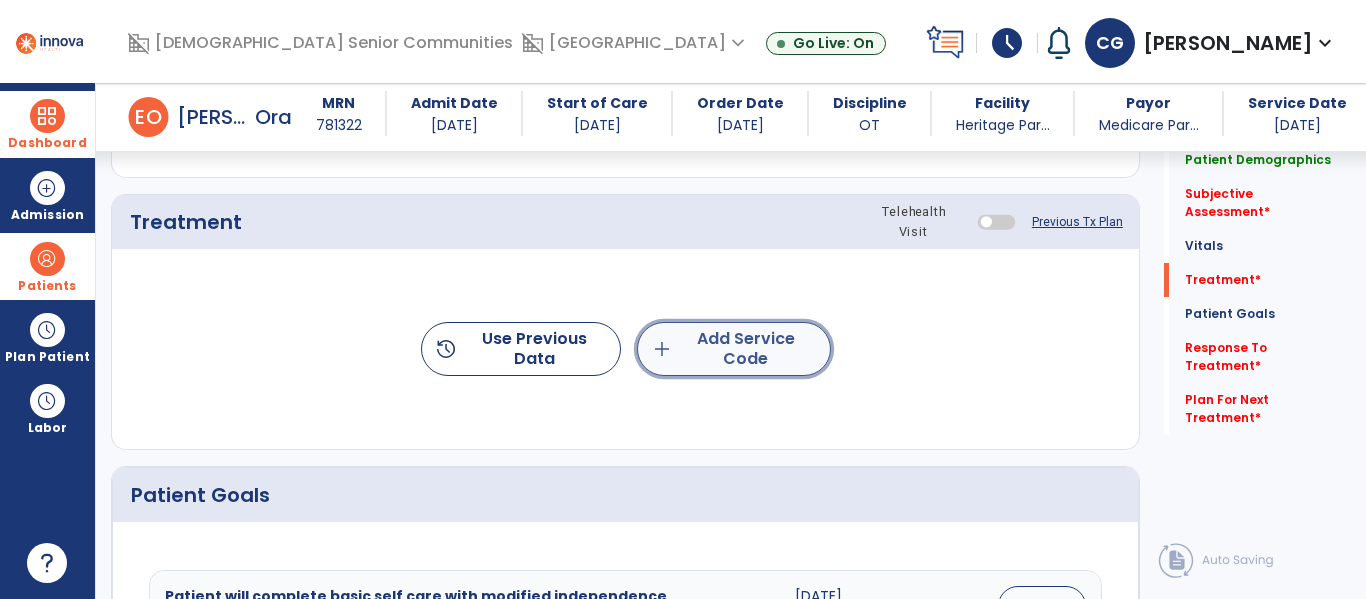 click on "add  Add Service Code" 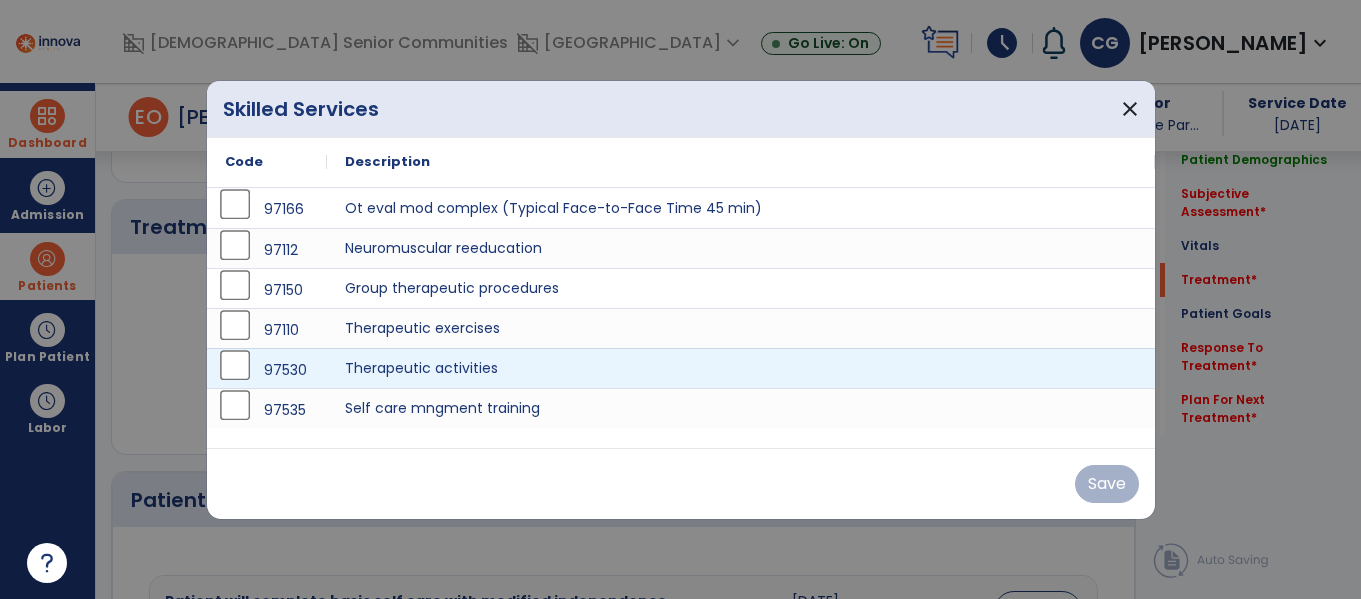 scroll, scrollTop: 1175, scrollLeft: 0, axis: vertical 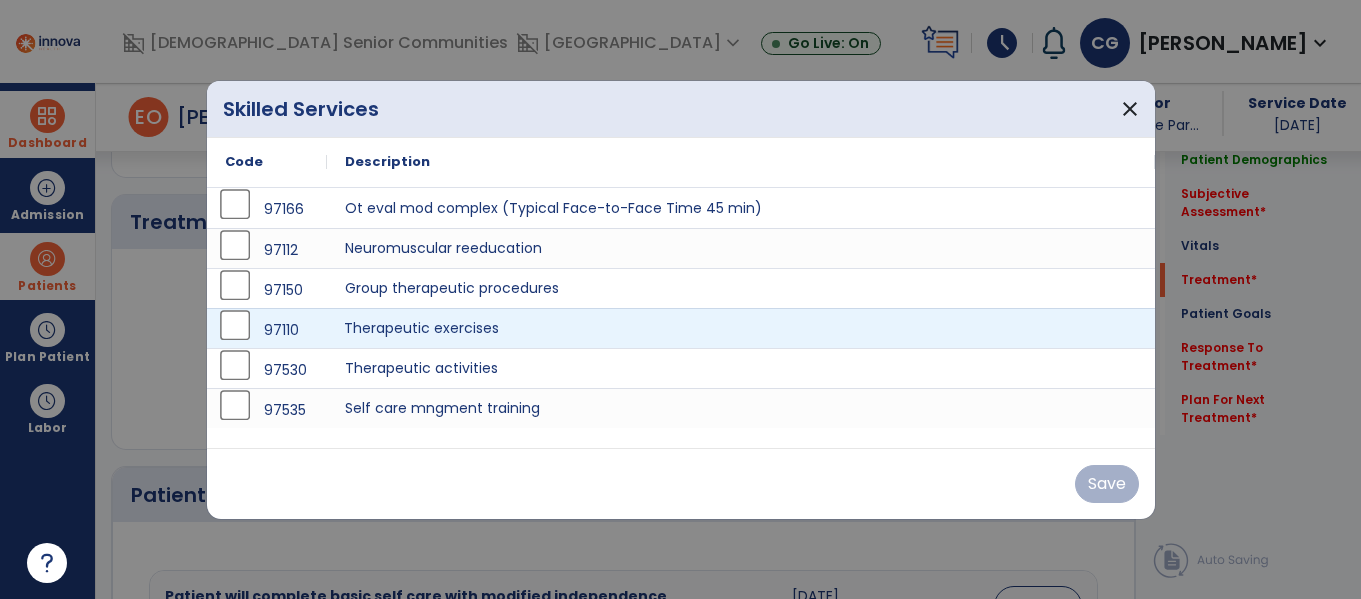 click on "Therapeutic exercises" at bounding box center [741, 328] 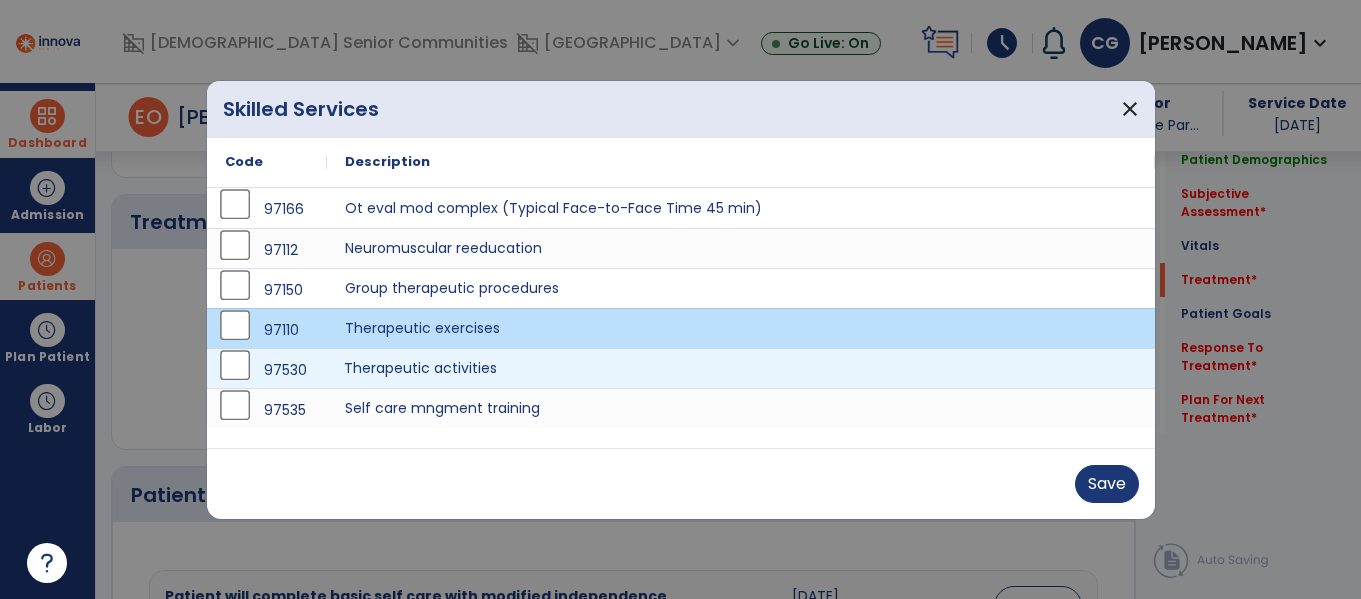click on "Therapeutic activities" at bounding box center [741, 368] 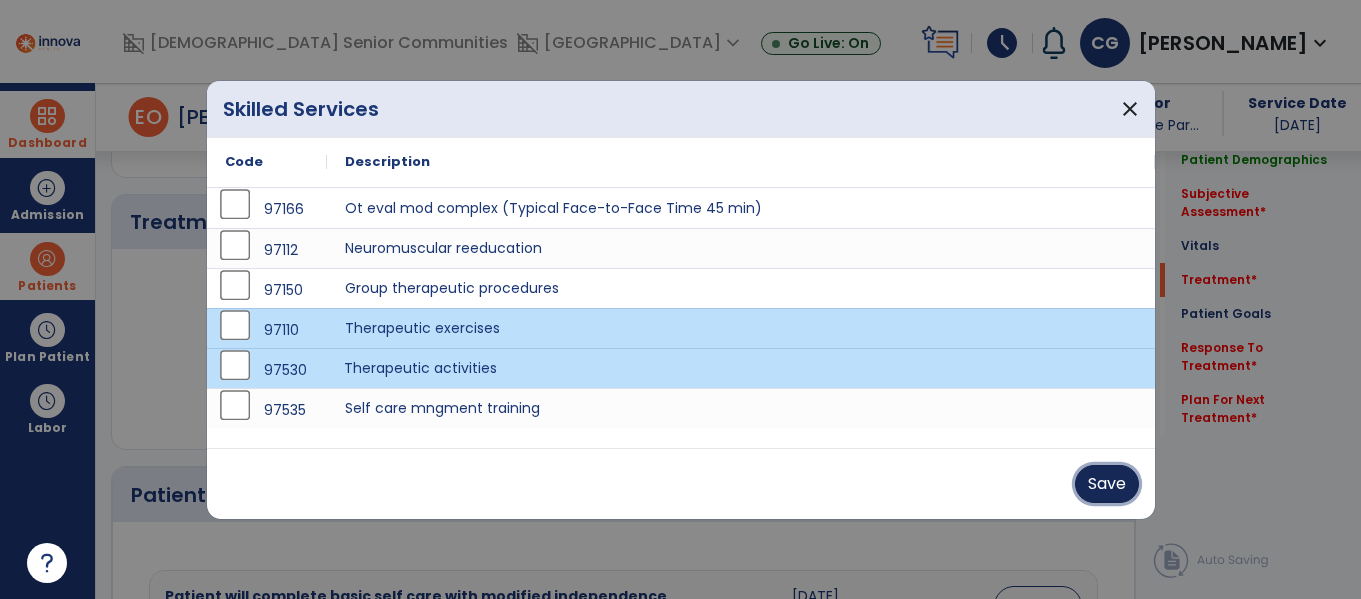 click on "Save" at bounding box center (1107, 484) 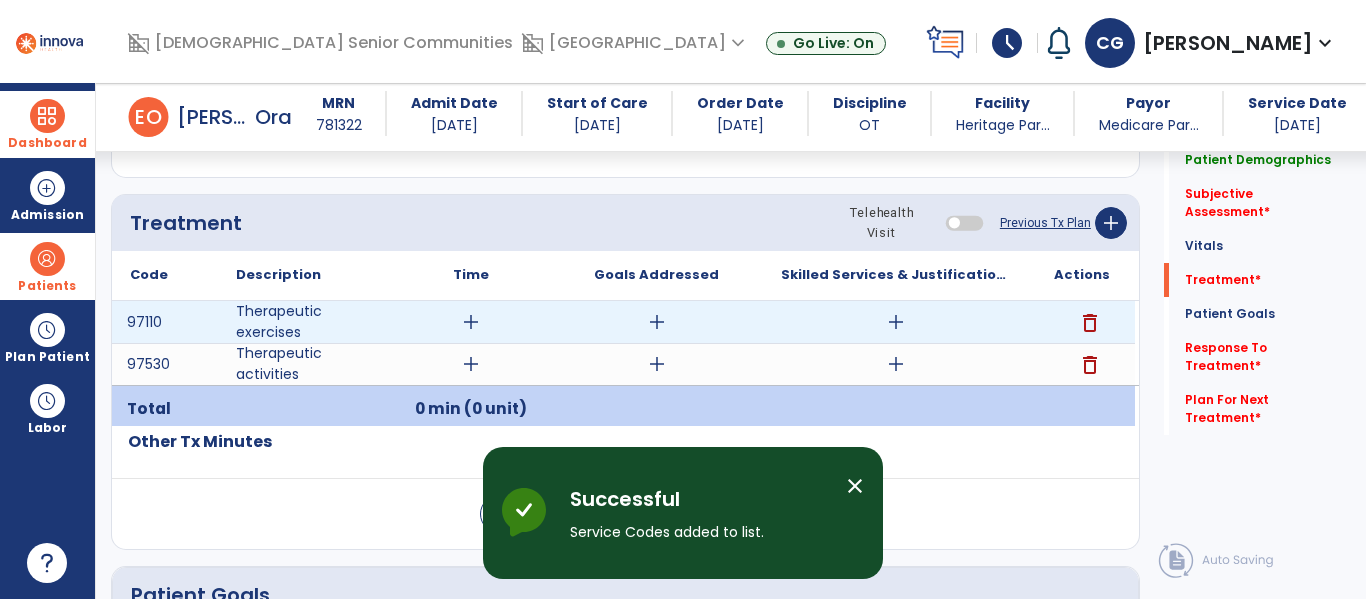 click on "add" at bounding box center (471, 322) 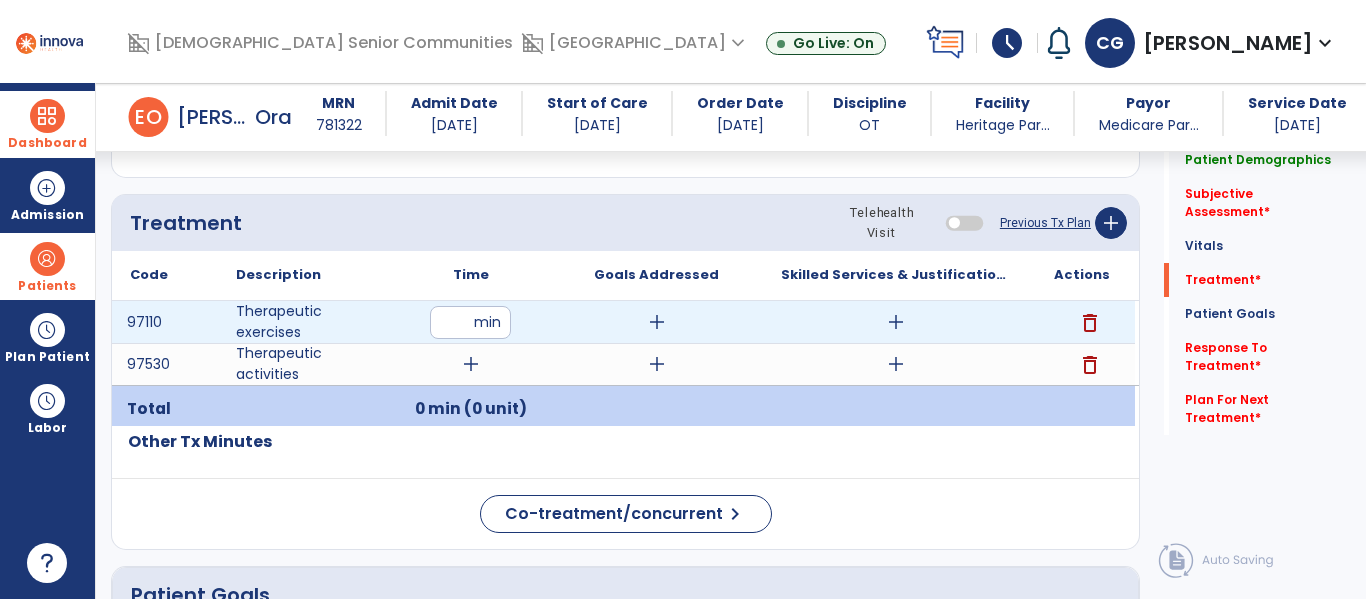 type on "**" 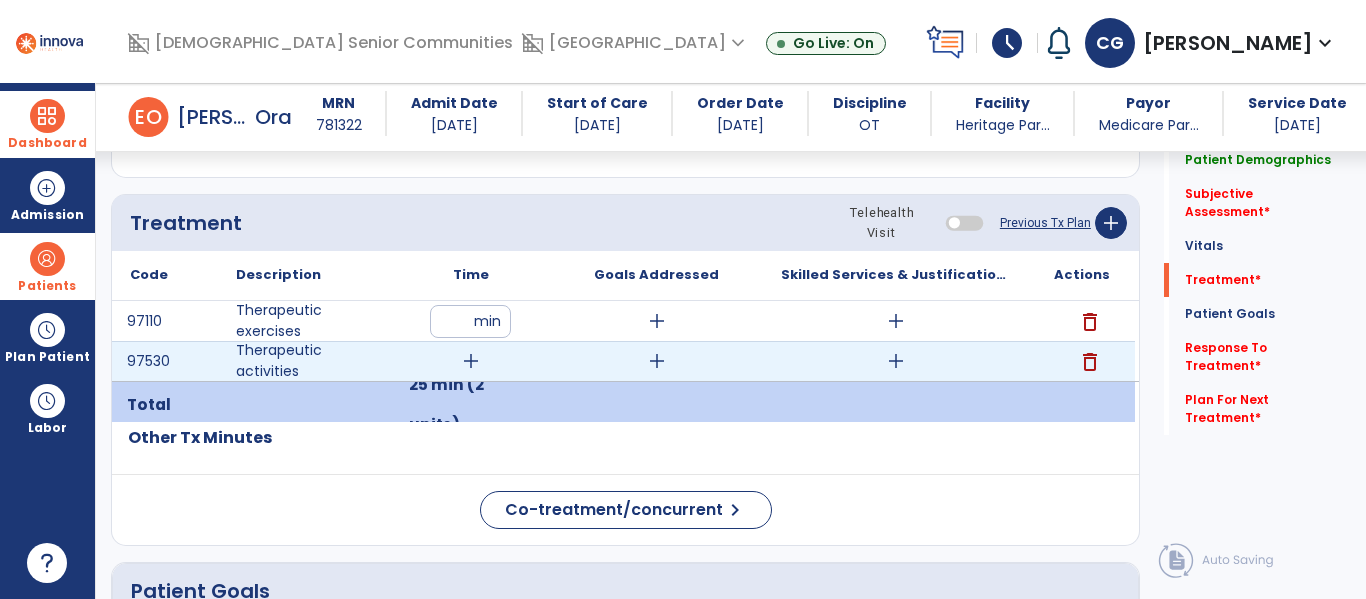 click on "add" at bounding box center (471, 361) 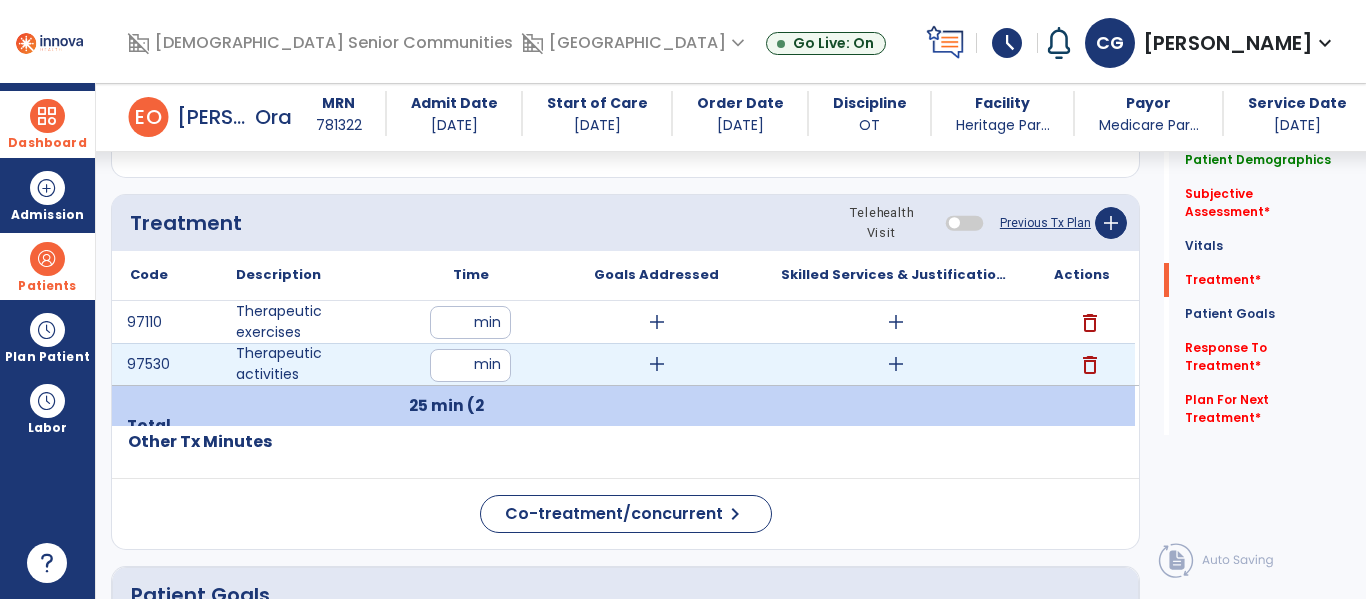 type on "**" 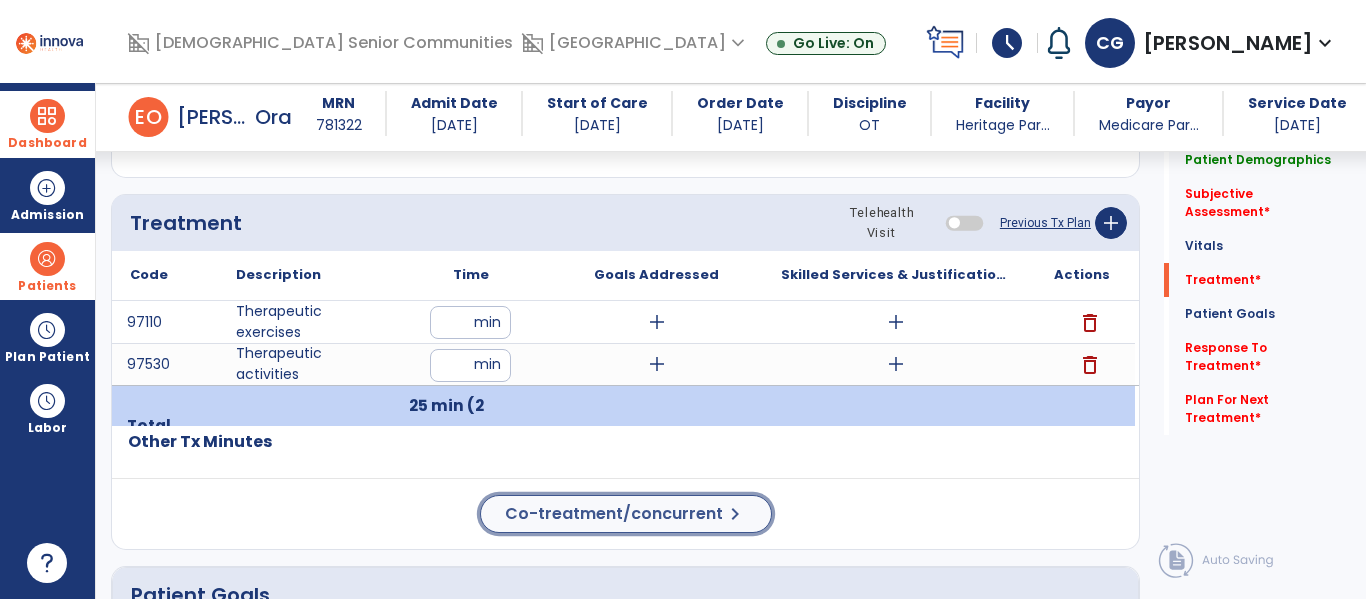 click on "Co-treatment/concurrent  chevron_right" 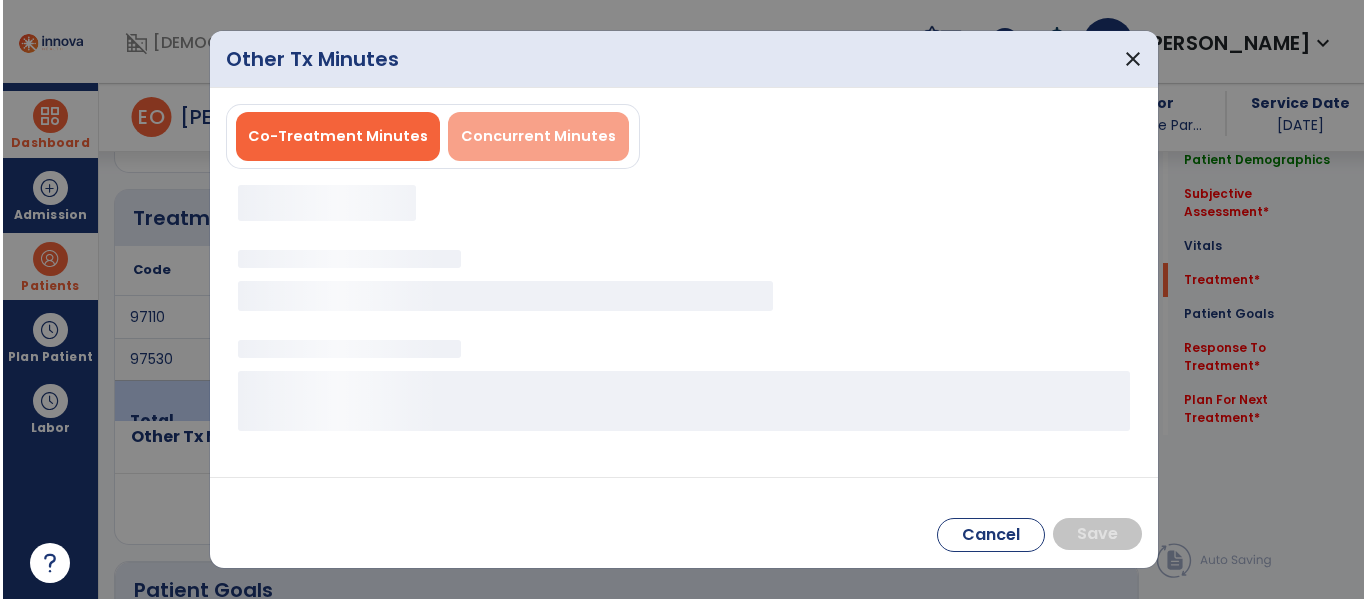 scroll, scrollTop: 1175, scrollLeft: 0, axis: vertical 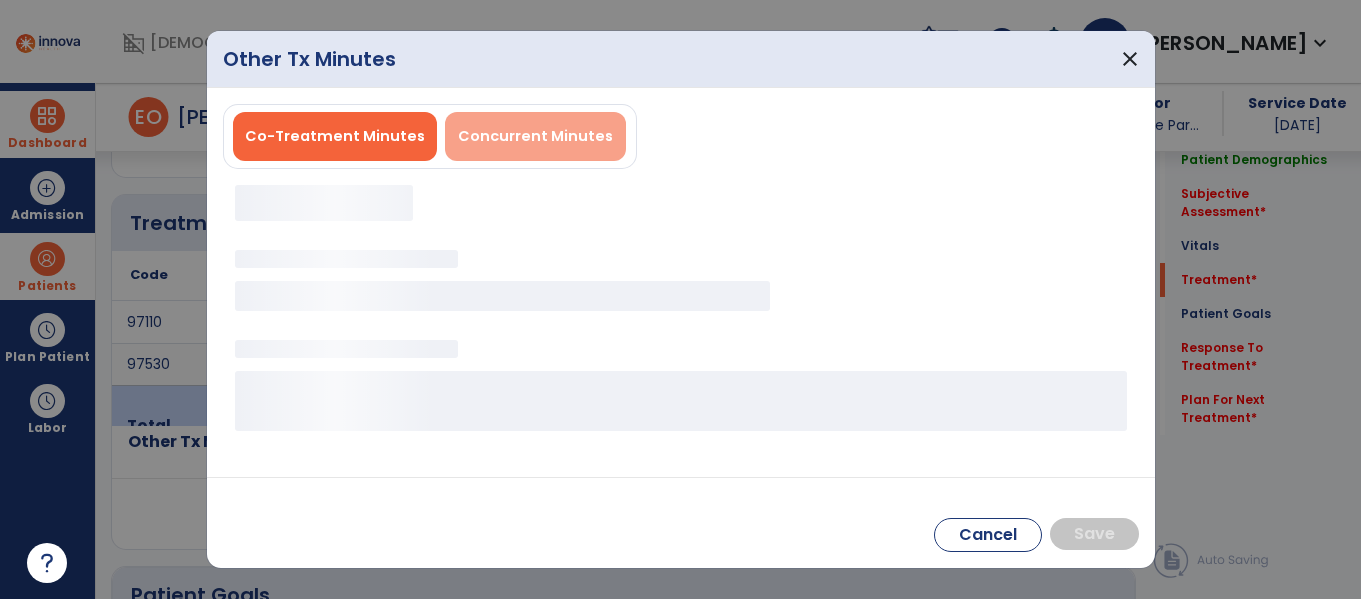 click on "Concurrent Minutes" at bounding box center (535, 136) 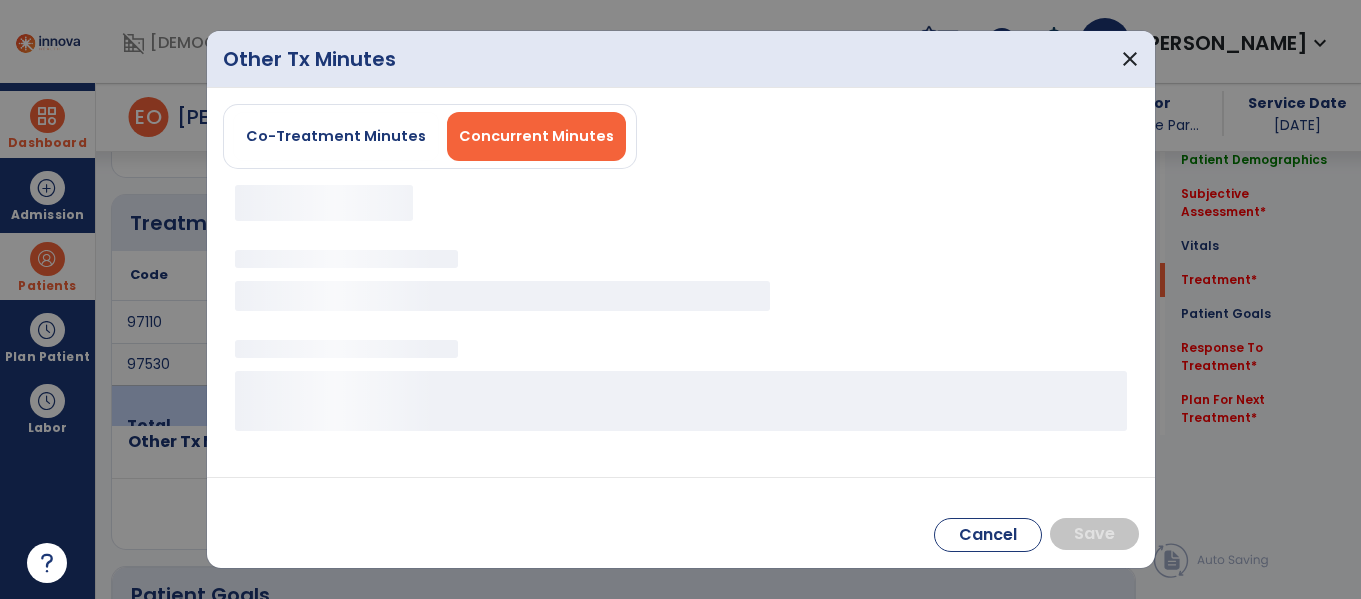 click on "Concurrent Minutes" at bounding box center [536, 136] 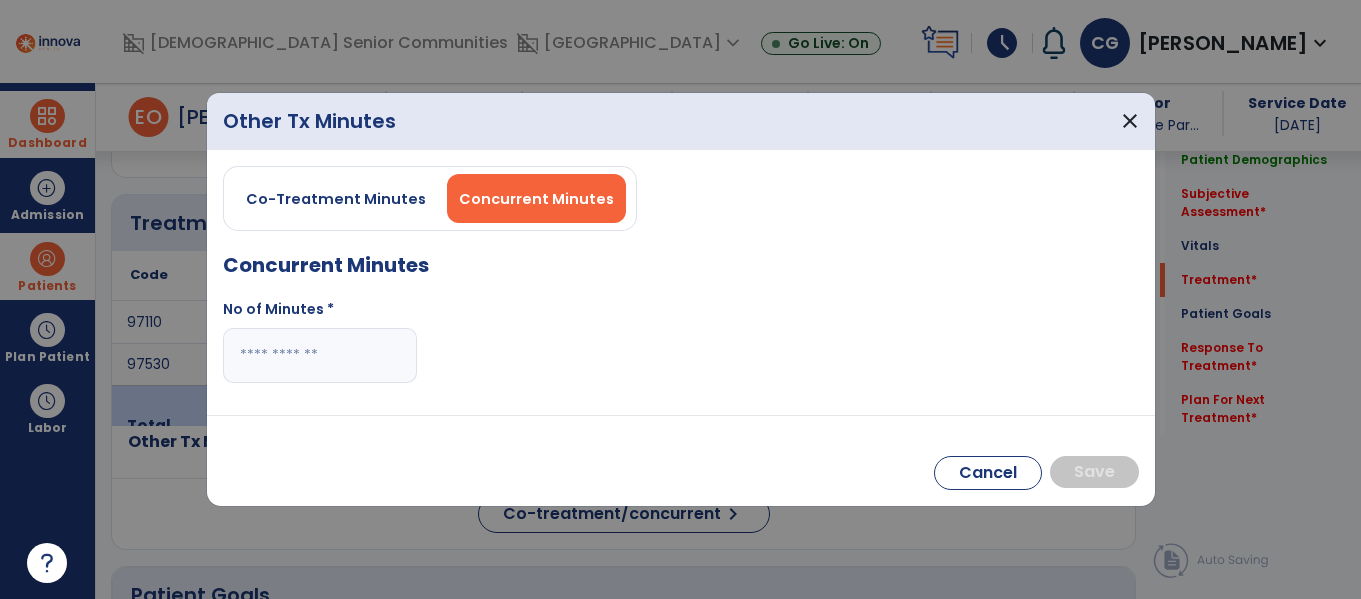 type 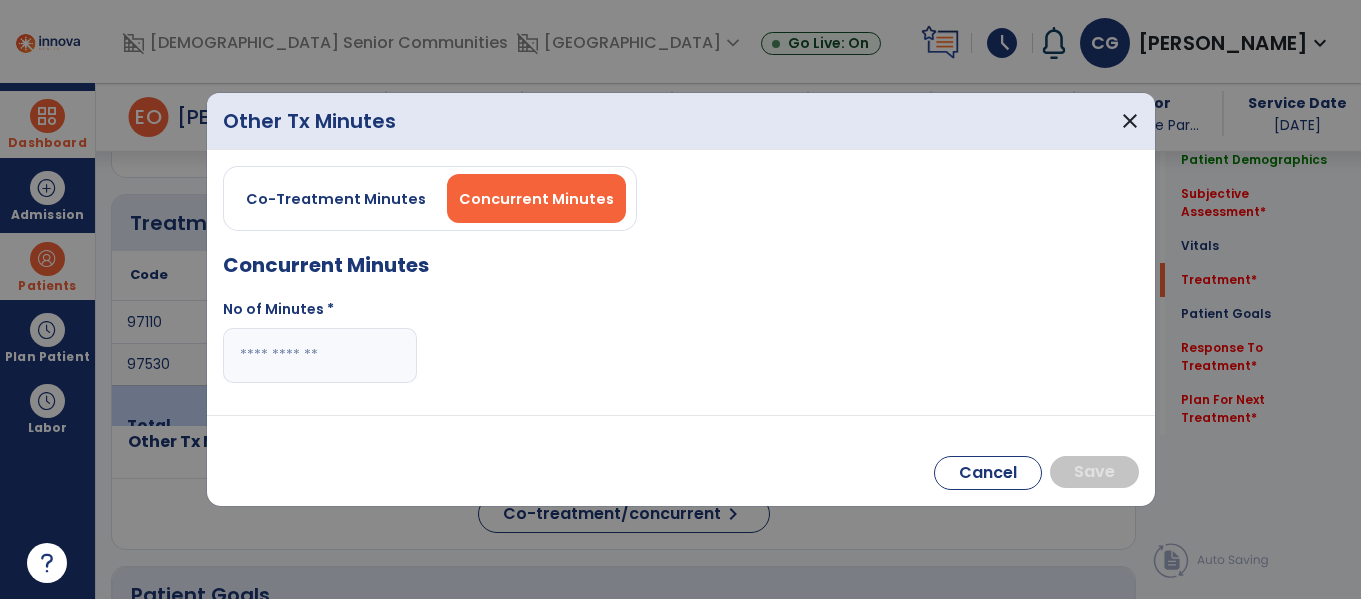 click at bounding box center [320, 355] 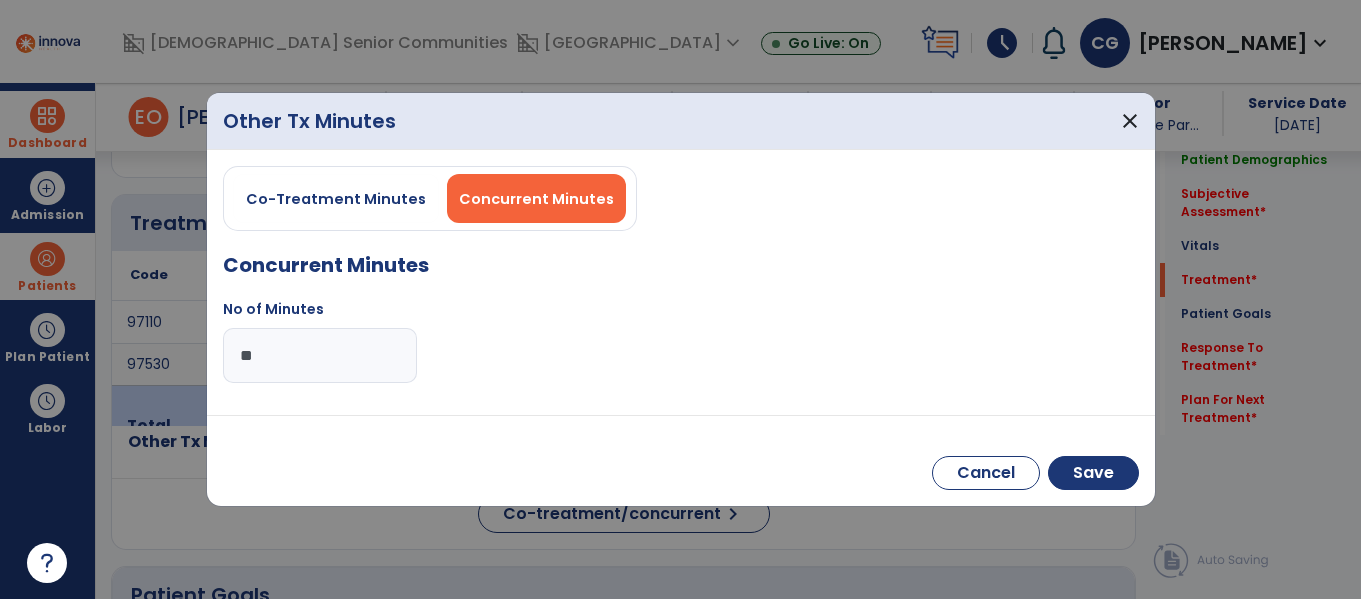 type on "**" 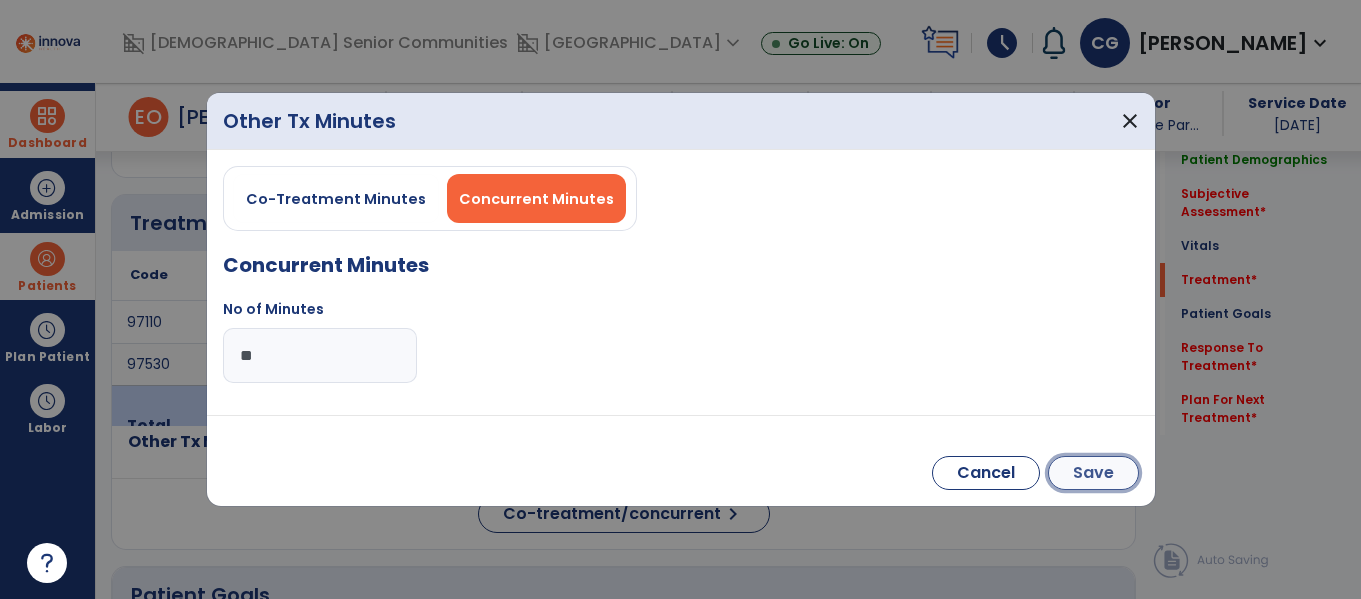 click on "Save" at bounding box center (1093, 473) 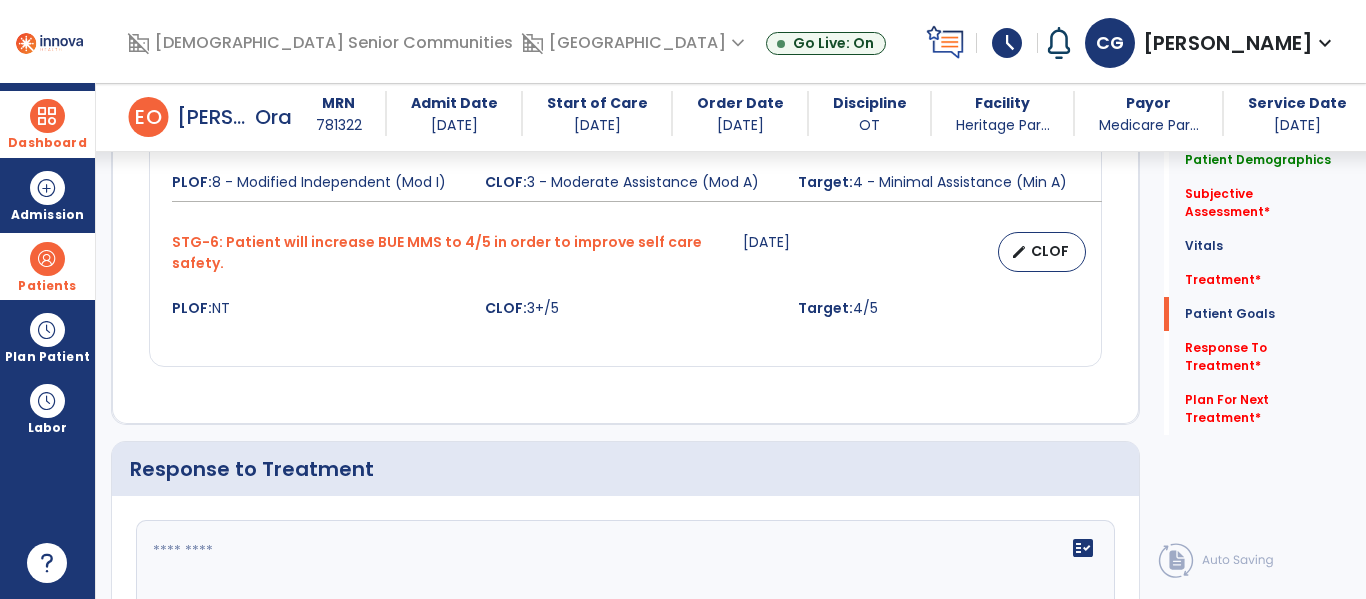 scroll, scrollTop: 2565, scrollLeft: 0, axis: vertical 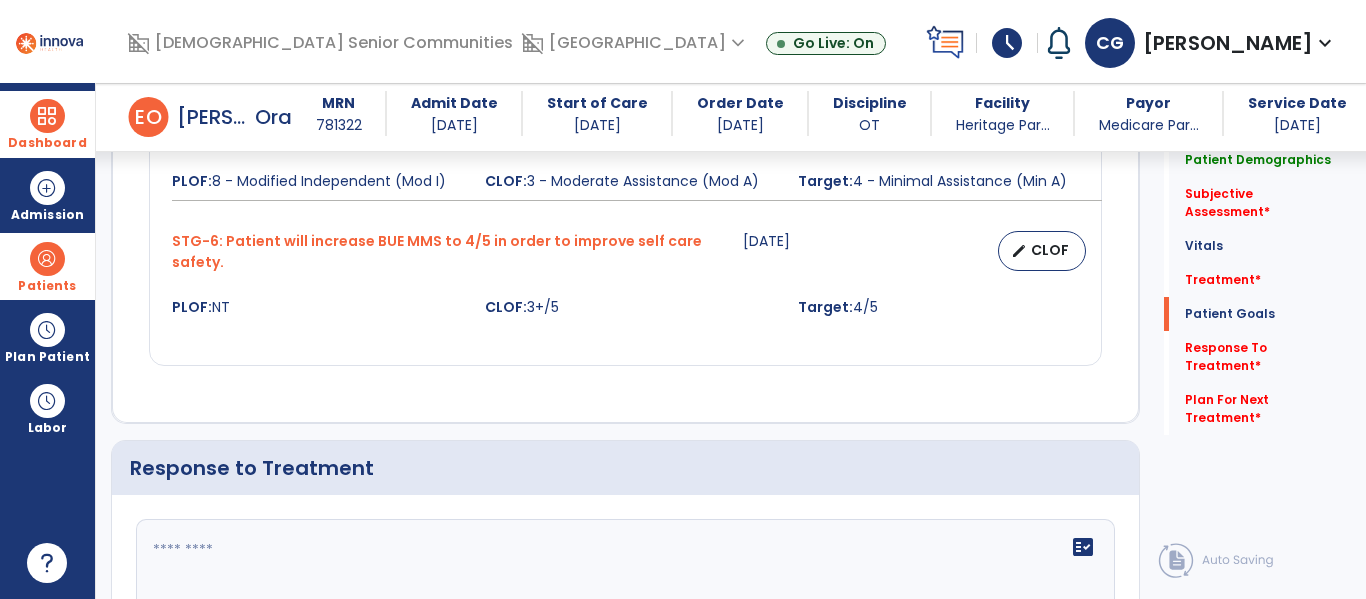 click 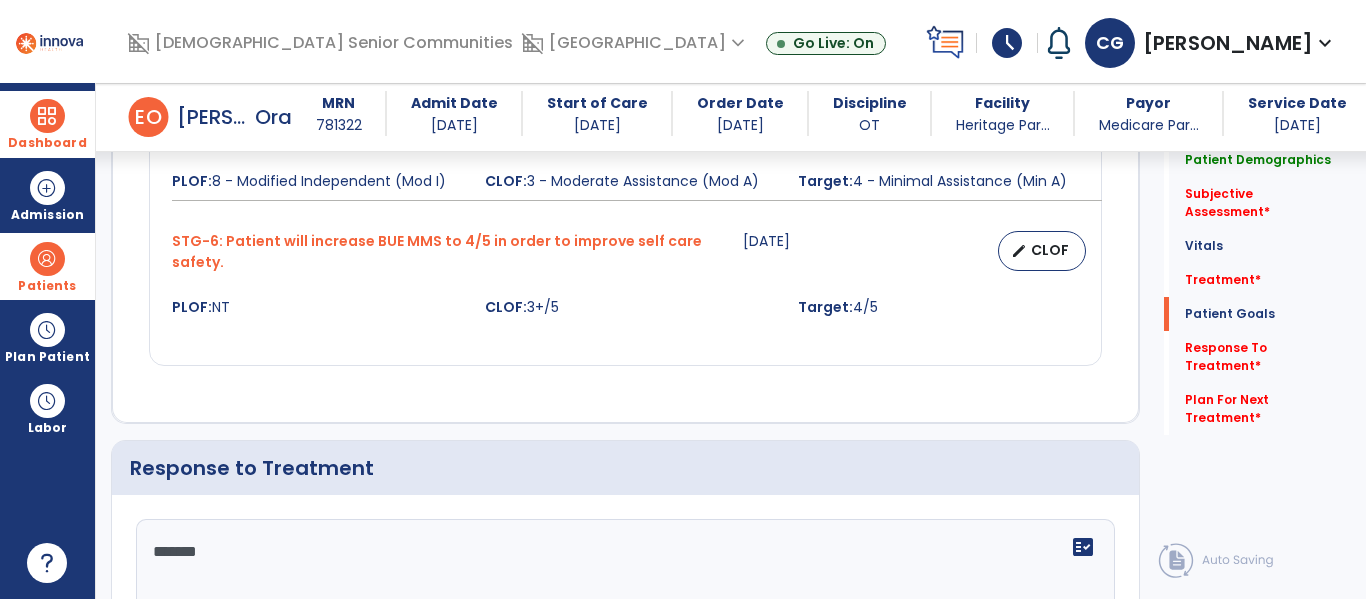 type on "********" 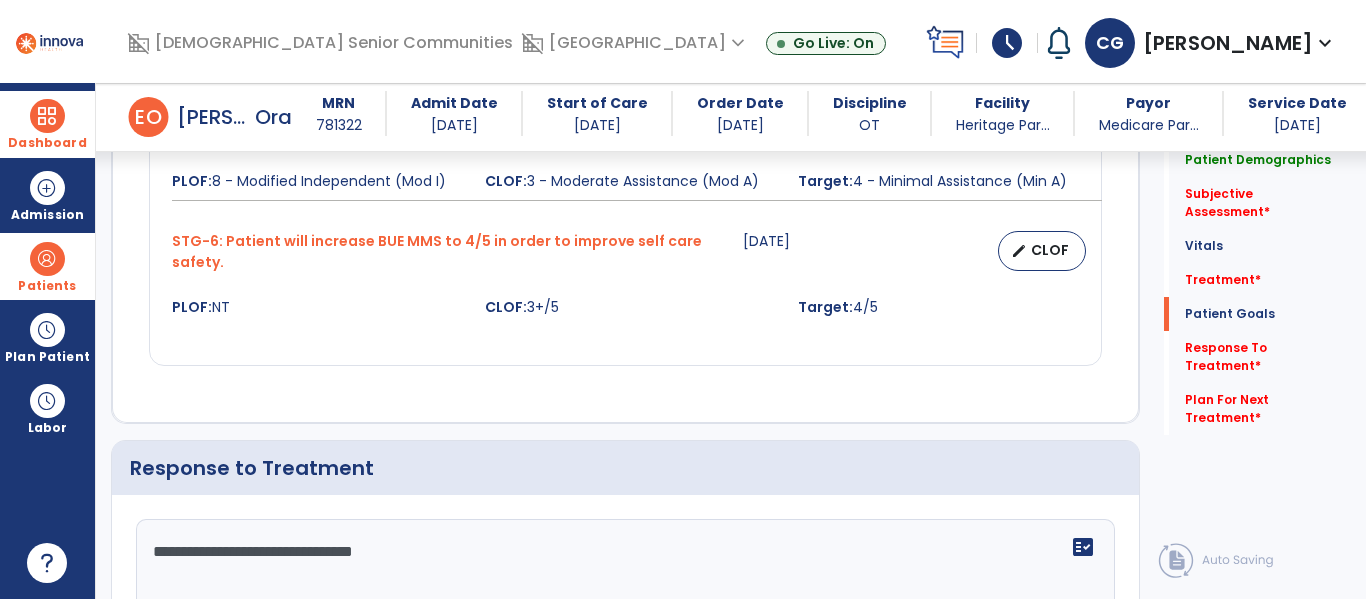 type on "**********" 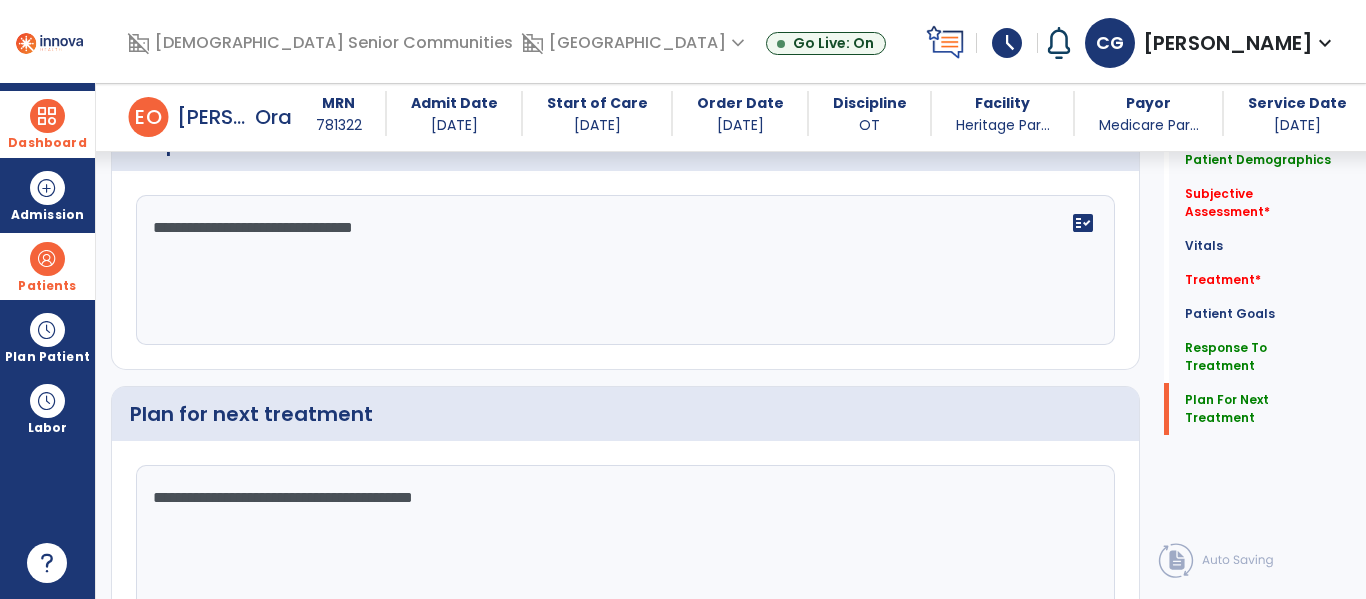 scroll, scrollTop: 2933, scrollLeft: 0, axis: vertical 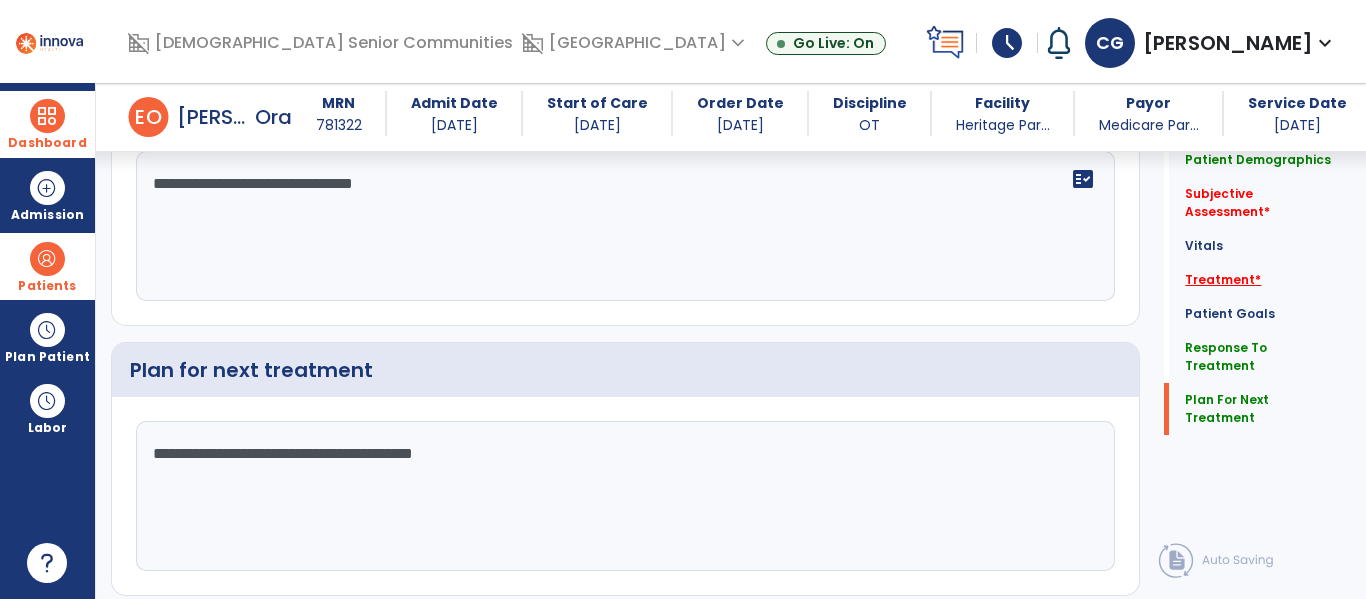 type on "**********" 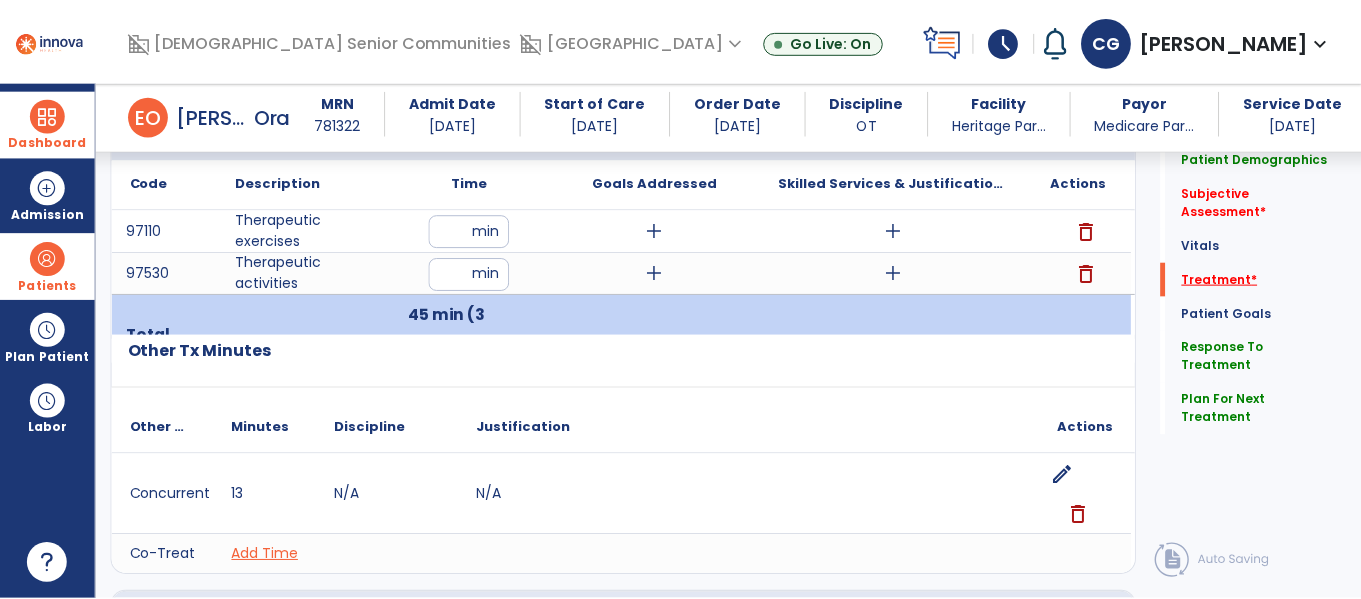 scroll, scrollTop: 1264, scrollLeft: 0, axis: vertical 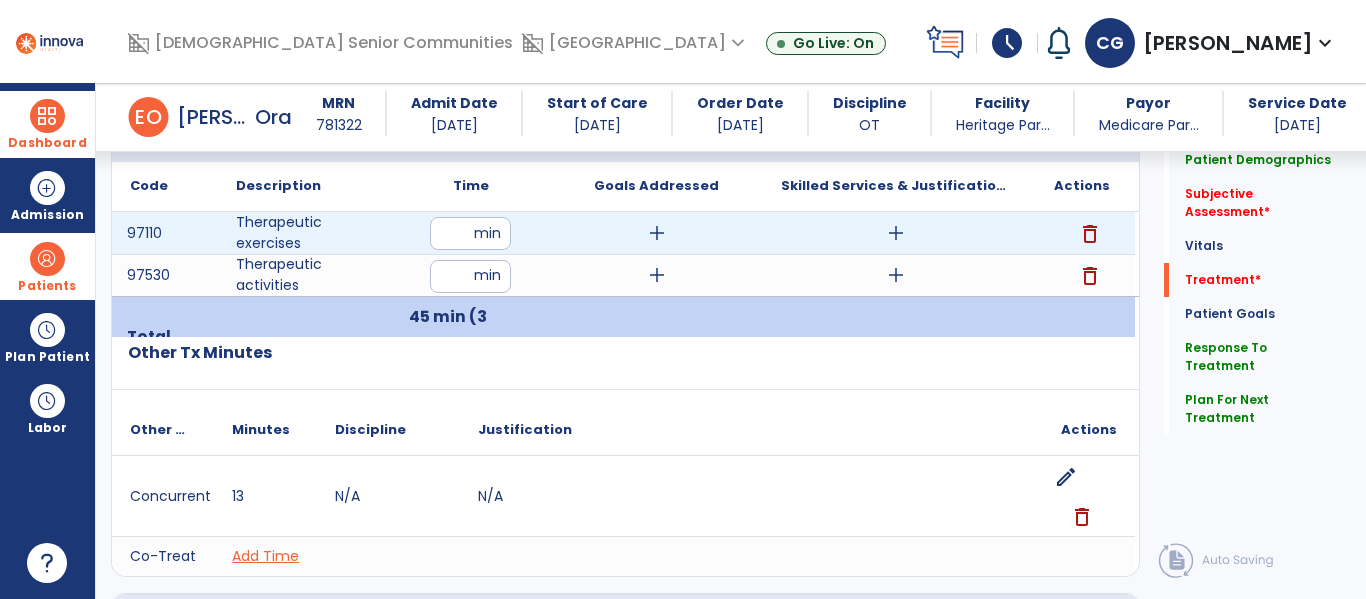 click on "add" at bounding box center [657, 233] 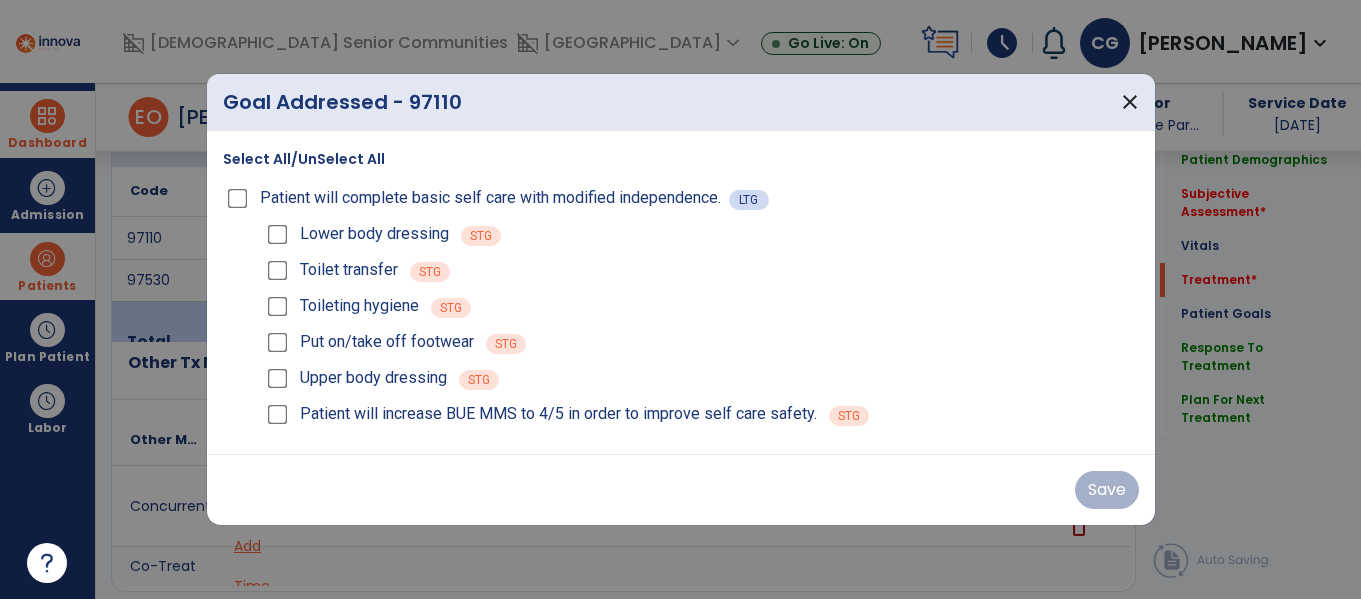 scroll, scrollTop: 1264, scrollLeft: 0, axis: vertical 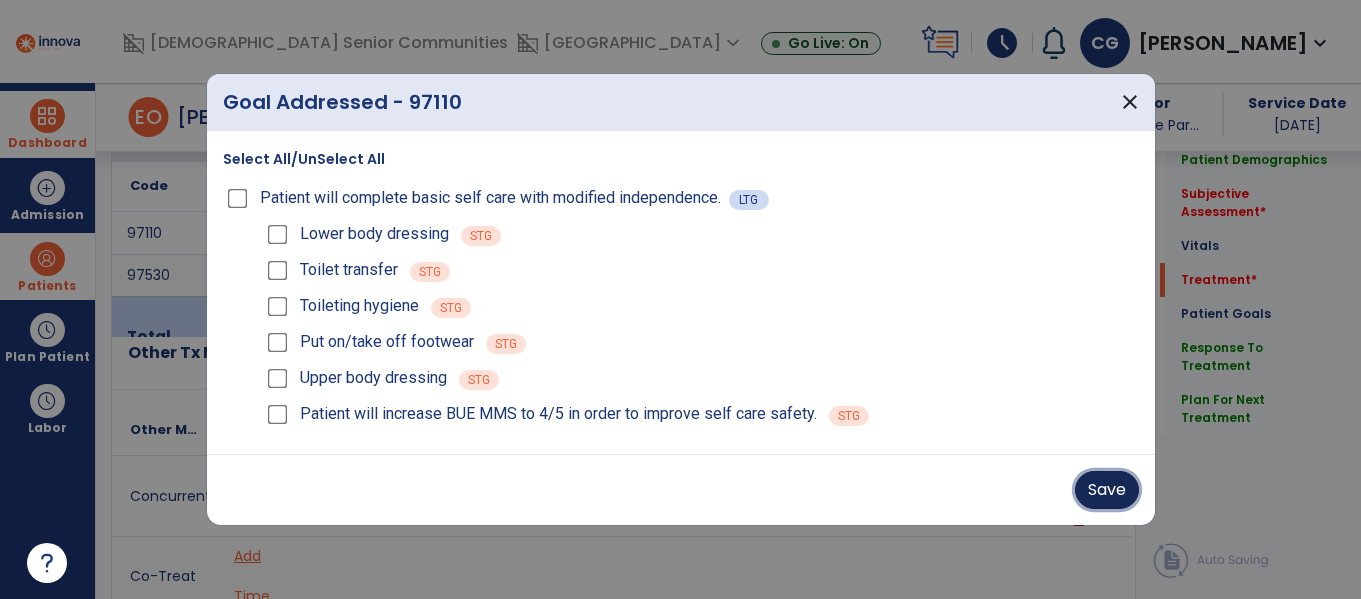 click on "Save" at bounding box center [1107, 490] 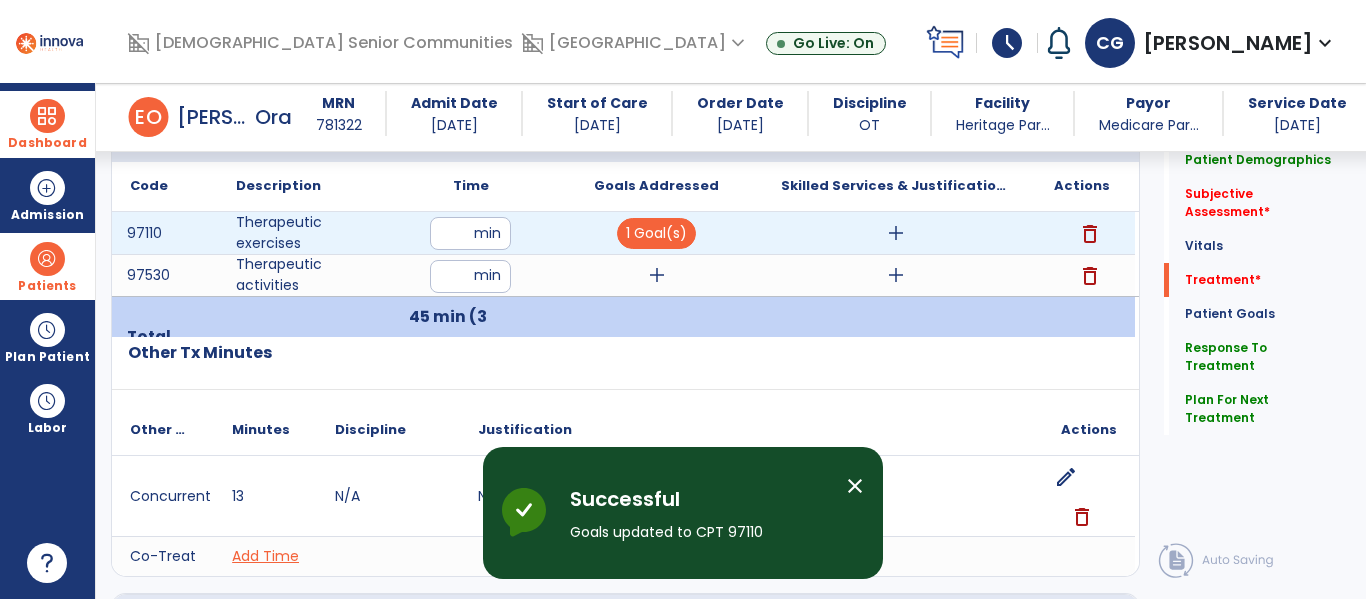 click on "add" at bounding box center [896, 233] 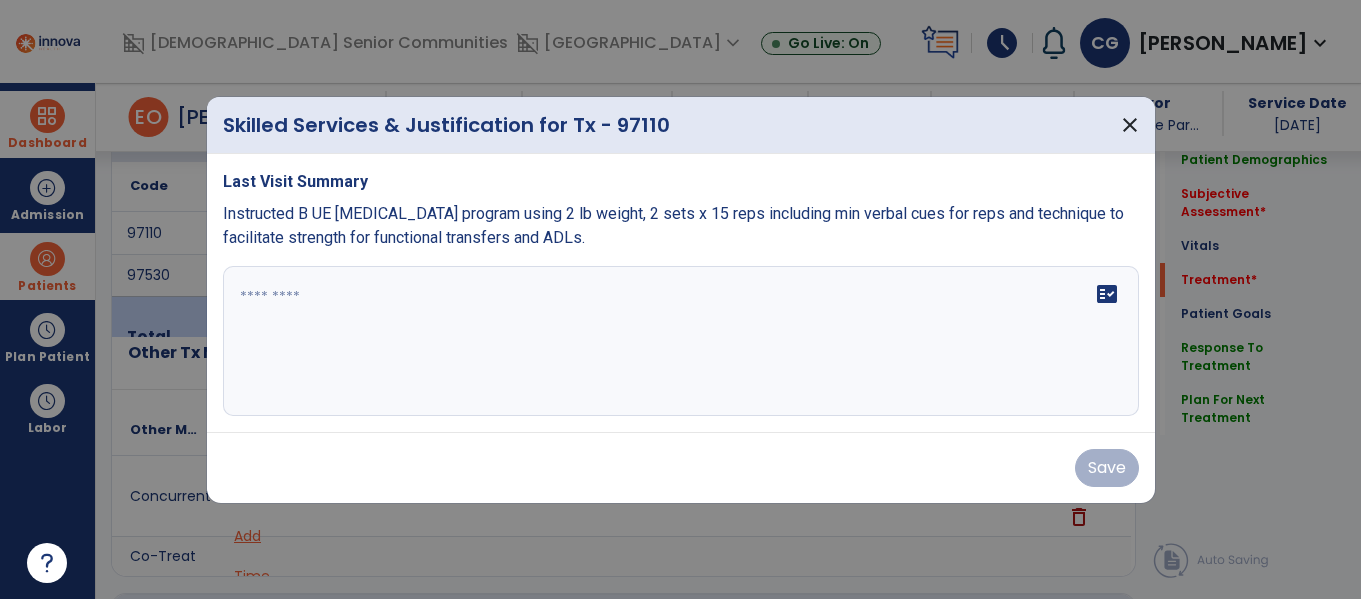 scroll, scrollTop: 1264, scrollLeft: 0, axis: vertical 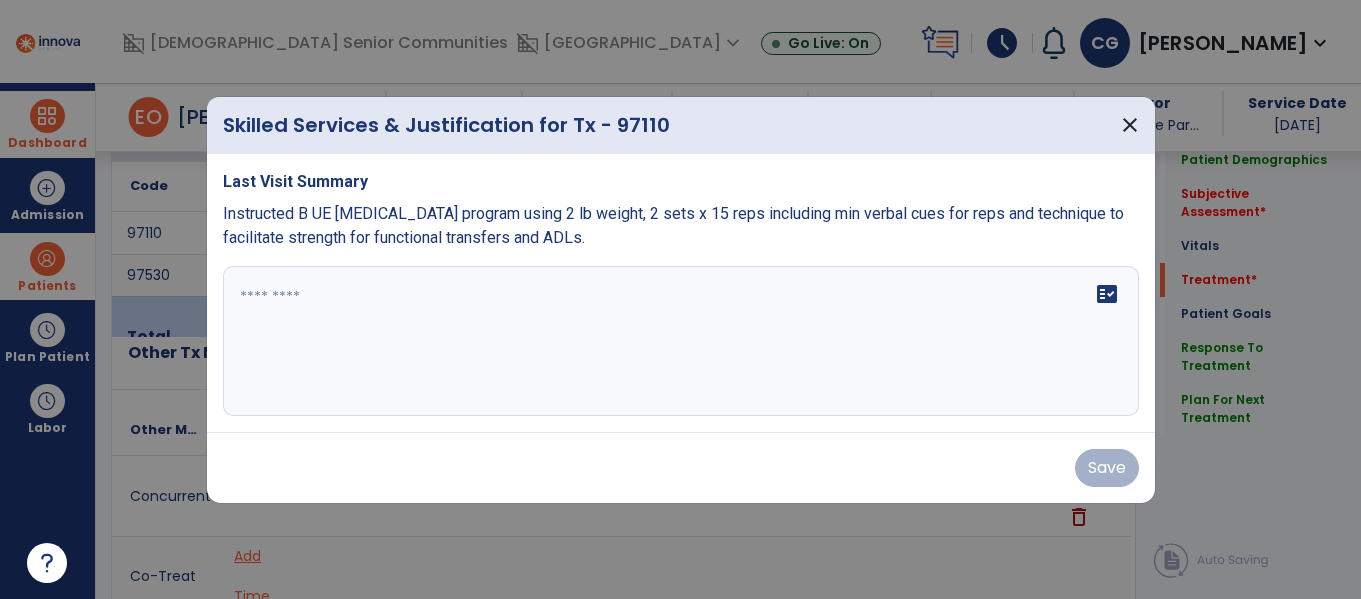 drag, startPoint x: 640, startPoint y: 245, endPoint x: 221, endPoint y: 222, distance: 419.6308 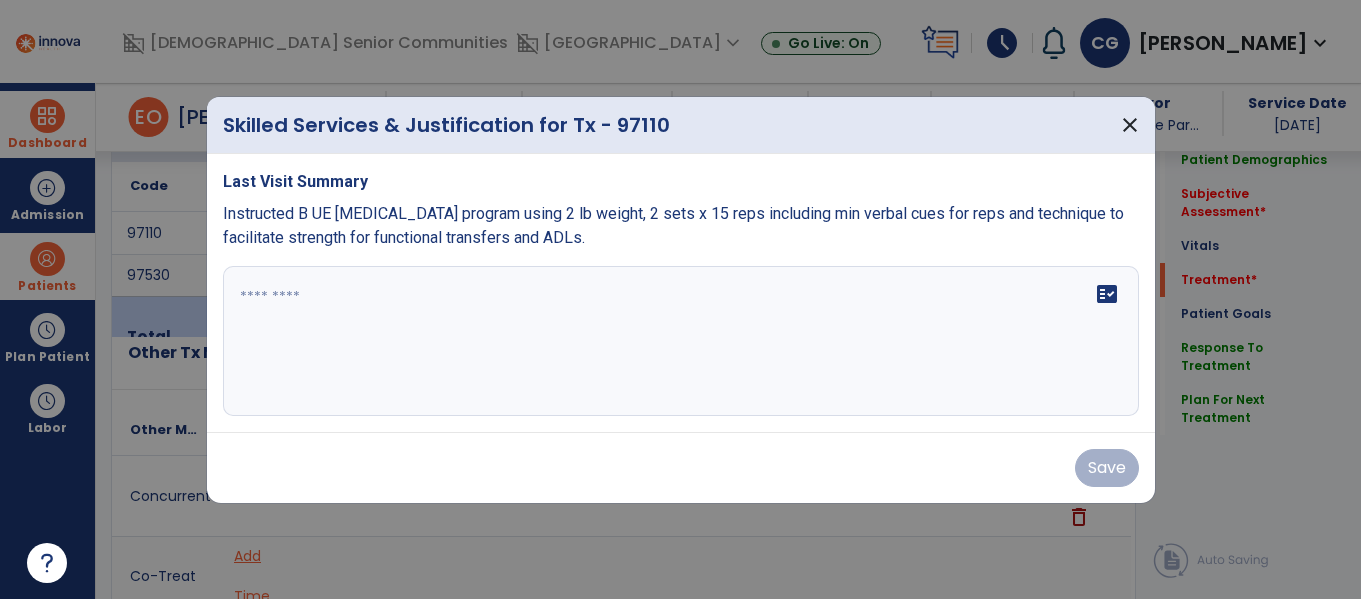 click on "Instructed B UE [MEDICAL_DATA] program using 2 lb weight, 2 sets x 15 reps including min verbal cues for reps and technique to facilitate strength for functional transfers and ADLs." at bounding box center [681, 226] 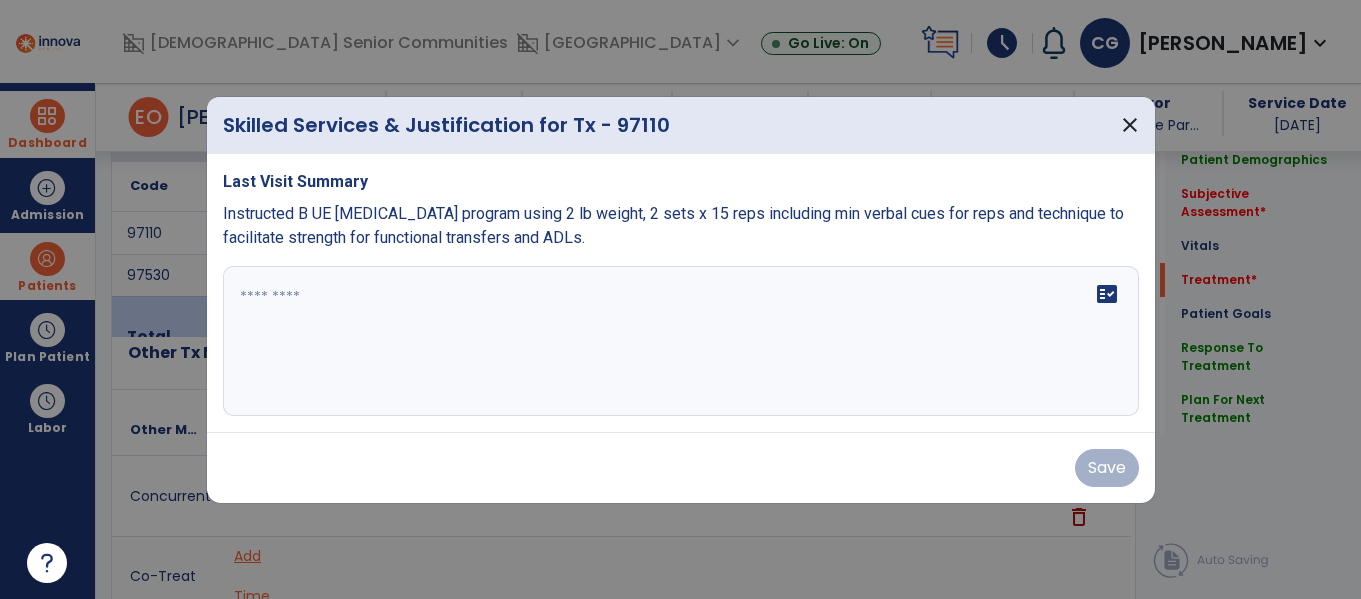copy on "Instructed B UE [MEDICAL_DATA] program using 2 lb weight, 2 sets x 15 reps including min verbal cues for reps and technique to facilitate strength for functional transfers and ADLs." 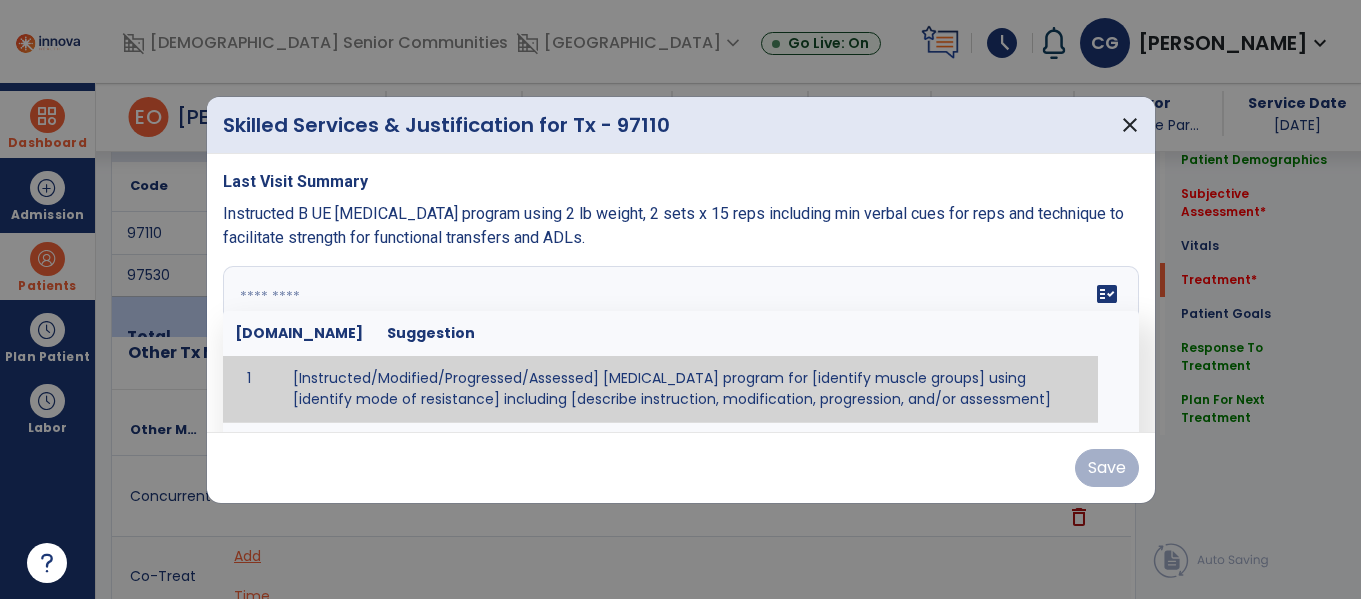 click at bounding box center [678, 341] 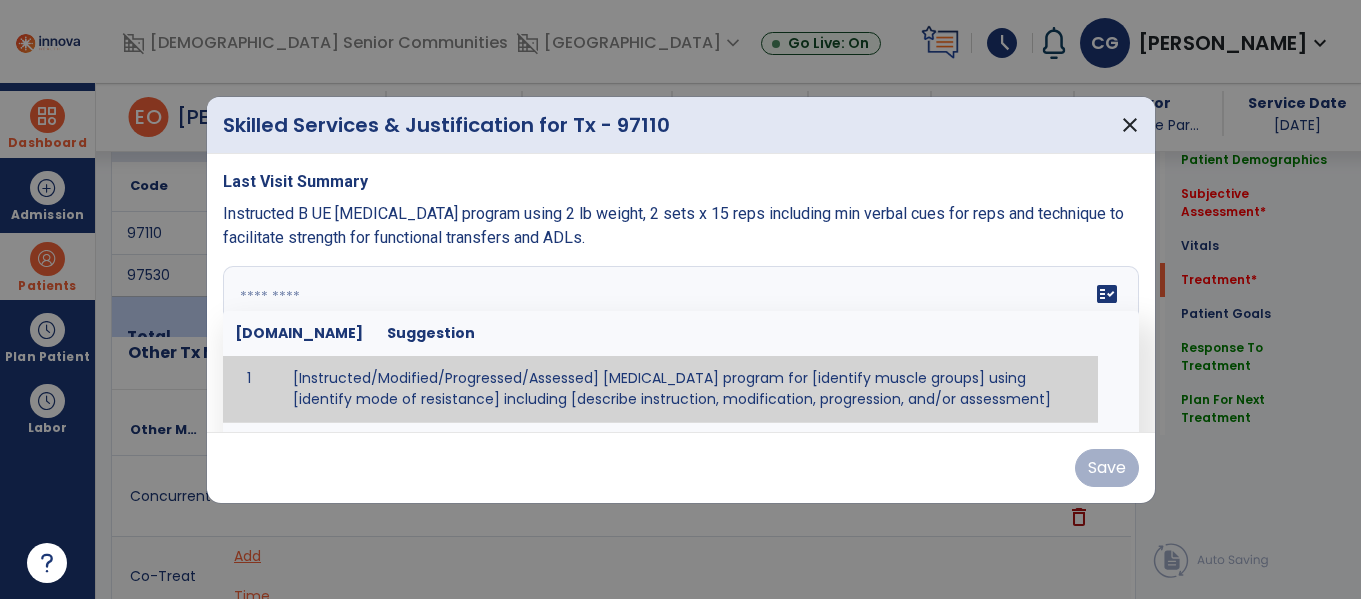 paste on "**********" 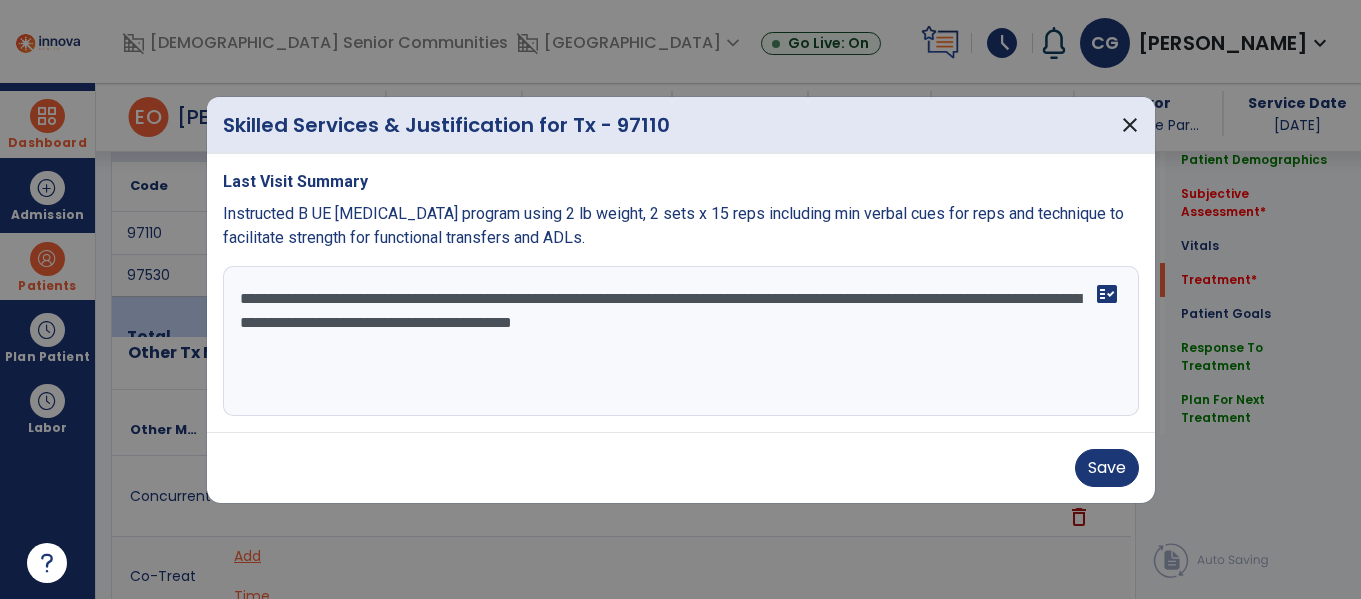 click on "**********" at bounding box center [681, 341] 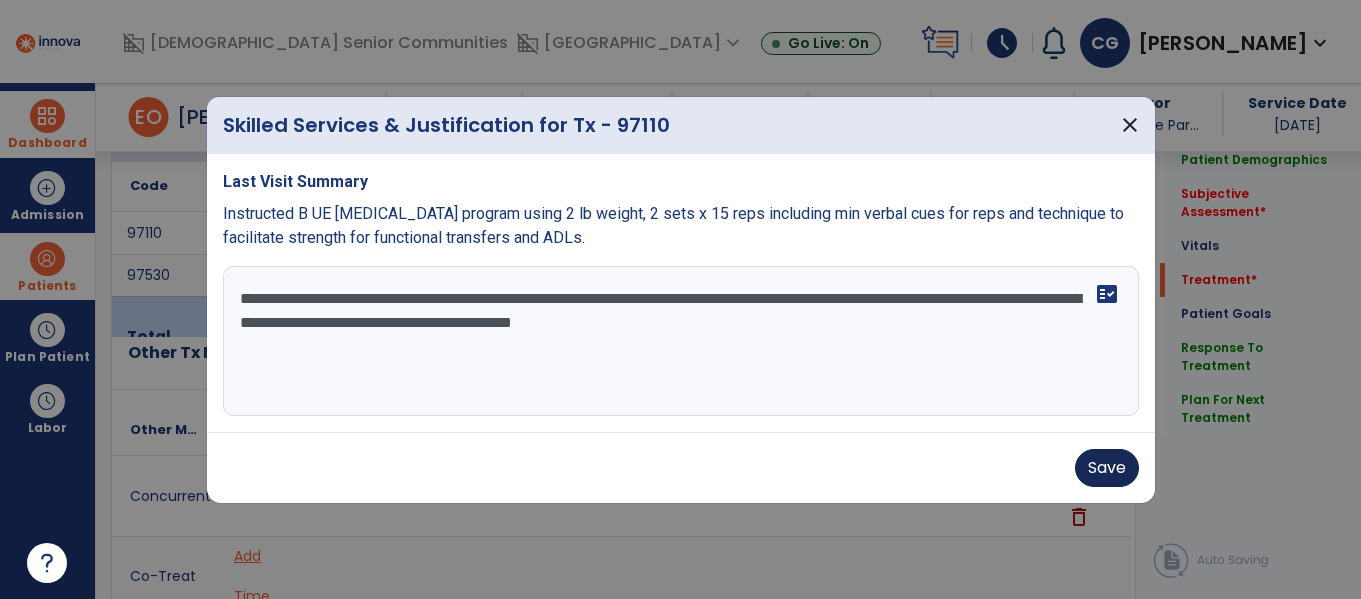 type on "**********" 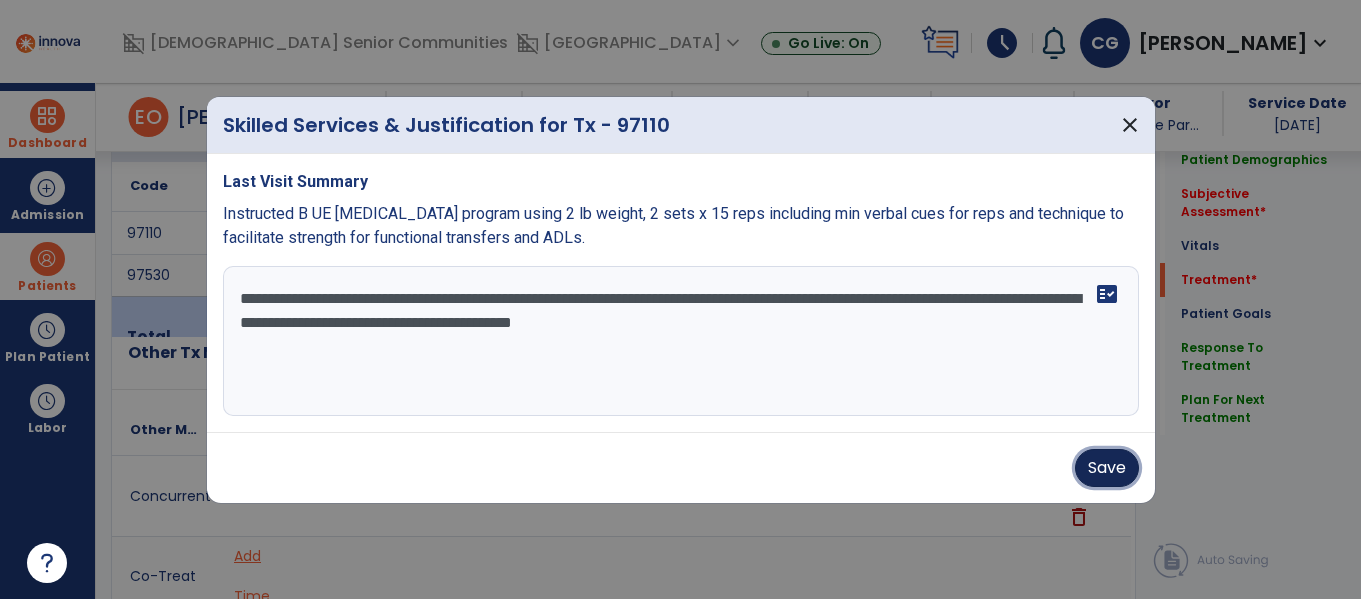 click on "Save" at bounding box center (1107, 468) 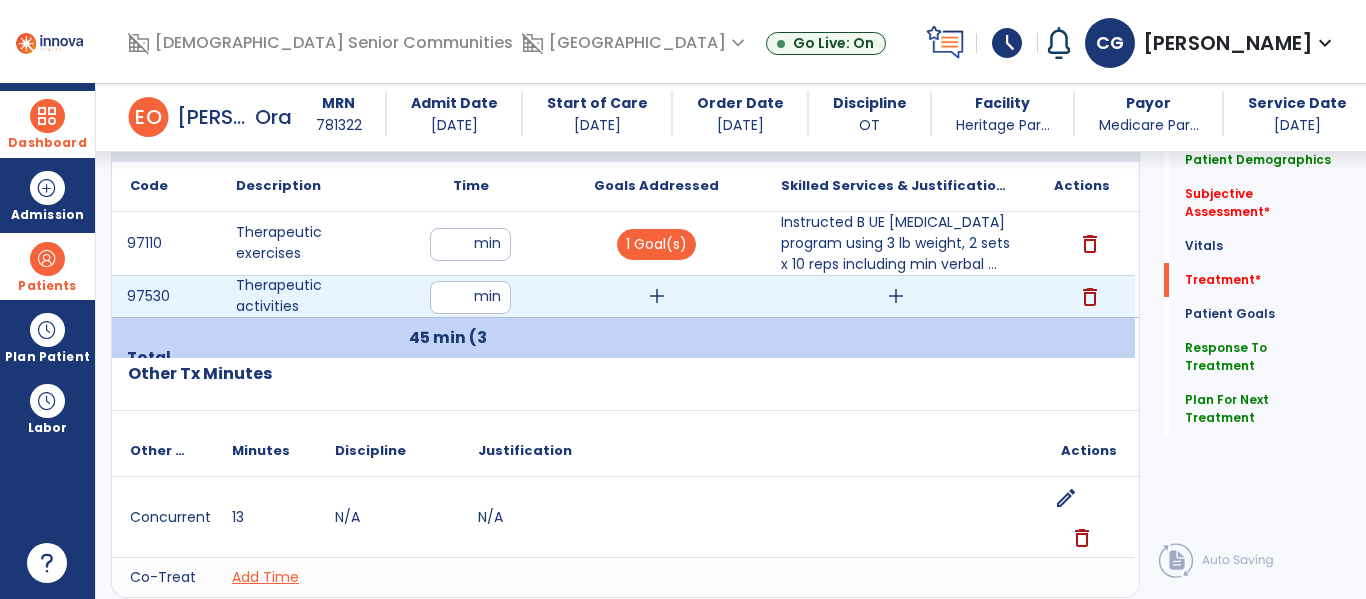 click on "add" at bounding box center [896, 296] 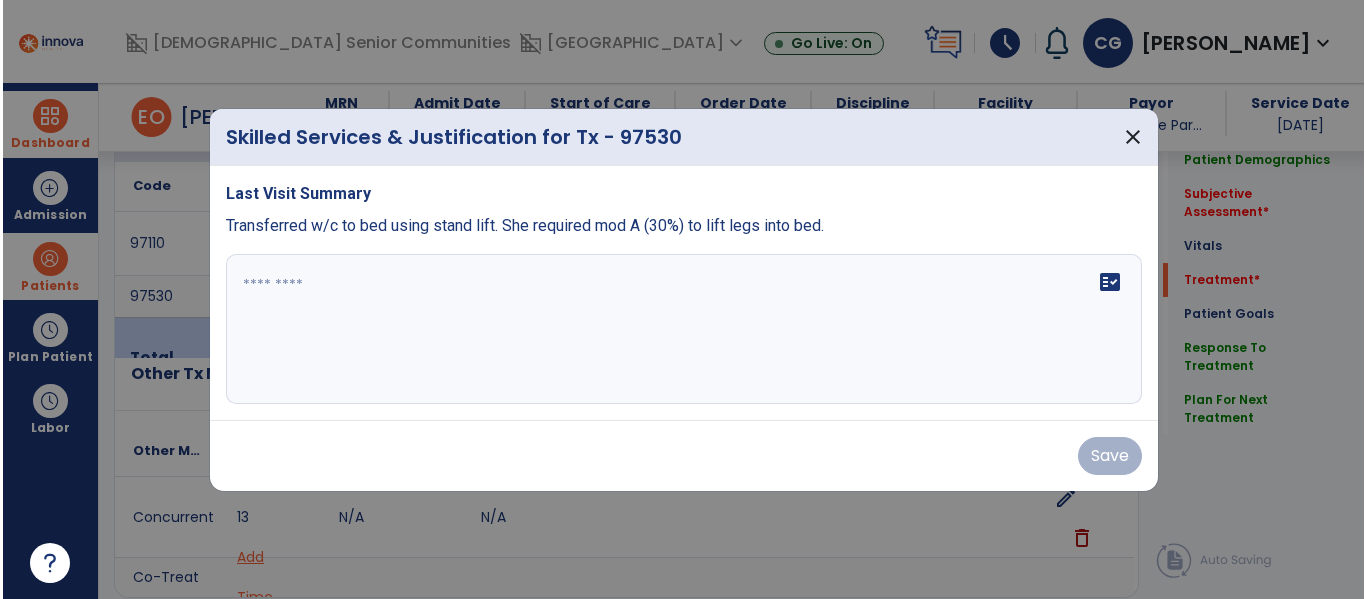 scroll, scrollTop: 1264, scrollLeft: 0, axis: vertical 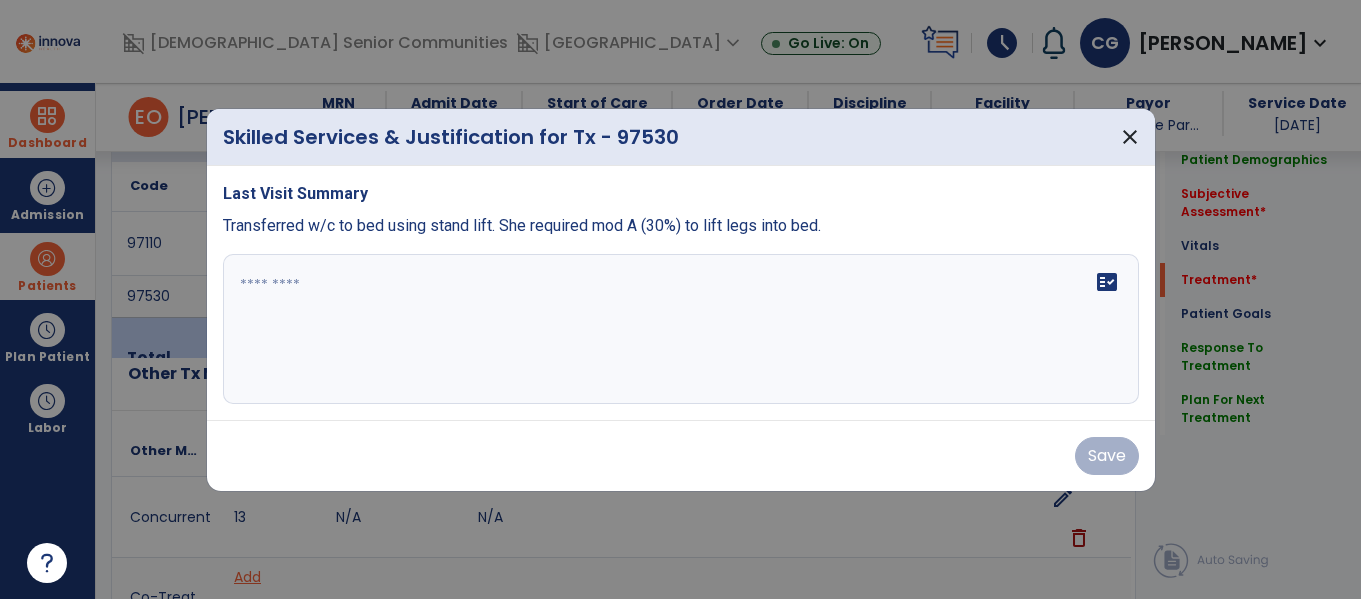 drag, startPoint x: 852, startPoint y: 241, endPoint x: 644, endPoint y: 233, distance: 208.1538 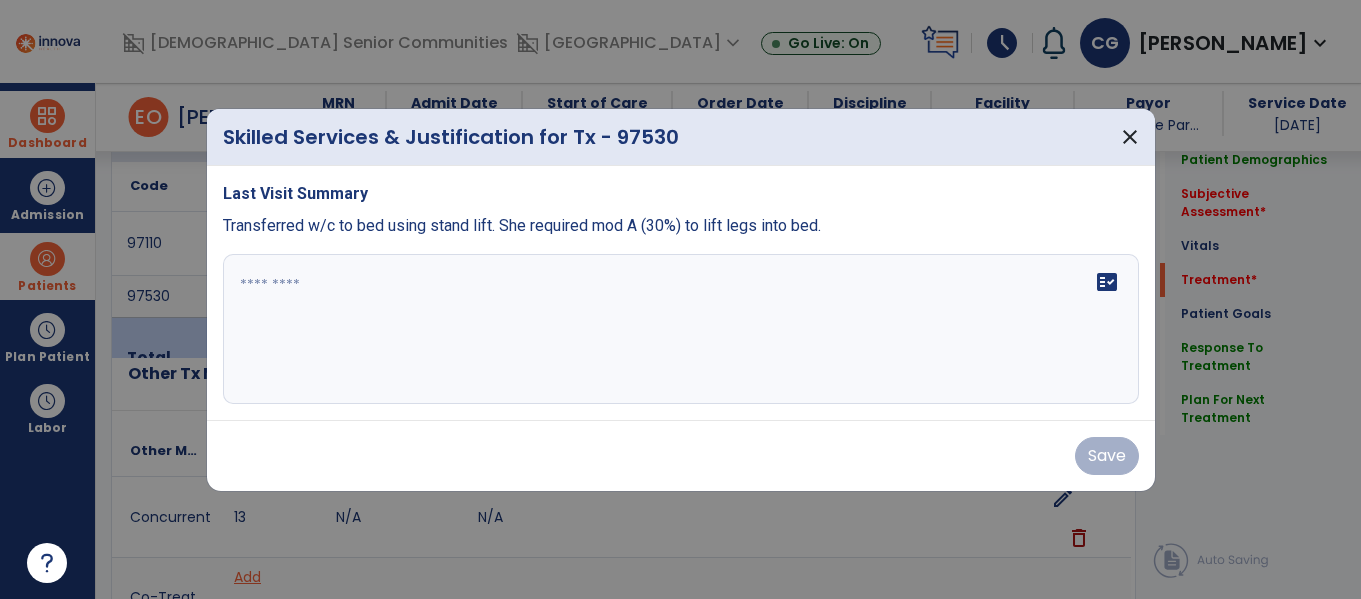 click on "Last Visit Summary Transferred w/c to bed using stand lift.  She required mod A (30%) to lift legs into bed.   fact_check" at bounding box center (681, 293) 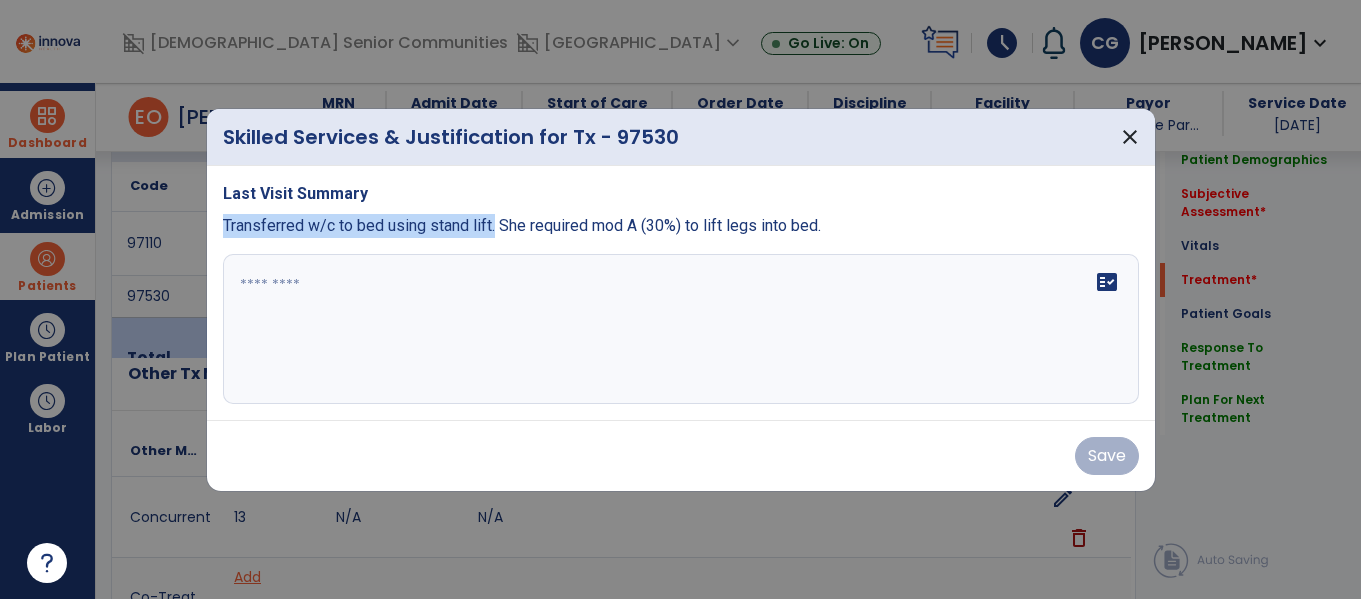 drag, startPoint x: 496, startPoint y: 223, endPoint x: 205, endPoint y: 218, distance: 291.04294 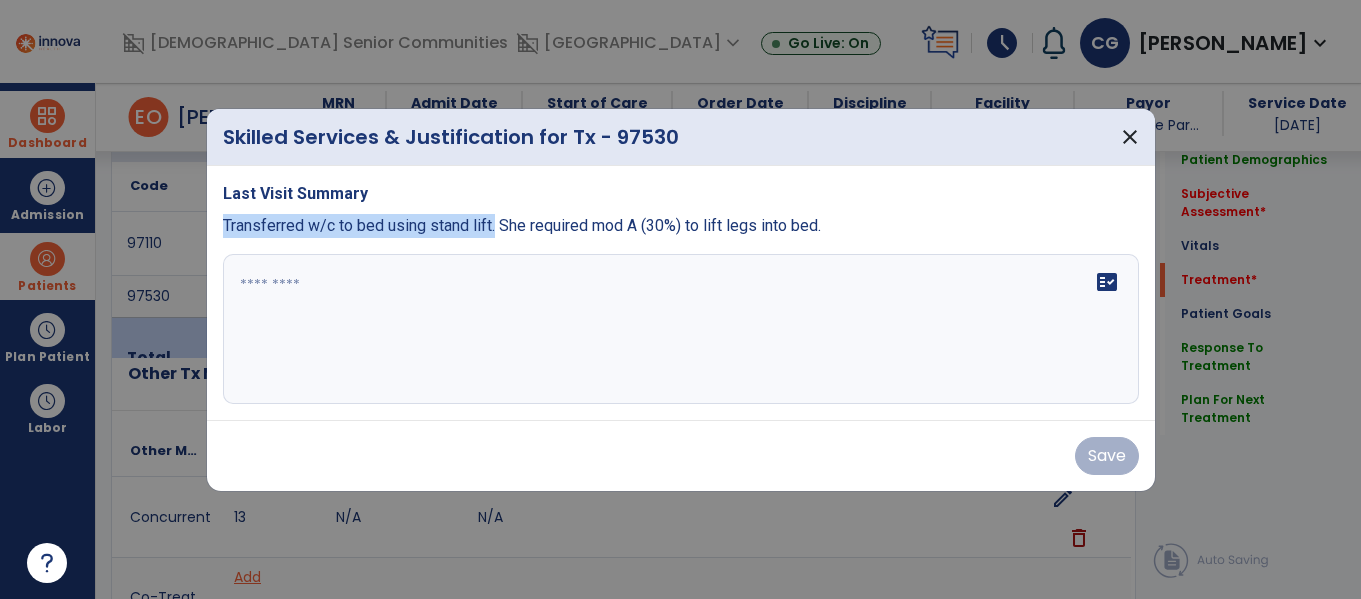 click on "Skilled Services & Justification for Tx - 97530   close   Last Visit Summary Transferred w/c to bed using stand lift.  She required mod A (30%) to lift legs into bed.   fact_check   Save" at bounding box center [681, 300] 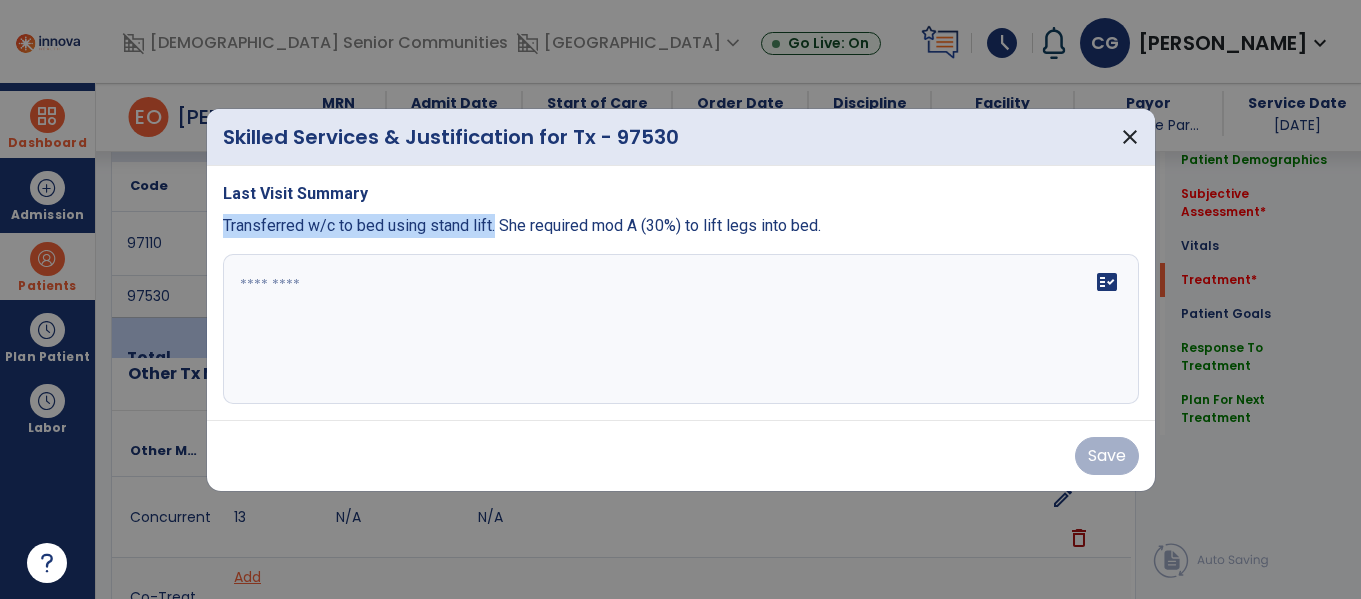 copy on "Transferred w/c to bed using stand lift." 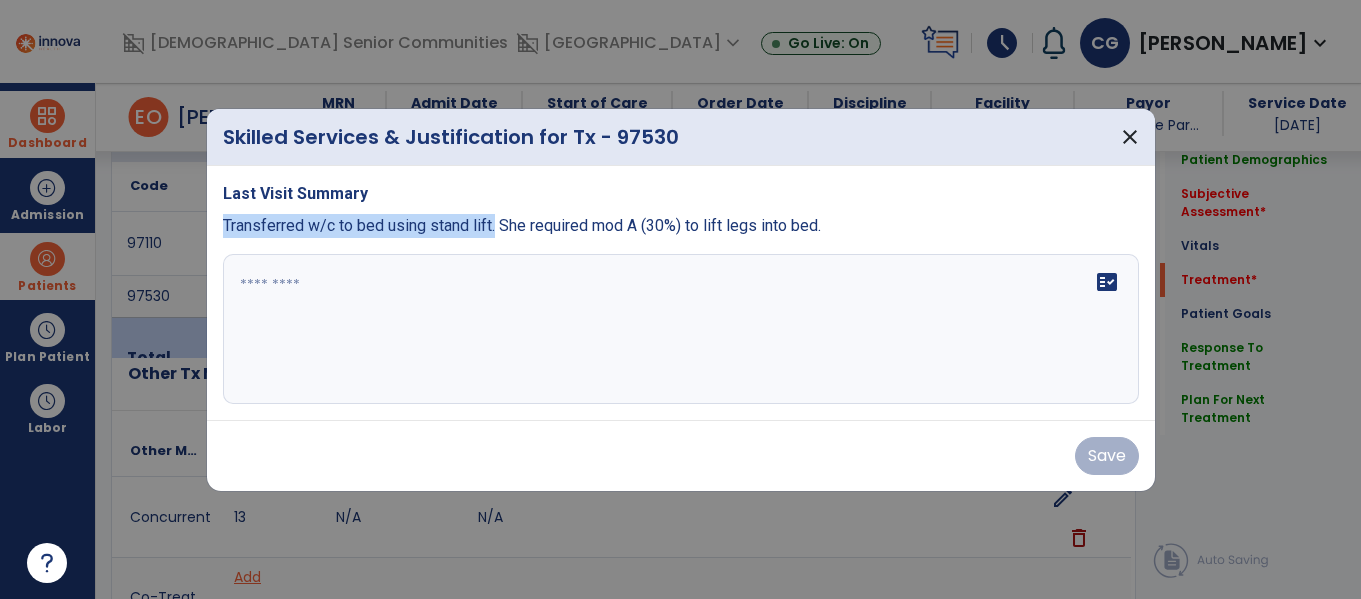 click on "fact_check" at bounding box center (681, 329) 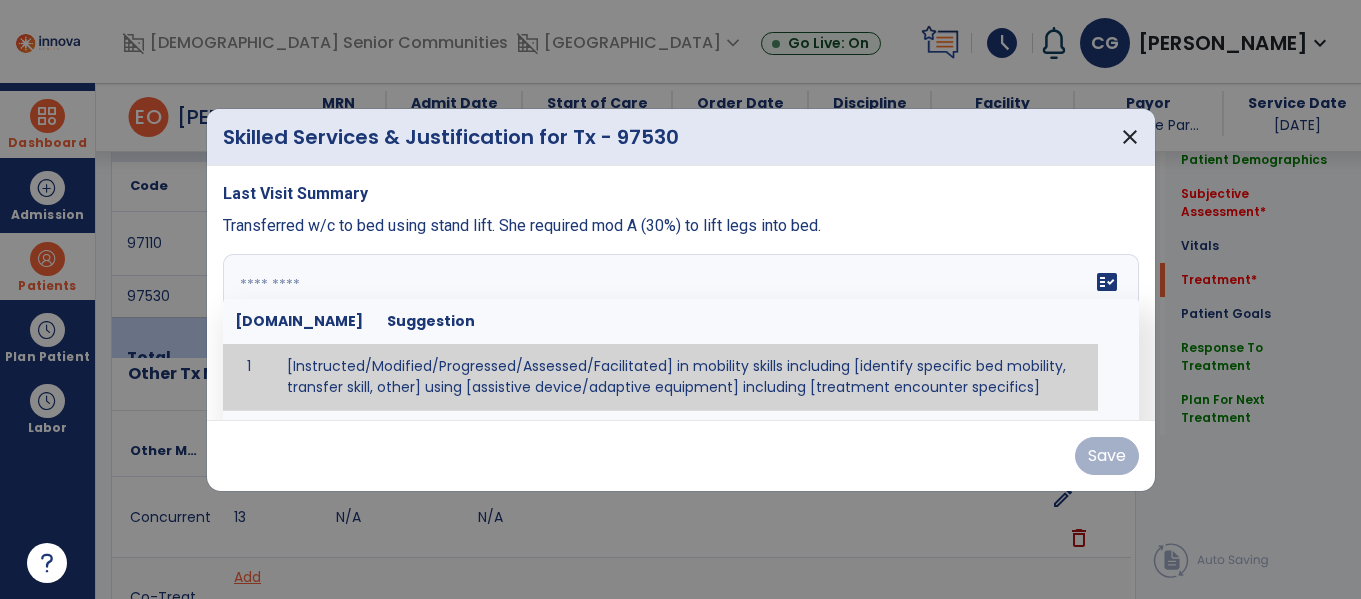 paste on "**********" 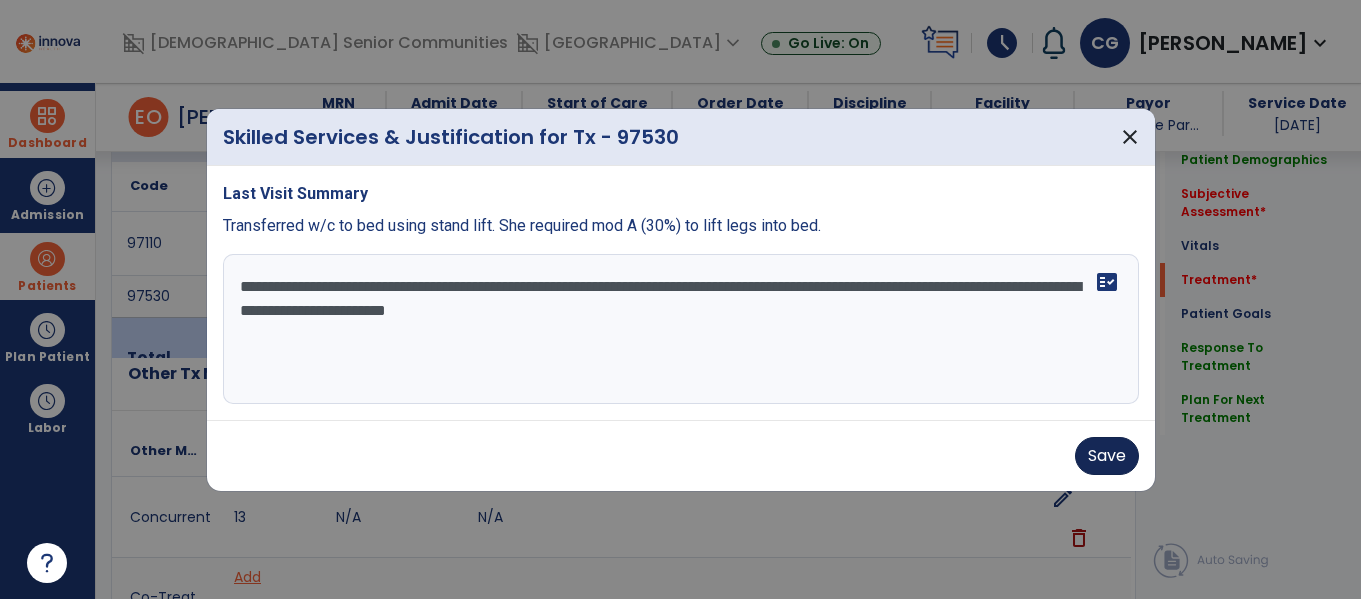 type on "**********" 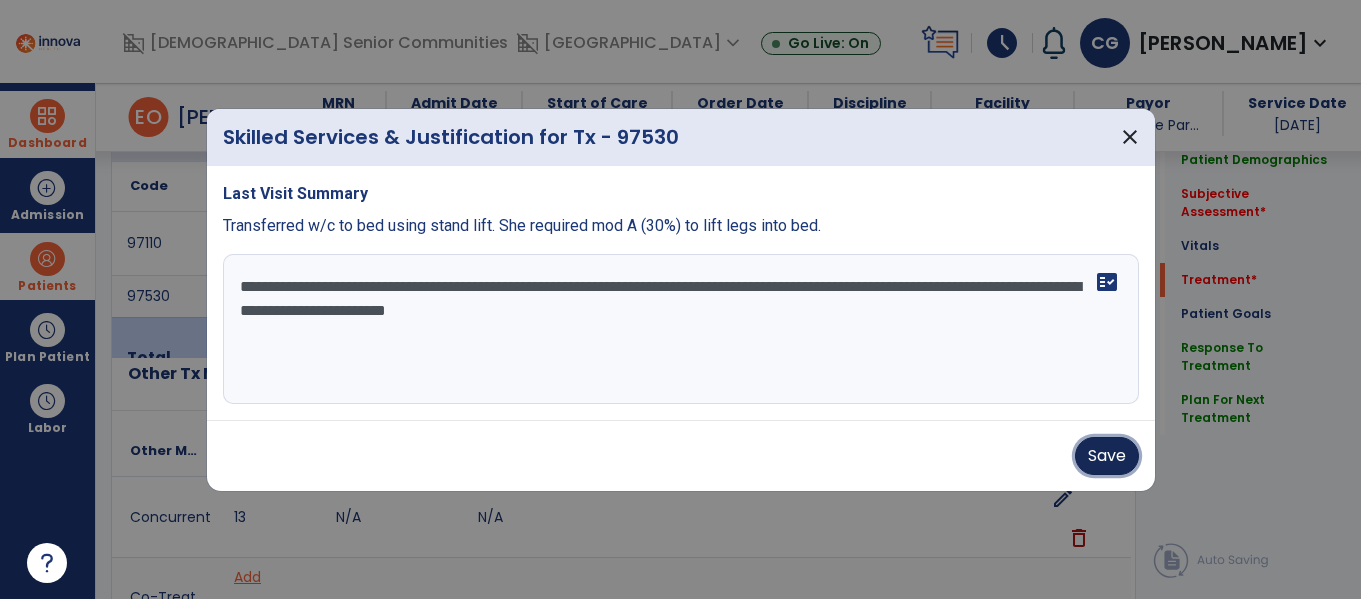 click on "Save" at bounding box center (1107, 456) 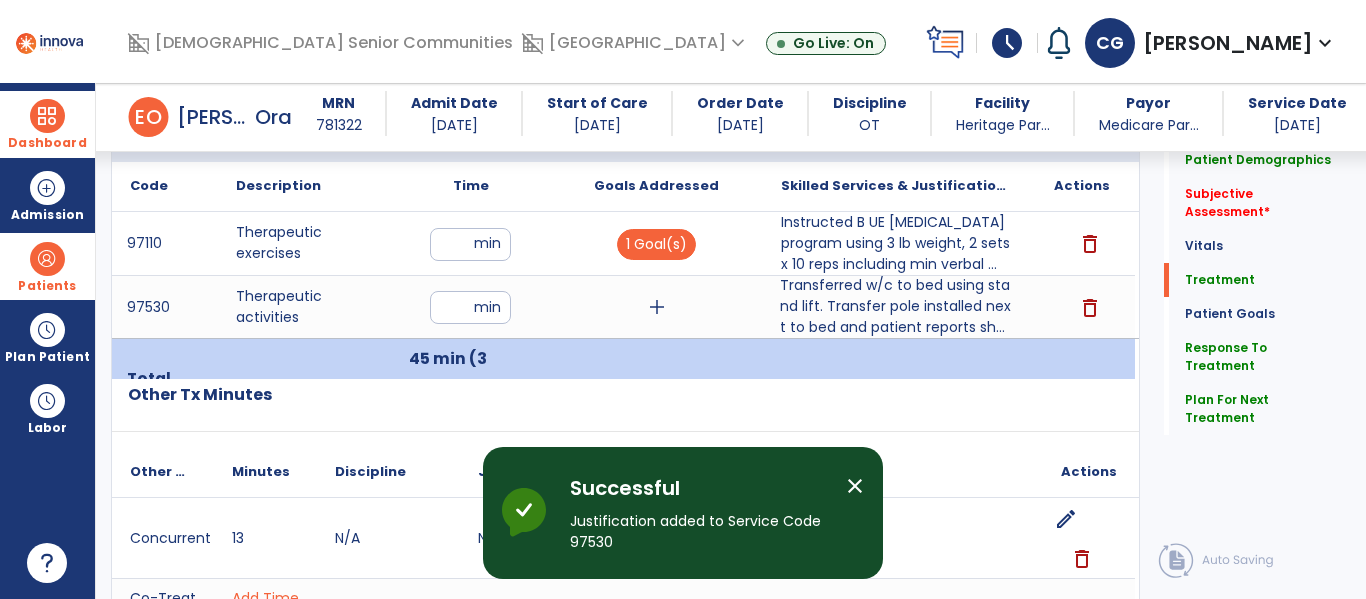 click on "Subjective Assessment   *  Subjective Assessment   *" 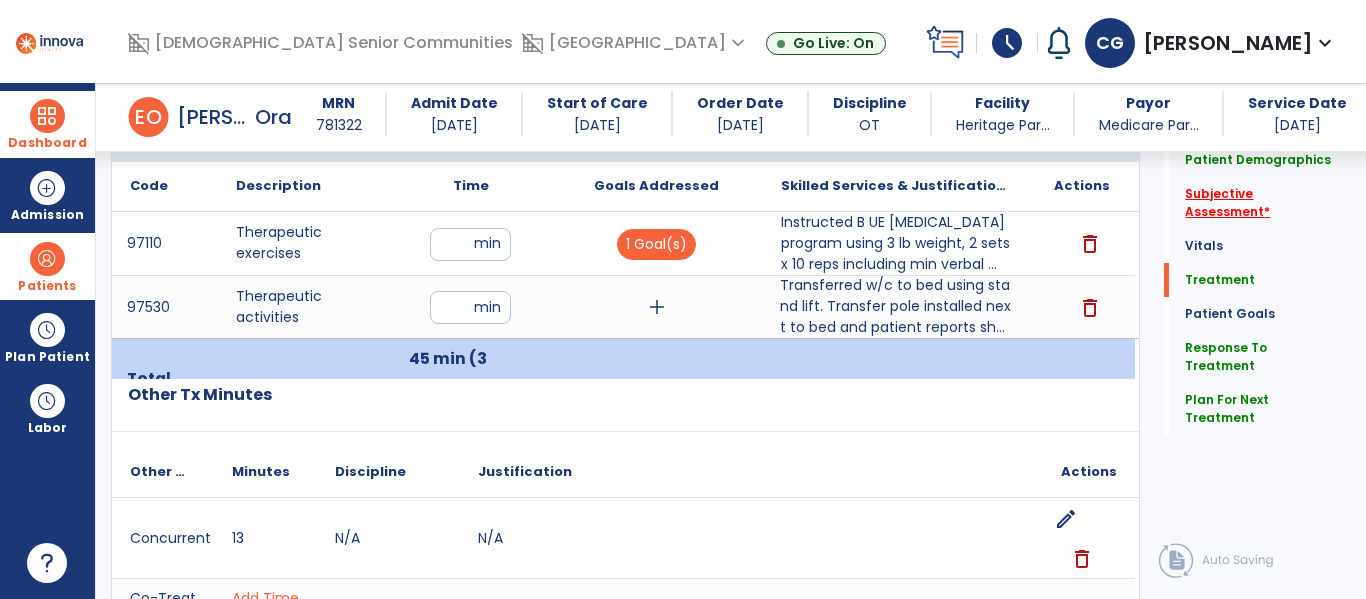click on "Subjective Assessment   *" 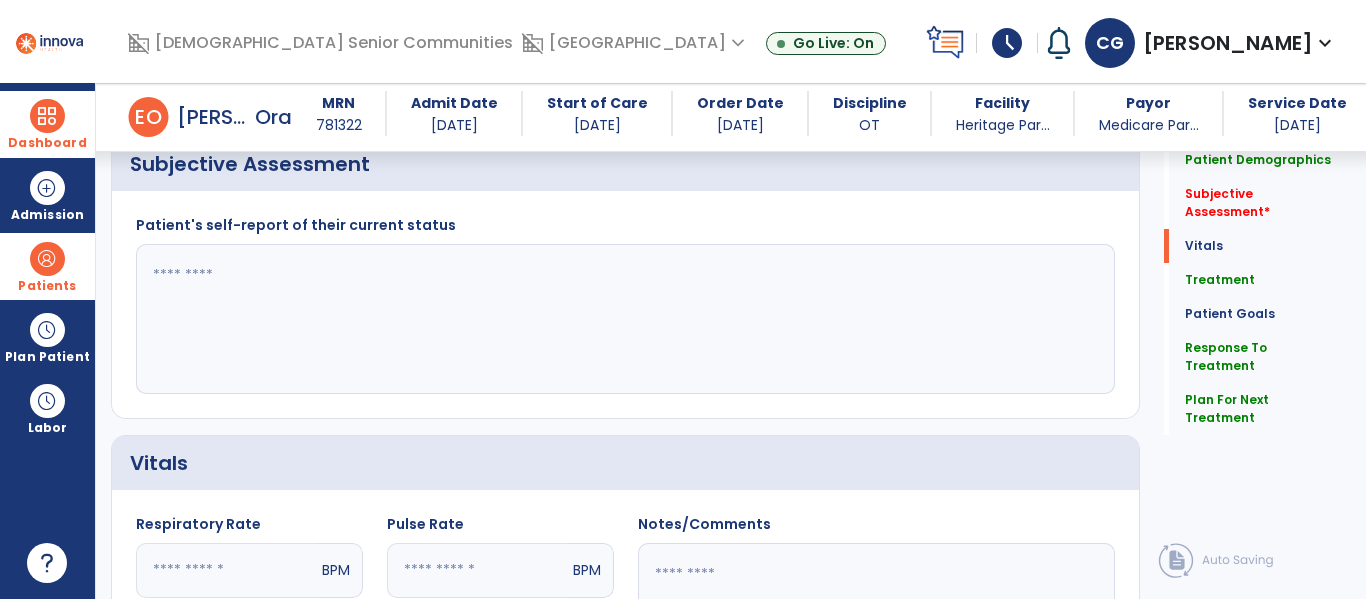 scroll, scrollTop: 448, scrollLeft: 0, axis: vertical 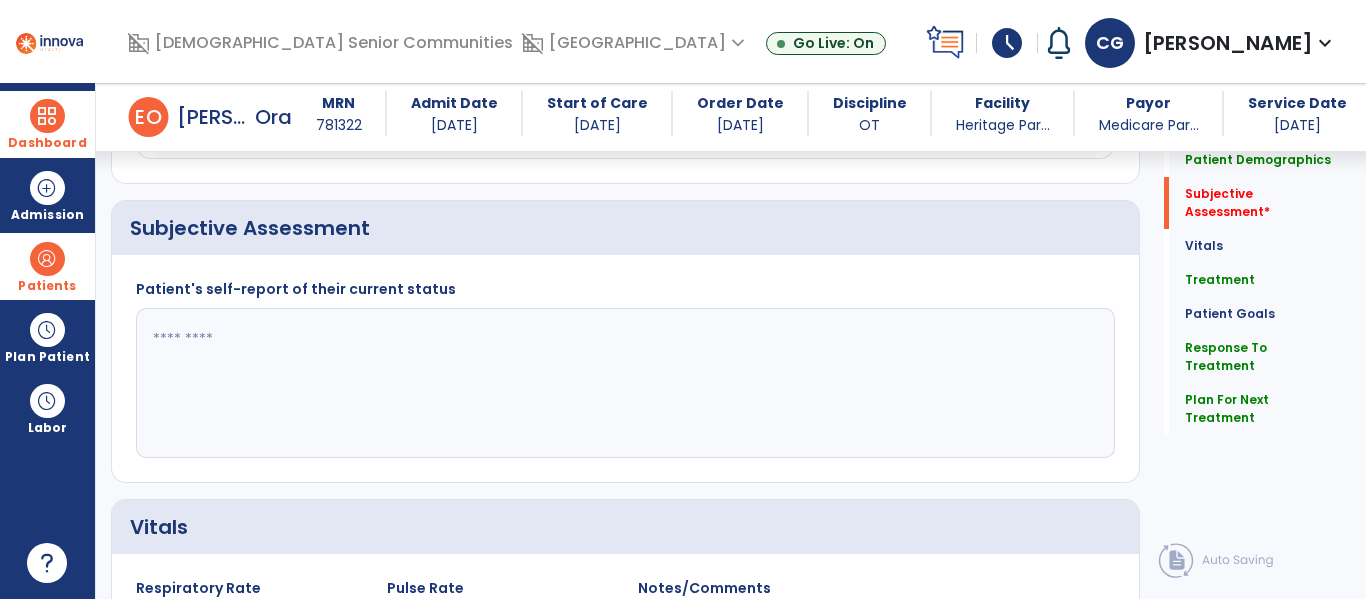 click 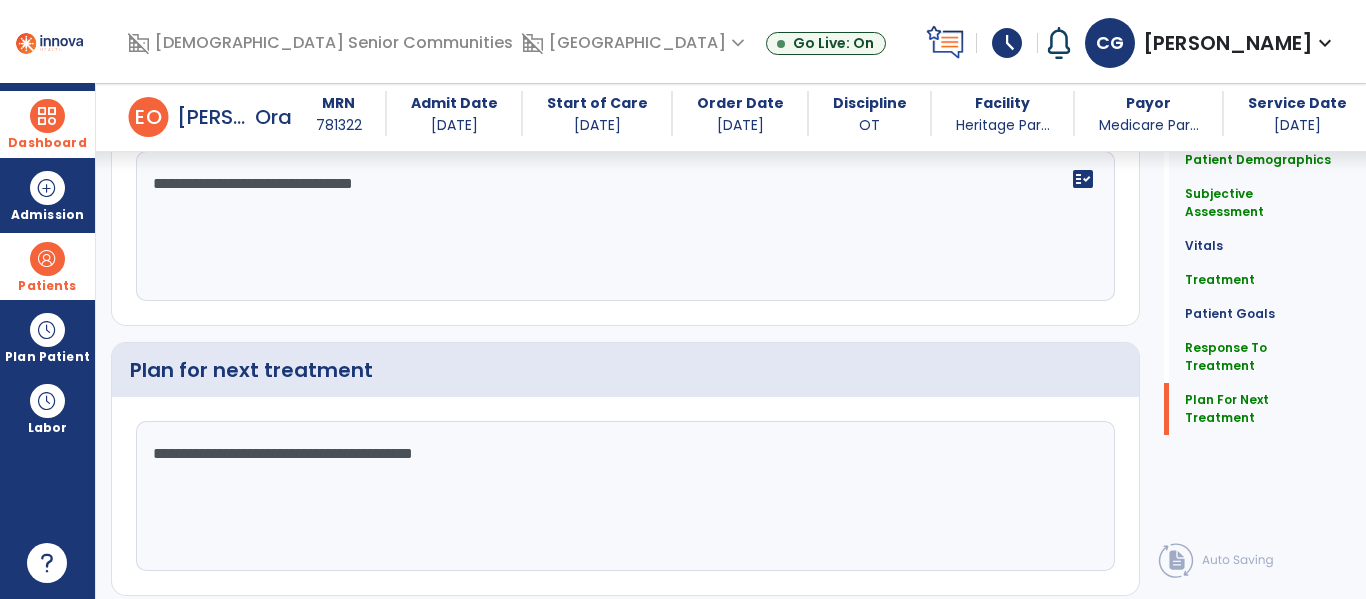 type on "**********" 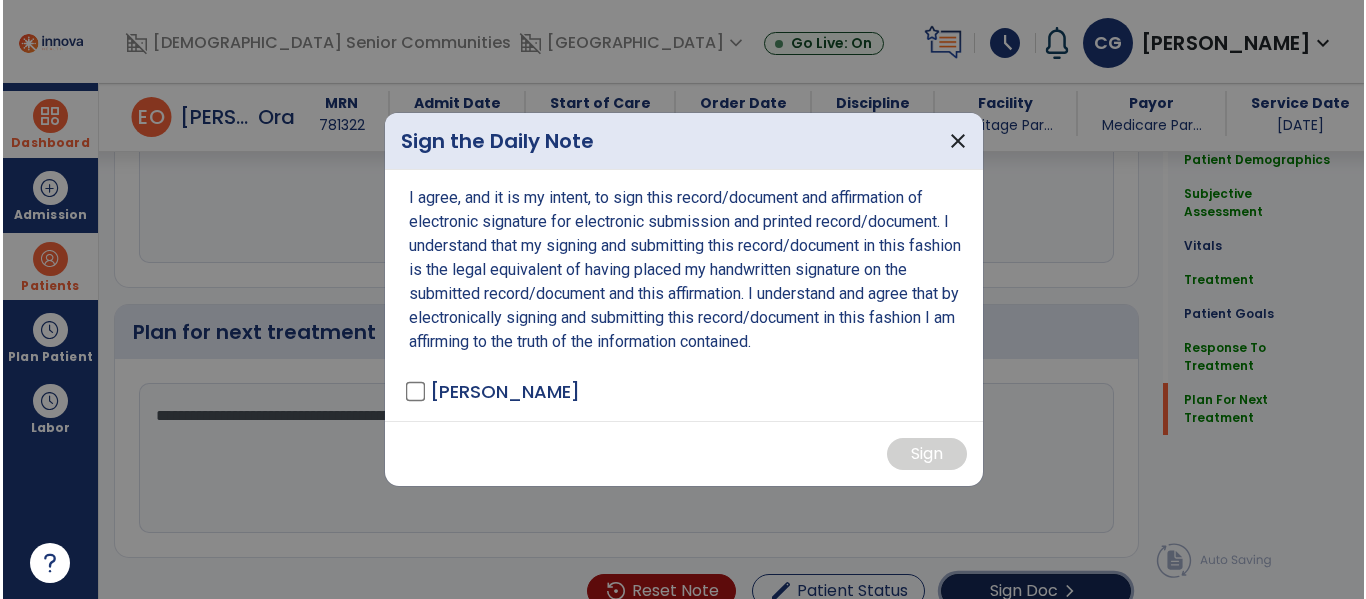 scroll, scrollTop: 3078, scrollLeft: 0, axis: vertical 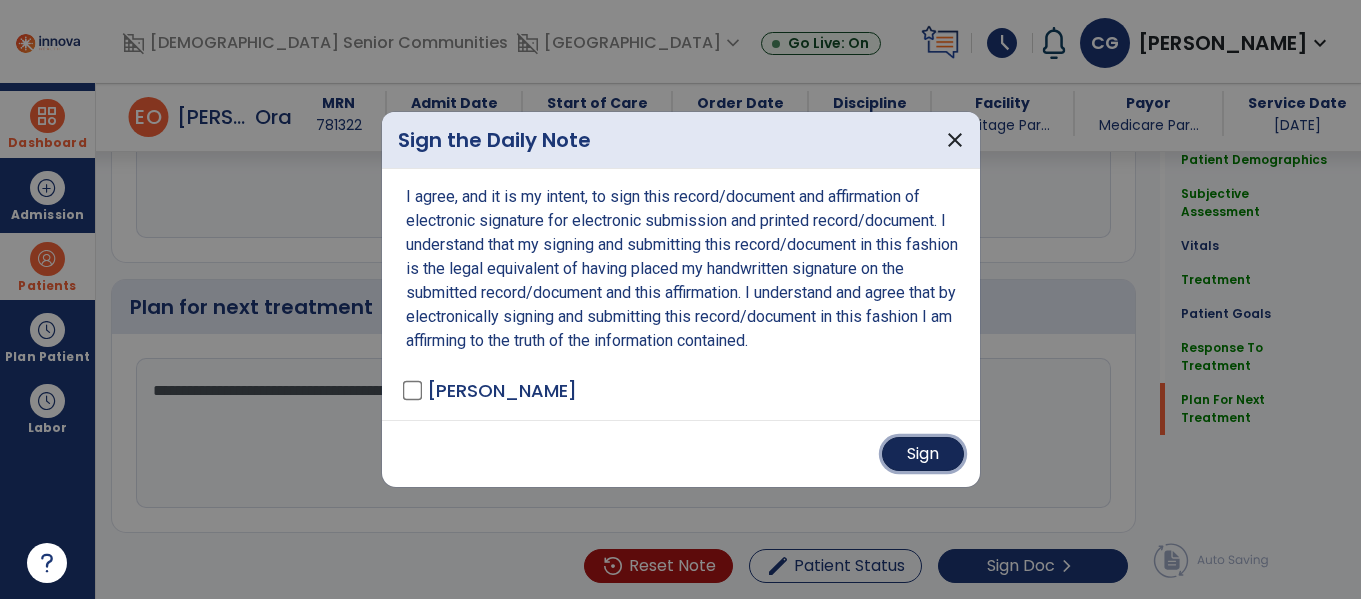 click on "Sign" at bounding box center (923, 454) 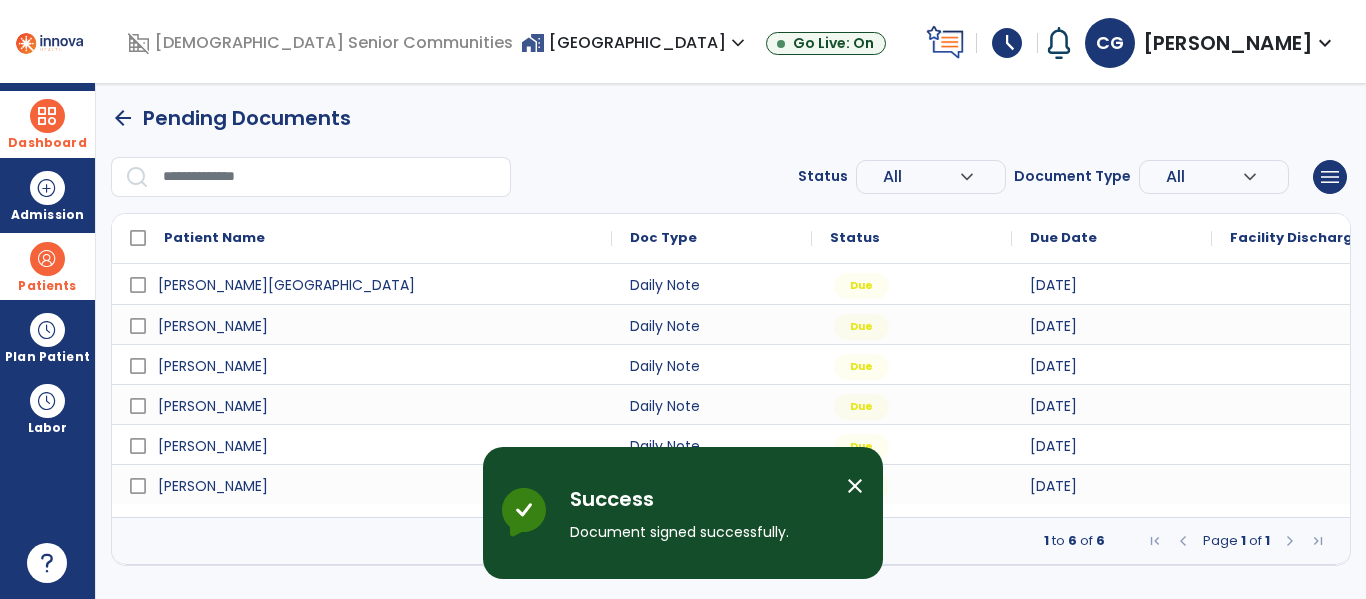 scroll, scrollTop: 0, scrollLeft: 0, axis: both 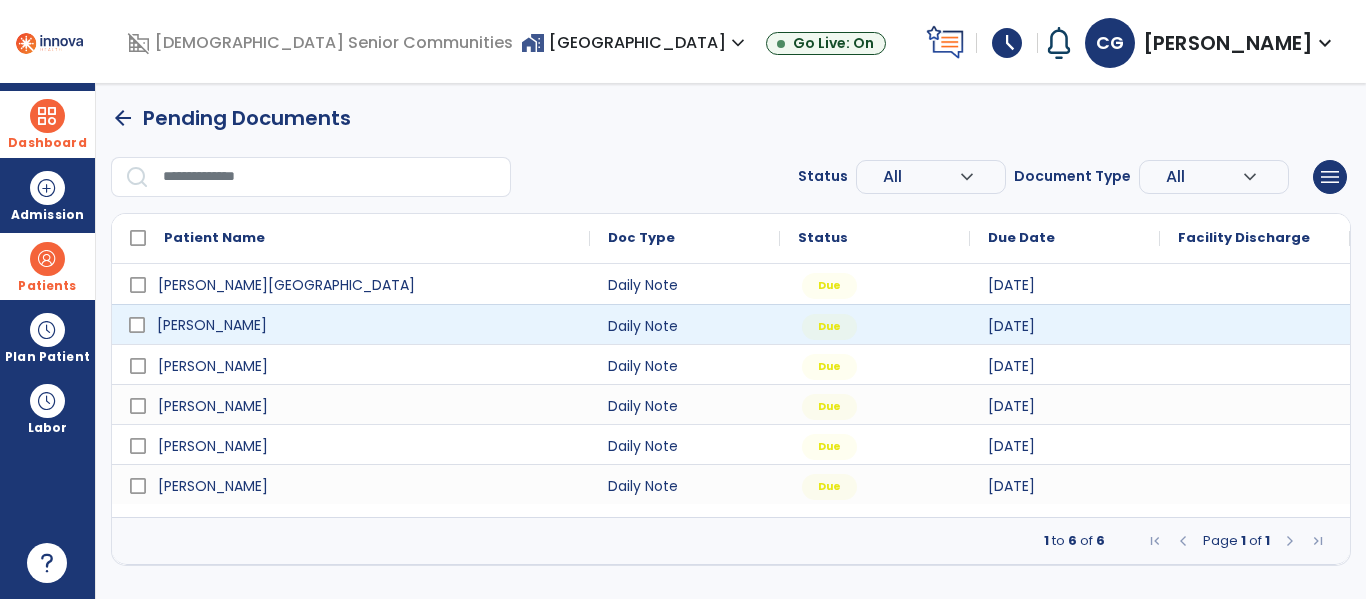 click on "[PERSON_NAME]" at bounding box center [365, 325] 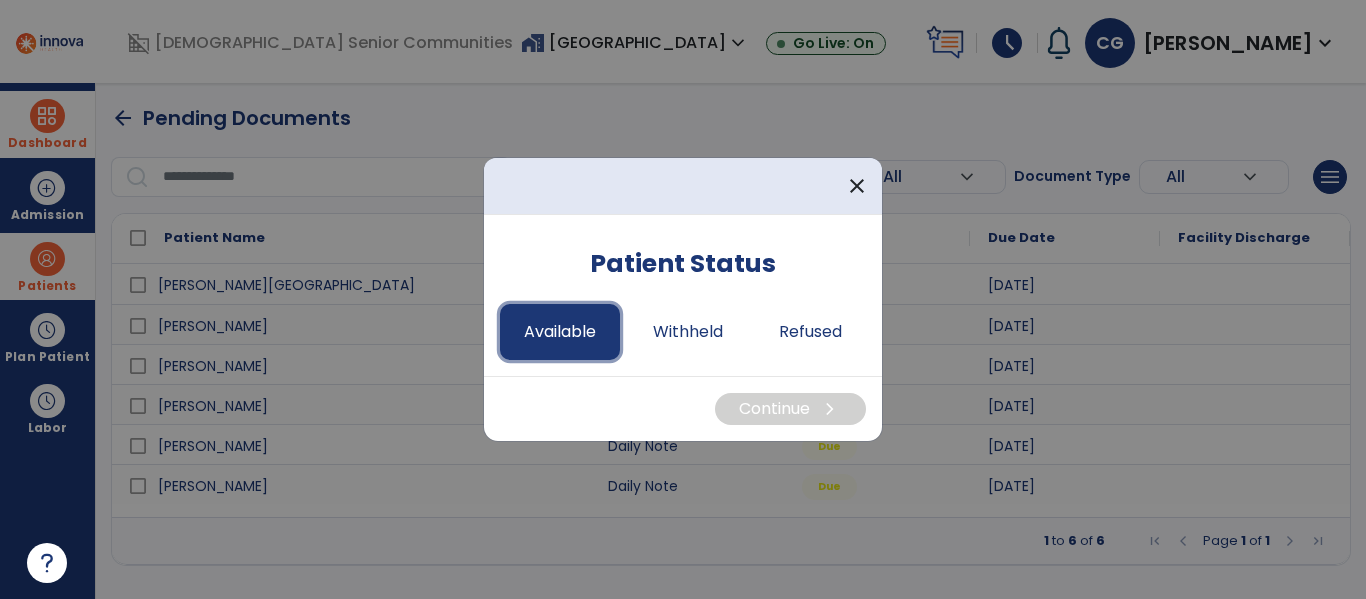 click on "Available" at bounding box center [560, 332] 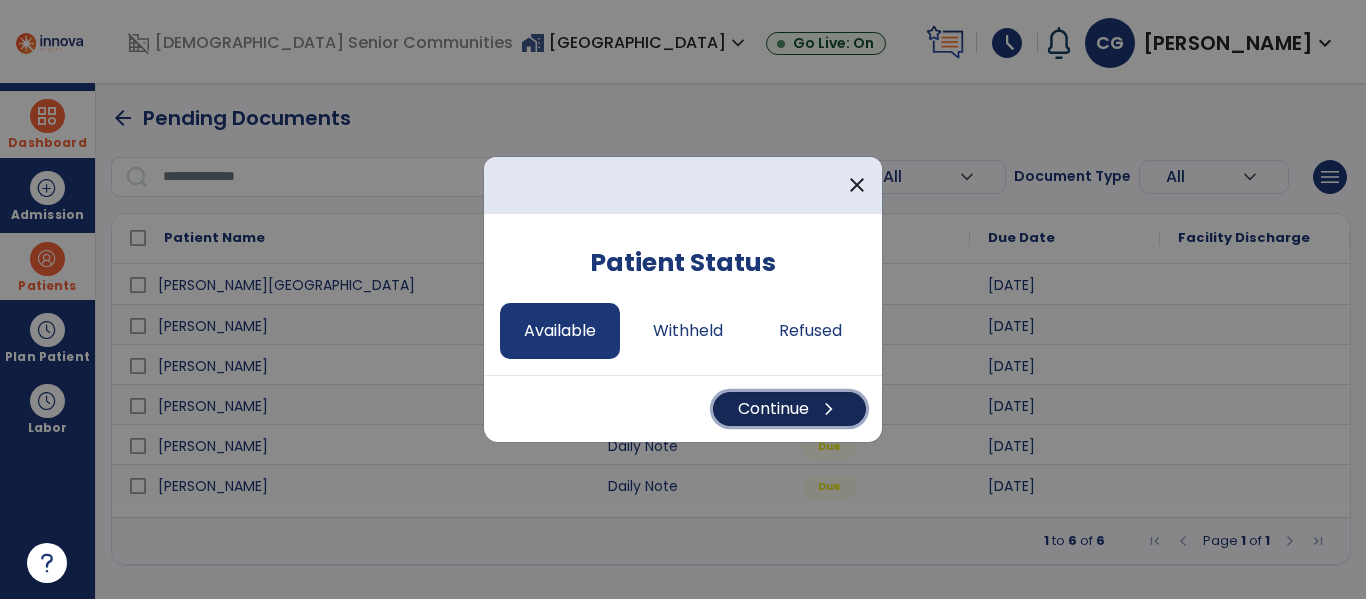 click on "Continue   chevron_right" at bounding box center (789, 409) 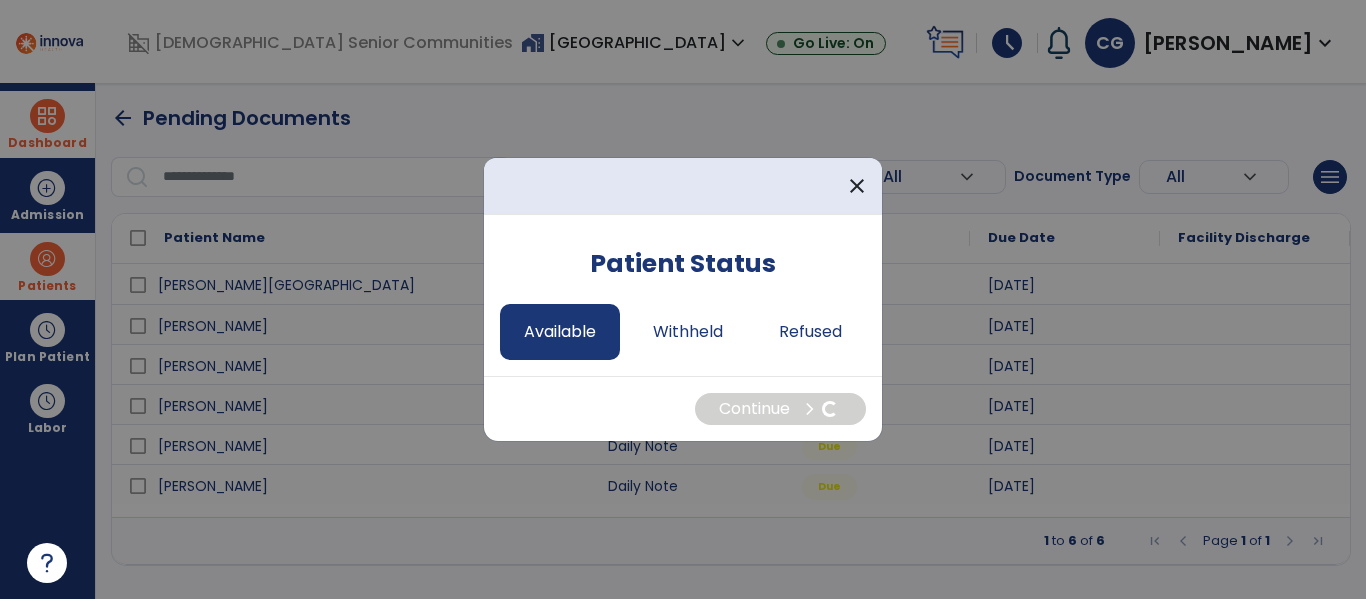 select on "*" 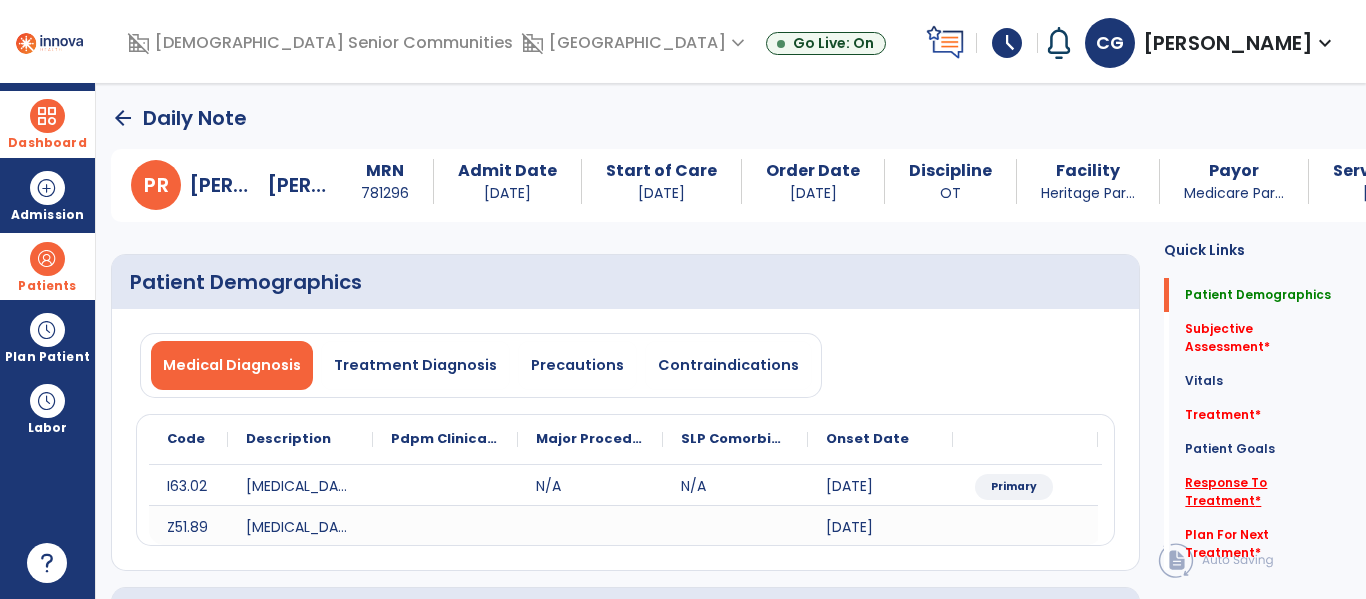 click on "Response To Treatment   *" 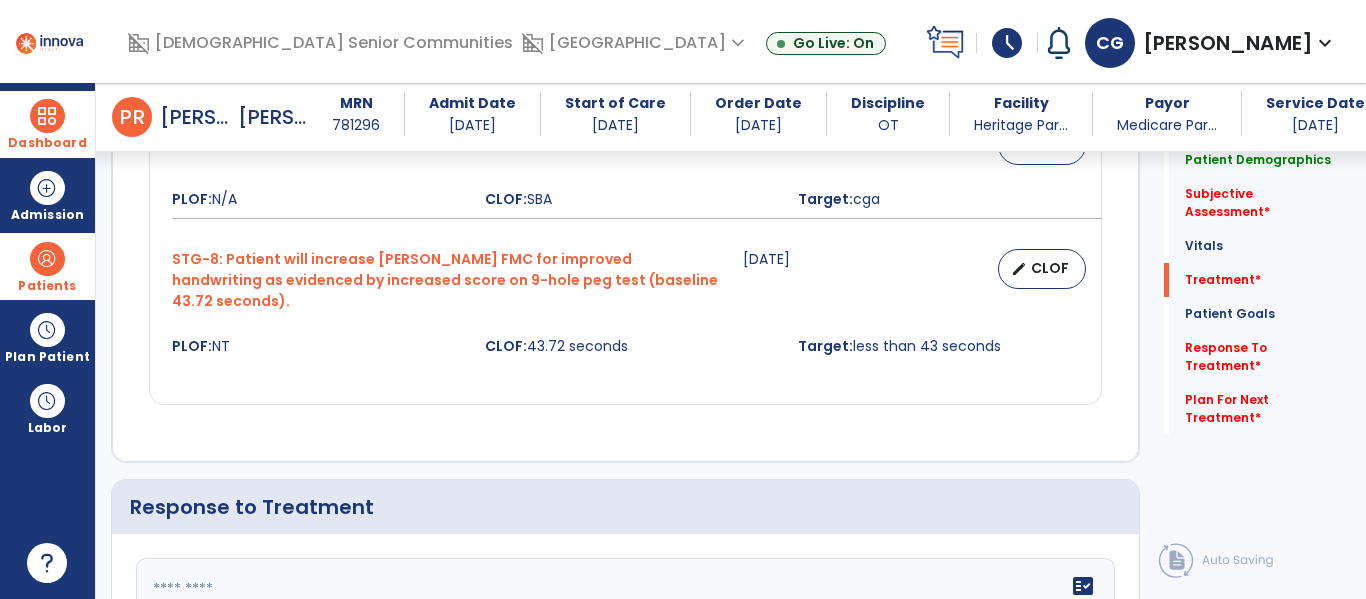scroll, scrollTop: 2743, scrollLeft: 0, axis: vertical 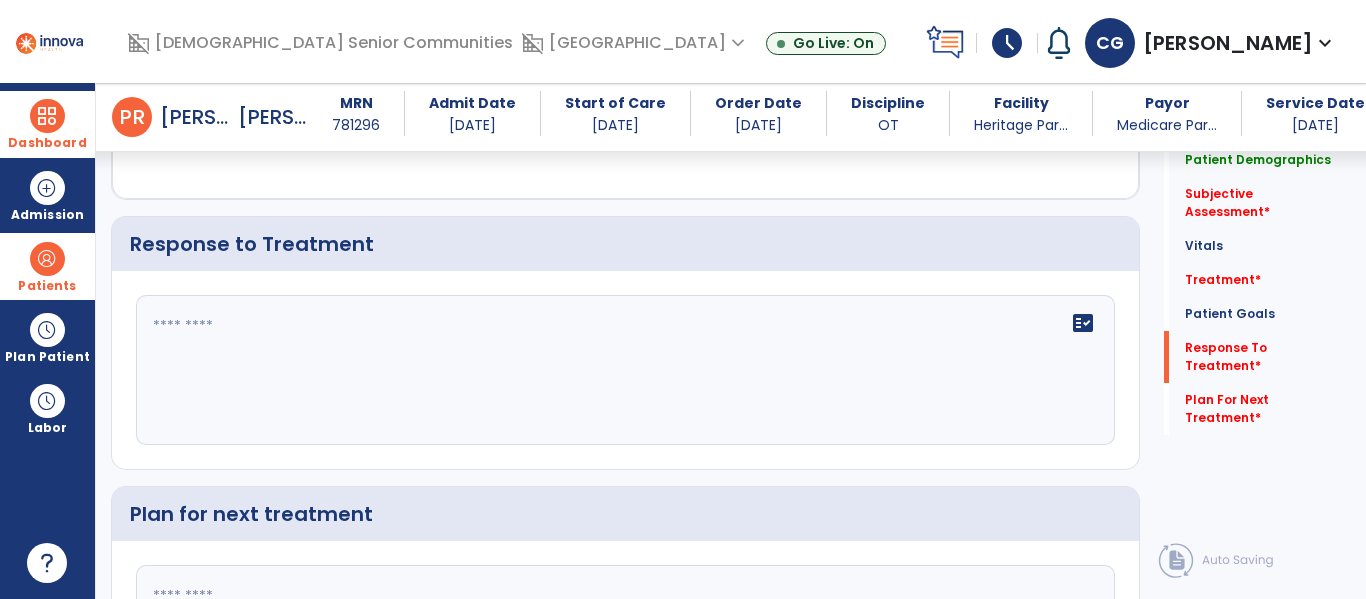 click on "fact_check" 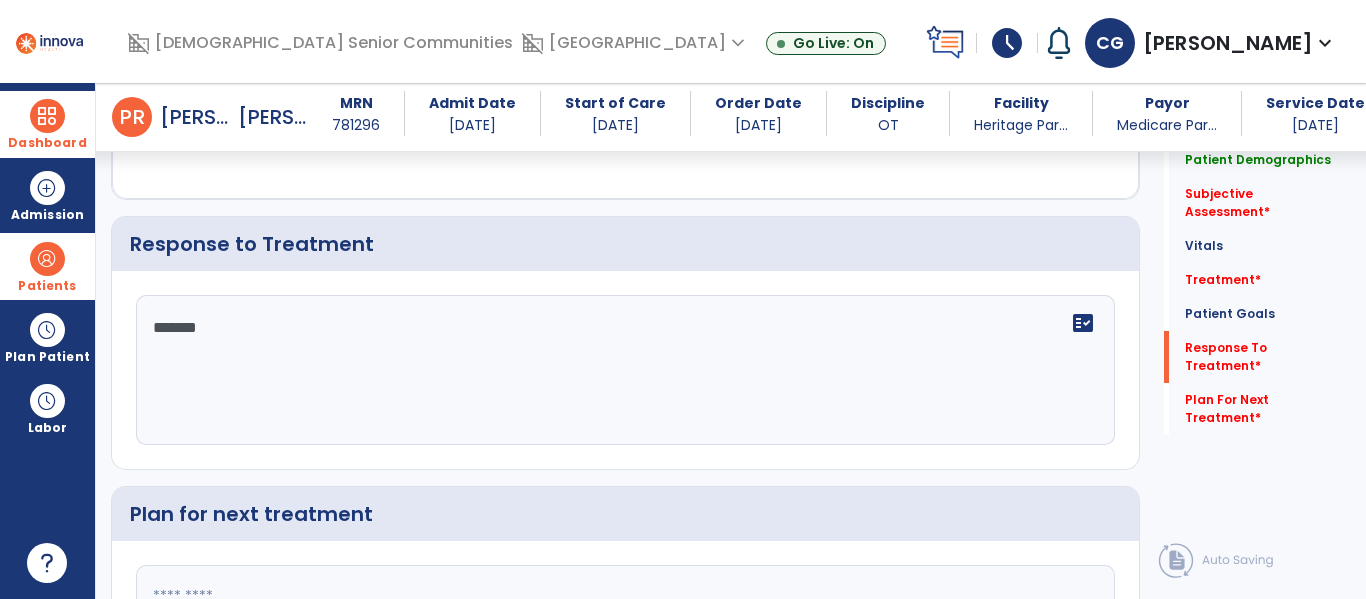 type on "********" 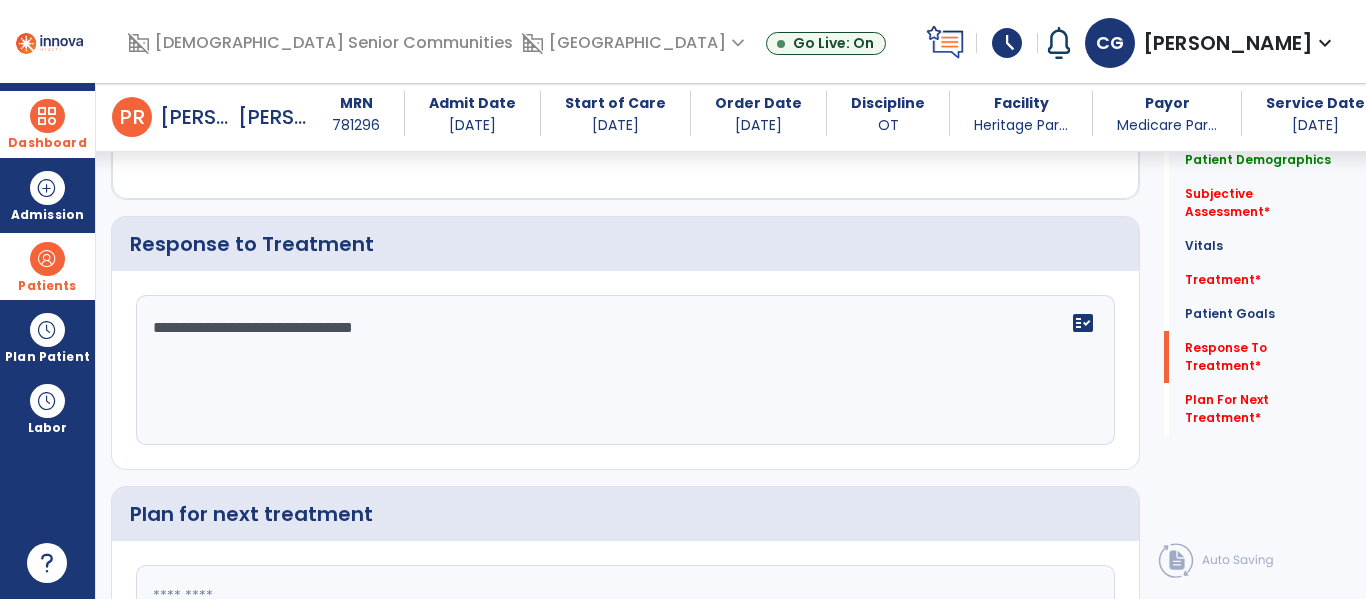 type on "**********" 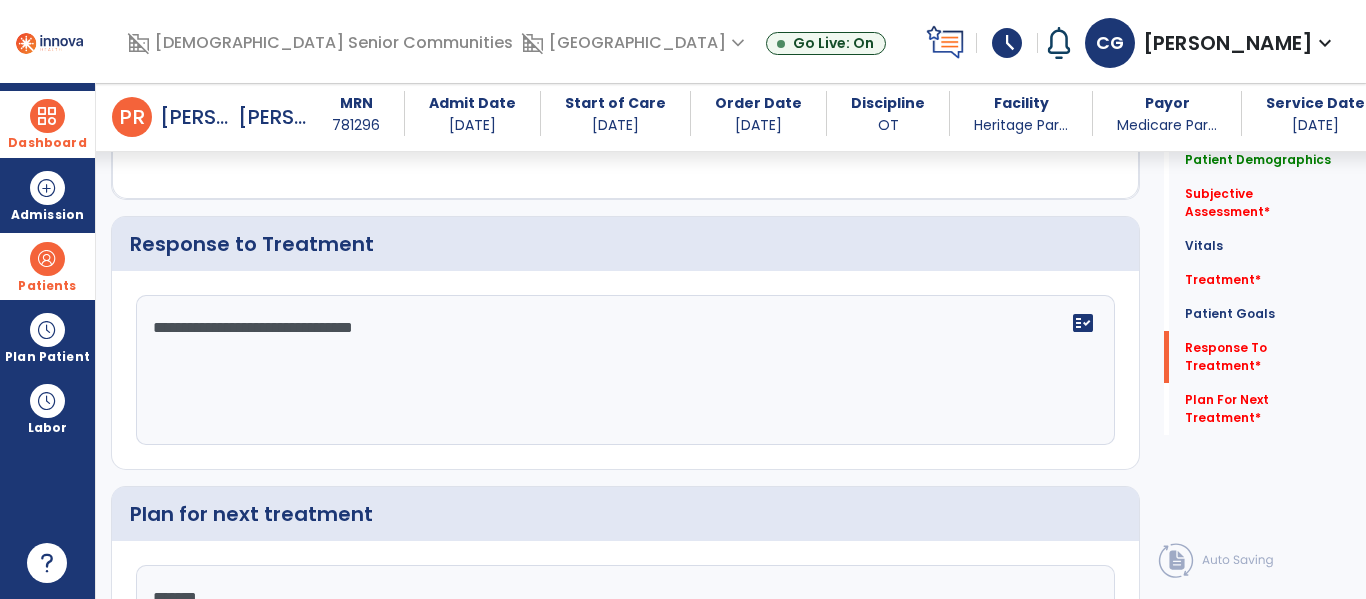 type on "********" 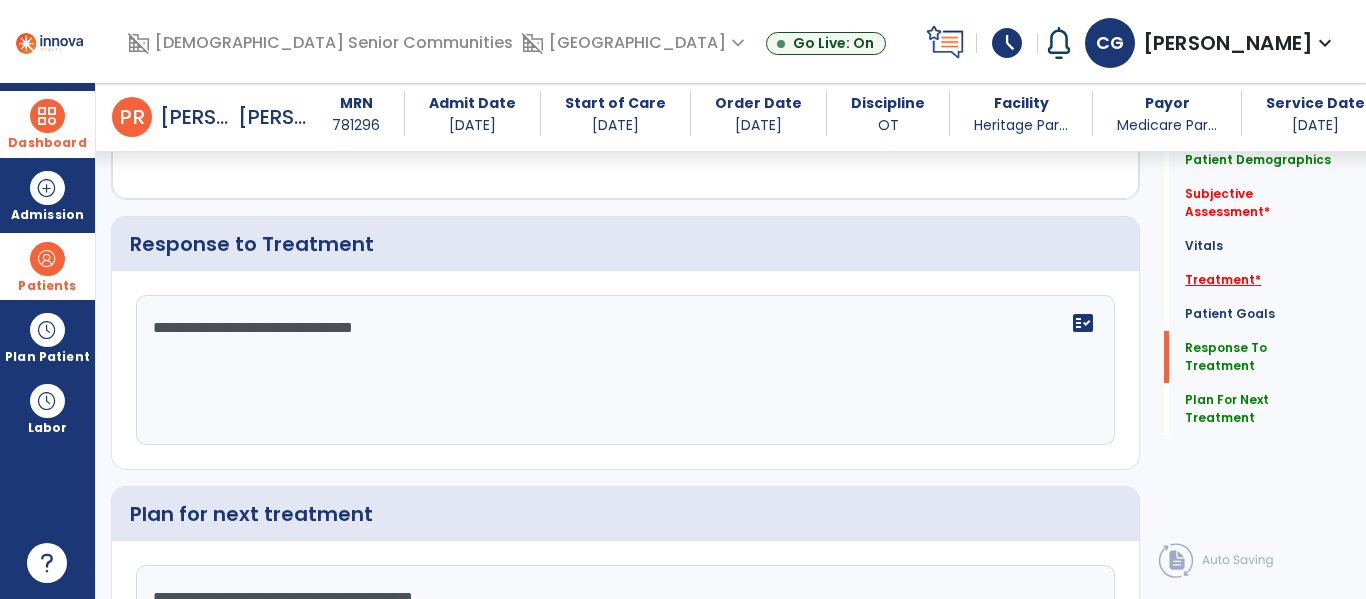 type on "**********" 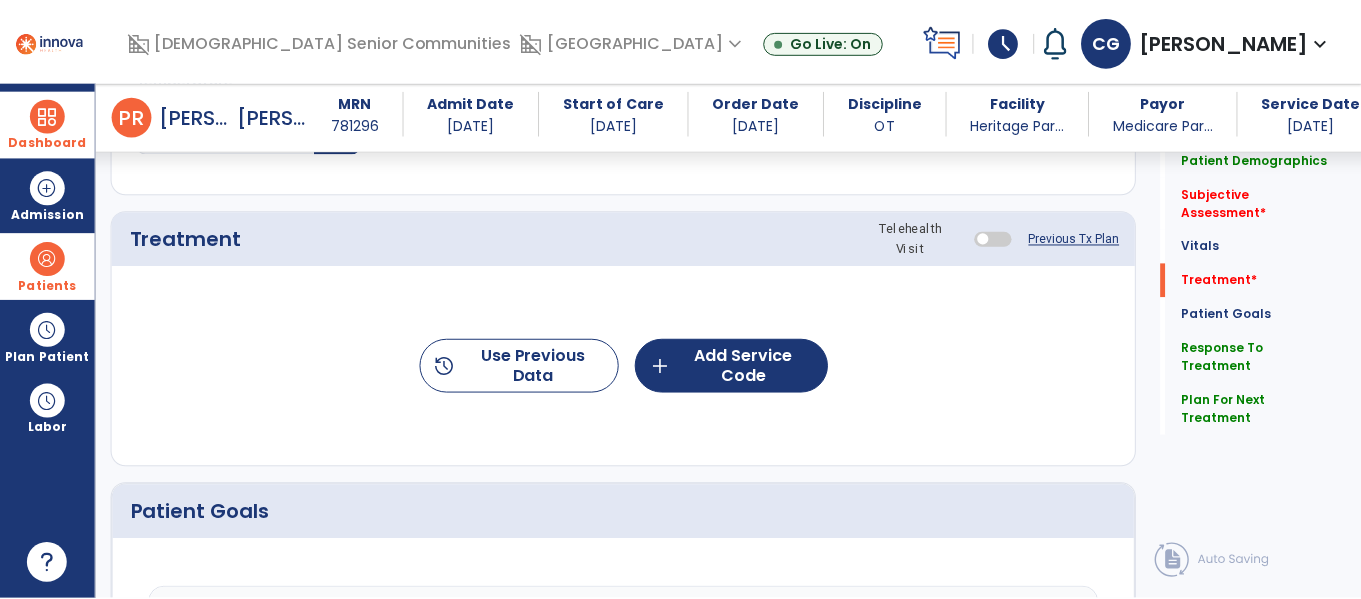 scroll, scrollTop: 1076, scrollLeft: 0, axis: vertical 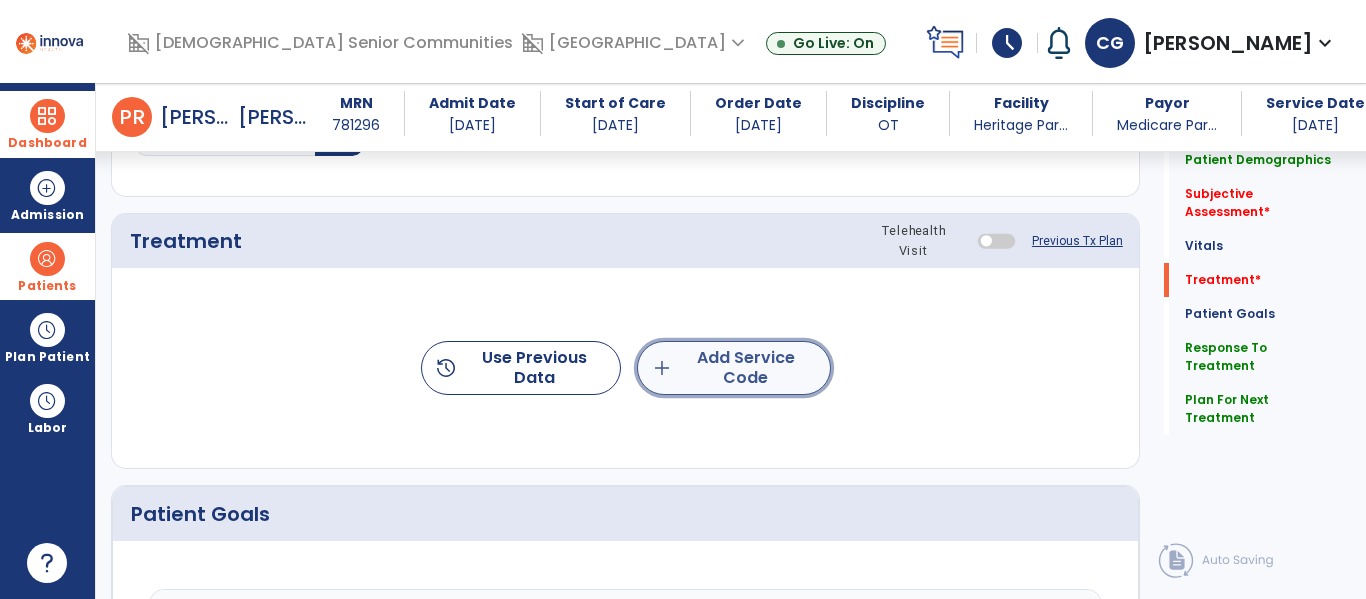 click on "add  Add Service Code" 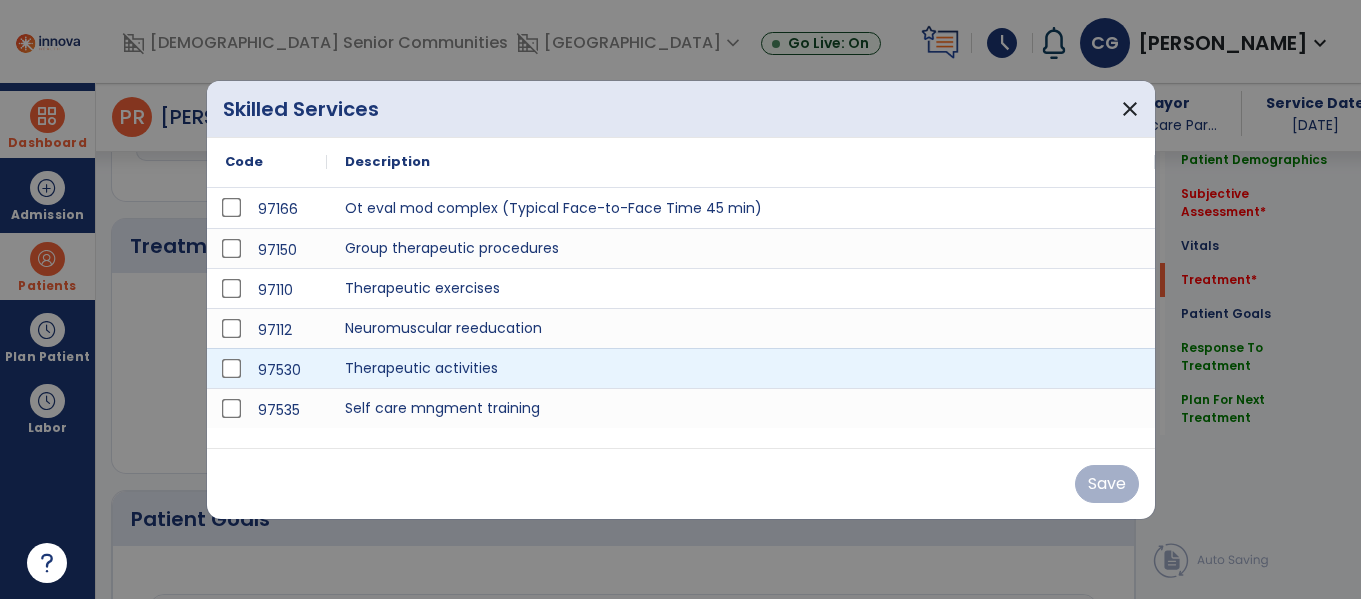 scroll, scrollTop: 1076, scrollLeft: 0, axis: vertical 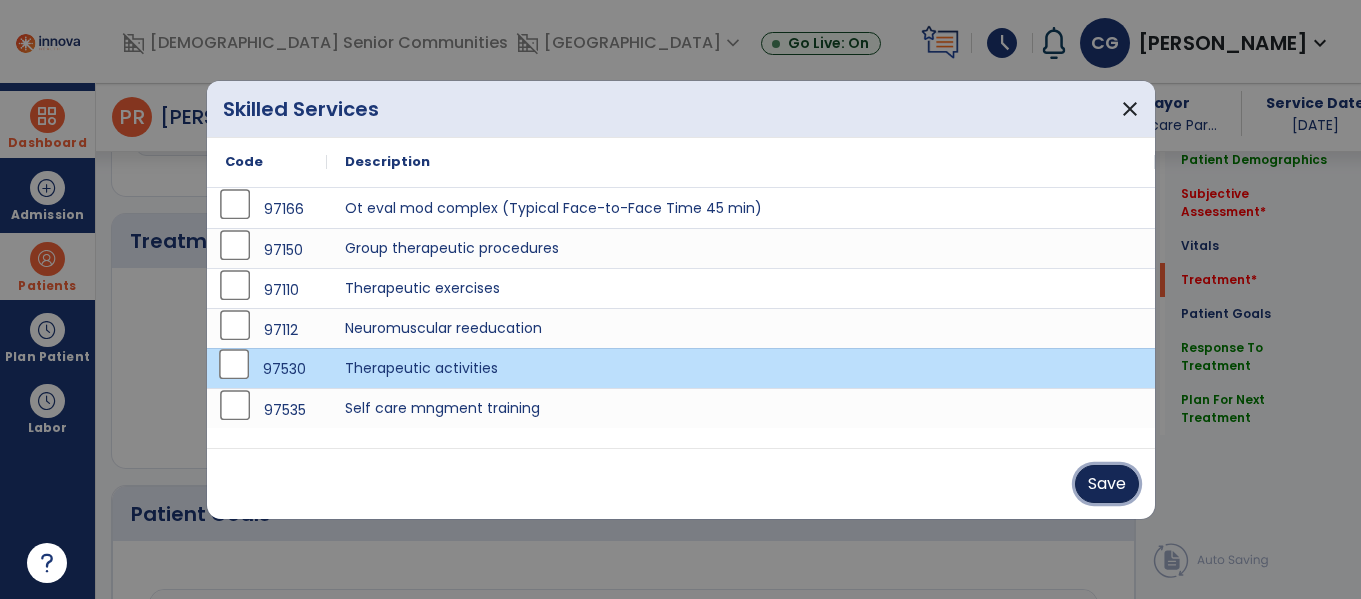 click on "Save" at bounding box center (1107, 484) 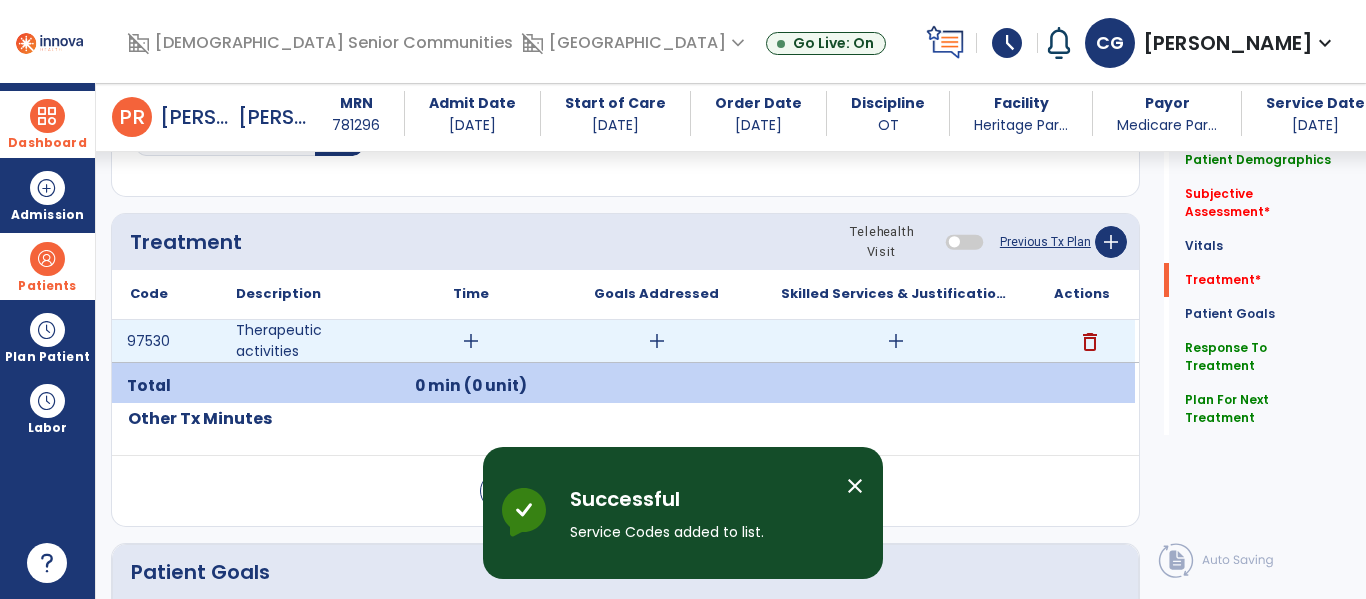 click on "add" at bounding box center (471, 341) 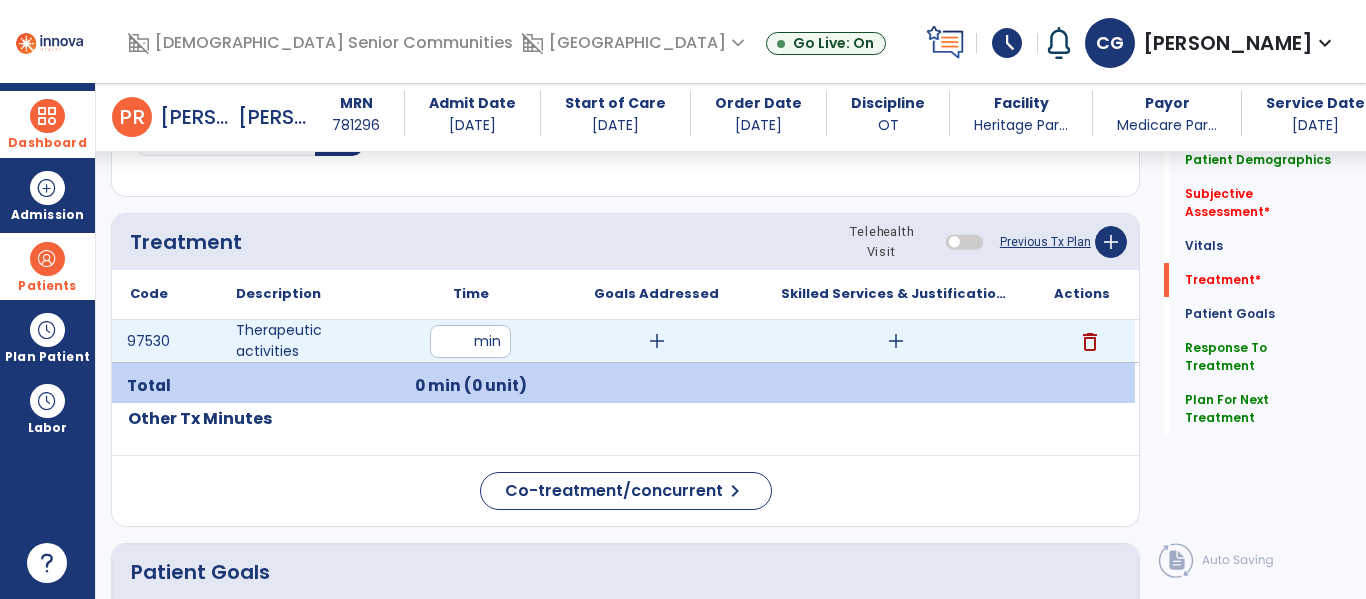 type on "**" 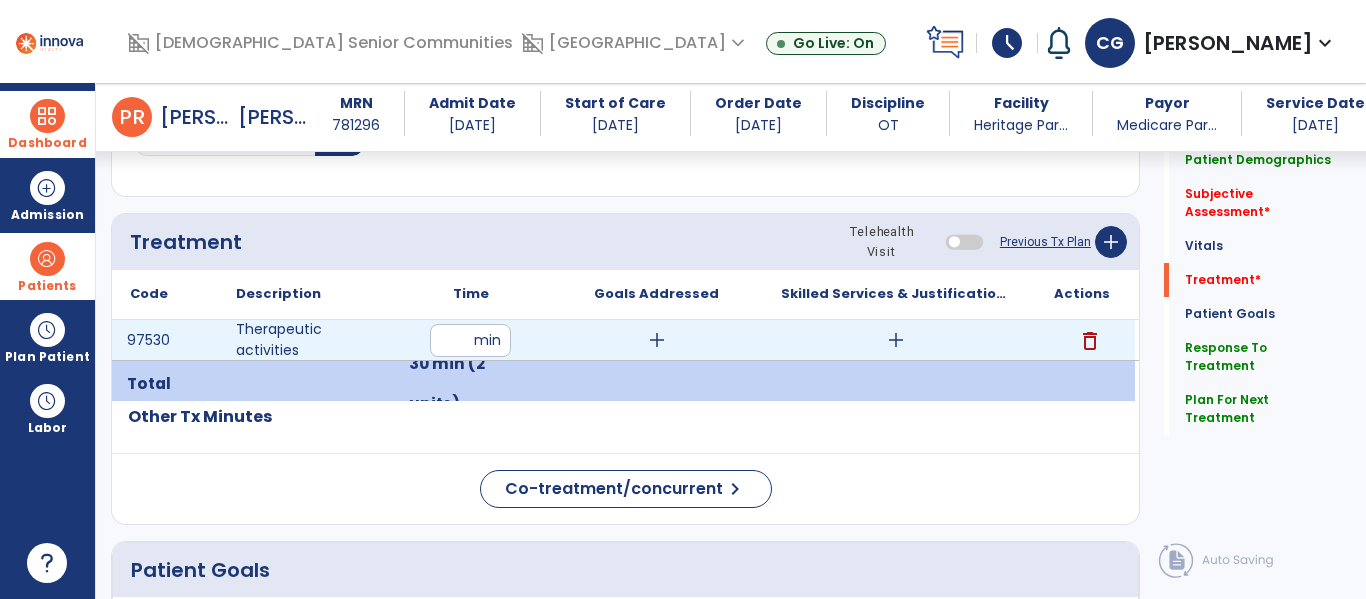 click on "add" at bounding box center (657, 340) 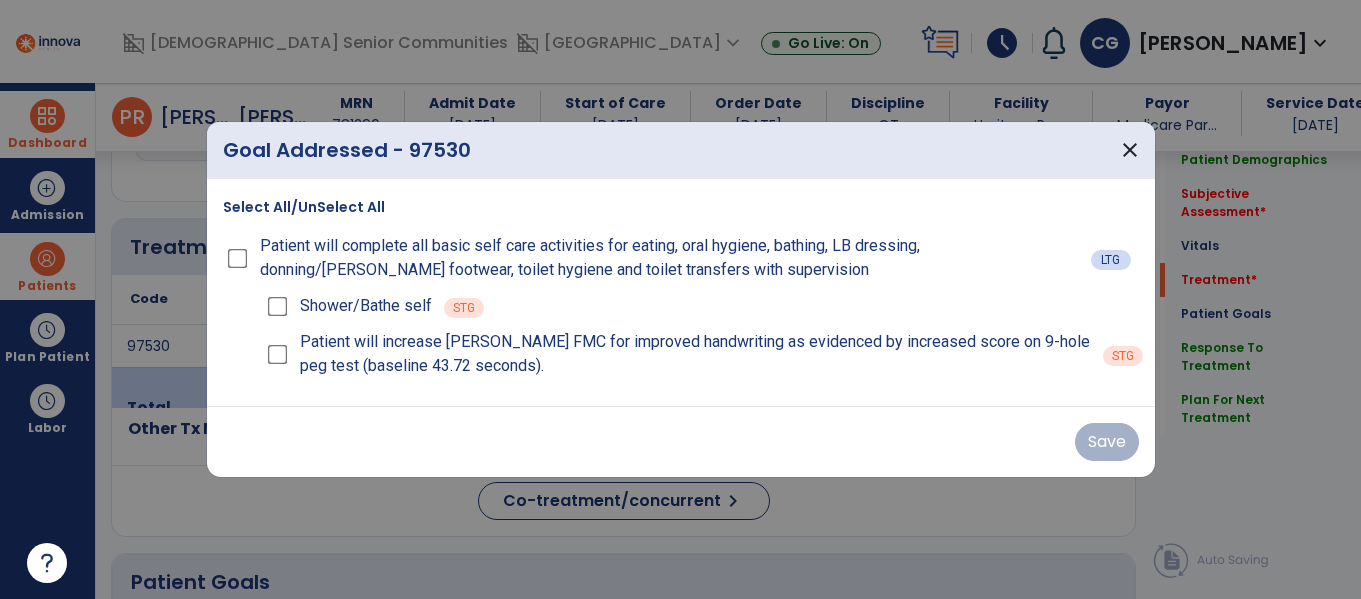scroll, scrollTop: 1076, scrollLeft: 0, axis: vertical 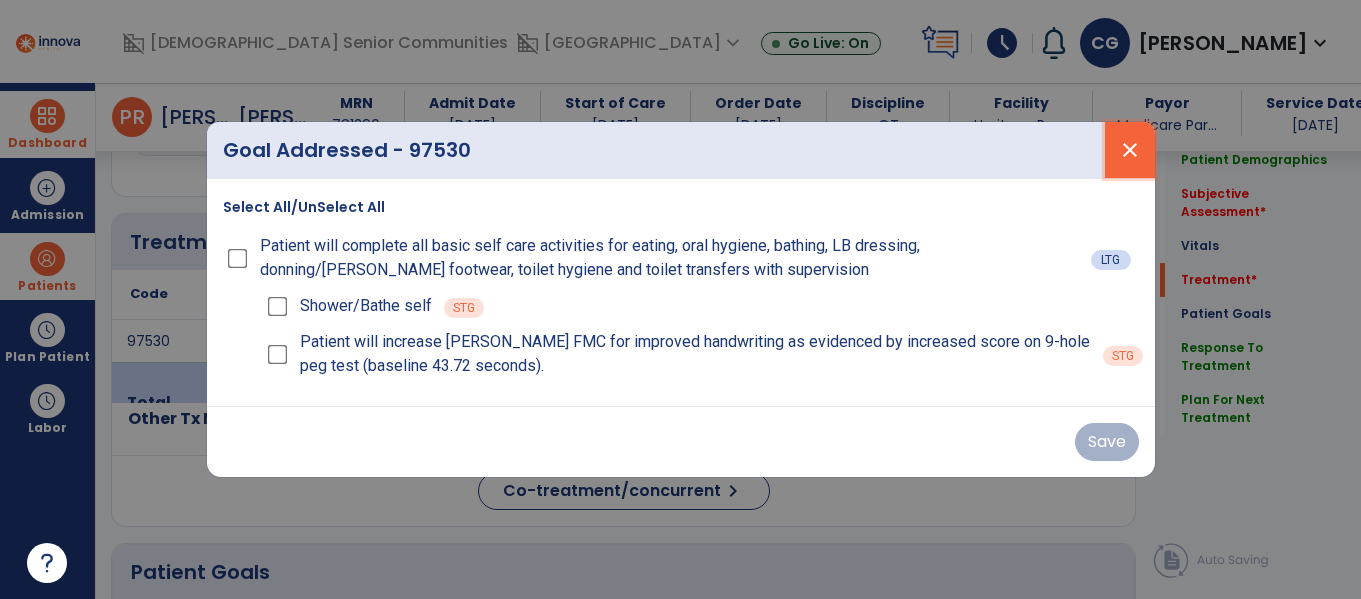 click on "close" at bounding box center (1130, 150) 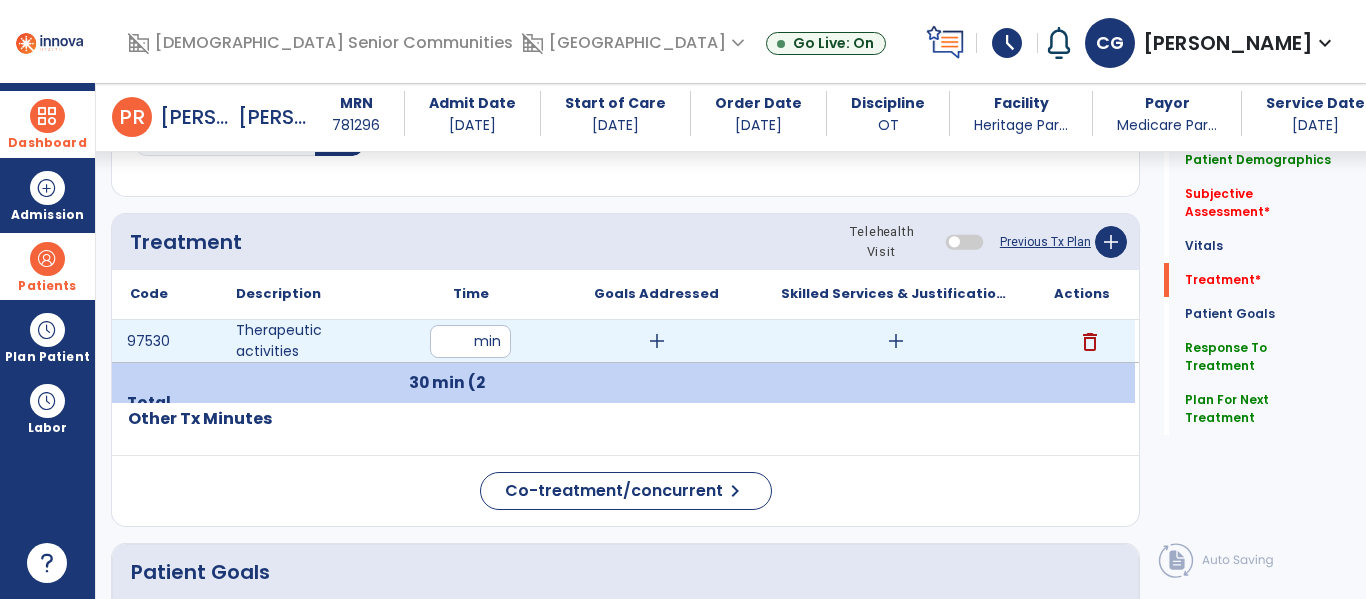 click on "add" at bounding box center (896, 341) 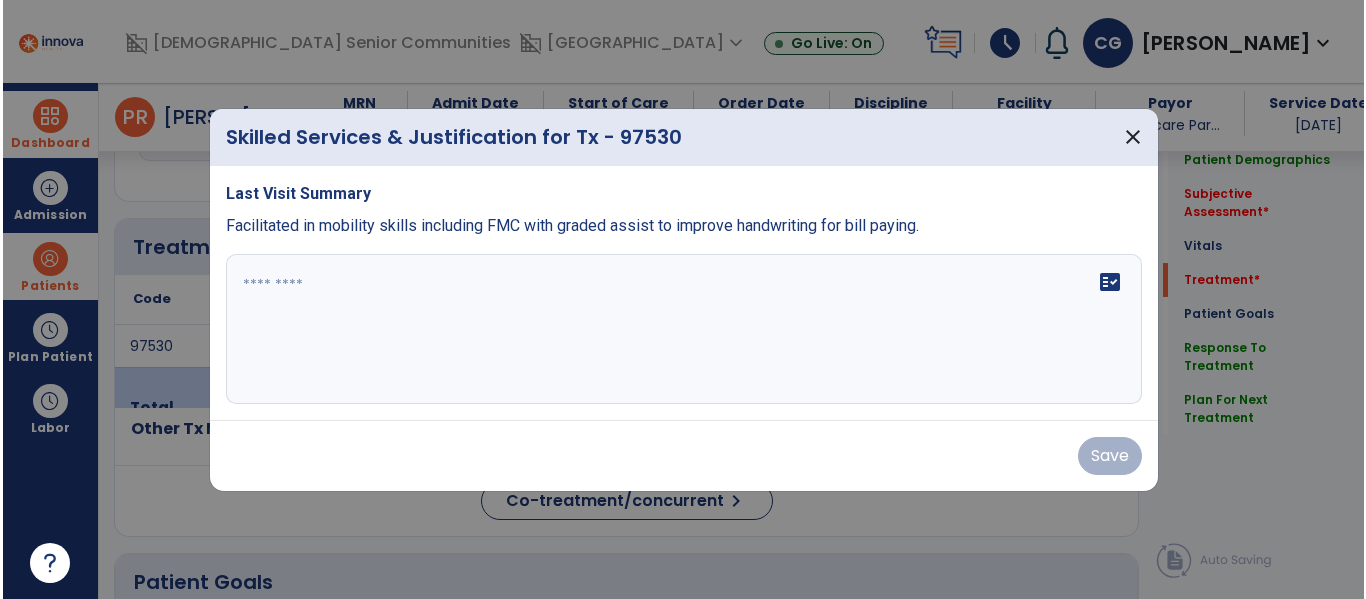 scroll, scrollTop: 1076, scrollLeft: 0, axis: vertical 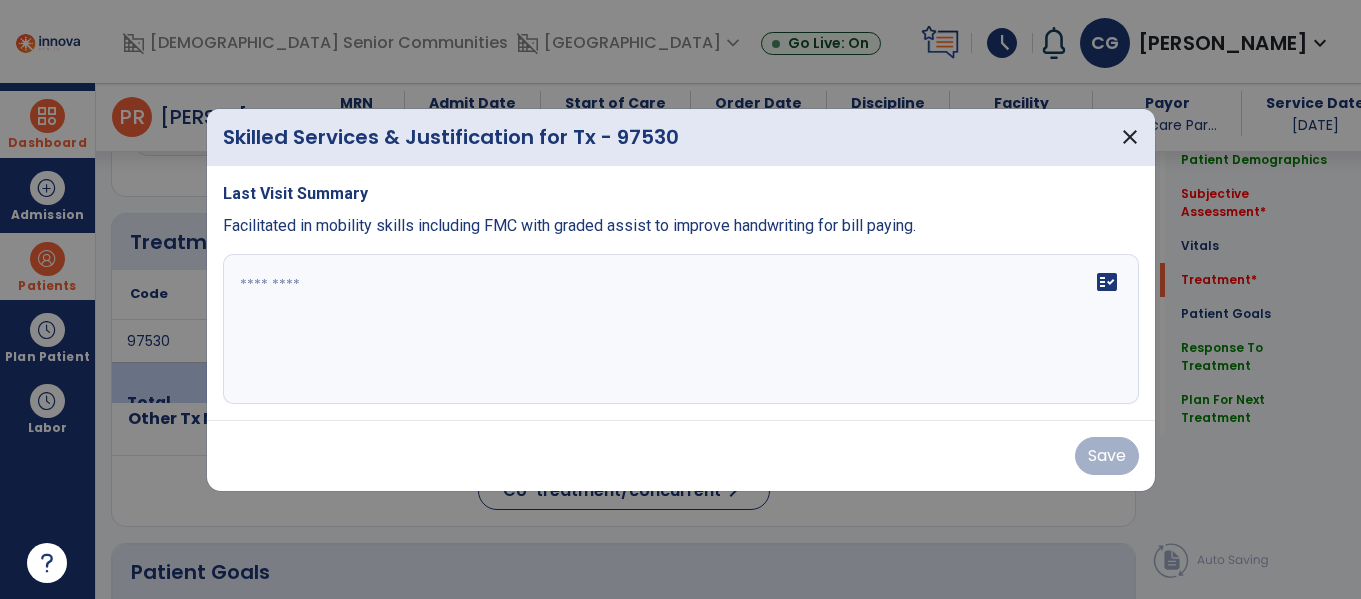 click on "fact_check" at bounding box center (681, 329) 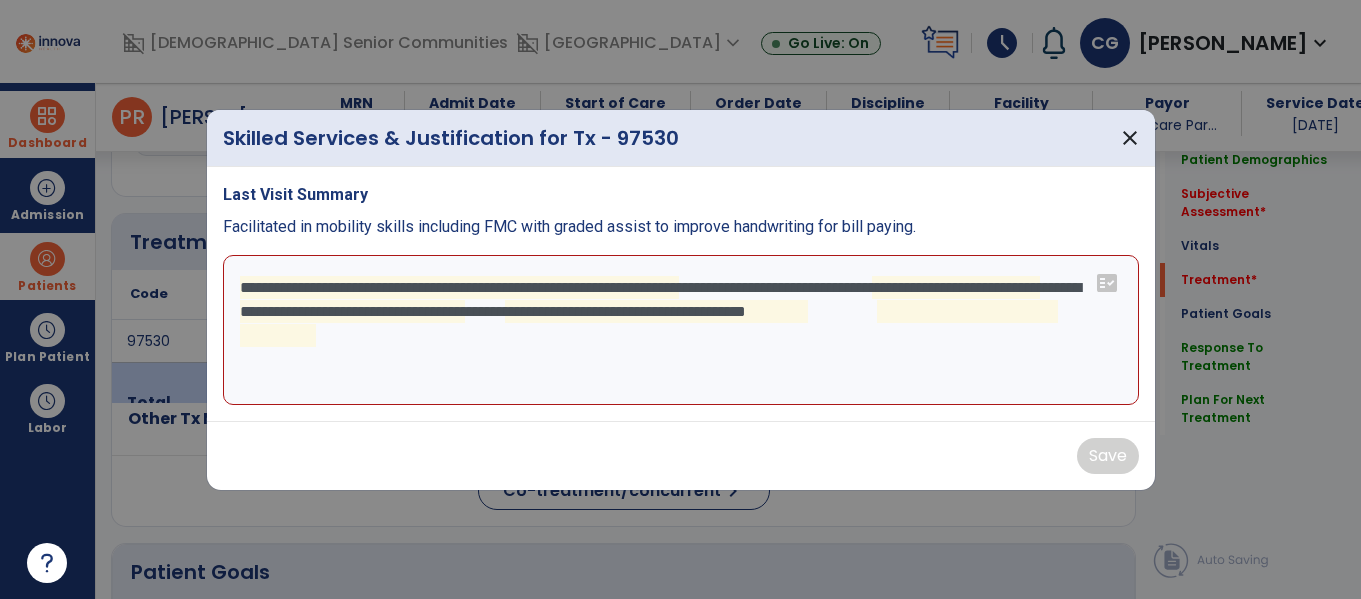 click on "**********" at bounding box center [681, 330] 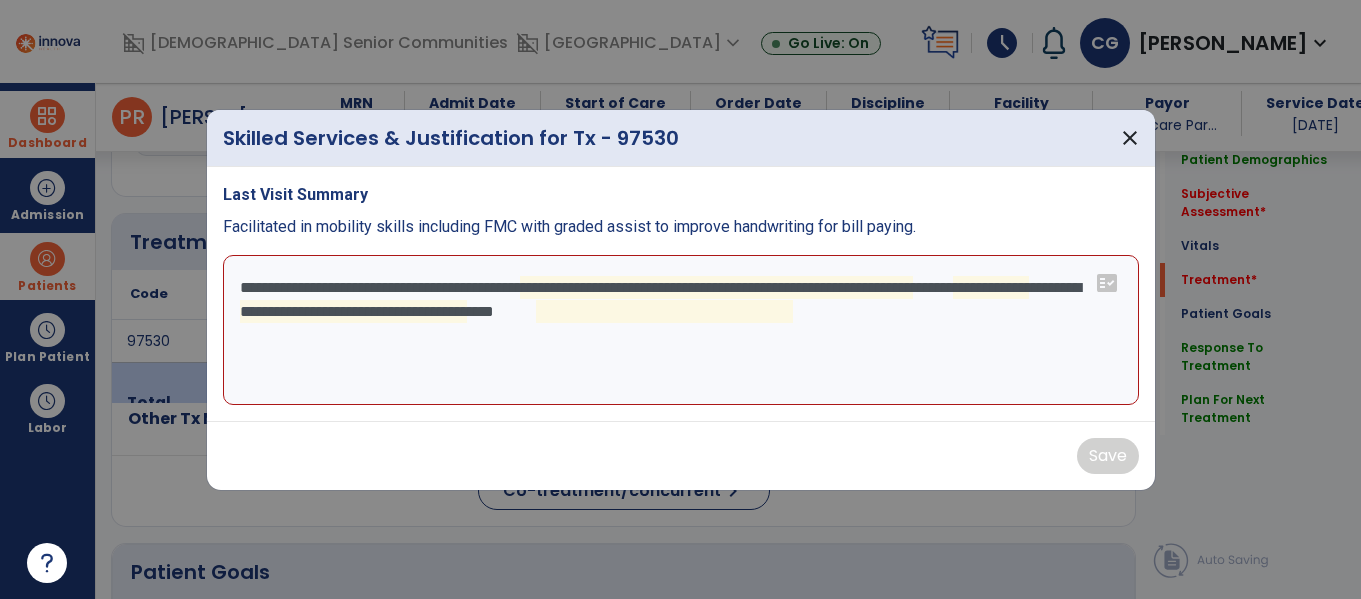 click on "**********" at bounding box center [681, 330] 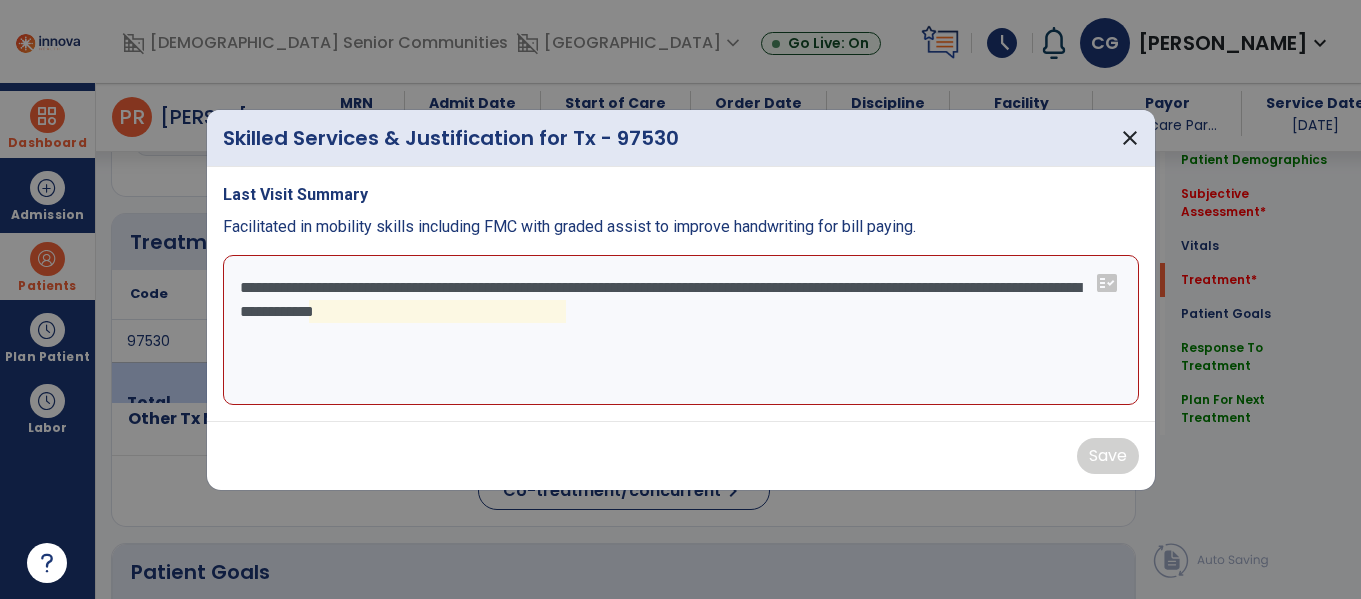 click on "**********" at bounding box center [681, 330] 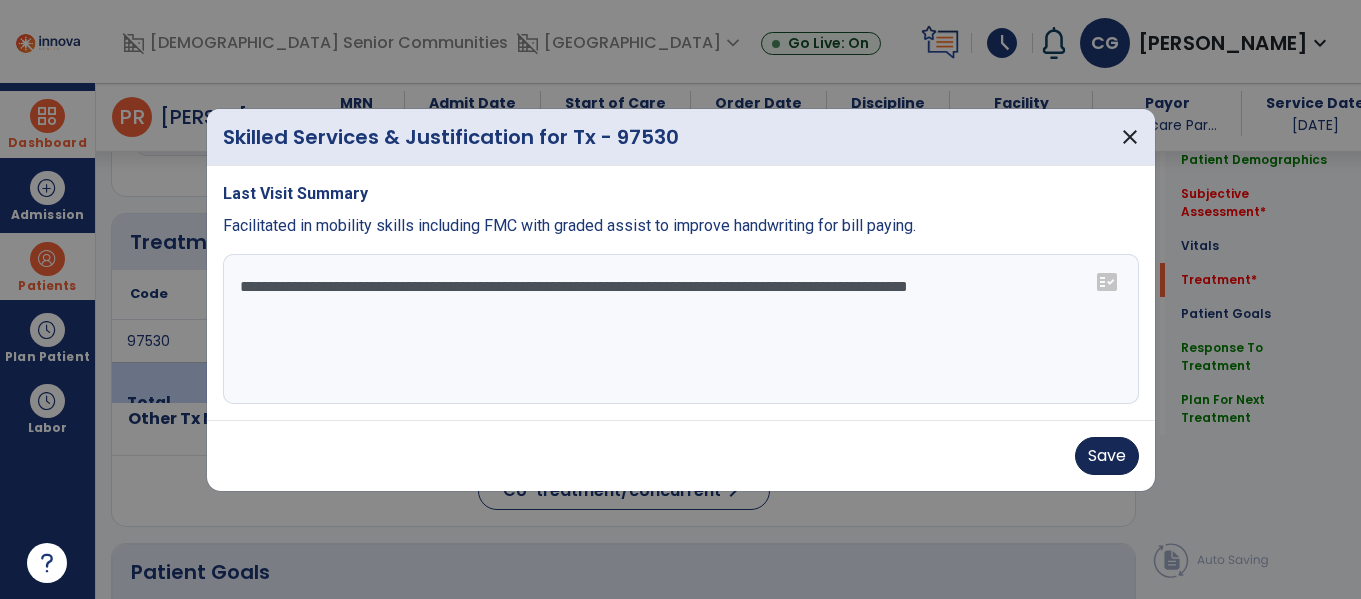 type on "**********" 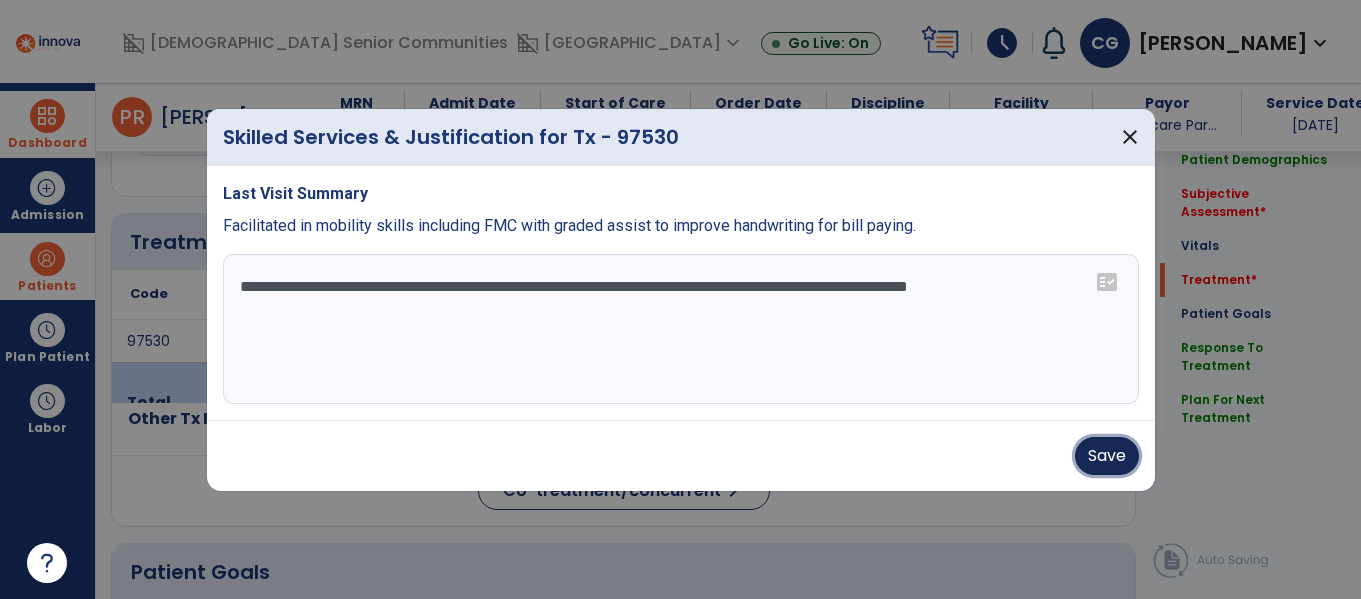 click on "Save" at bounding box center [1107, 456] 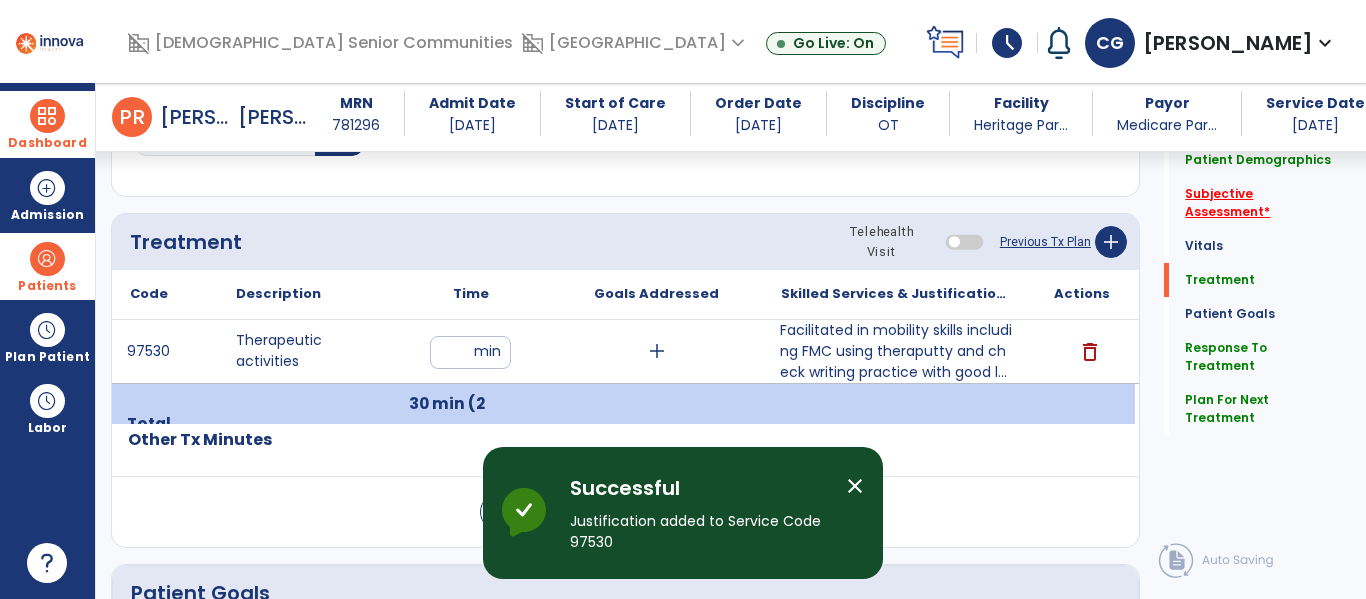 click on "Subjective Assessment   *" 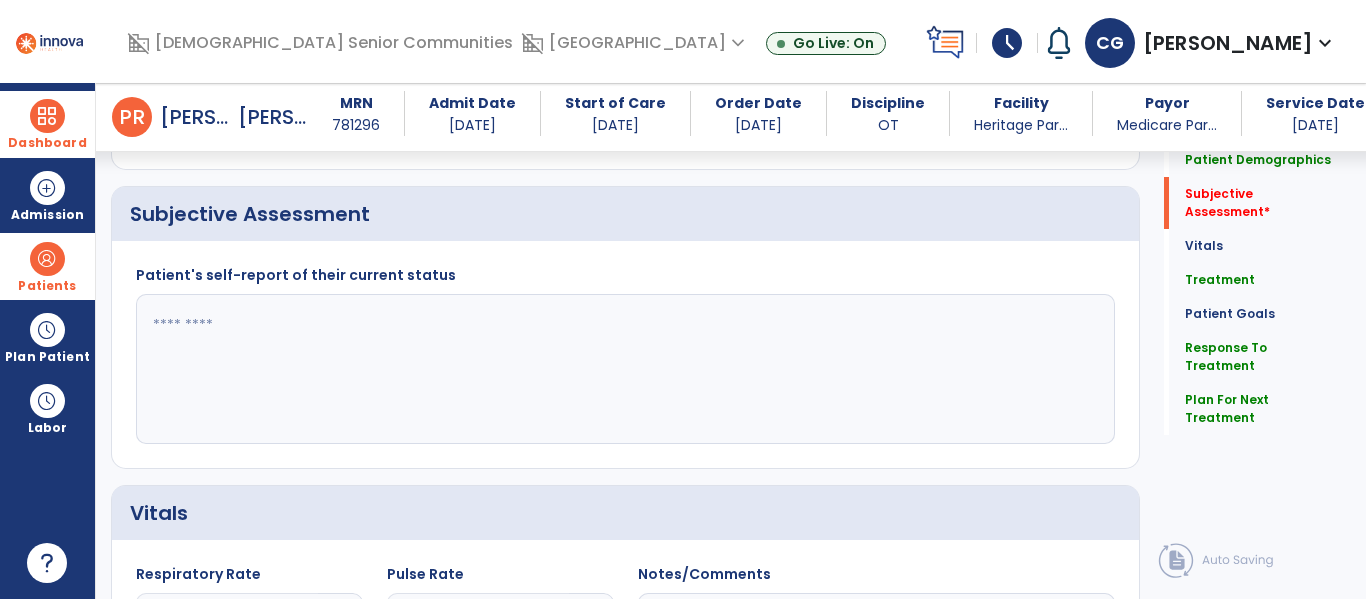 scroll, scrollTop: 368, scrollLeft: 0, axis: vertical 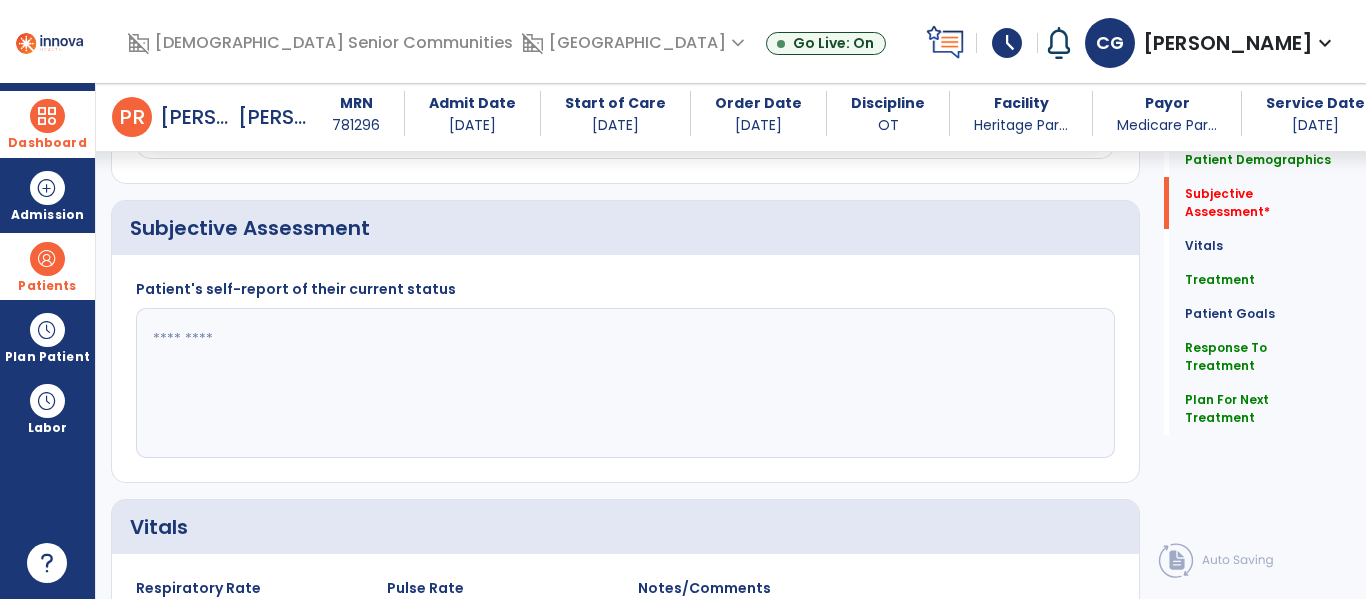 click 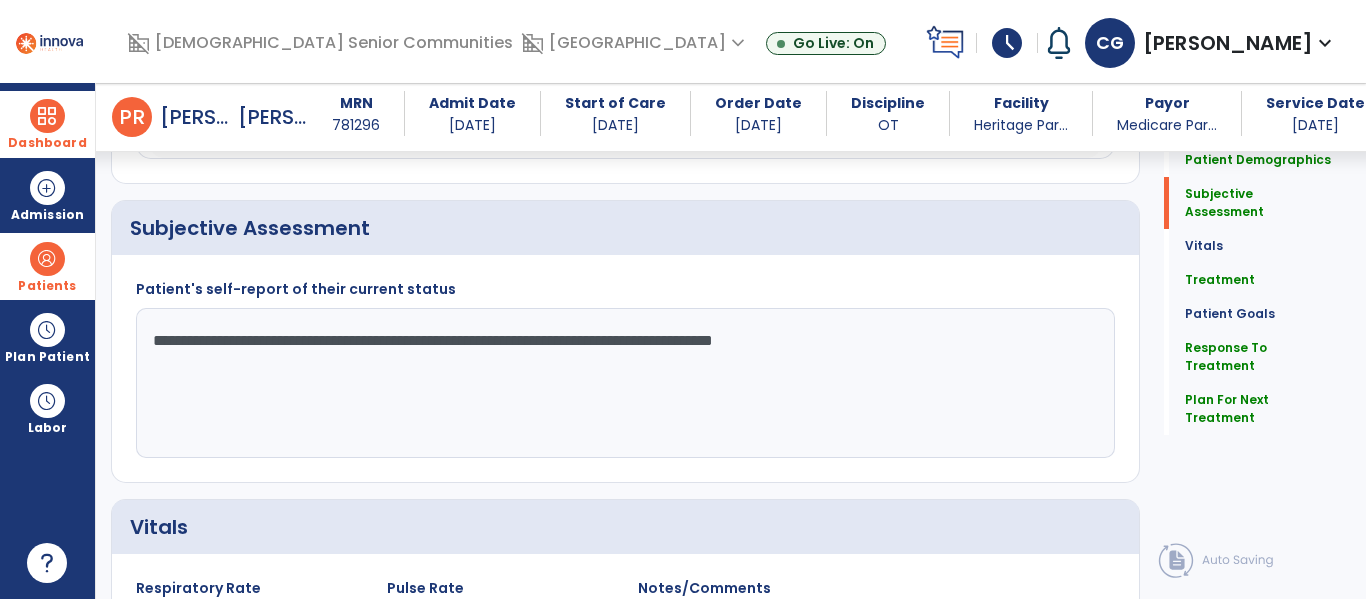 click on "**********" 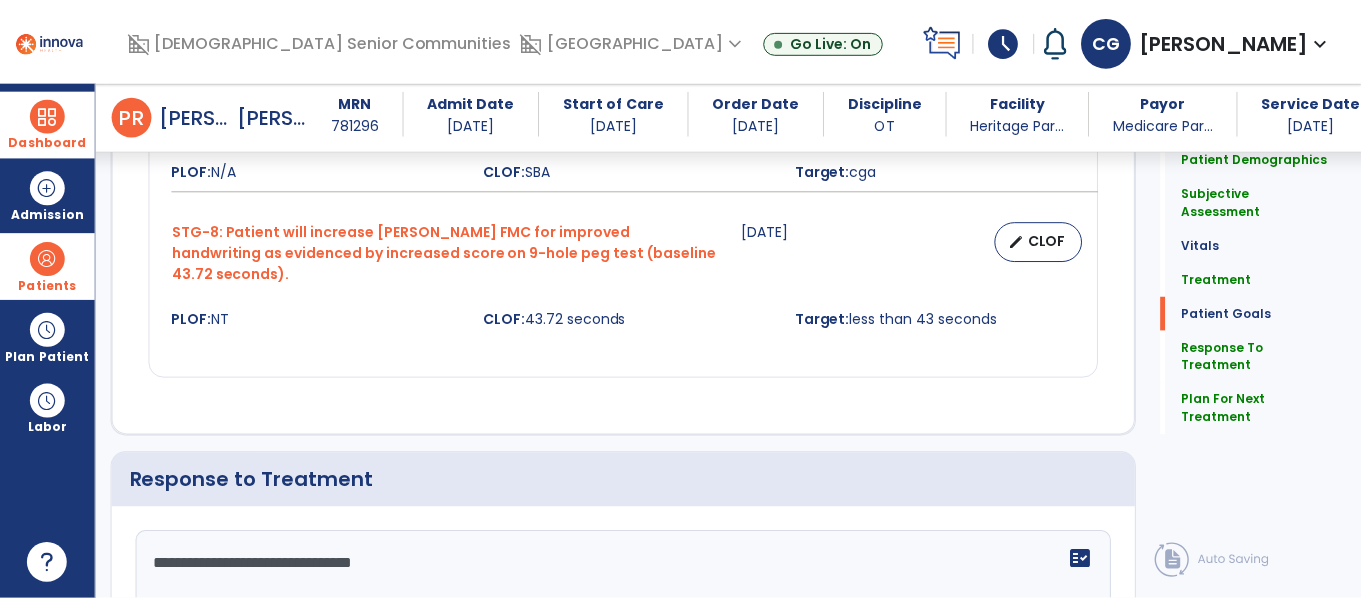 scroll, scrollTop: 3008, scrollLeft: 0, axis: vertical 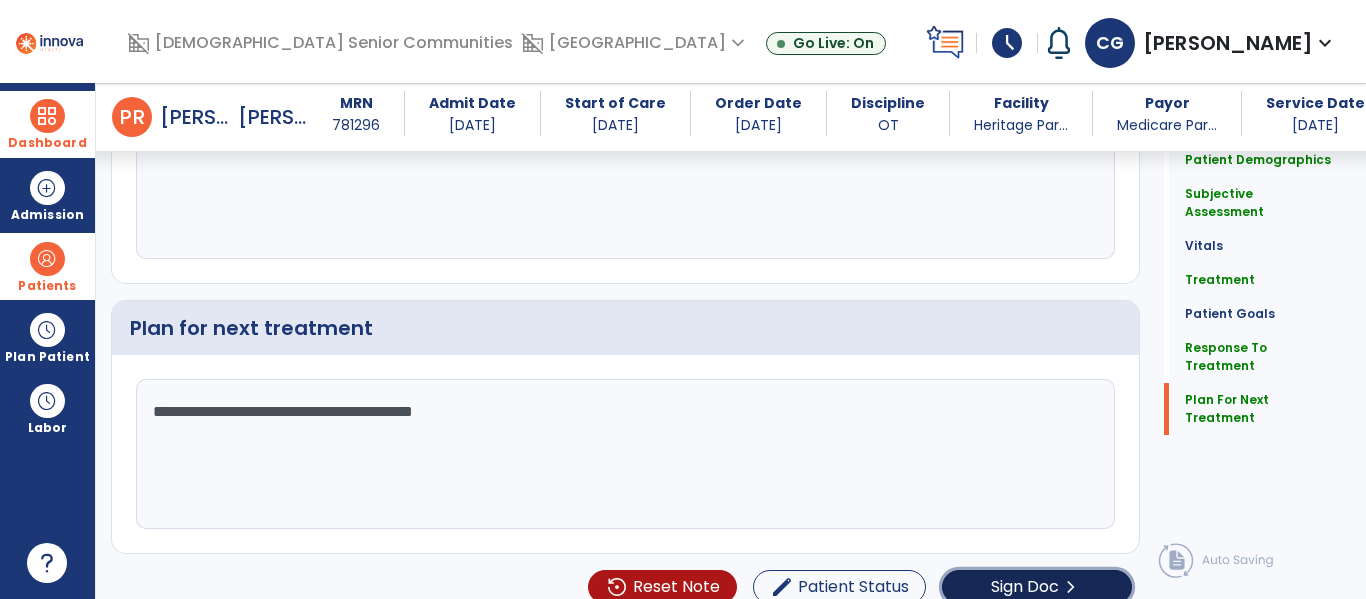 click on "Sign Doc  chevron_right" 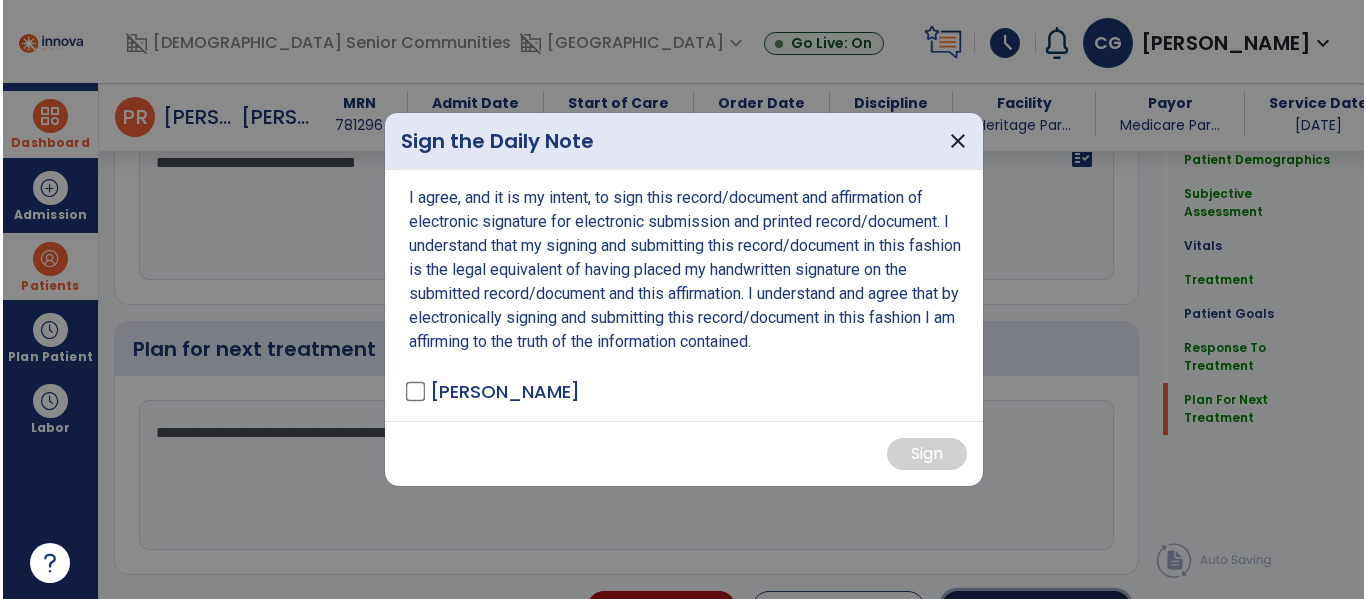 scroll, scrollTop: 3029, scrollLeft: 0, axis: vertical 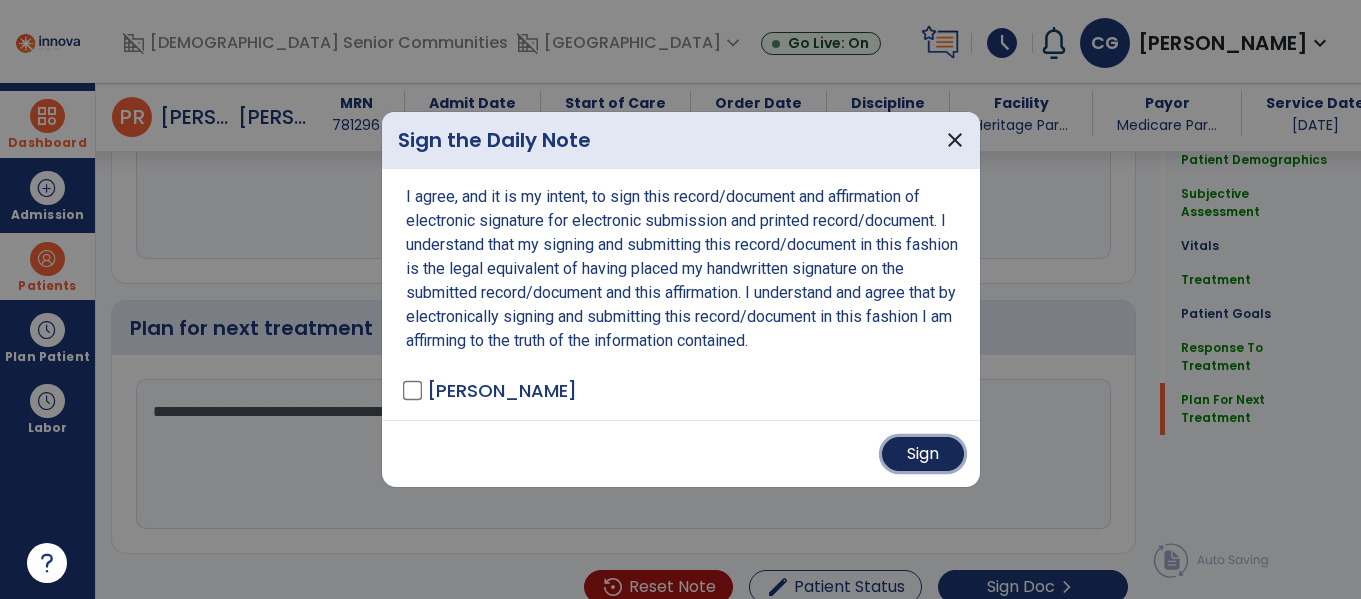 click on "Sign" at bounding box center (923, 454) 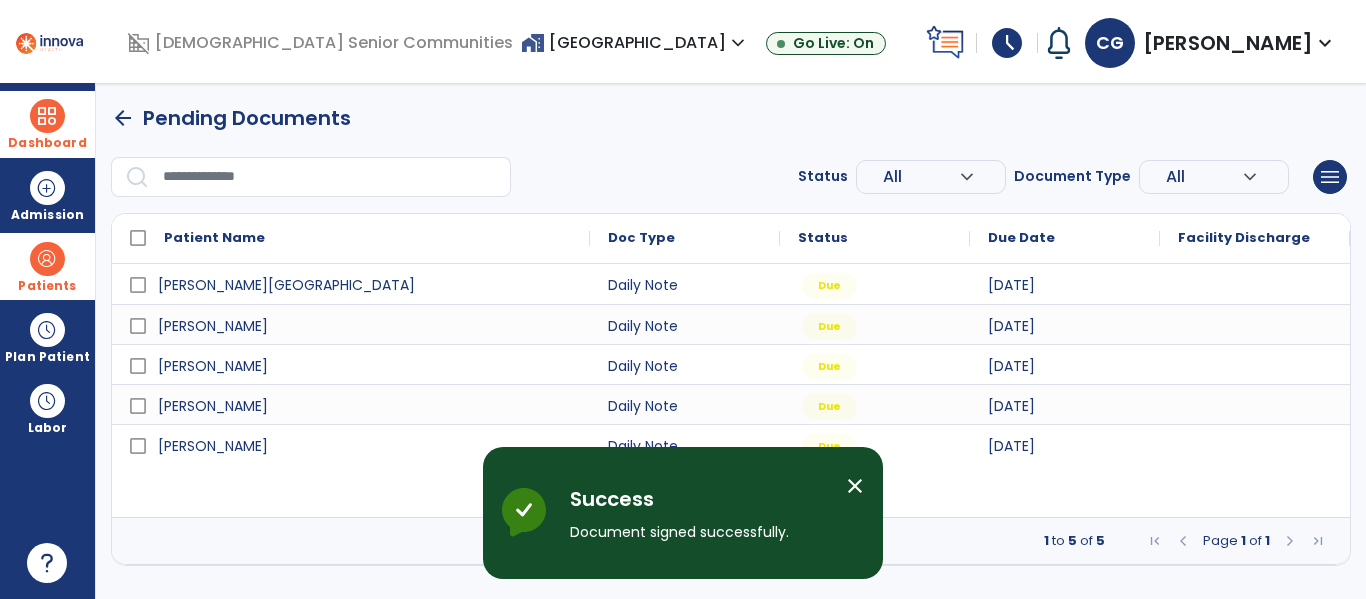 scroll, scrollTop: 0, scrollLeft: 0, axis: both 